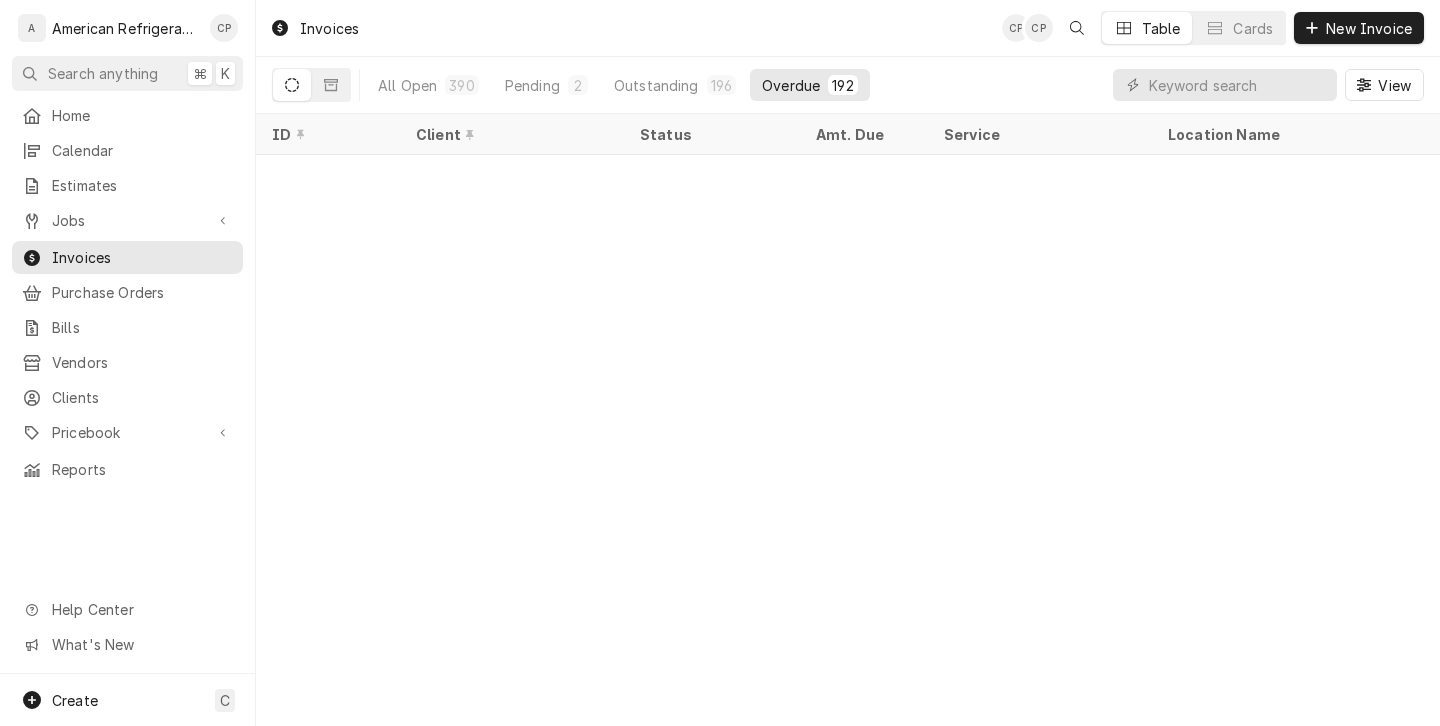 scroll, scrollTop: 0, scrollLeft: 0, axis: both 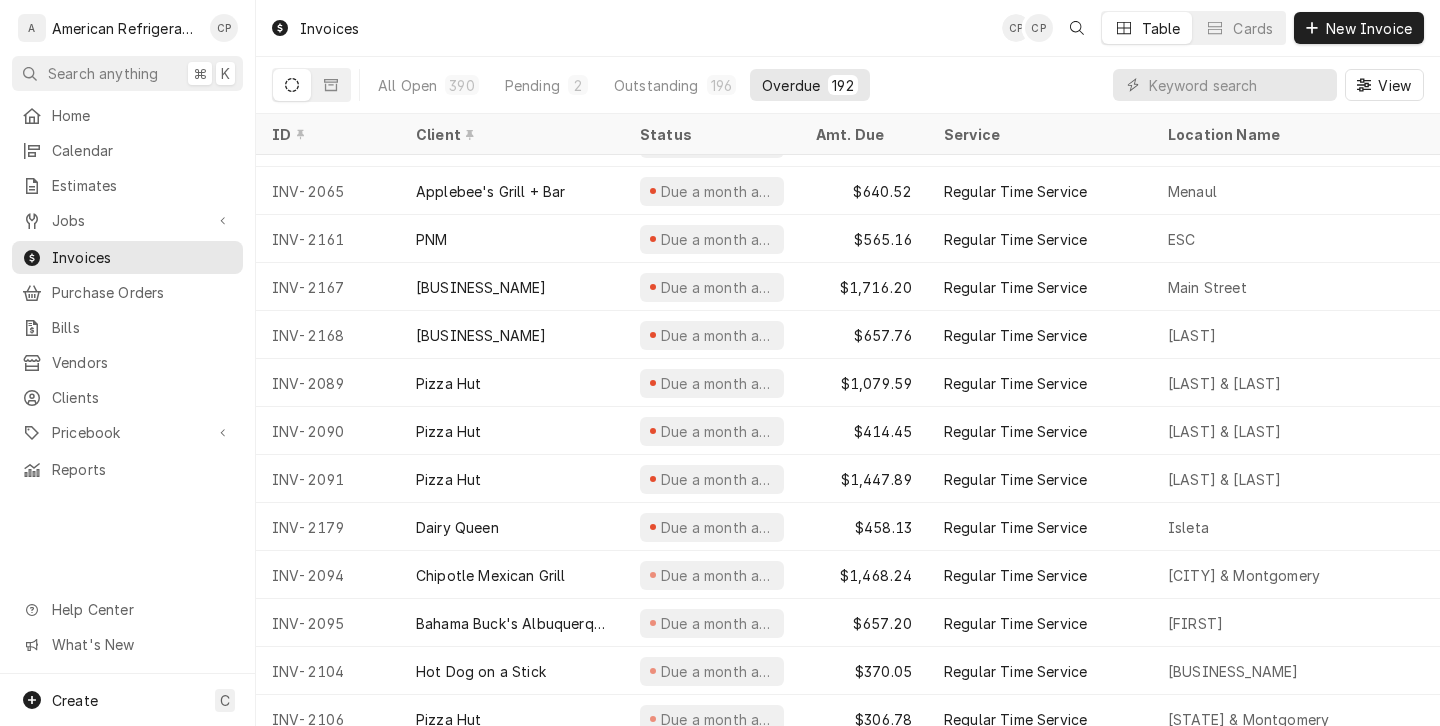 click at bounding box center (1238, 85) 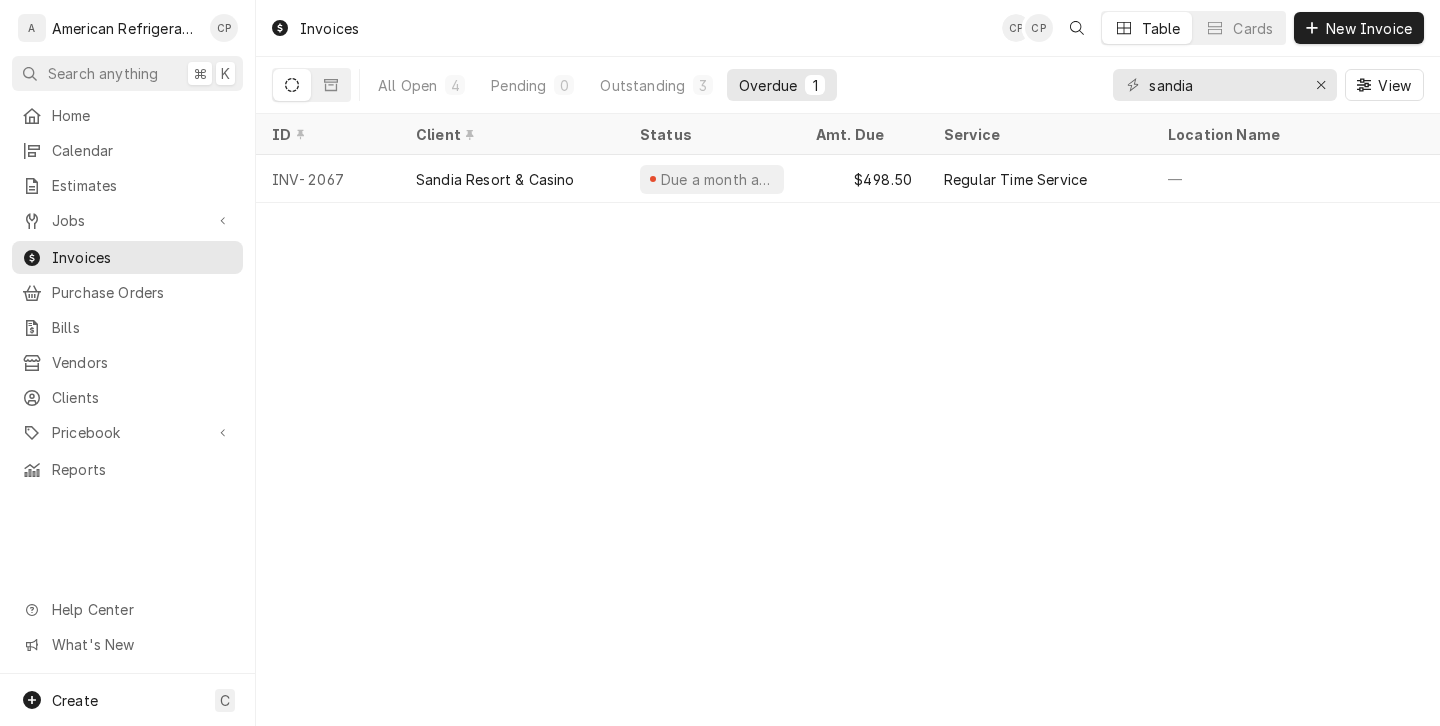 type on "sandia" 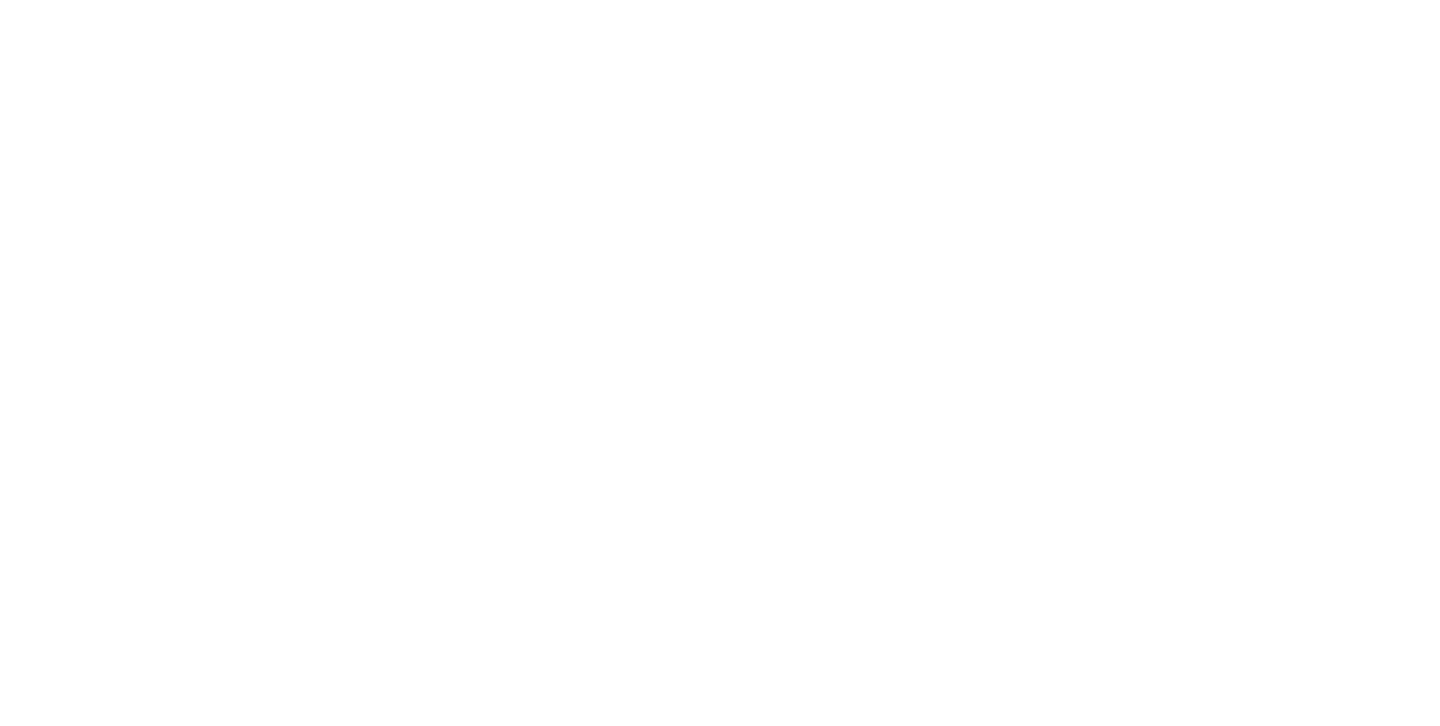scroll, scrollTop: 0, scrollLeft: 0, axis: both 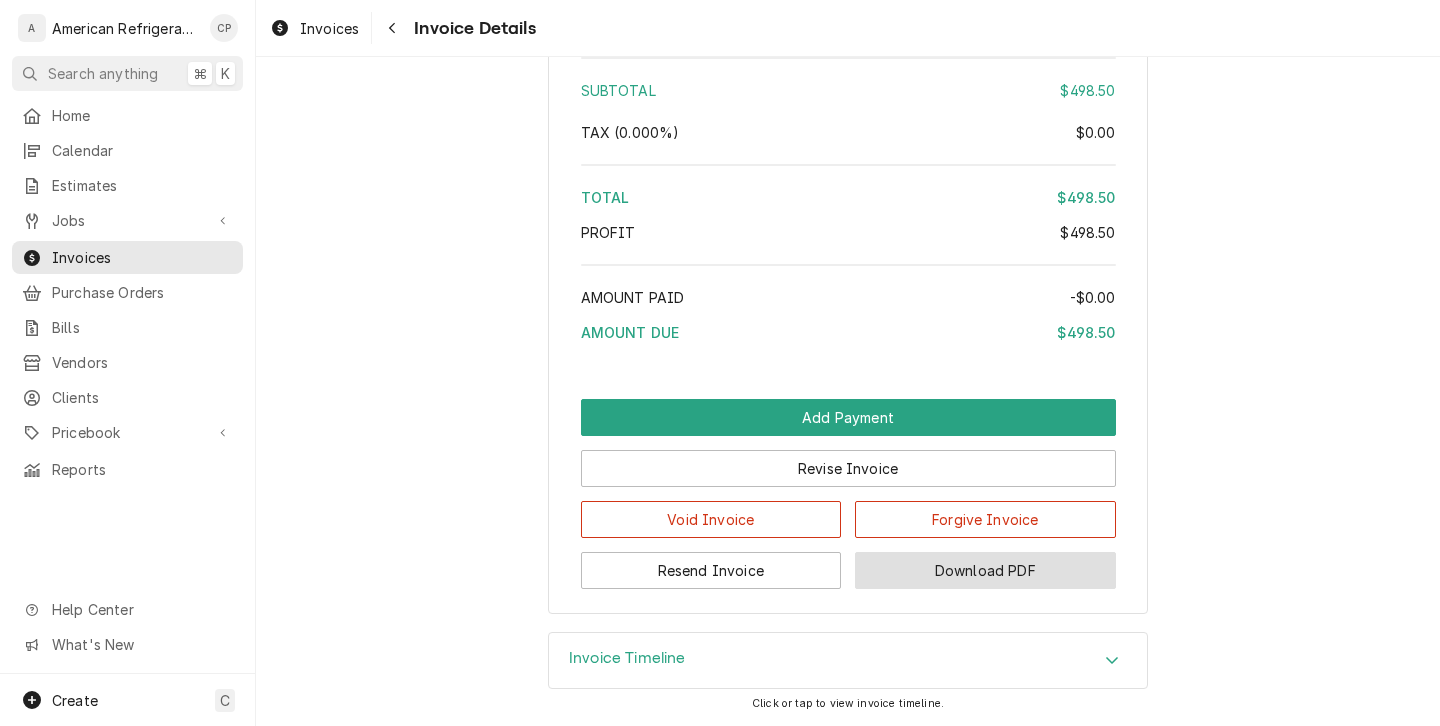 click on "Download PDF" at bounding box center (985, 570) 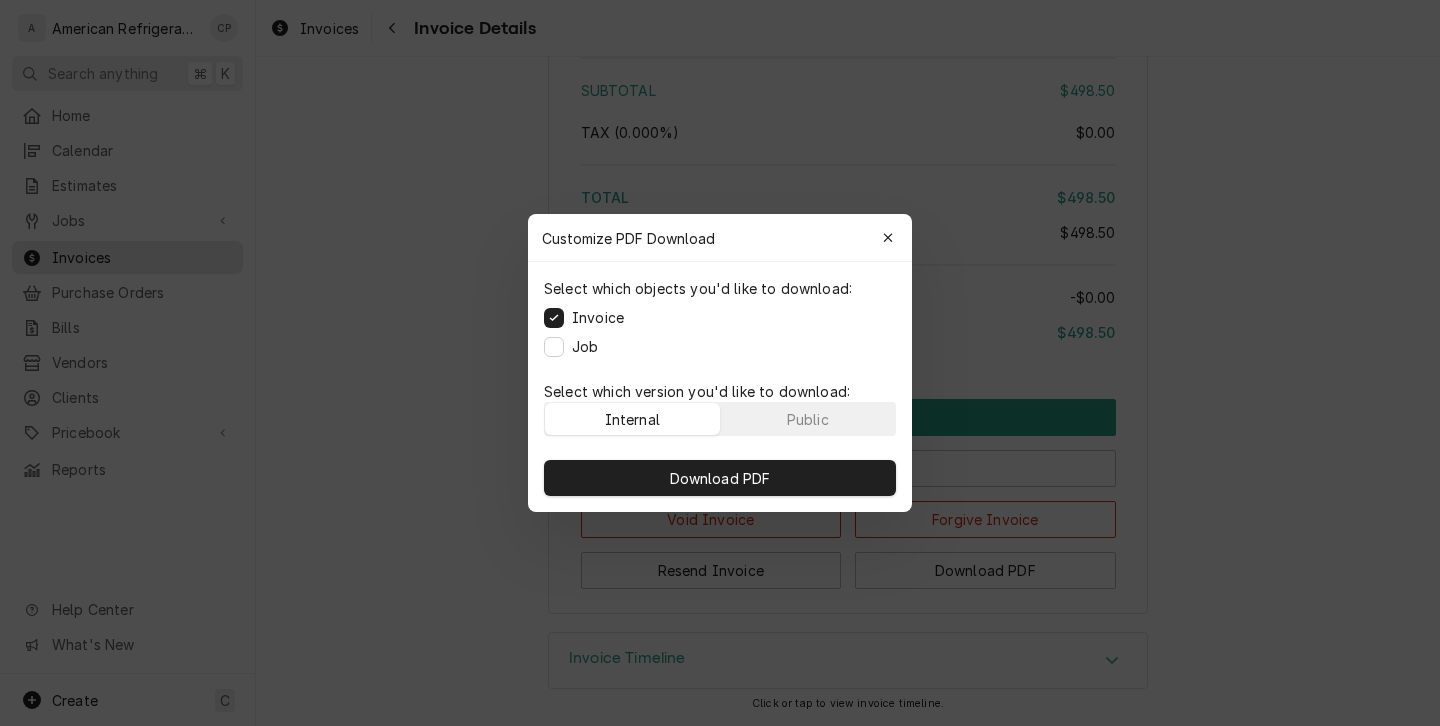 click on "Job" at bounding box center (585, 346) 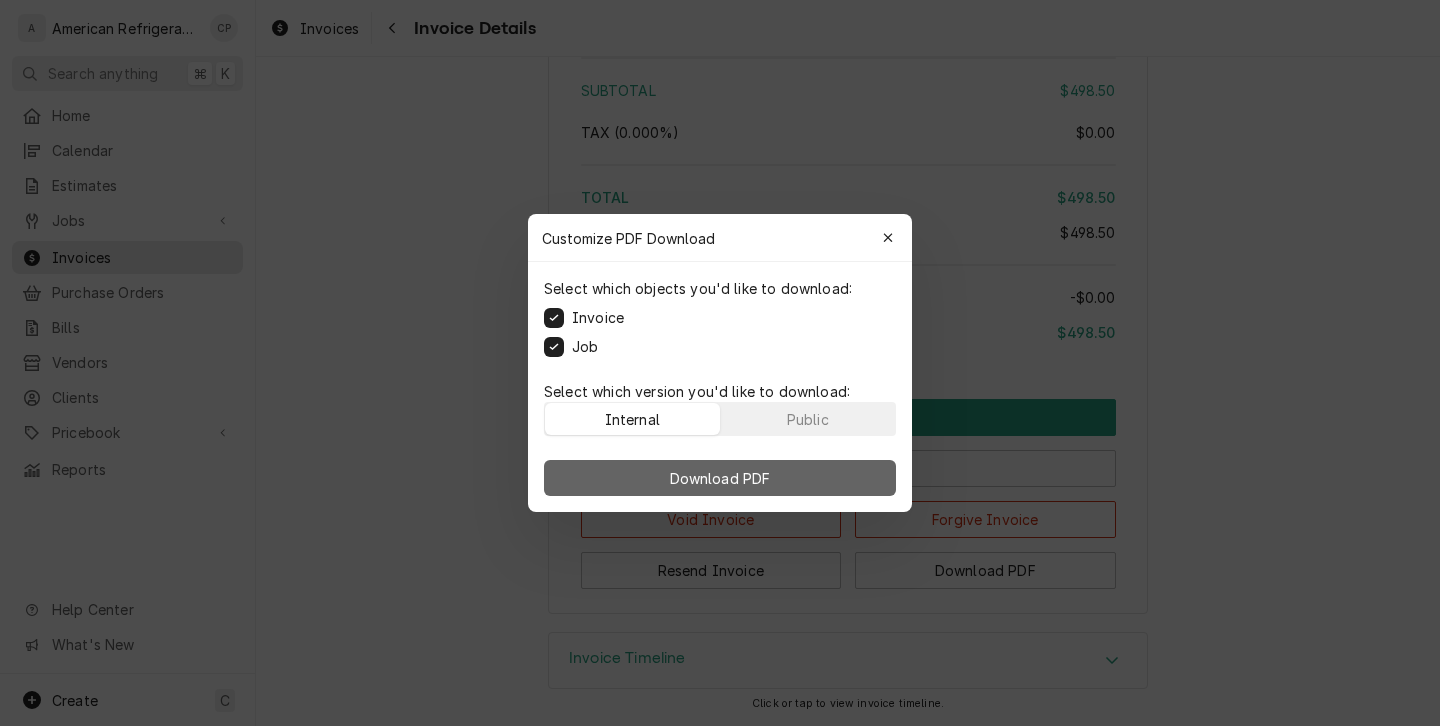click on "Download PDF" at bounding box center (720, 478) 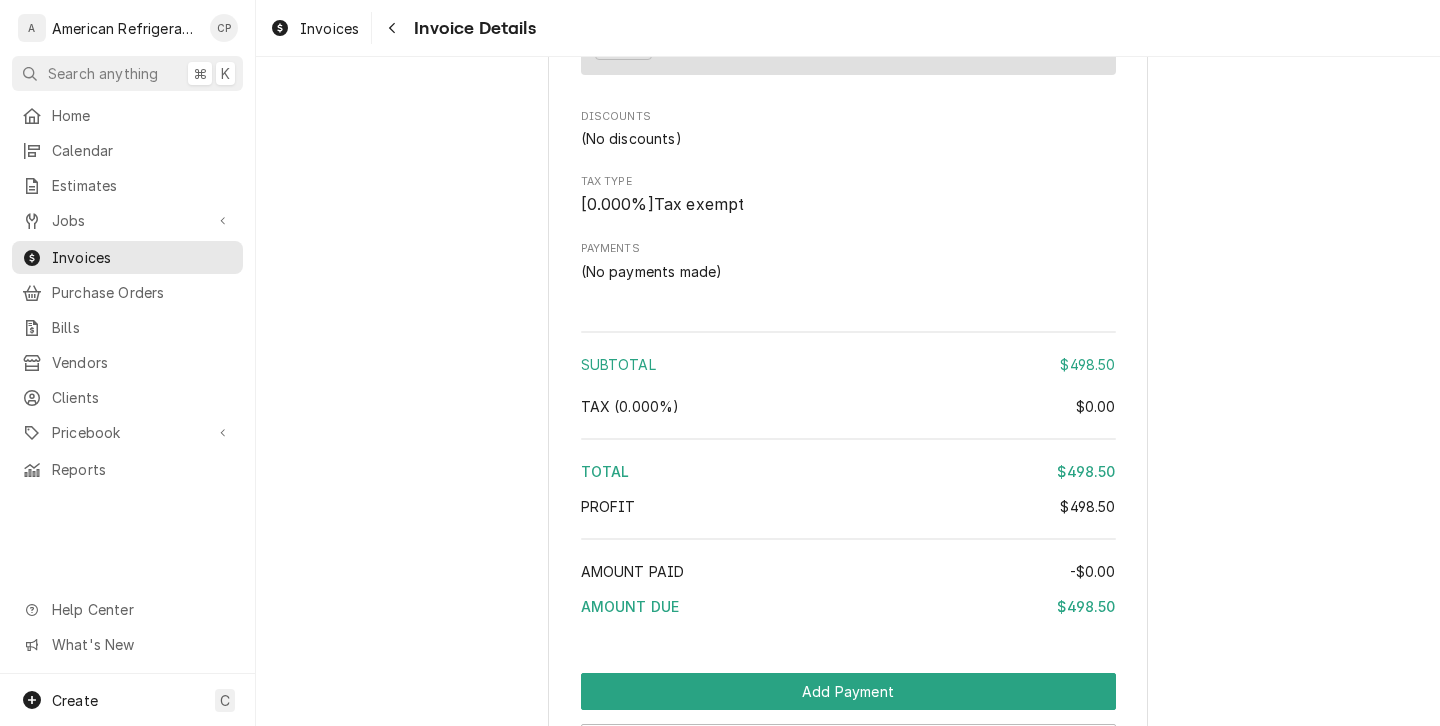 scroll, scrollTop: 2274, scrollLeft: 0, axis: vertical 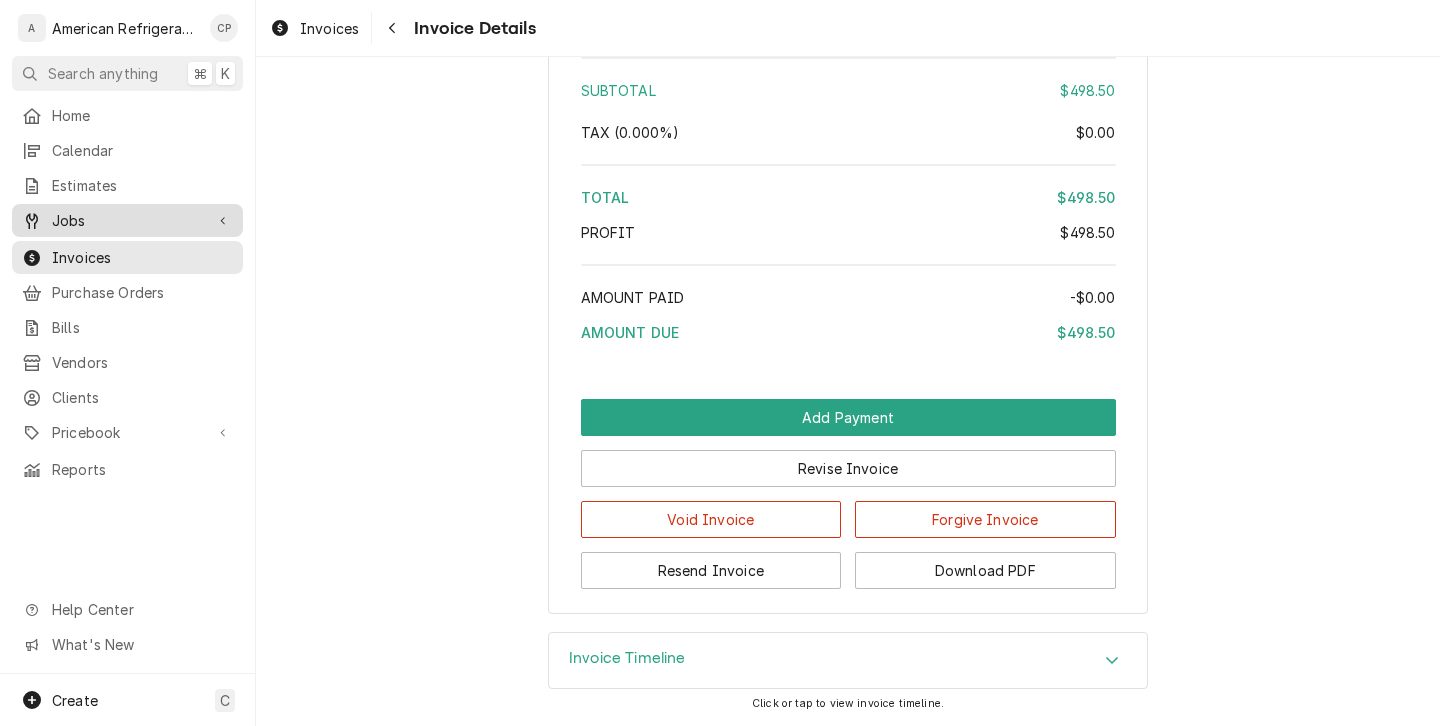 click on "Jobs" at bounding box center [127, 220] 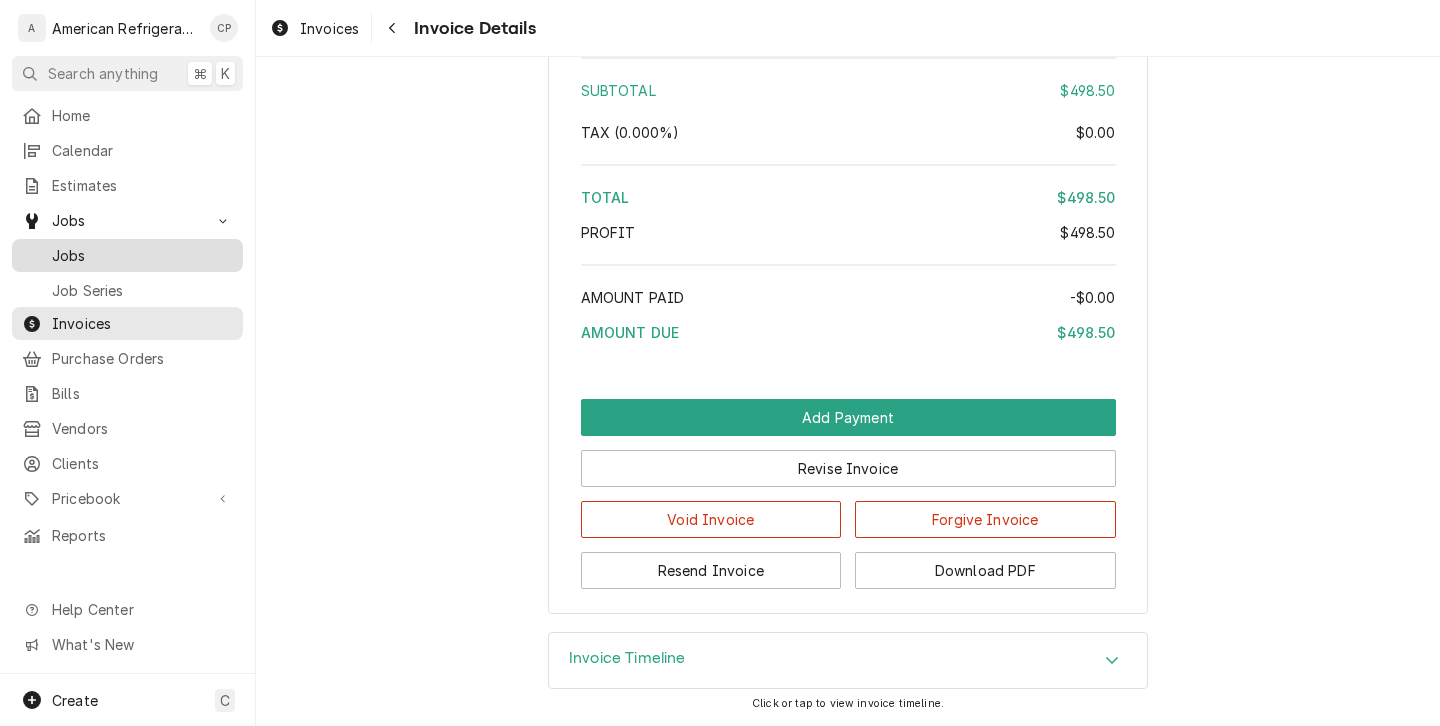 click on "Jobs" at bounding box center (127, 255) 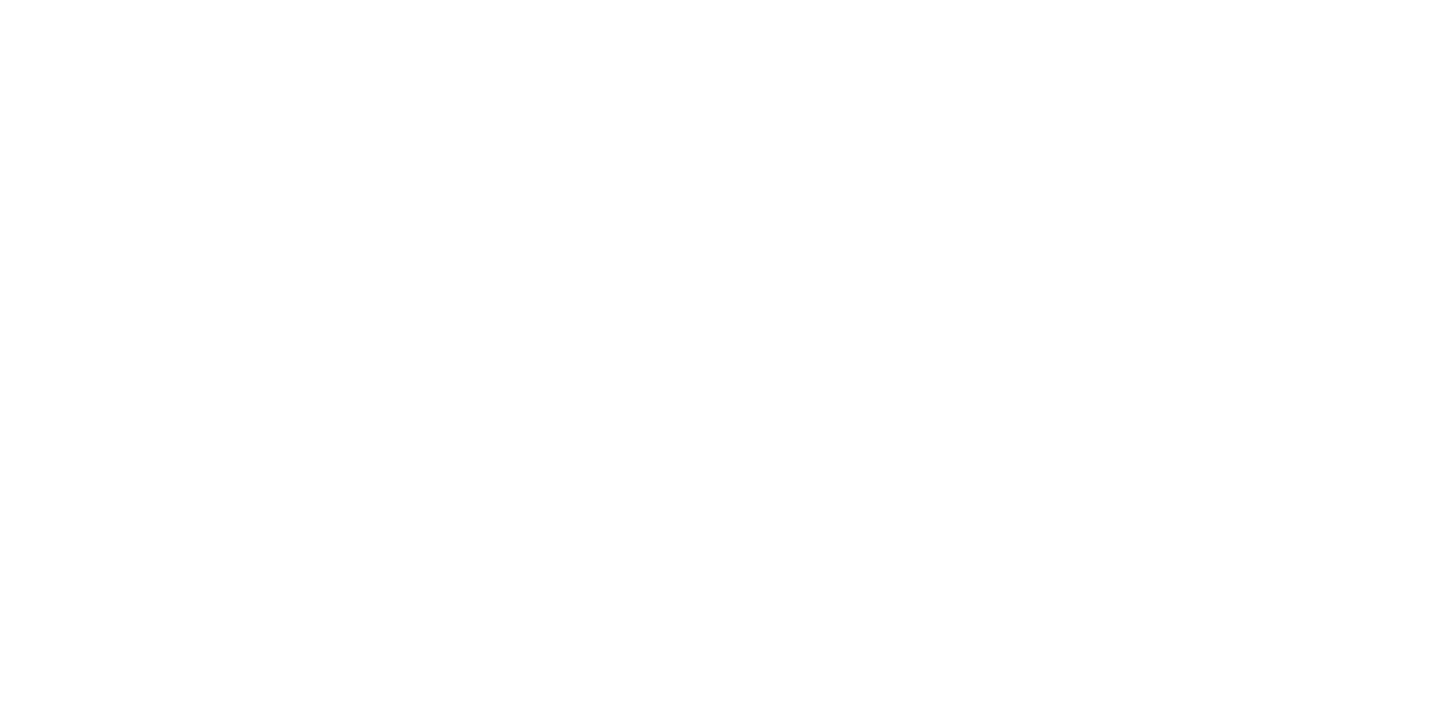 scroll, scrollTop: 0, scrollLeft: 0, axis: both 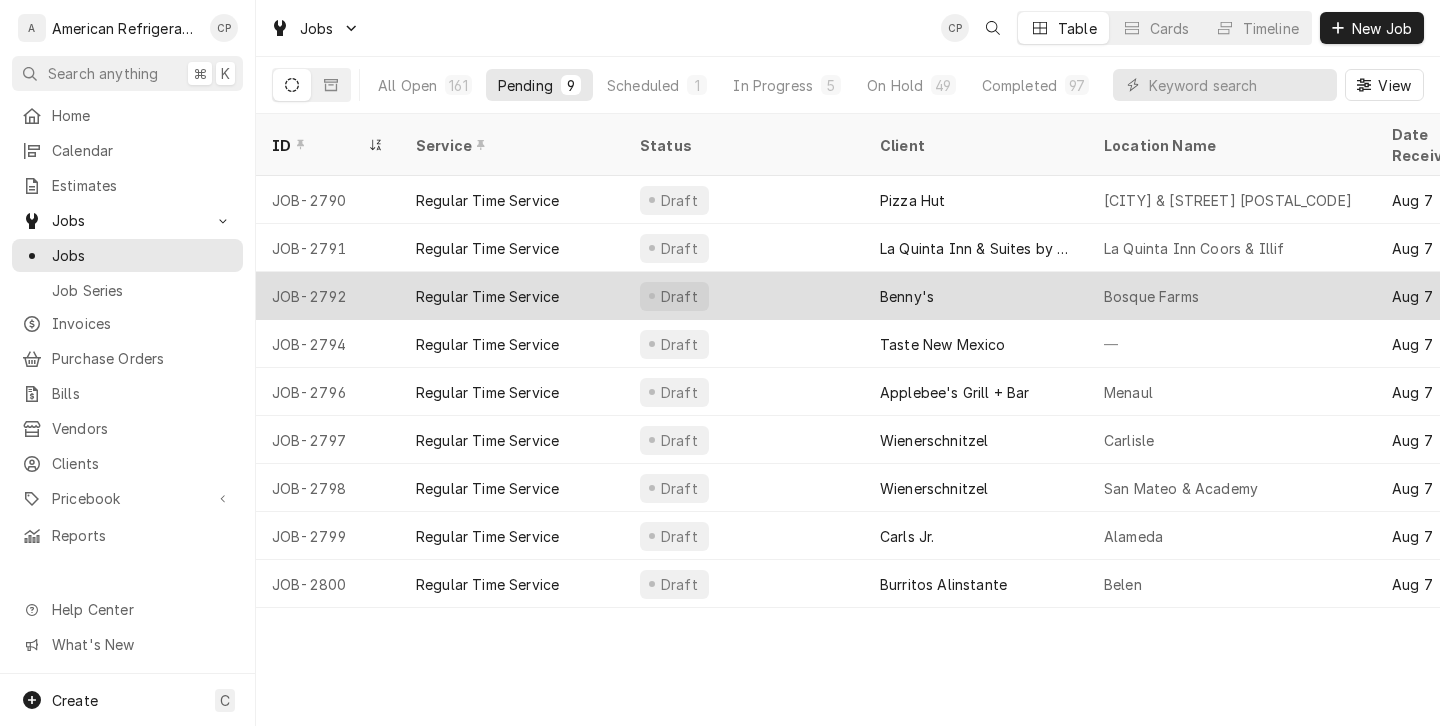 click on "Regular Time Service" at bounding box center [512, 296] 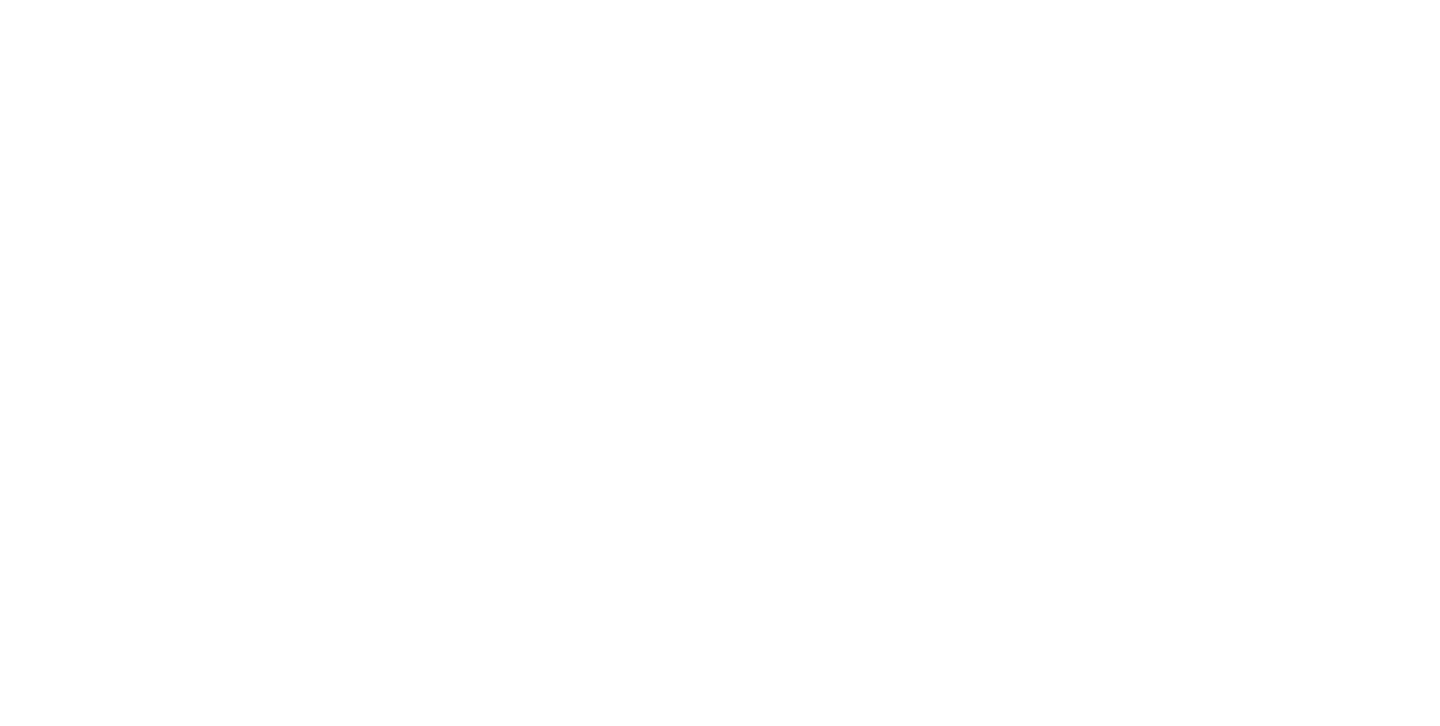 scroll, scrollTop: 0, scrollLeft: 0, axis: both 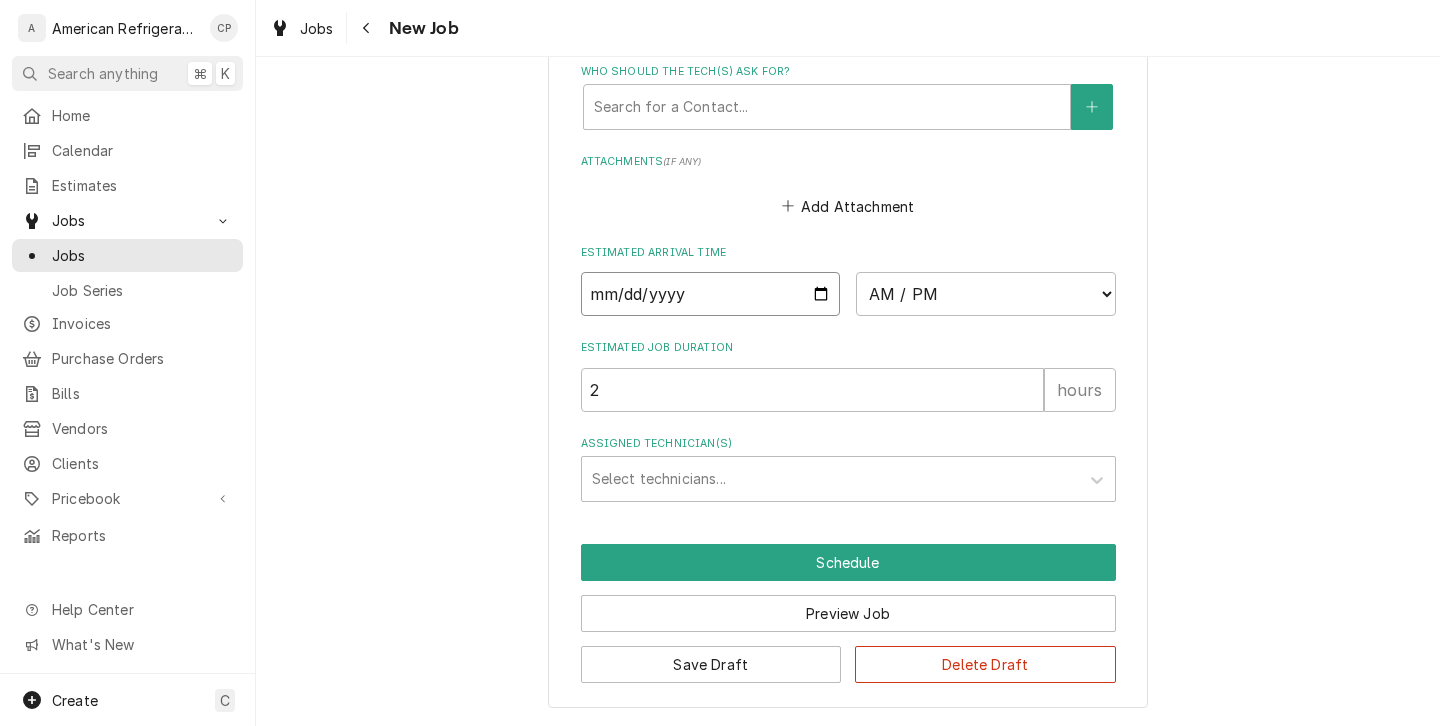 click at bounding box center [711, 294] 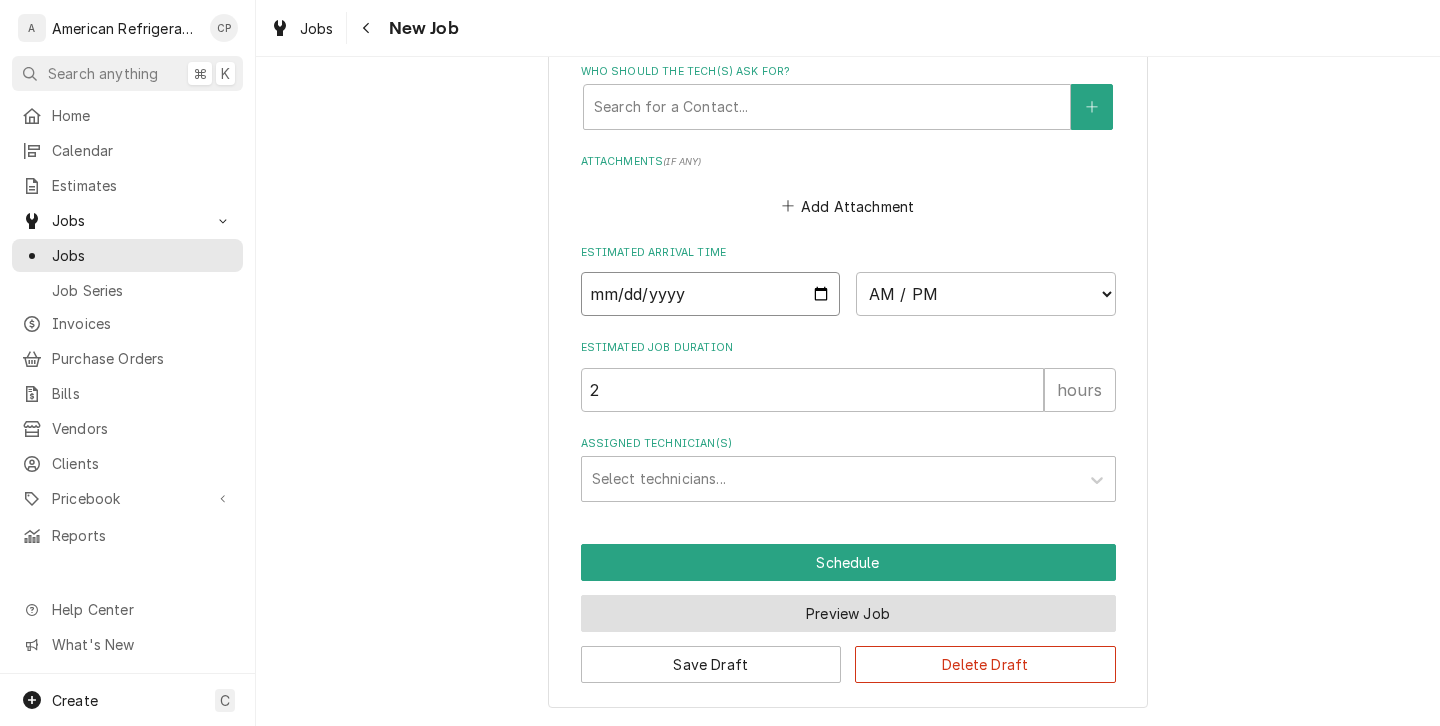 type on "x" 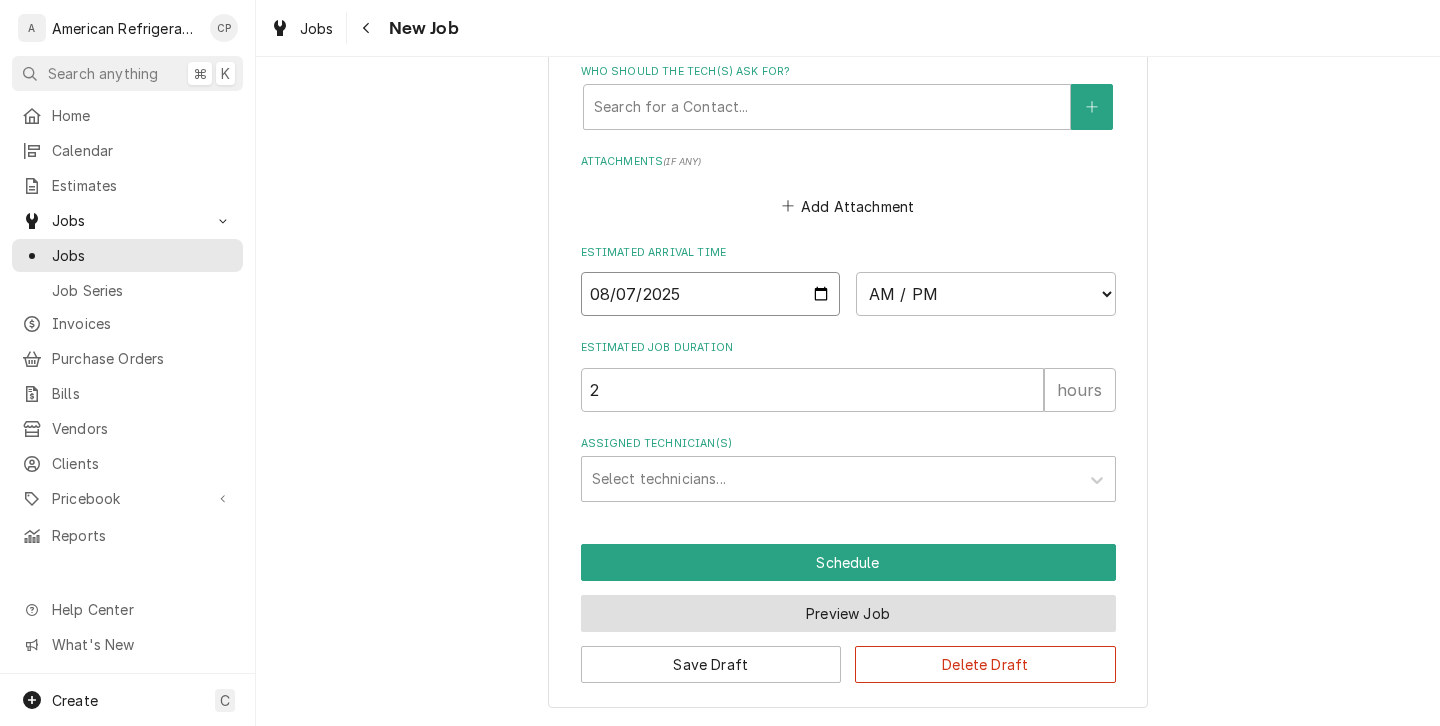 type on "2025-08-07" 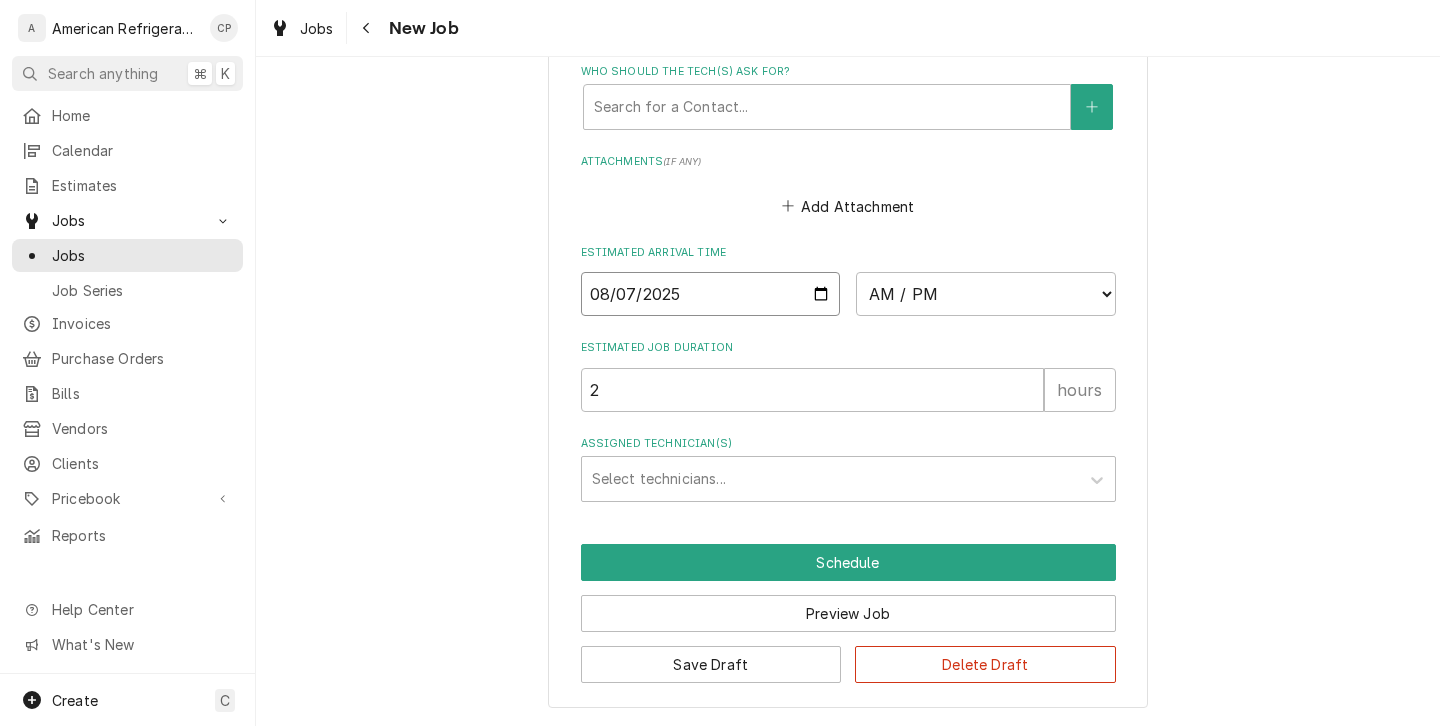 type on "x" 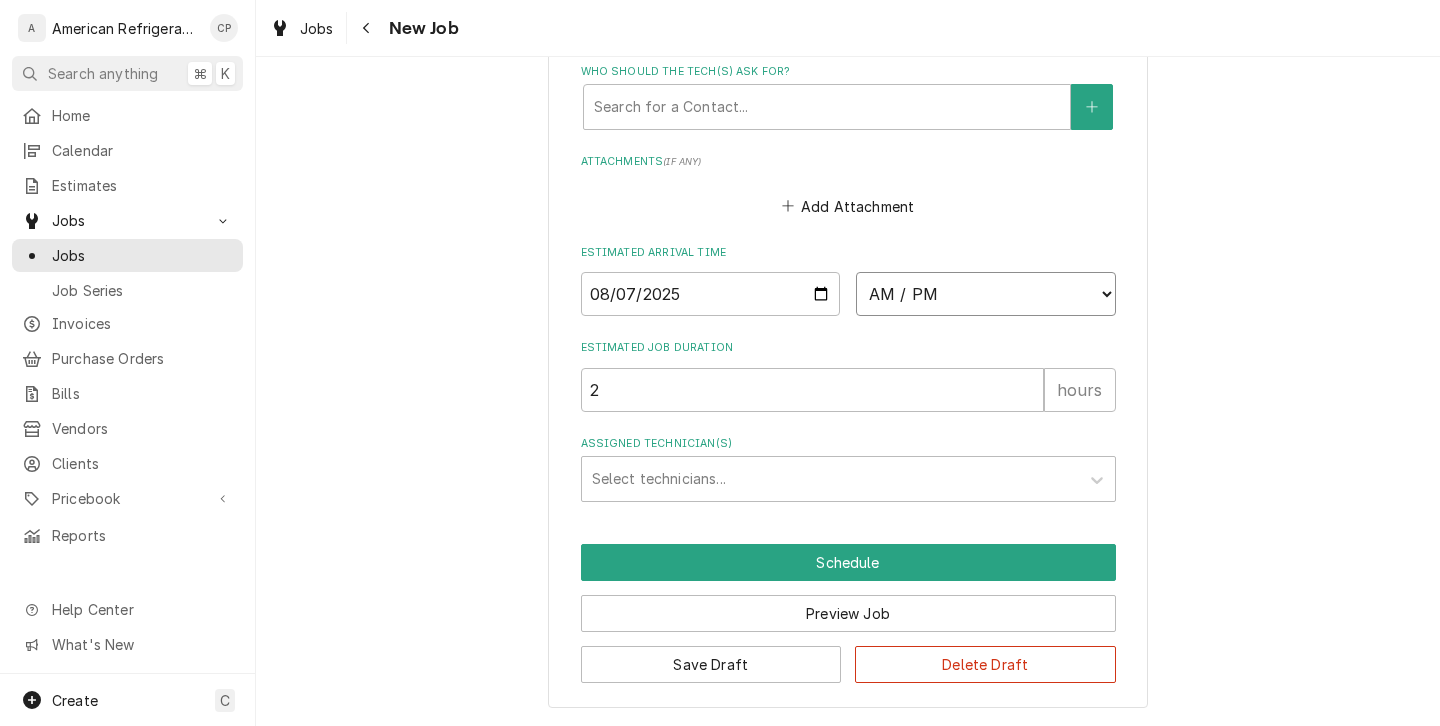 click on "AM / PM 6:00 AM 6:15 AM 6:30 AM 6:45 AM 7:00 AM 7:15 AM 7:30 AM 7:45 AM 8:00 AM 8:15 AM 8:30 AM 8:45 AM 9:00 AM 9:15 AM 9:30 AM 9:45 AM 10:00 AM 10:15 AM 10:30 AM 10:45 AM 11:00 AM 11:15 AM 11:30 AM 11:45 AM 12:00 PM 12:15 PM 12:30 PM 12:45 PM 1:00 PM 1:15 PM 1:30 PM 1:45 PM 2:00 PM 2:15 PM 2:30 PM 2:45 PM 3:00 PM 3:15 PM 3:30 PM 3:45 PM 4:00 PM 4:15 PM 4:30 PM 4:45 PM 5:00 PM 5:15 PM 5:30 PM 5:45 PM 6:00 PM 6:15 PM 6:30 PM 6:45 PM 7:00 PM 7:15 PM 7:30 PM 7:45 PM 8:00 PM 8:15 PM 8:30 PM 8:45 PM 9:00 PM 9:15 PM 9:30 PM 9:45 PM 10:00 PM 10:15 PM 10:30 PM 10:45 PM 11:00 PM 11:15 PM 11:30 PM 11:45 PM 12:00 AM 12:15 AM 12:30 AM 12:45 AM 1:00 AM 1:15 AM 1:30 AM 1:45 AM 2:00 AM 2:15 AM 2:30 AM 2:45 AM 3:00 AM 3:15 AM 3:30 AM 3:45 AM 4:00 AM 4:15 AM 4:30 AM 4:45 AM 5:00 AM 5:15 AM 5:30 AM 5:45 AM" at bounding box center (986, 294) 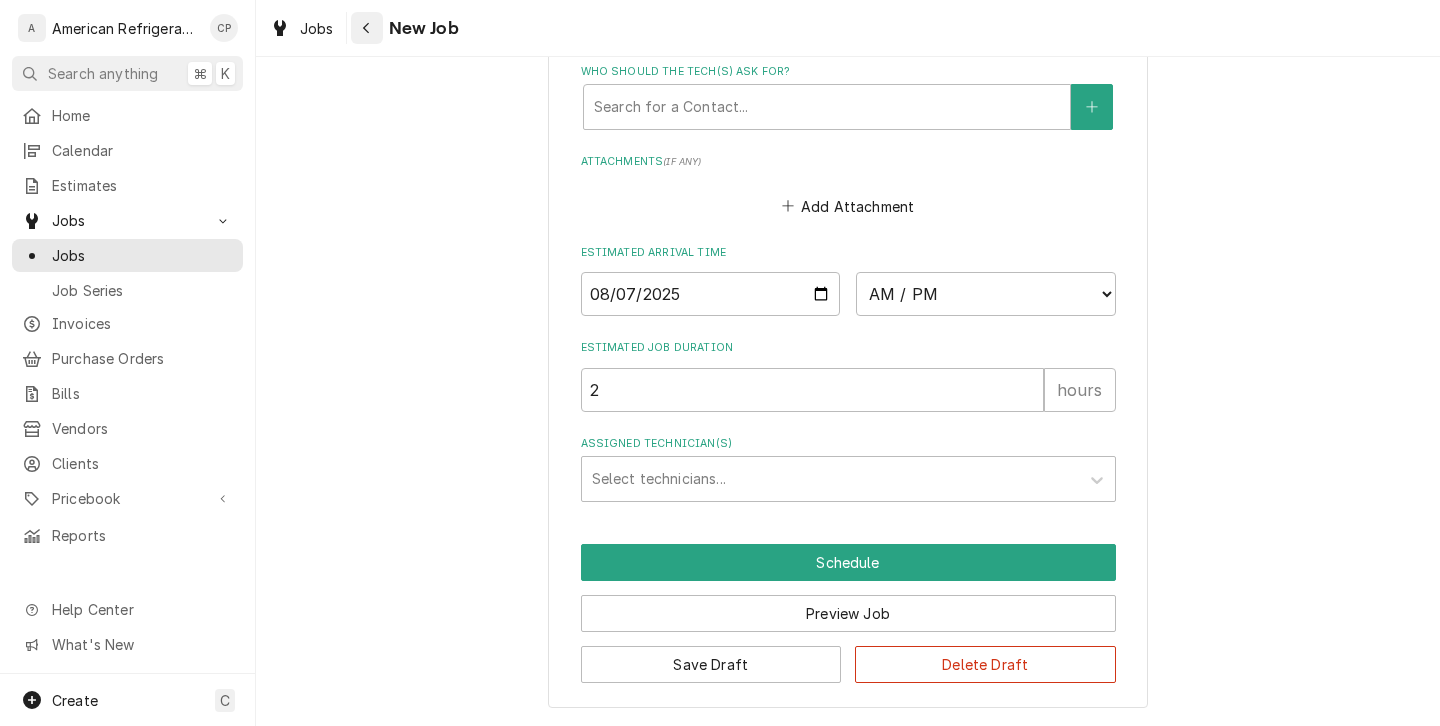 click 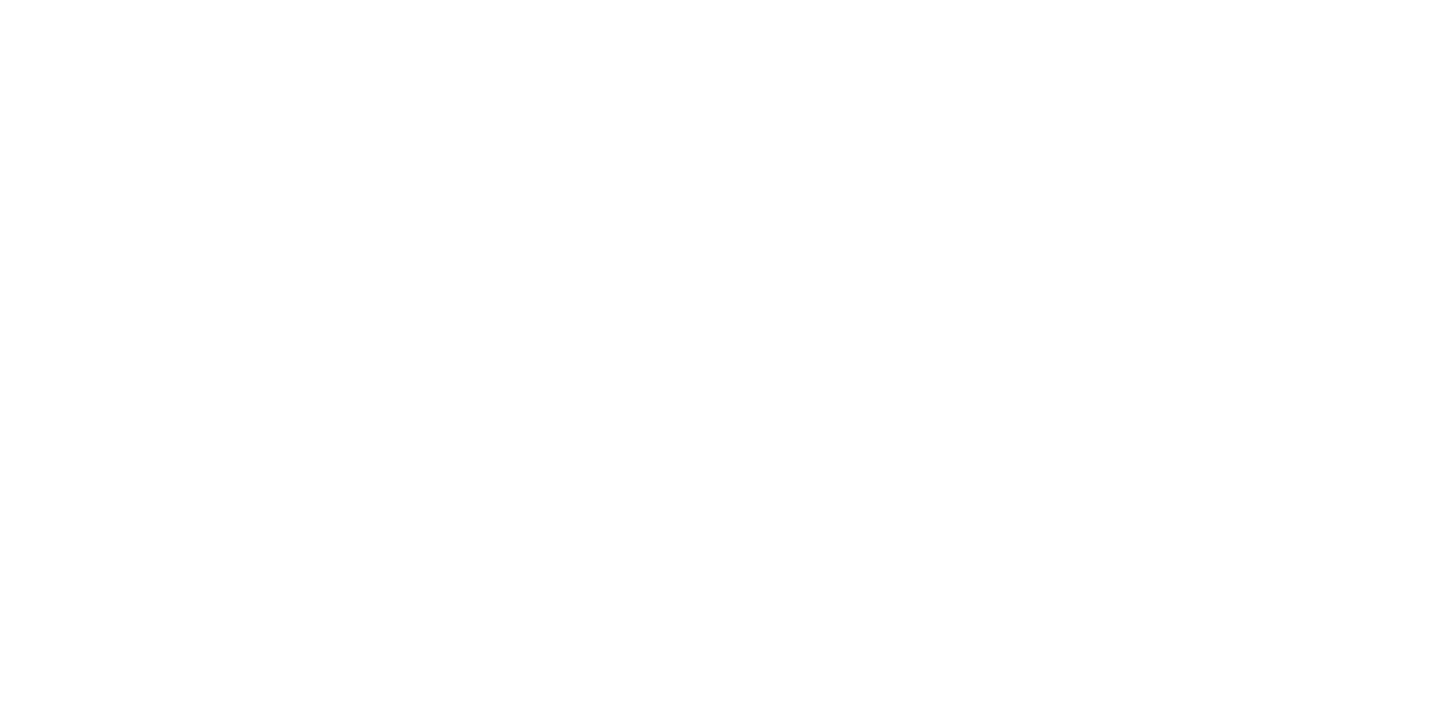 scroll, scrollTop: 0, scrollLeft: 0, axis: both 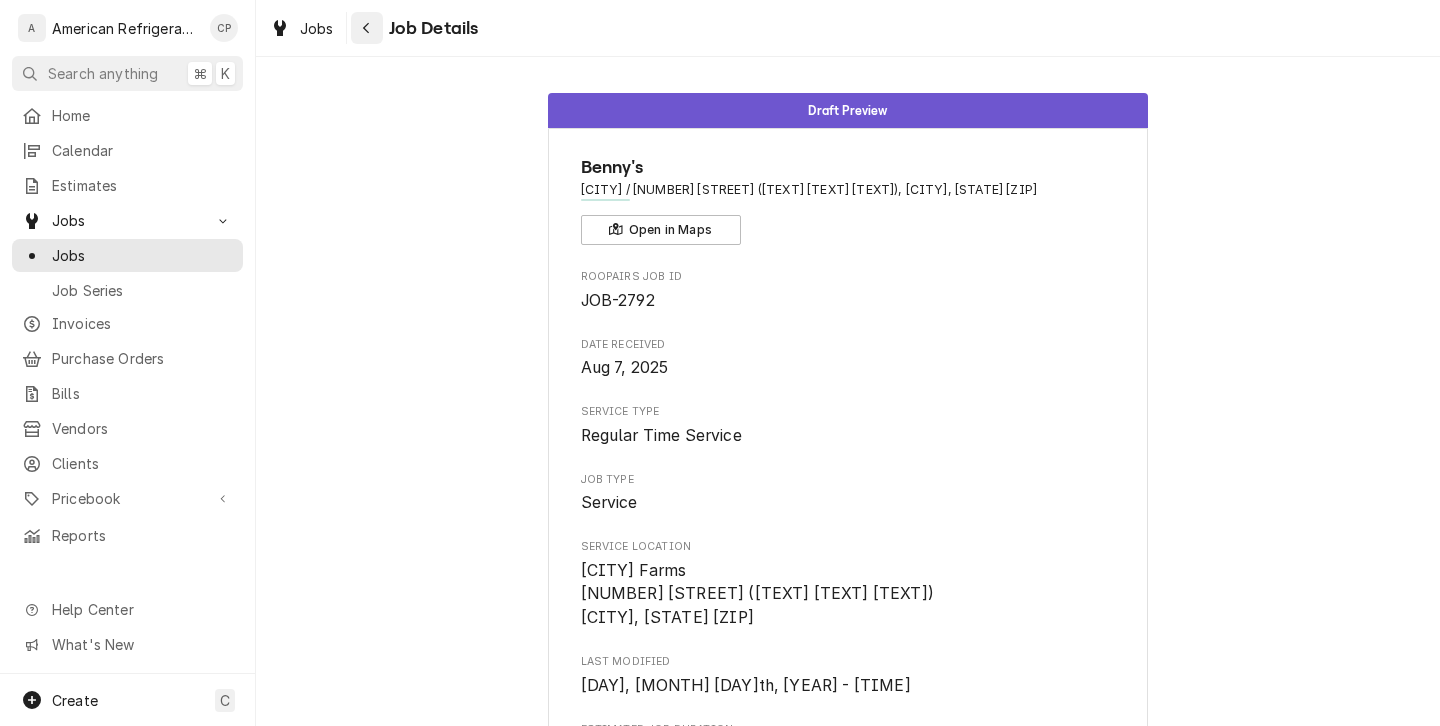 click 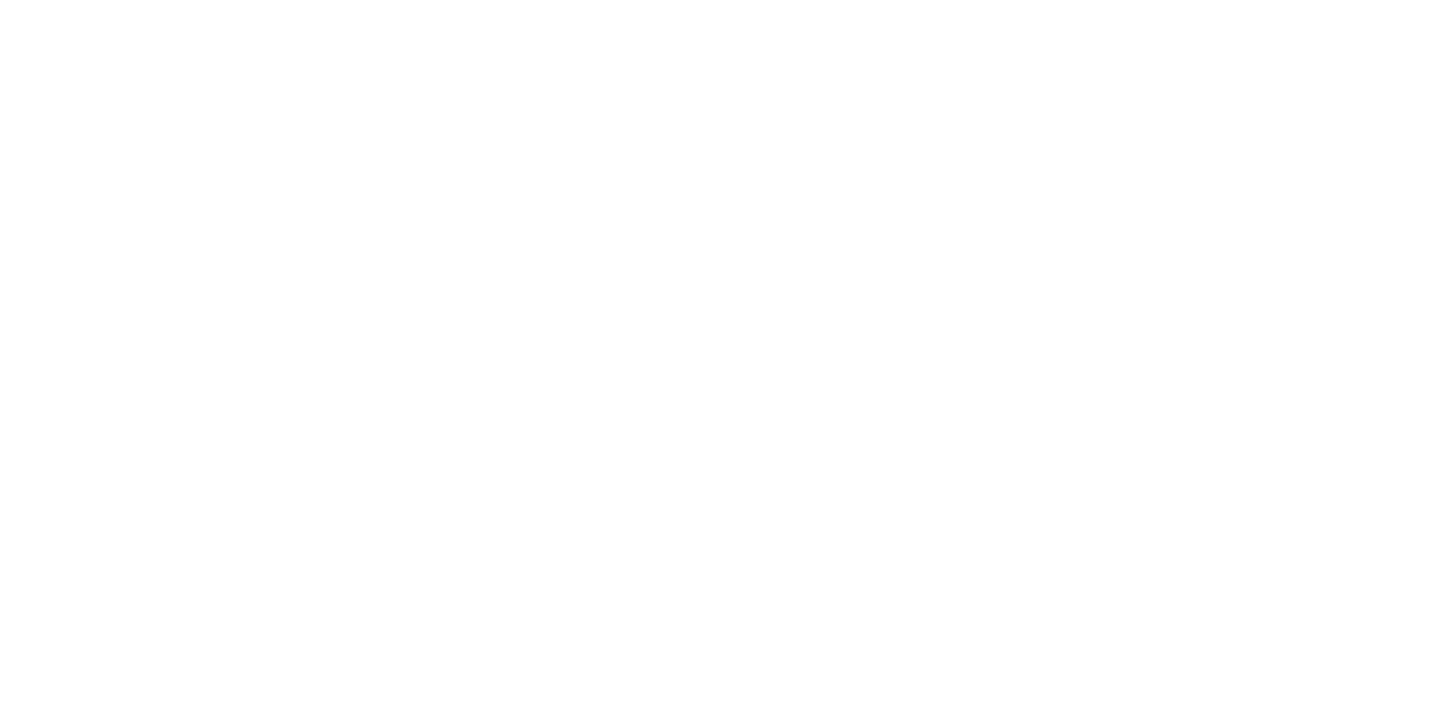 scroll, scrollTop: 0, scrollLeft: 0, axis: both 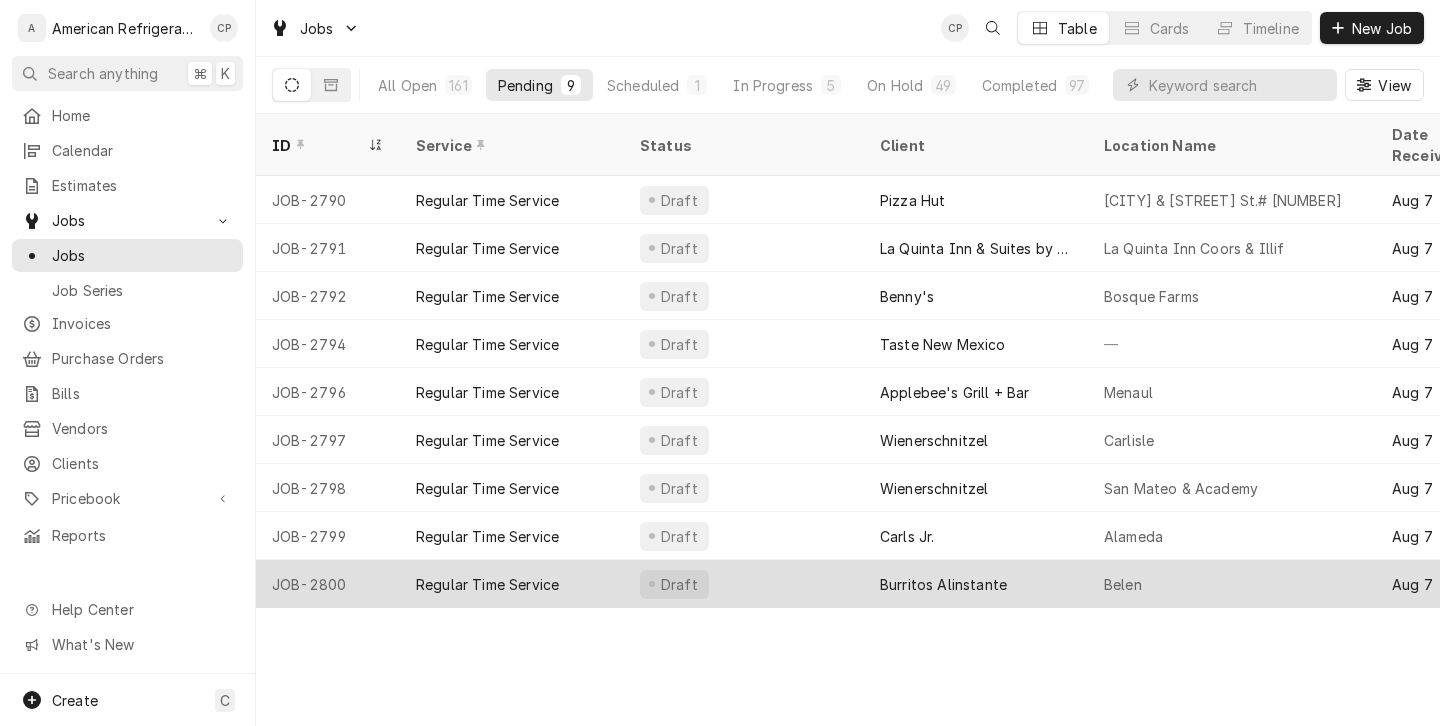 click on "Regular Time Service" at bounding box center (512, 584) 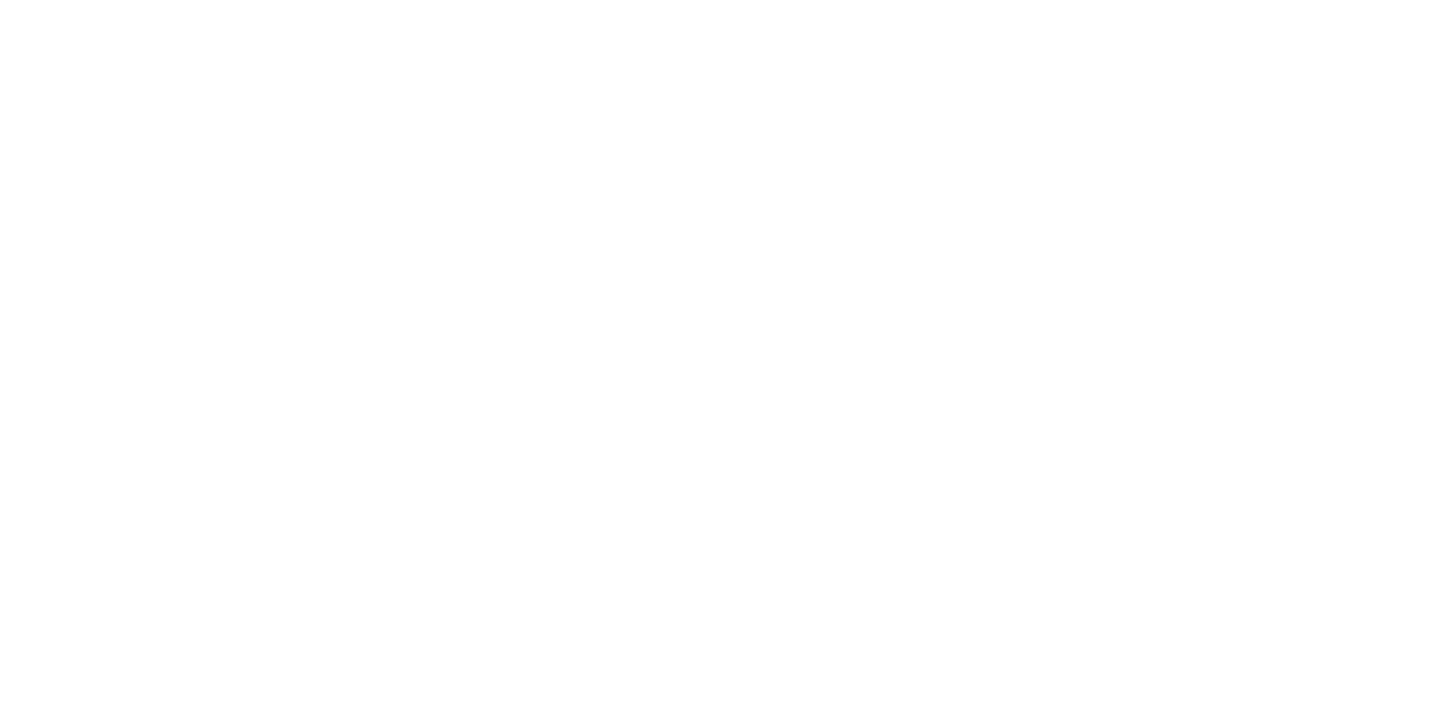 scroll, scrollTop: 0, scrollLeft: 0, axis: both 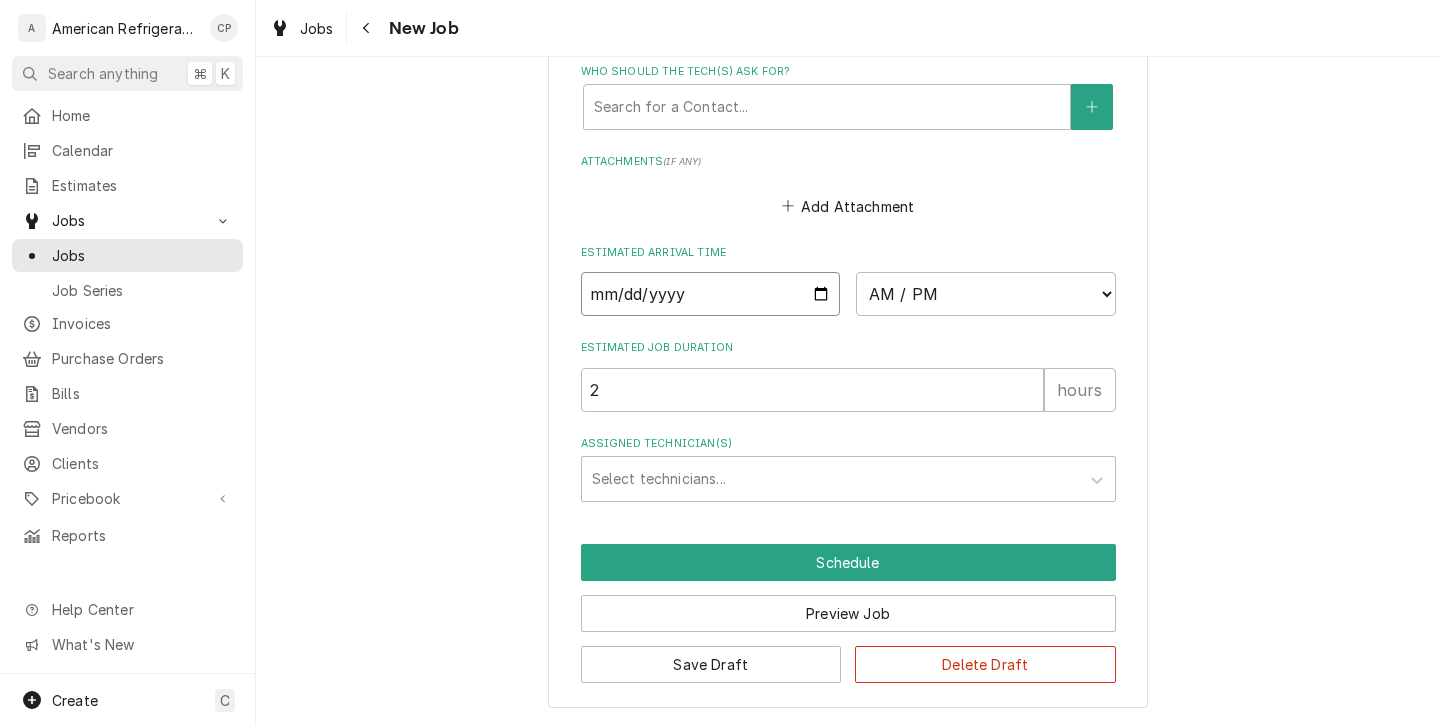click at bounding box center [711, 294] 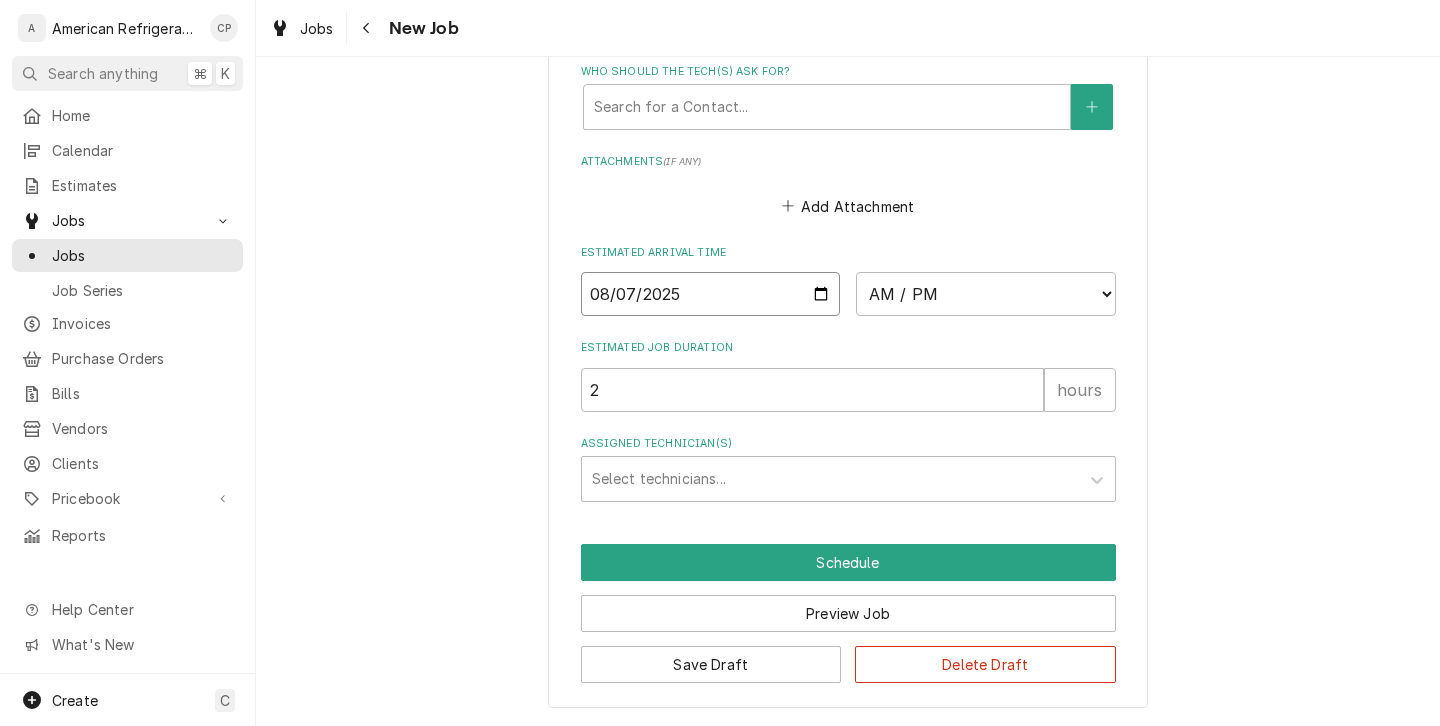 type on "2025-08-07" 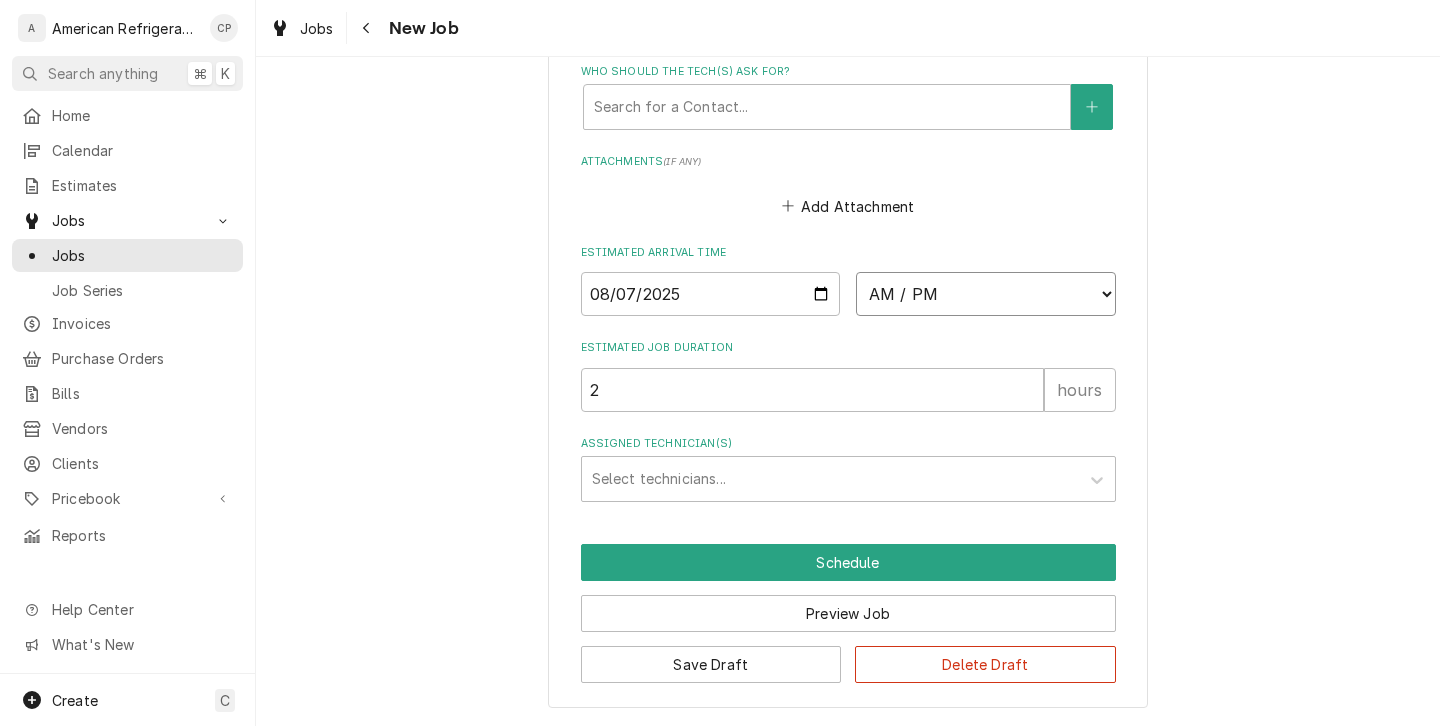 click on "AM / PM 6:00 AM 6:15 AM 6:30 AM 6:45 AM 7:00 AM 7:15 AM 7:30 AM 7:45 AM 8:00 AM 8:15 AM 8:30 AM 8:45 AM 9:00 AM 9:15 AM 9:30 AM 9:45 AM 10:00 AM 10:15 AM 10:30 AM 10:45 AM 11:00 AM 11:15 AM 11:30 AM 11:45 AM 12:00 PM 12:15 PM 12:30 PM 12:45 PM 1:00 PM 1:15 PM 1:30 PM 1:45 PM 2:00 PM 2:15 PM 2:30 PM 2:45 PM 3:00 PM 3:15 PM 3:30 PM 3:45 PM 4:00 PM 4:15 PM 4:30 PM 4:45 PM 5:00 PM 5:15 PM 5:30 PM 5:45 PM 6:00 PM 6:15 PM 6:30 PM 6:45 PM 7:00 PM 7:15 PM 7:30 PM 7:45 PM 8:00 PM 8:15 PM 8:30 PM 8:45 PM 9:00 PM 9:15 PM 9:30 PM 9:45 PM 10:00 PM 10:15 PM 10:30 PM 10:45 PM 11:00 PM 11:15 PM 11:30 PM 11:45 PM 12:00 AM 12:15 AM 12:30 AM 12:45 AM 1:00 AM 1:15 AM 1:30 AM 1:45 AM 2:00 AM 2:15 AM 2:30 AM 2:45 AM 3:00 AM 3:15 AM 3:30 AM 3:45 AM 4:00 AM 4:15 AM 4:30 AM 4:45 AM 5:00 AM 5:15 AM 5:30 AM 5:45 AM" at bounding box center [986, 294] 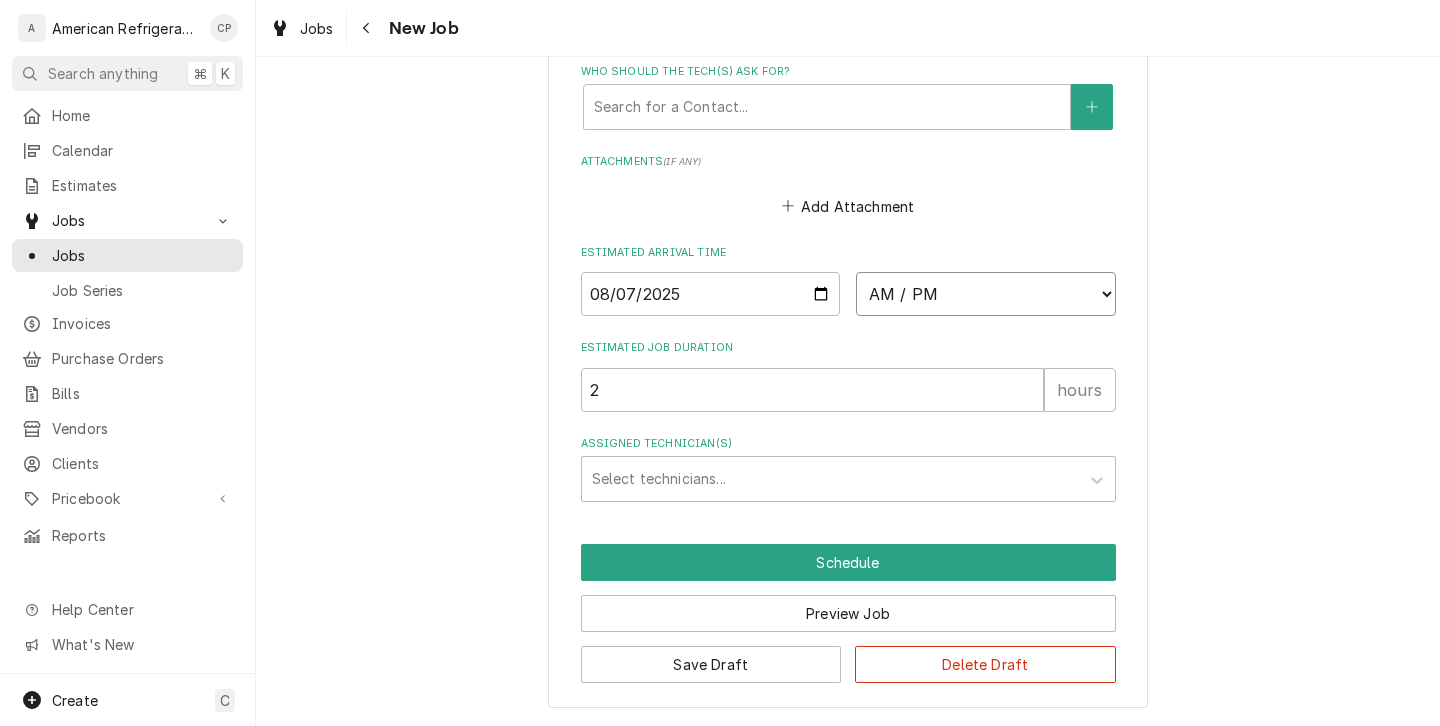 select on "15:00:00" 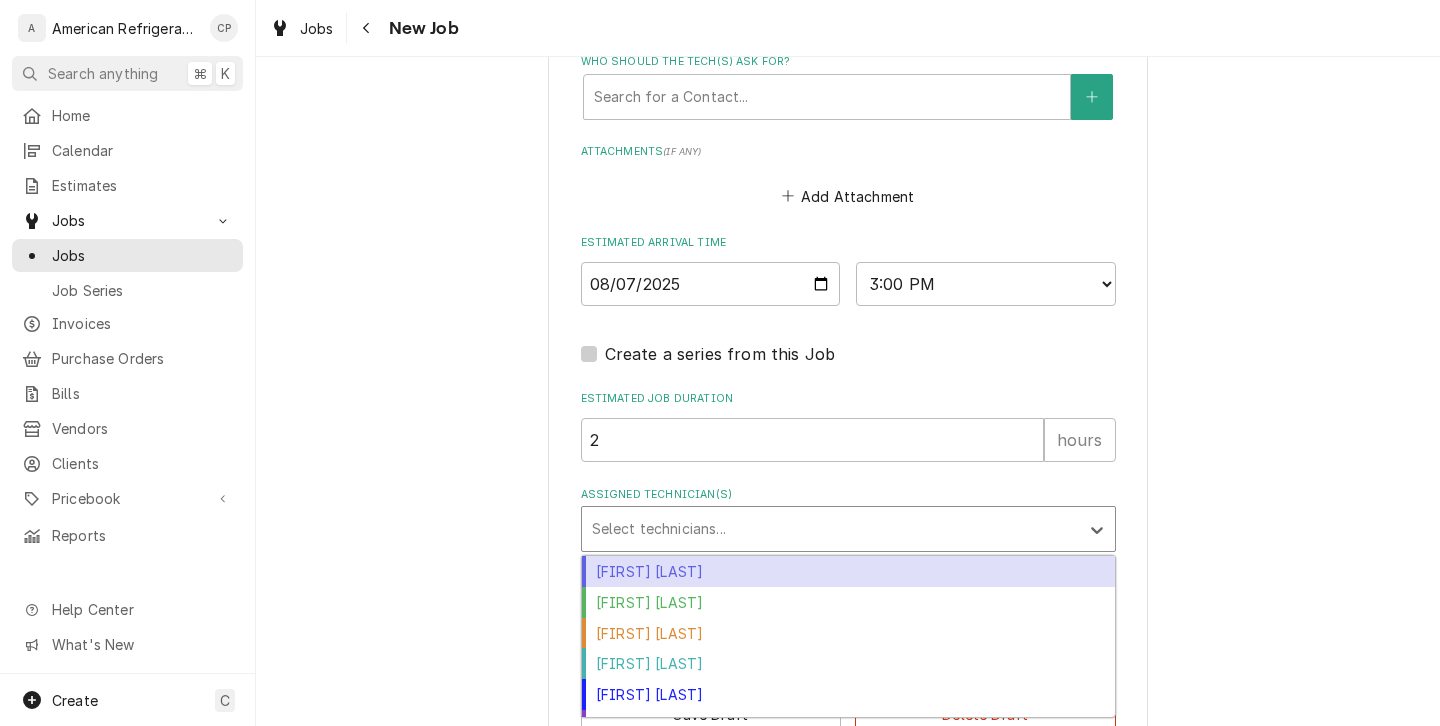 click at bounding box center (830, 529) 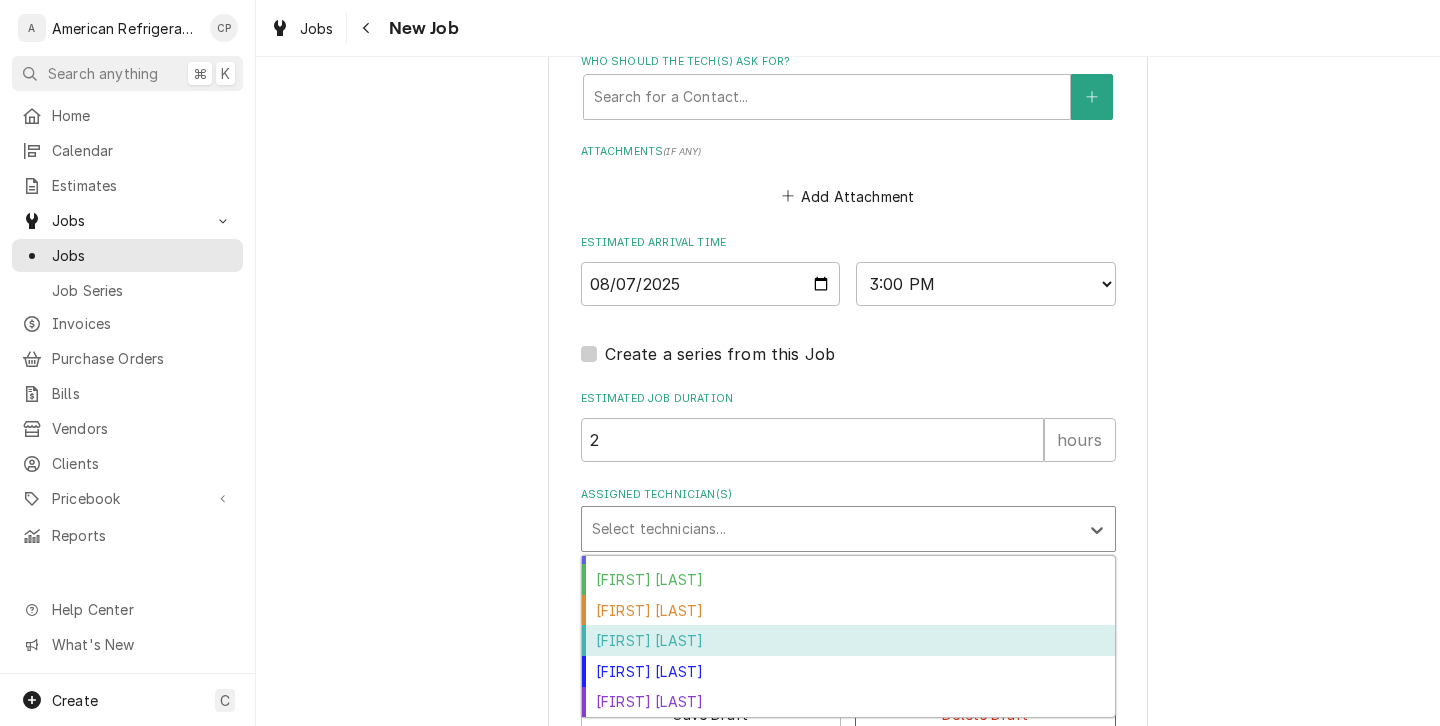 scroll, scrollTop: 23, scrollLeft: 0, axis: vertical 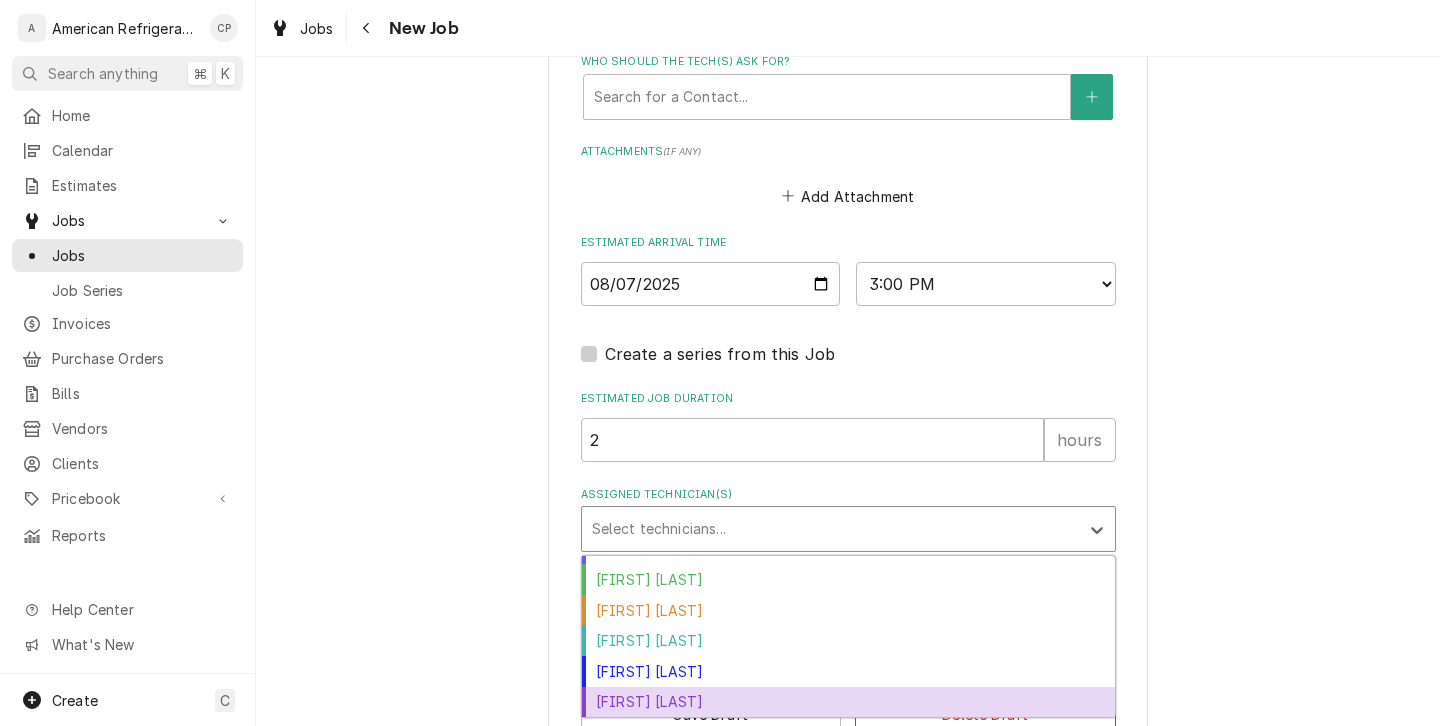 click on "Richard Wirick" at bounding box center (848, 702) 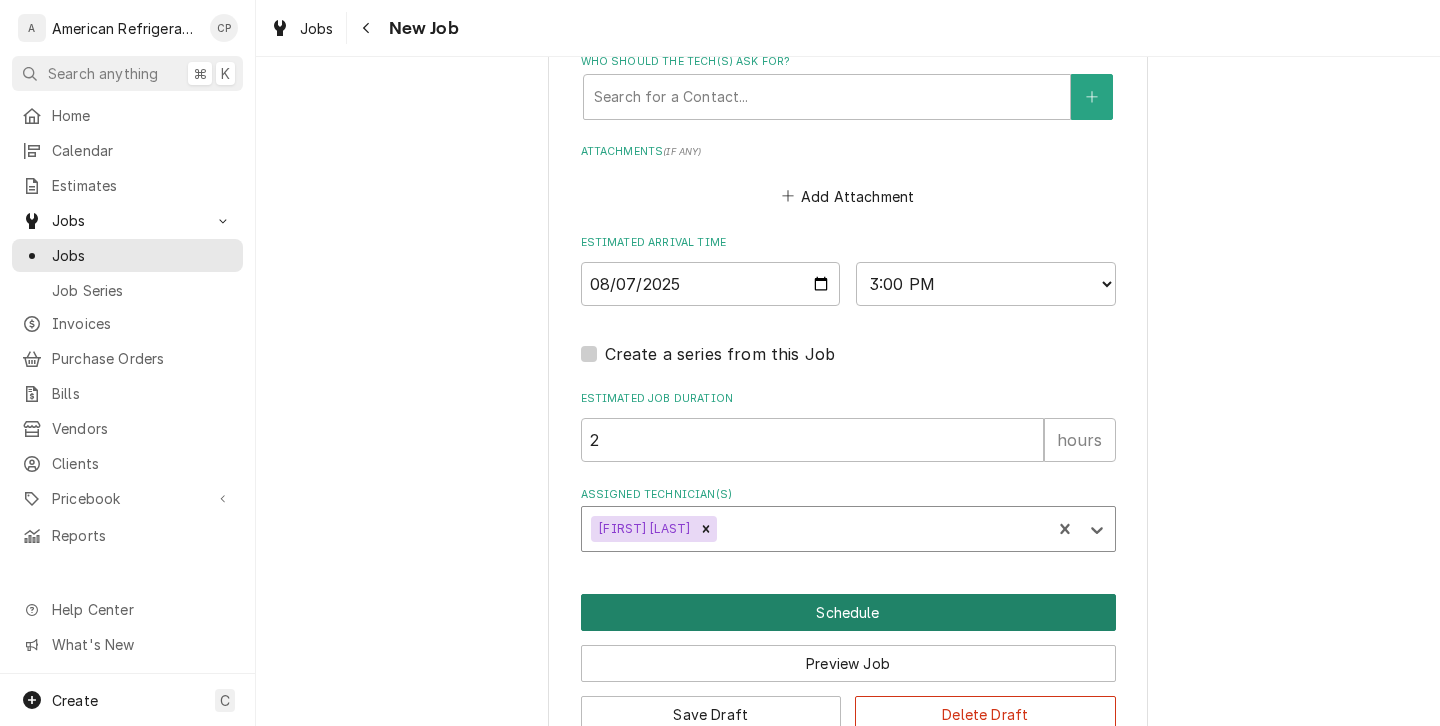 click on "Schedule" at bounding box center (848, 612) 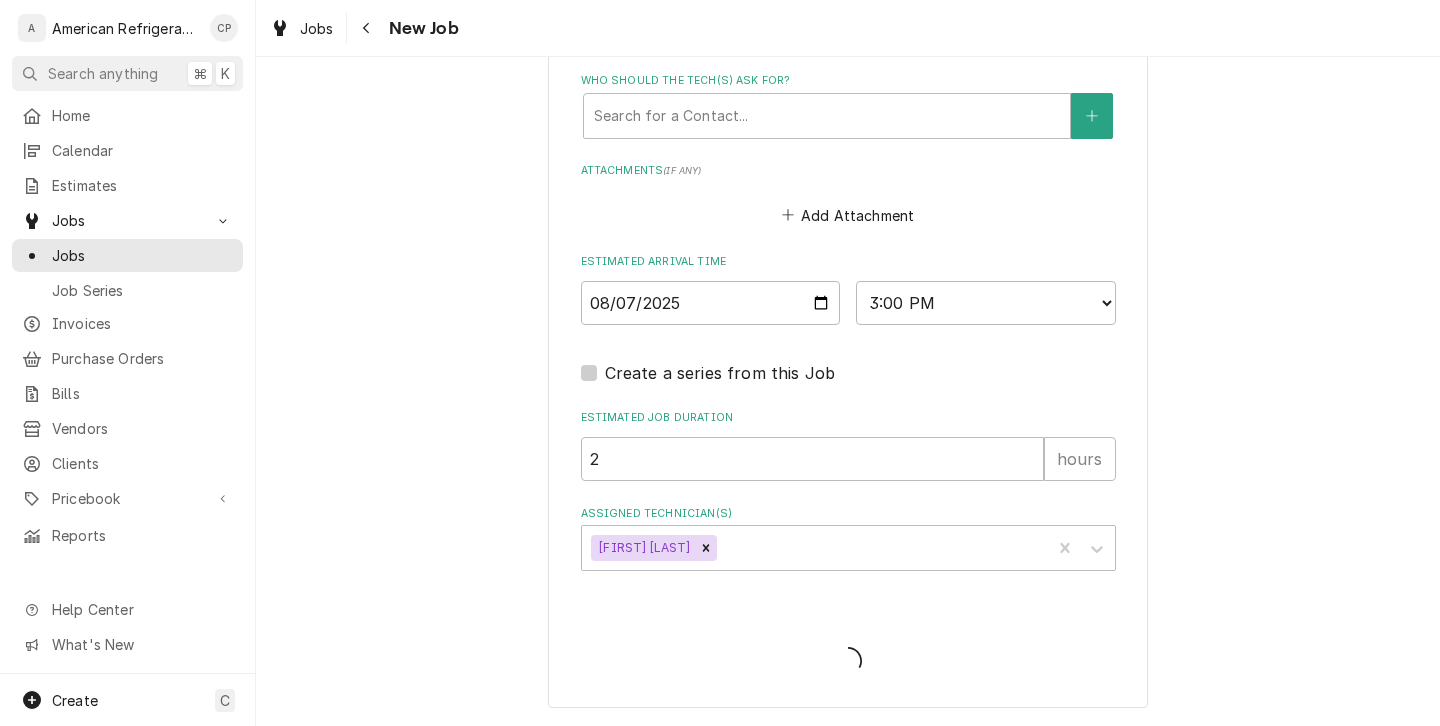 type on "x" 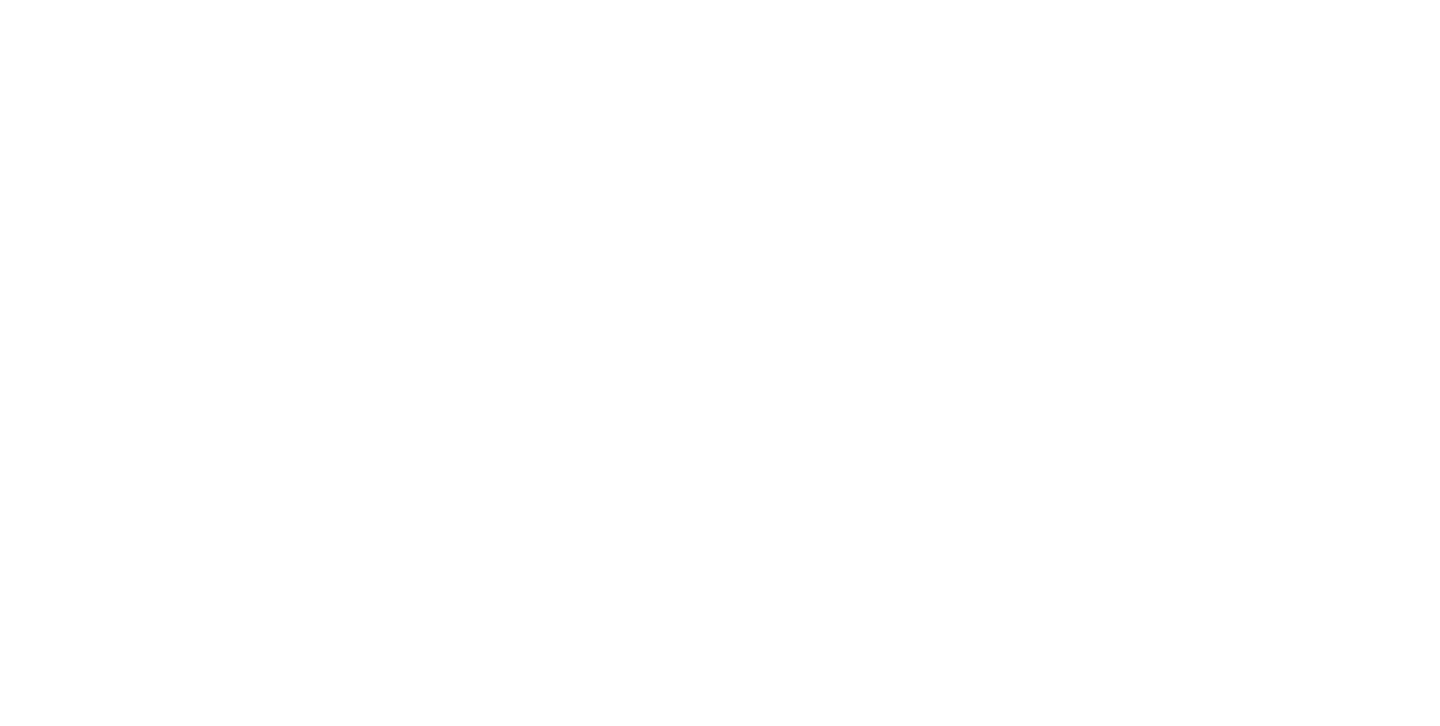 scroll, scrollTop: 0, scrollLeft: 0, axis: both 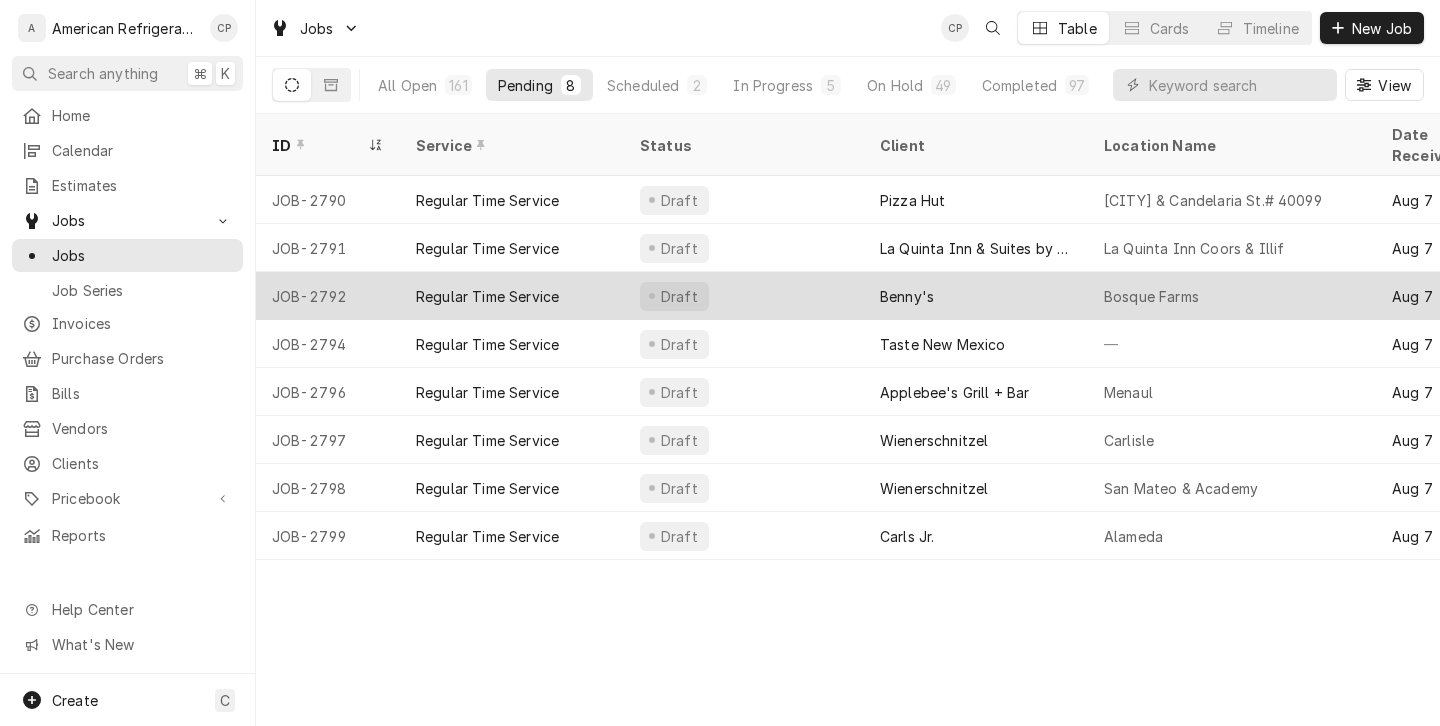 click on "Regular Time Service" at bounding box center [487, 296] 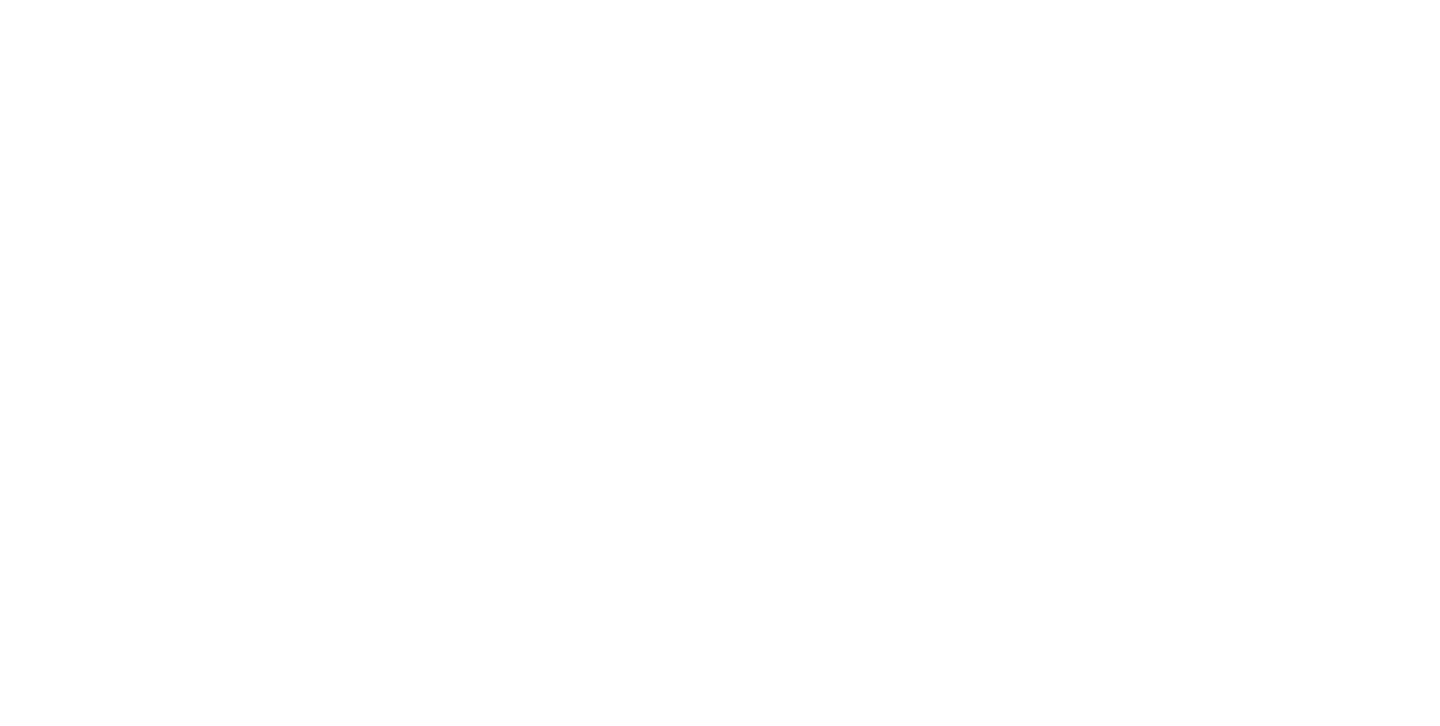 scroll, scrollTop: 0, scrollLeft: 0, axis: both 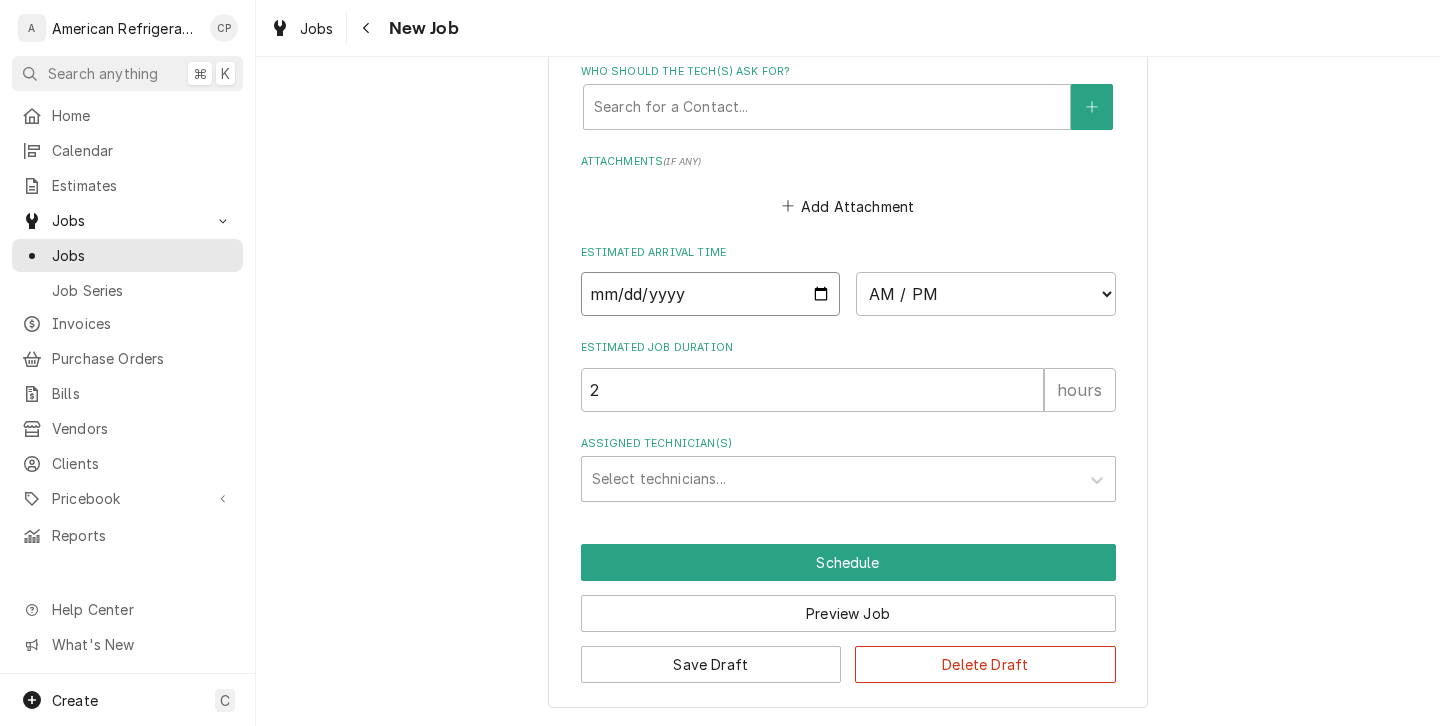 click at bounding box center [711, 294] 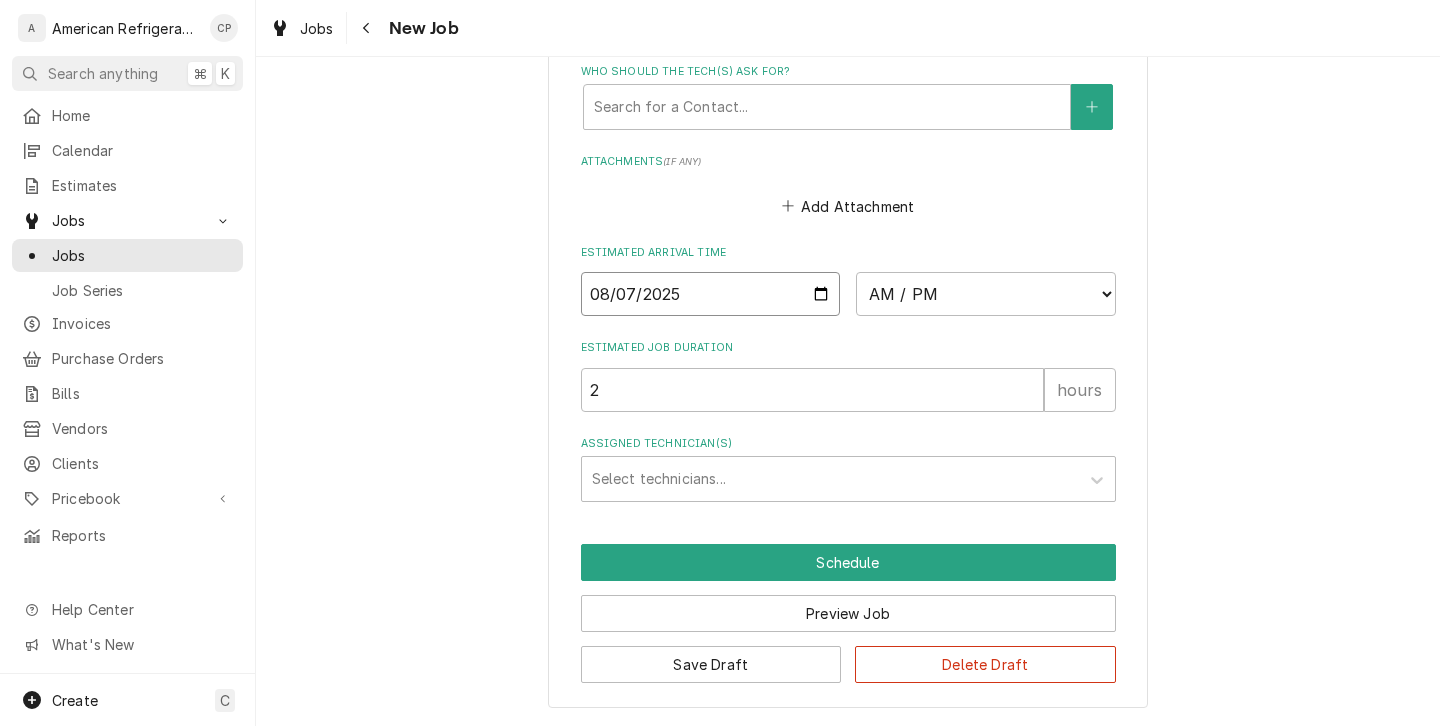 type on "2025-08-07" 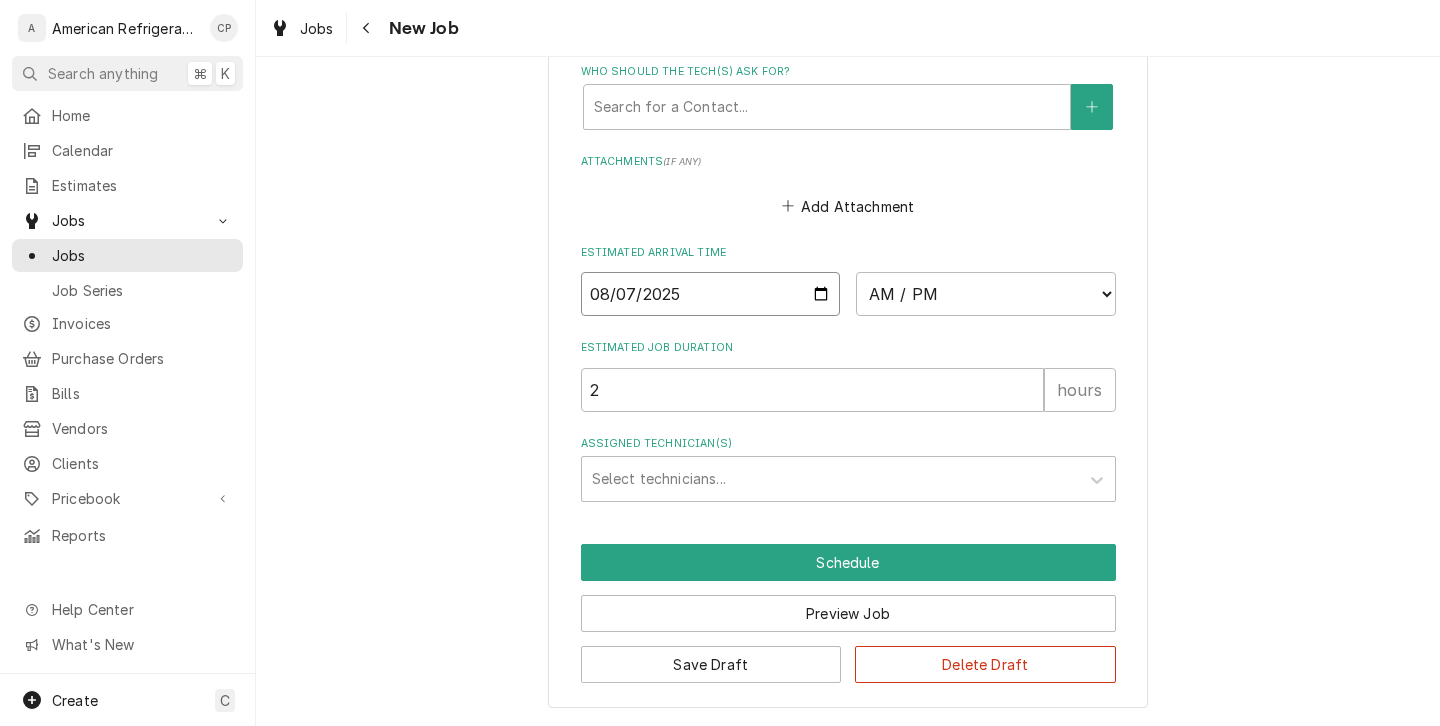type on "x" 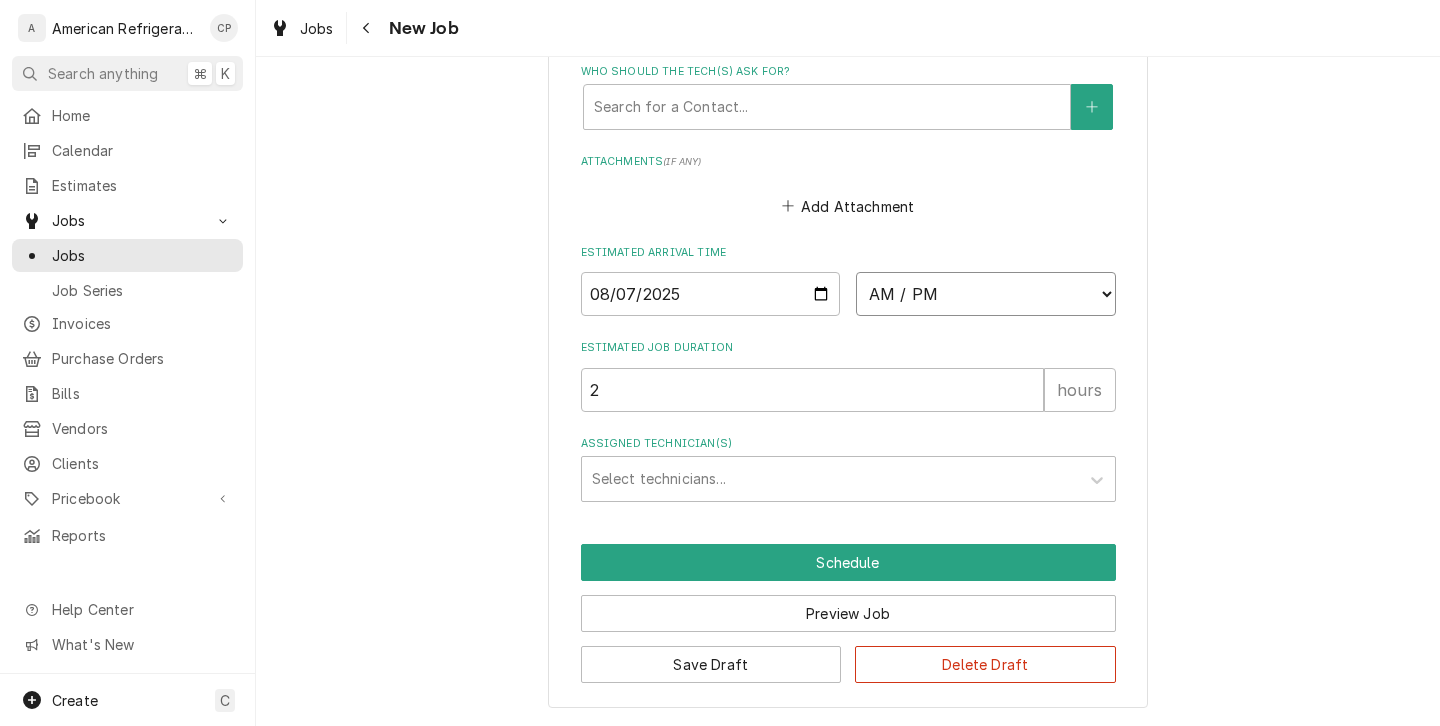 click on "AM / PM 6:00 AM 6:15 AM 6:30 AM 6:45 AM 7:00 AM 7:15 AM 7:30 AM 7:45 AM 8:00 AM 8:15 AM 8:30 AM 8:45 AM 9:00 AM 9:15 AM 9:30 AM 9:45 AM 10:00 AM 10:15 AM 10:30 AM 10:45 AM 11:00 AM 11:15 AM 11:30 AM 11:45 AM 12:00 PM 12:15 PM 12:30 PM 12:45 PM 1:00 PM 1:15 PM 1:30 PM 1:45 PM 2:00 PM 2:15 PM 2:30 PM 2:45 PM 3:00 PM 3:15 PM 3:30 PM 3:45 PM 4:00 PM 4:15 PM 4:30 PM 4:45 PM 5:00 PM 5:15 PM 5:30 PM 5:45 PM 6:00 PM 6:15 PM 6:30 PM 6:45 PM 7:00 PM 7:15 PM 7:30 PM 7:45 PM 8:00 PM 8:15 PM 8:30 PM 8:45 PM 9:00 PM 9:15 PM 9:30 PM 9:45 PM 10:00 PM 10:15 PM 10:30 PM 10:45 PM 11:00 PM 11:15 PM 11:30 PM 11:45 PM 12:00 AM 12:15 AM 12:30 AM 12:45 AM 1:00 AM 1:15 AM 1:30 AM 1:45 AM 2:00 AM 2:15 AM 2:30 AM 2:45 AM 3:00 AM 3:15 AM 3:30 AM 3:45 AM 4:00 AM 4:15 AM 4:30 AM 4:45 AM 5:00 AM 5:15 AM 5:30 AM 5:45 AM" at bounding box center [986, 294] 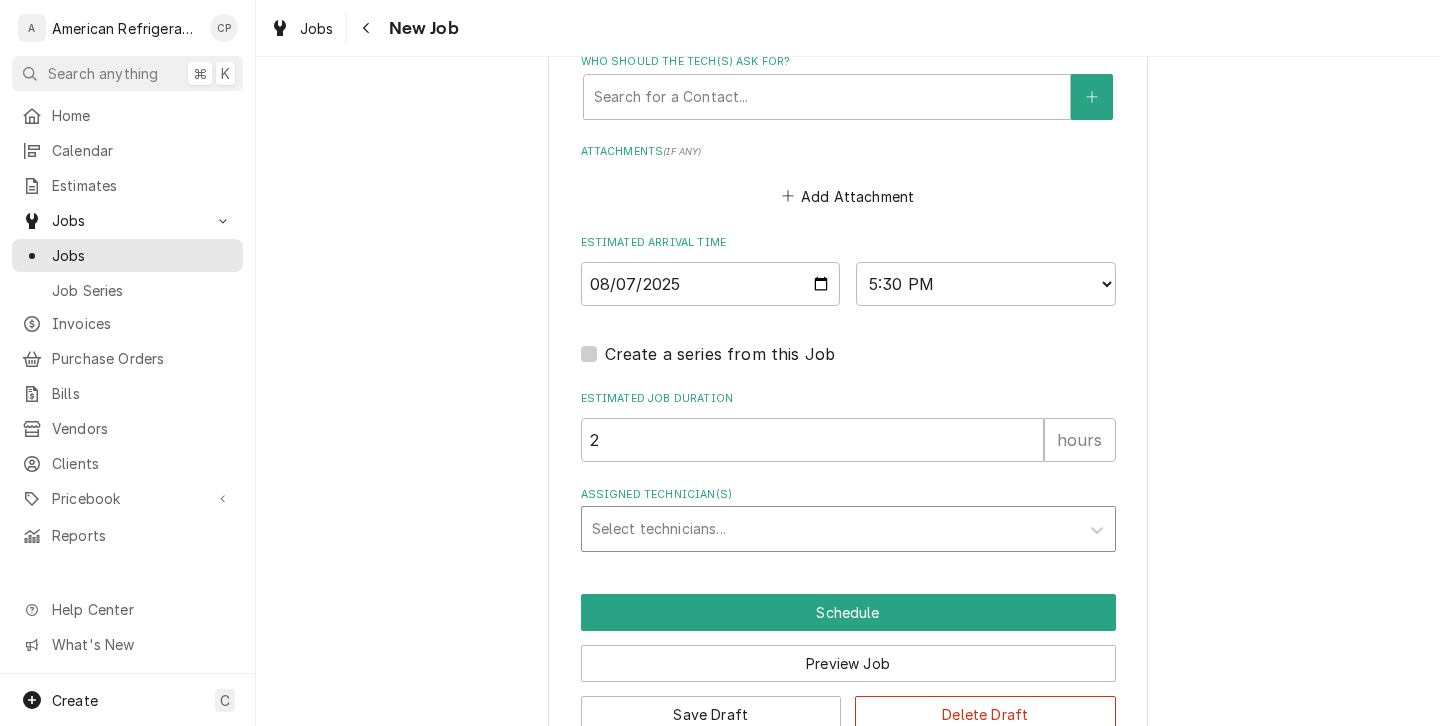 click at bounding box center (830, 529) 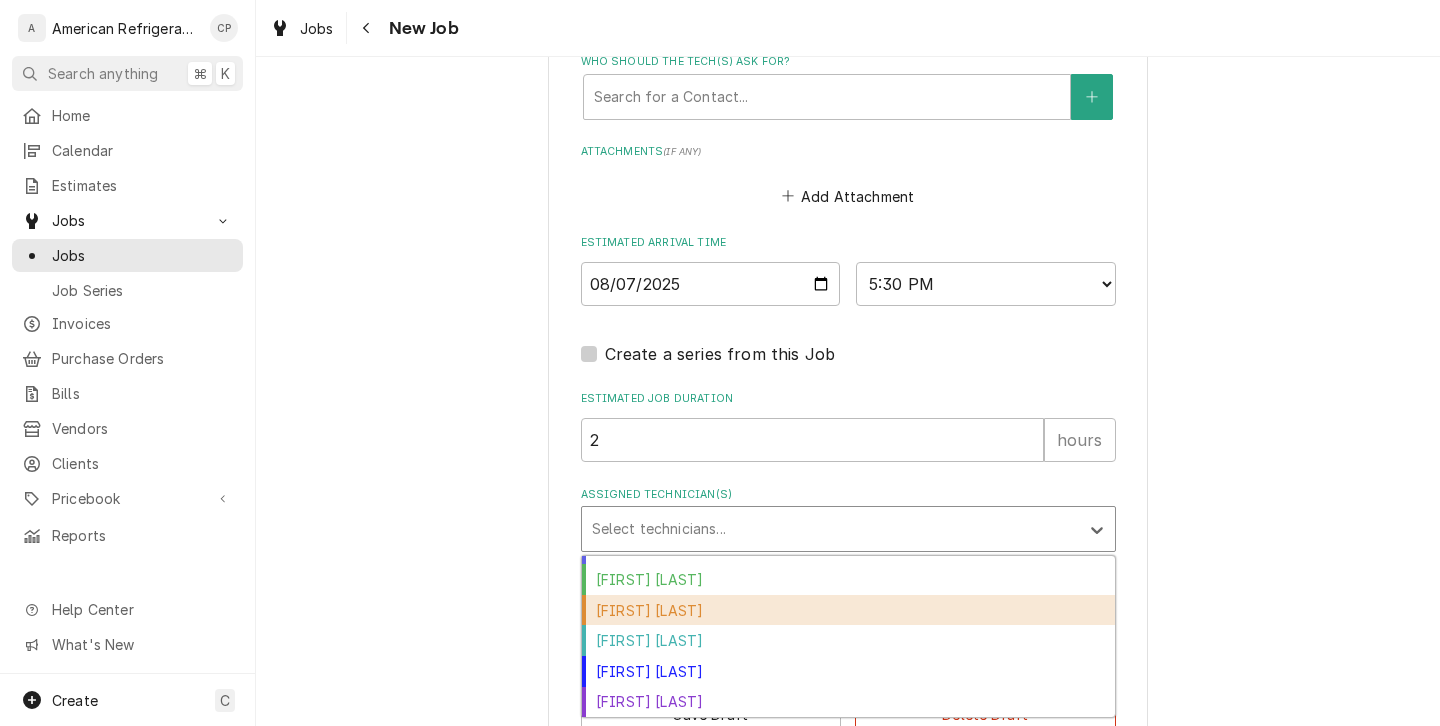 scroll, scrollTop: 23, scrollLeft: 0, axis: vertical 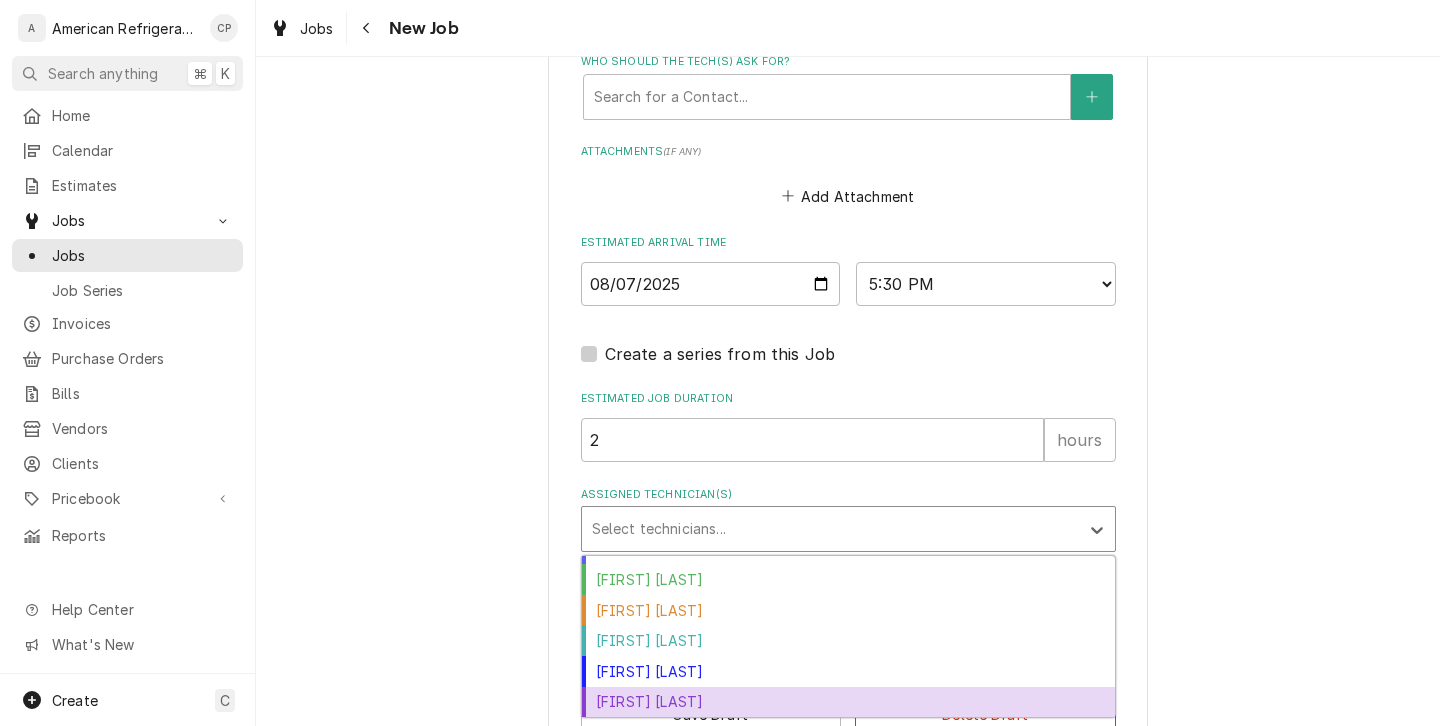 click on "Richard Wirick" at bounding box center (848, 702) 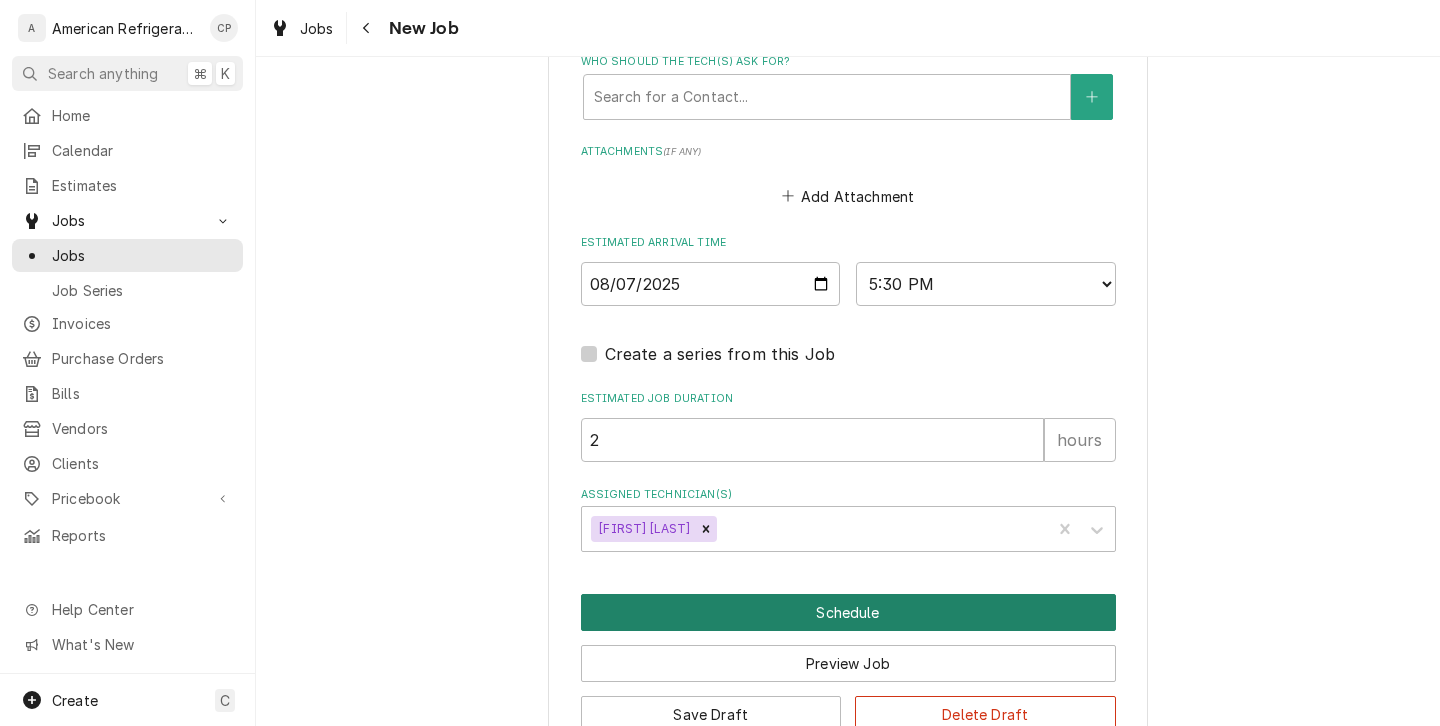 click on "Schedule" at bounding box center (848, 612) 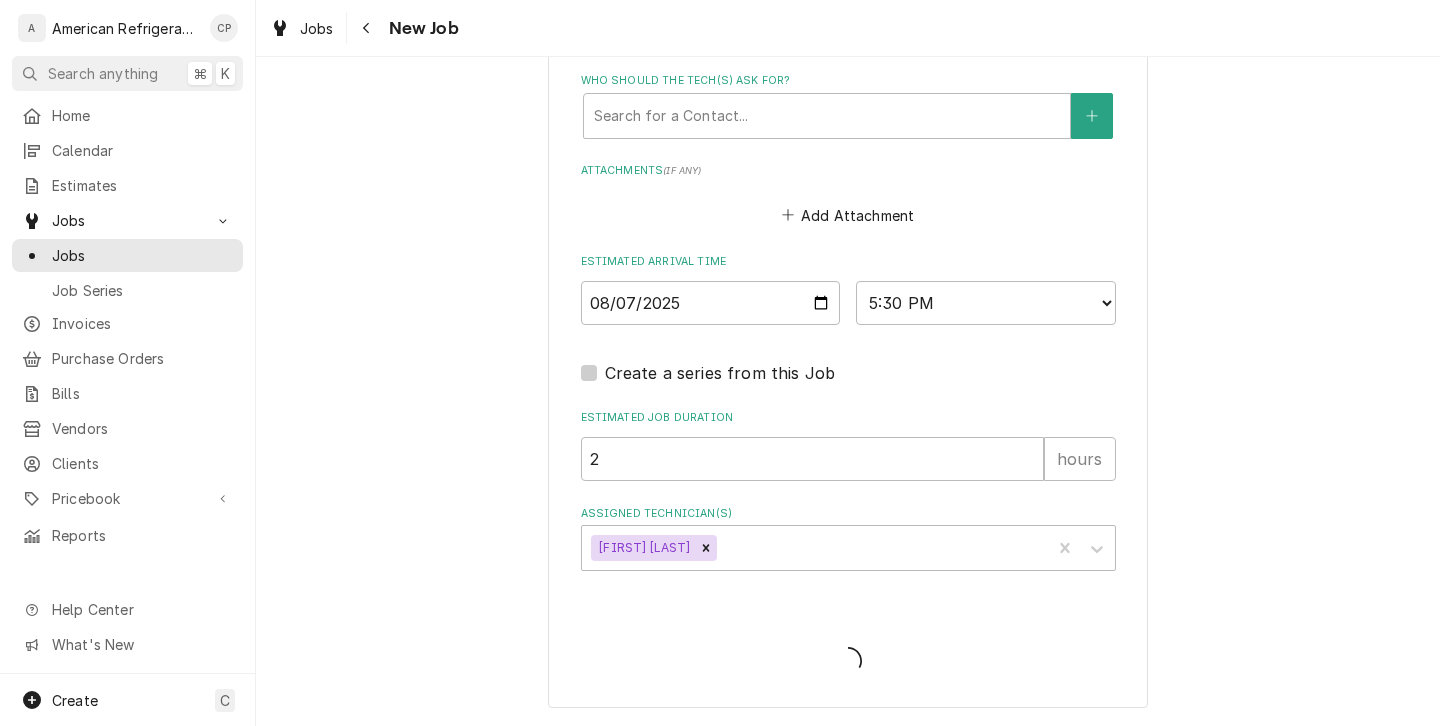 type on "x" 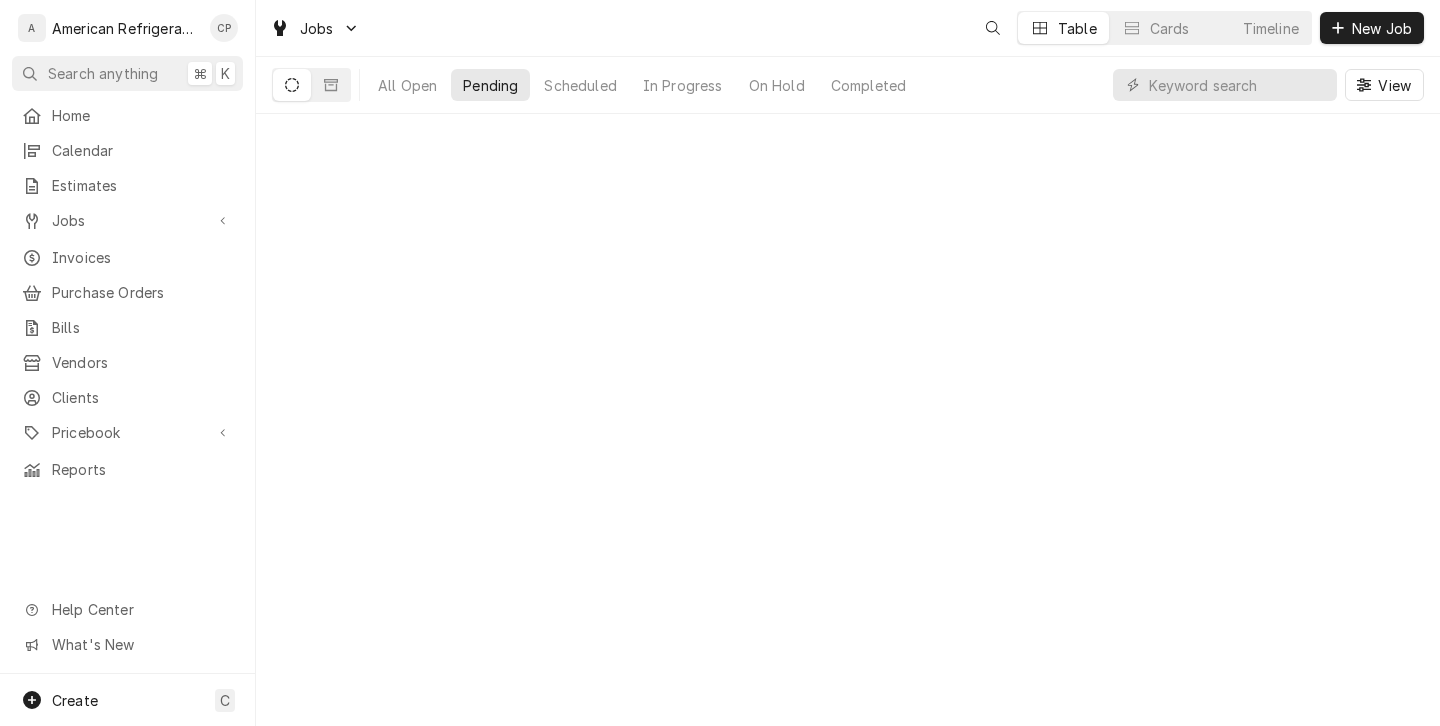 scroll, scrollTop: 0, scrollLeft: 0, axis: both 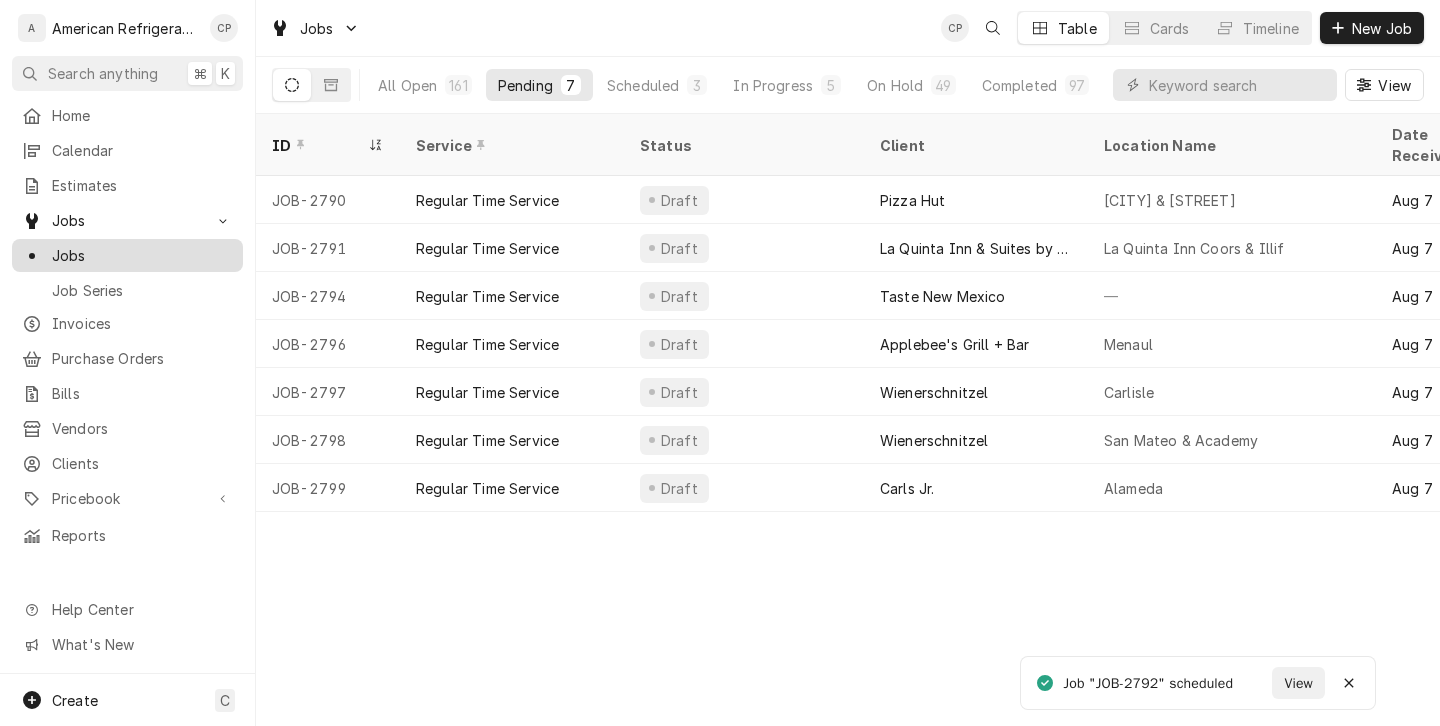 click on "Jobs" at bounding box center (142, 255) 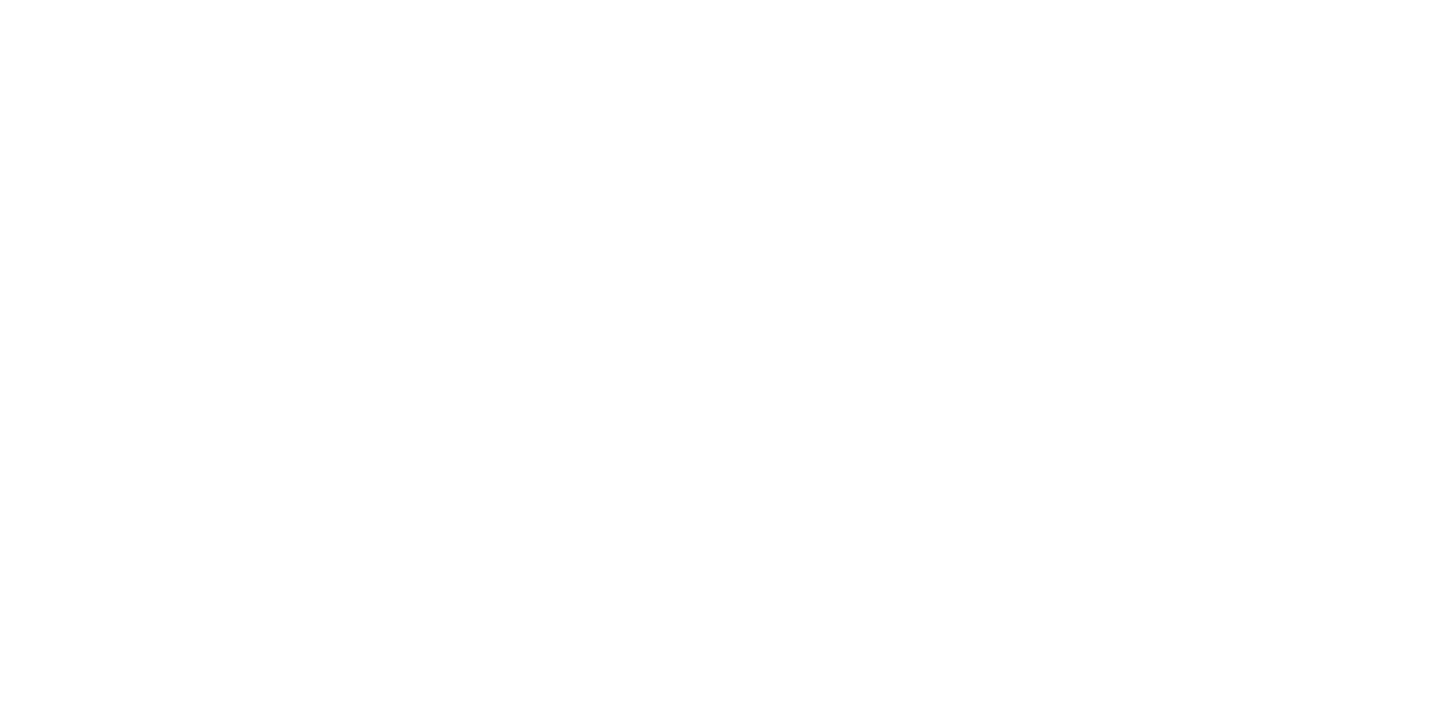 scroll, scrollTop: 0, scrollLeft: 0, axis: both 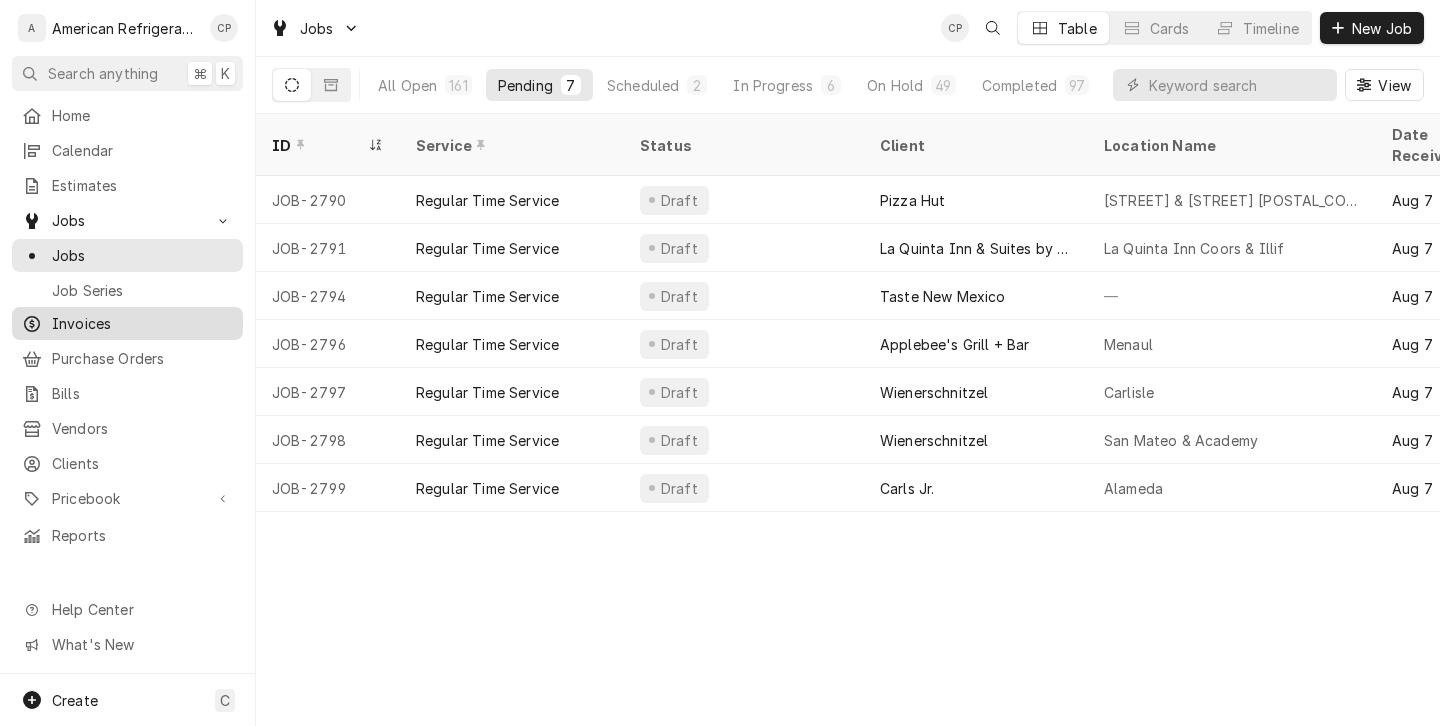 click on "Invoices" at bounding box center [142, 323] 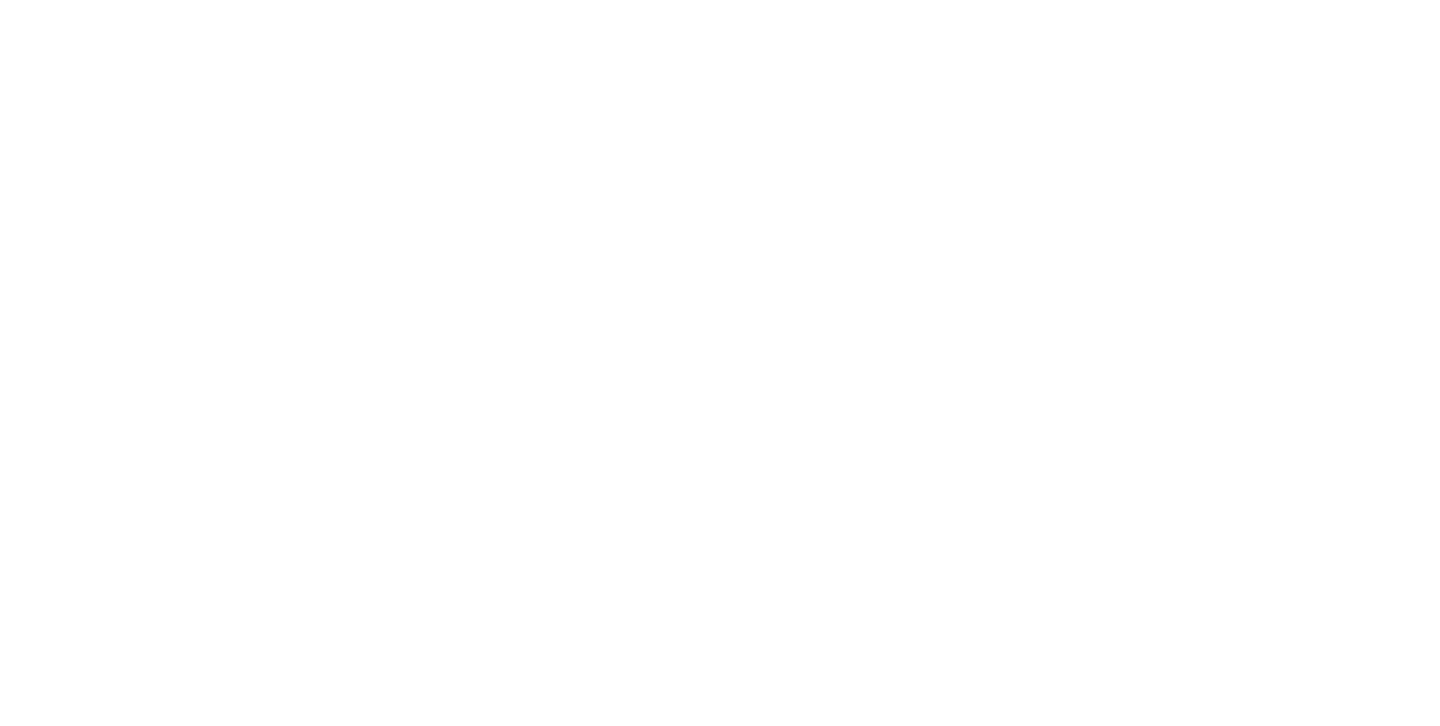 scroll, scrollTop: 0, scrollLeft: 0, axis: both 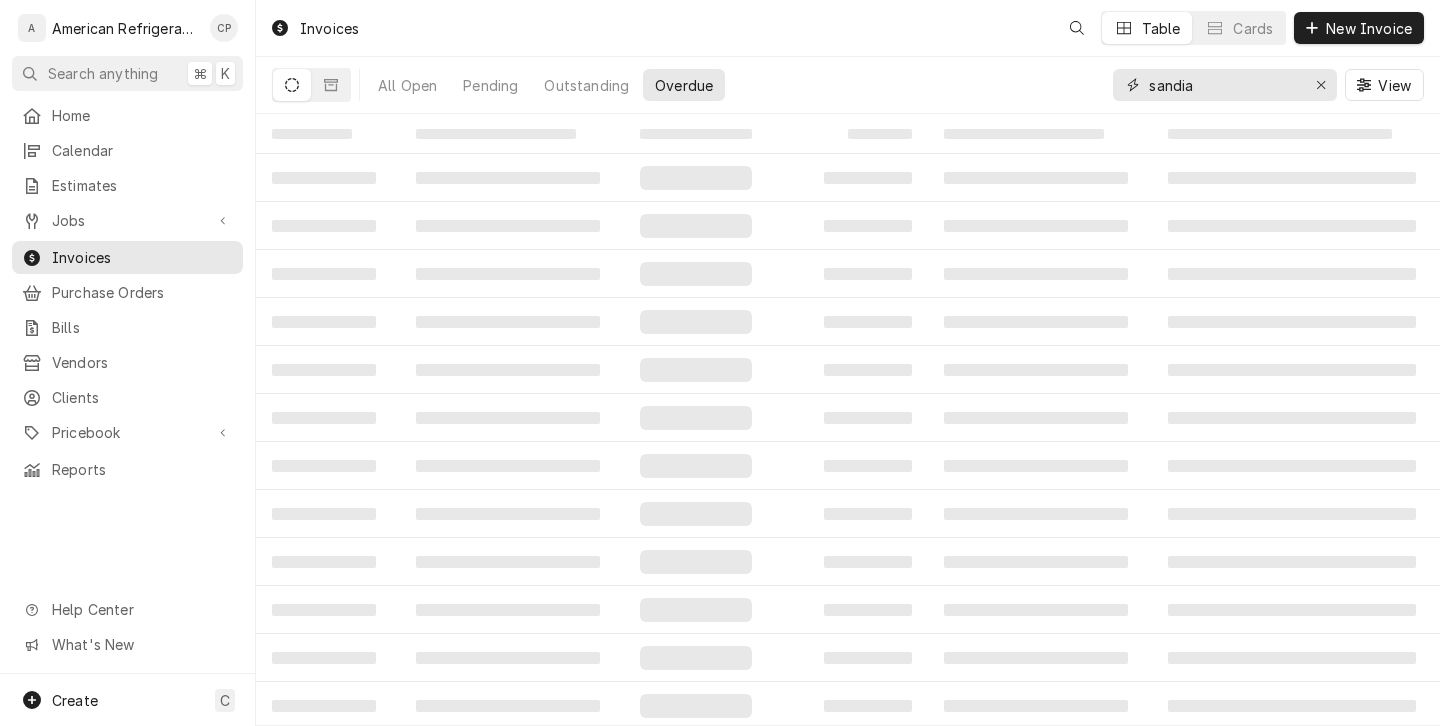 click on "sandia" at bounding box center [1224, 85] 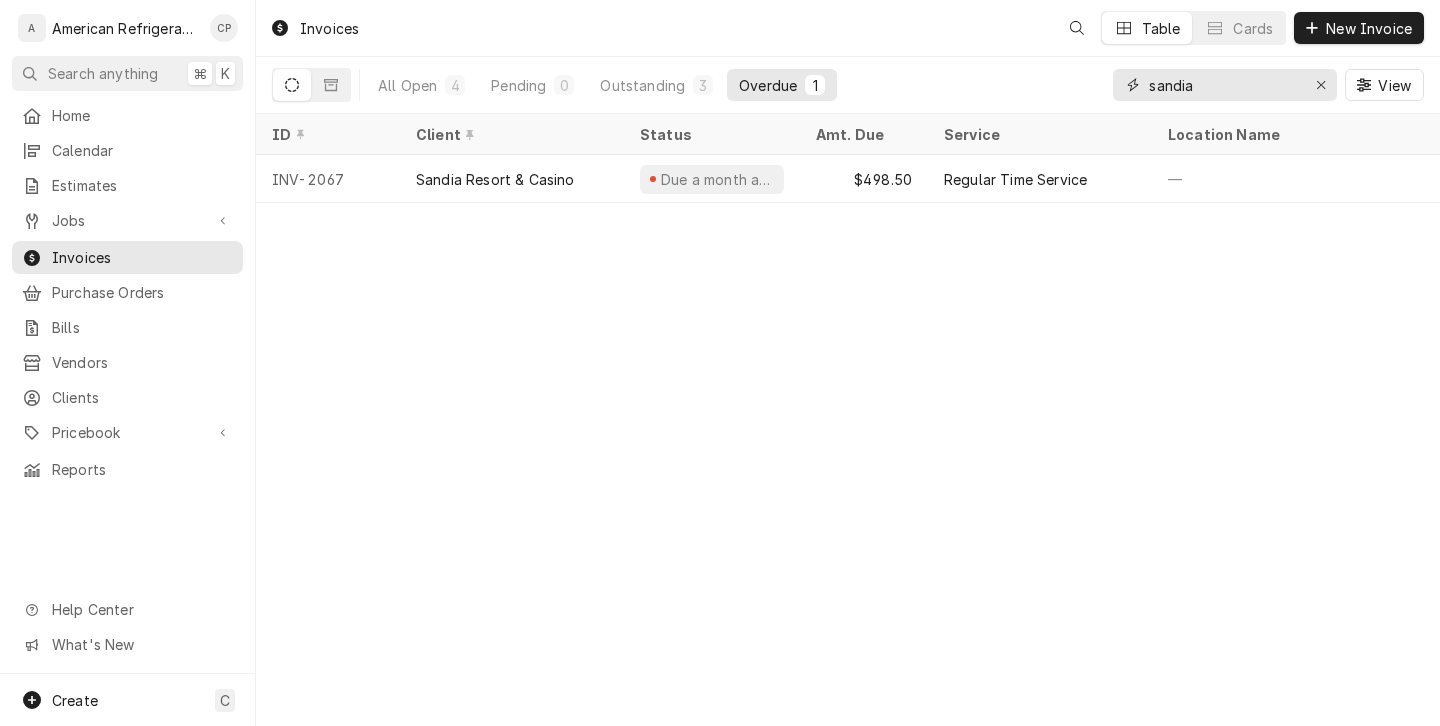 click on "sandia" at bounding box center [1224, 85] 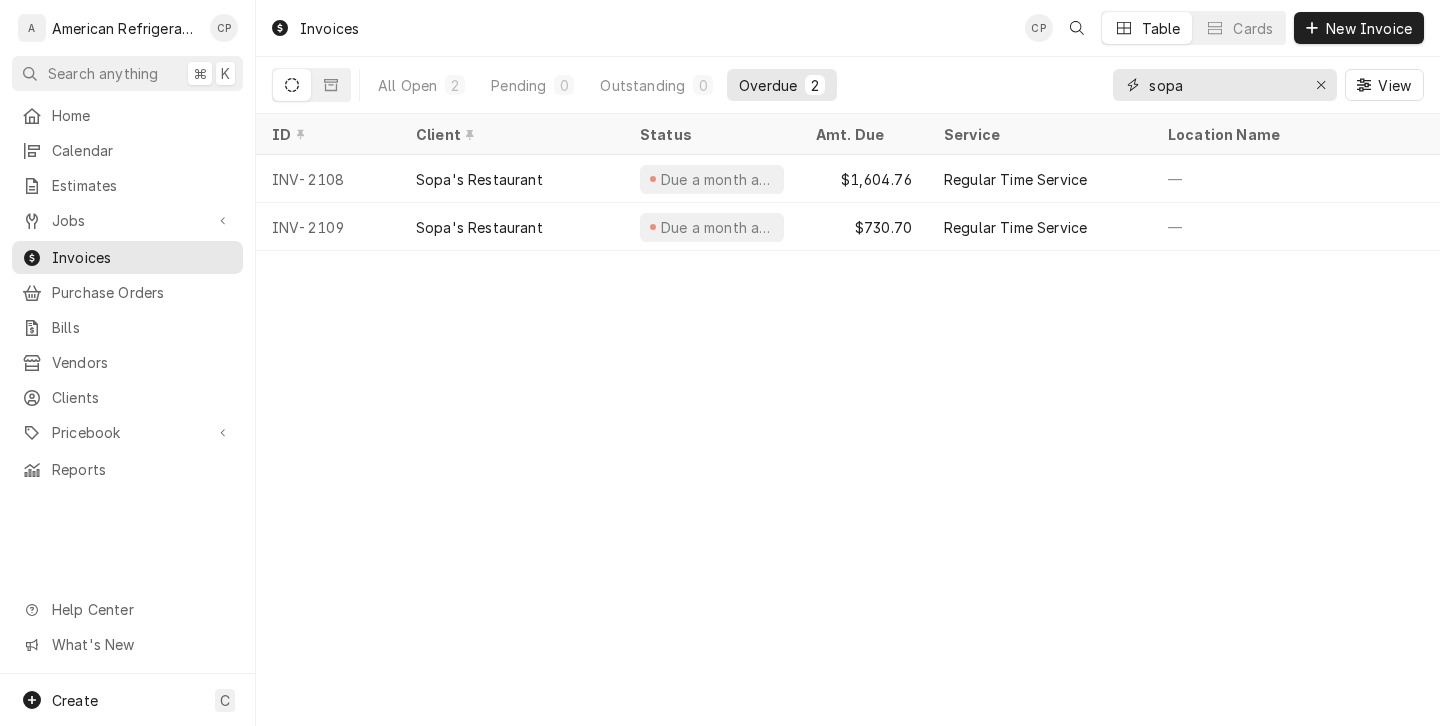 click on "sopa" at bounding box center (1224, 85) 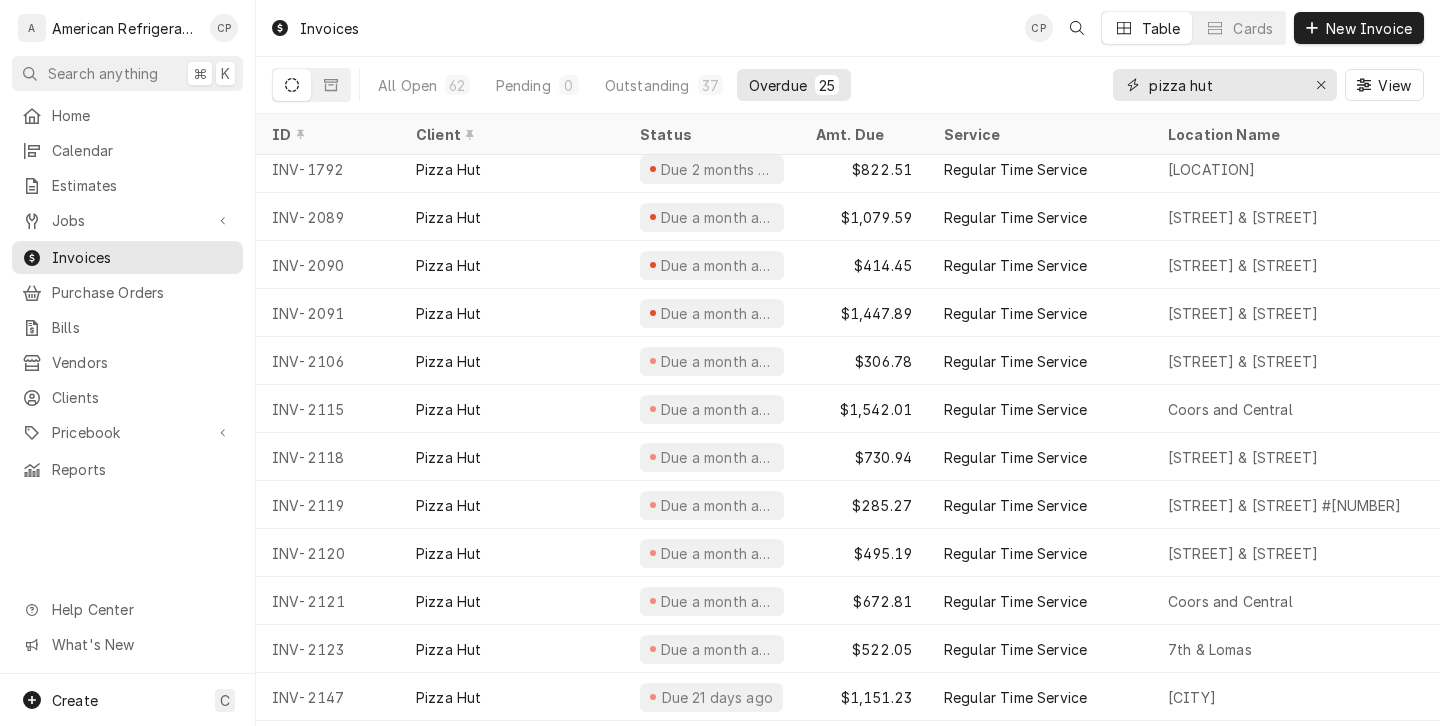 scroll, scrollTop: 0, scrollLeft: 0, axis: both 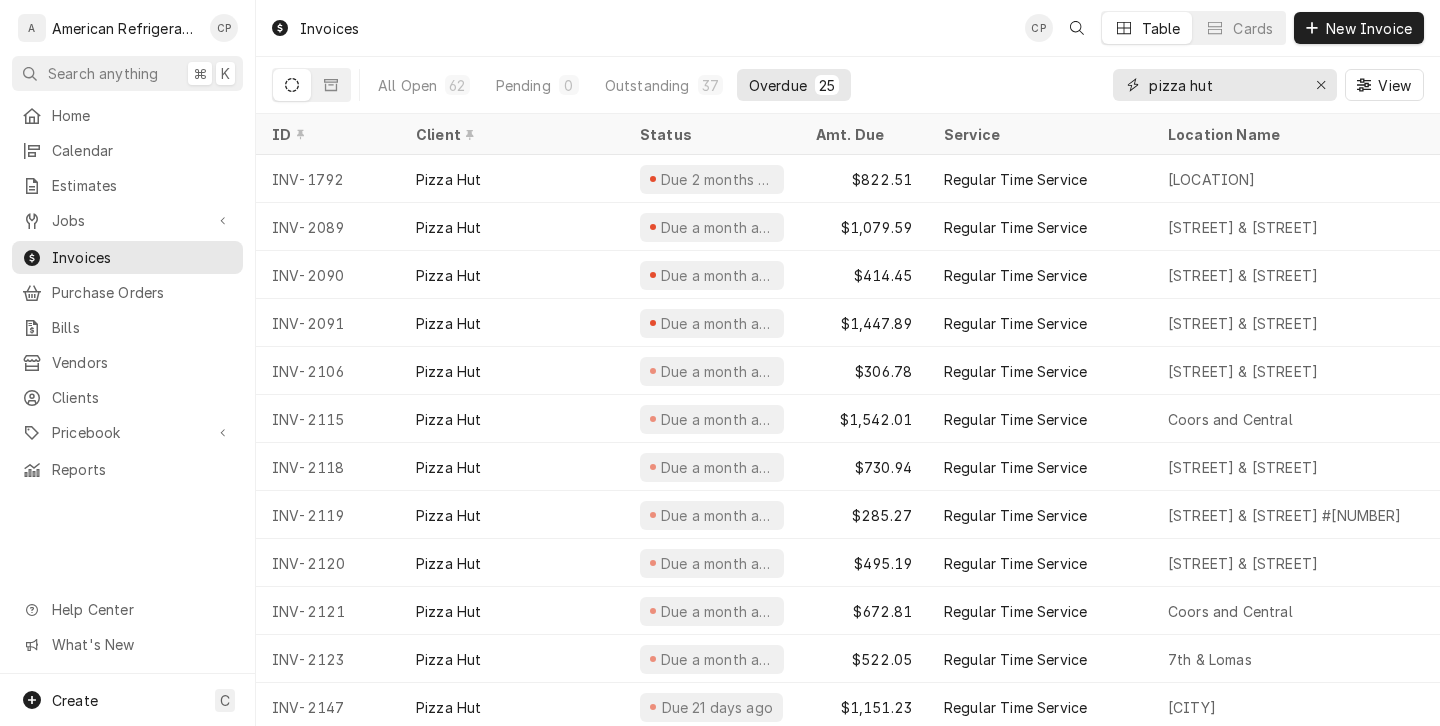 type on "pizza hut" 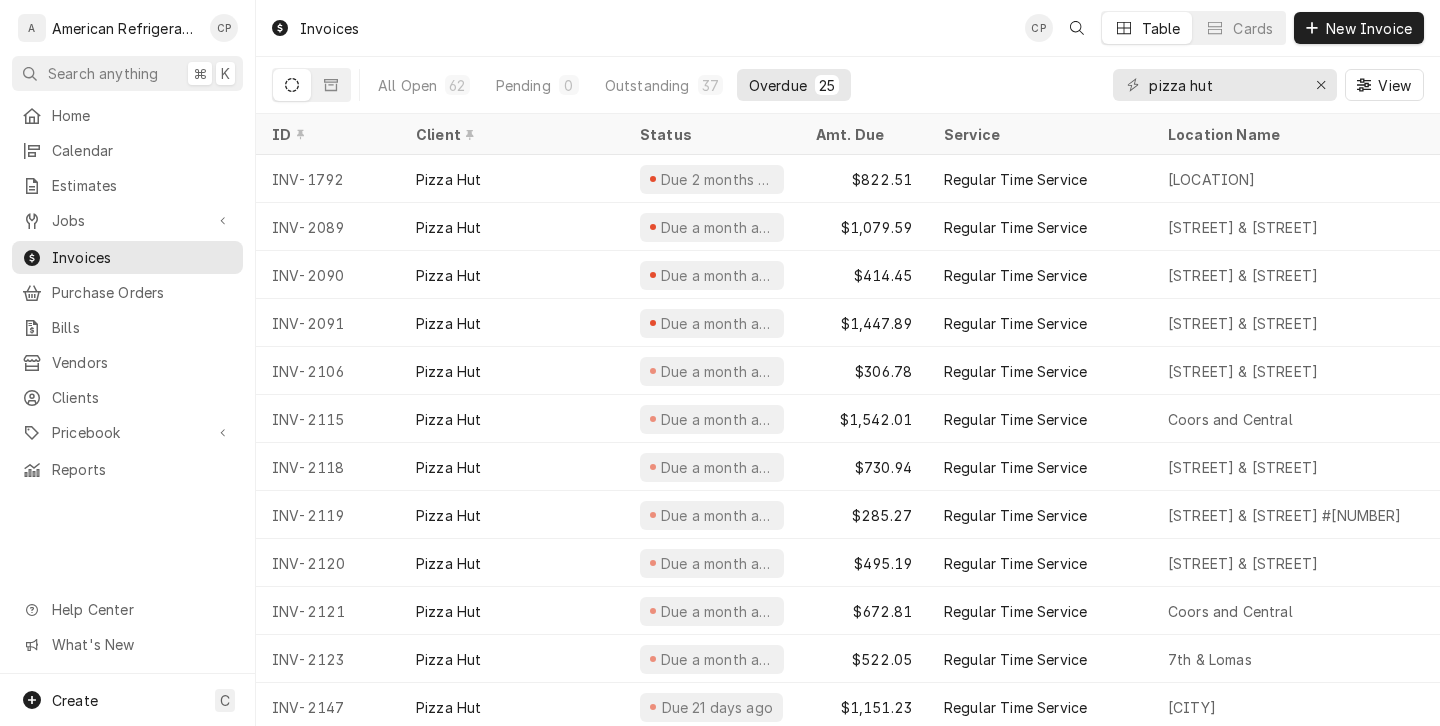 click on "pizza hut" at bounding box center (1225, 85) 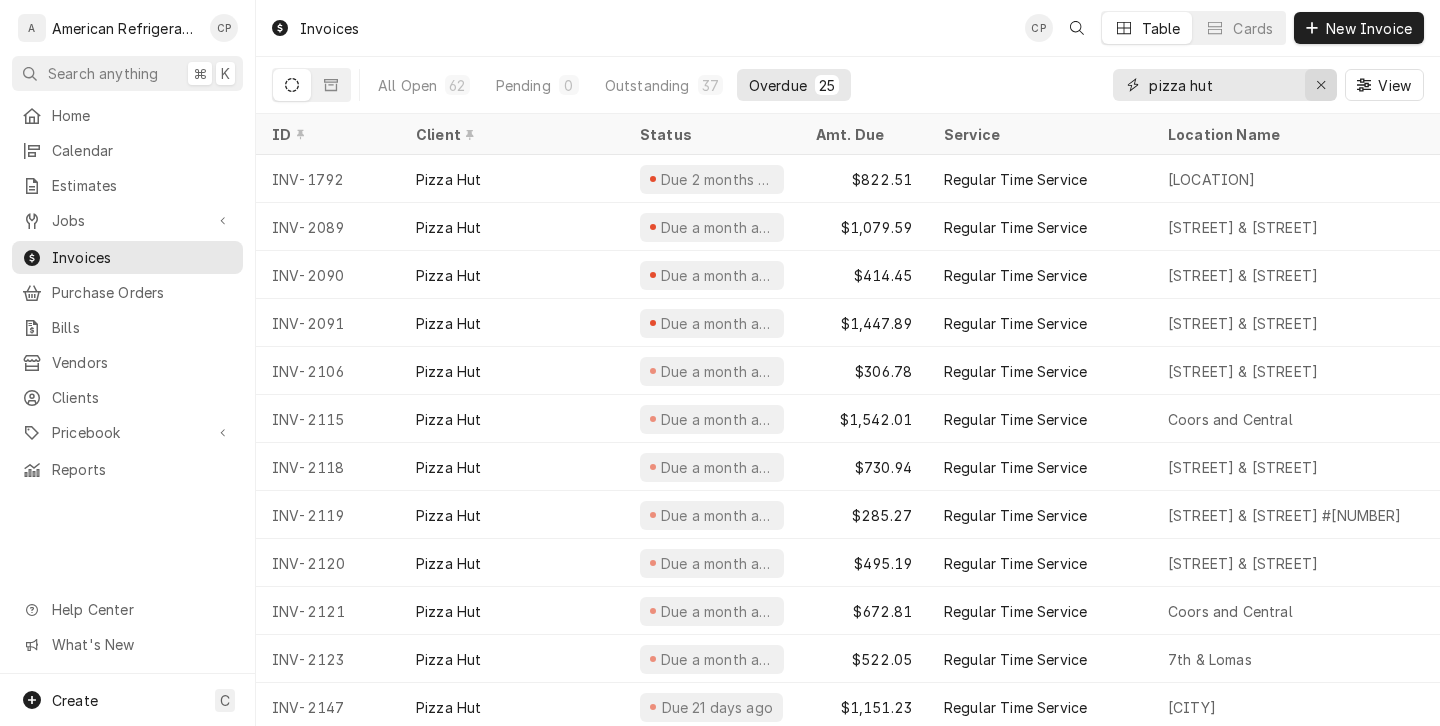 click at bounding box center [1321, 85] 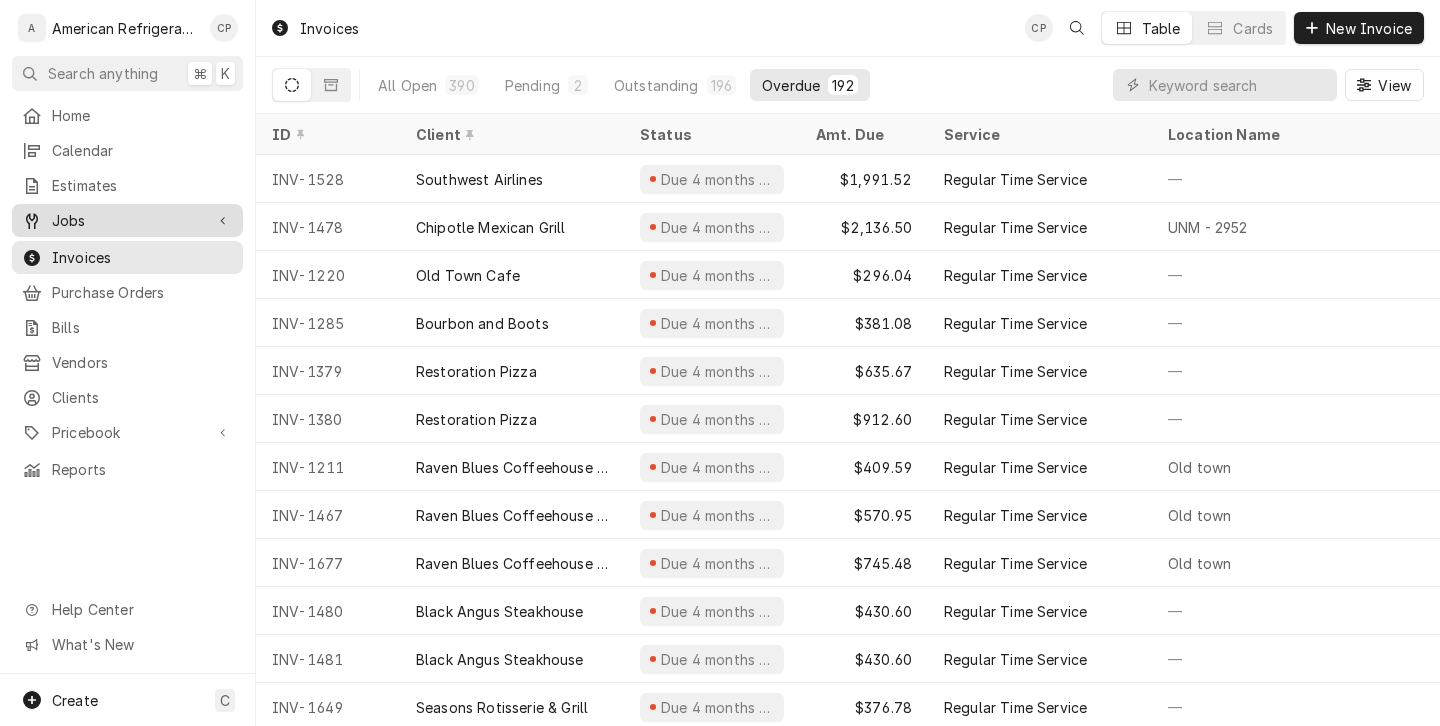 click on "Jobs" at bounding box center (127, 220) 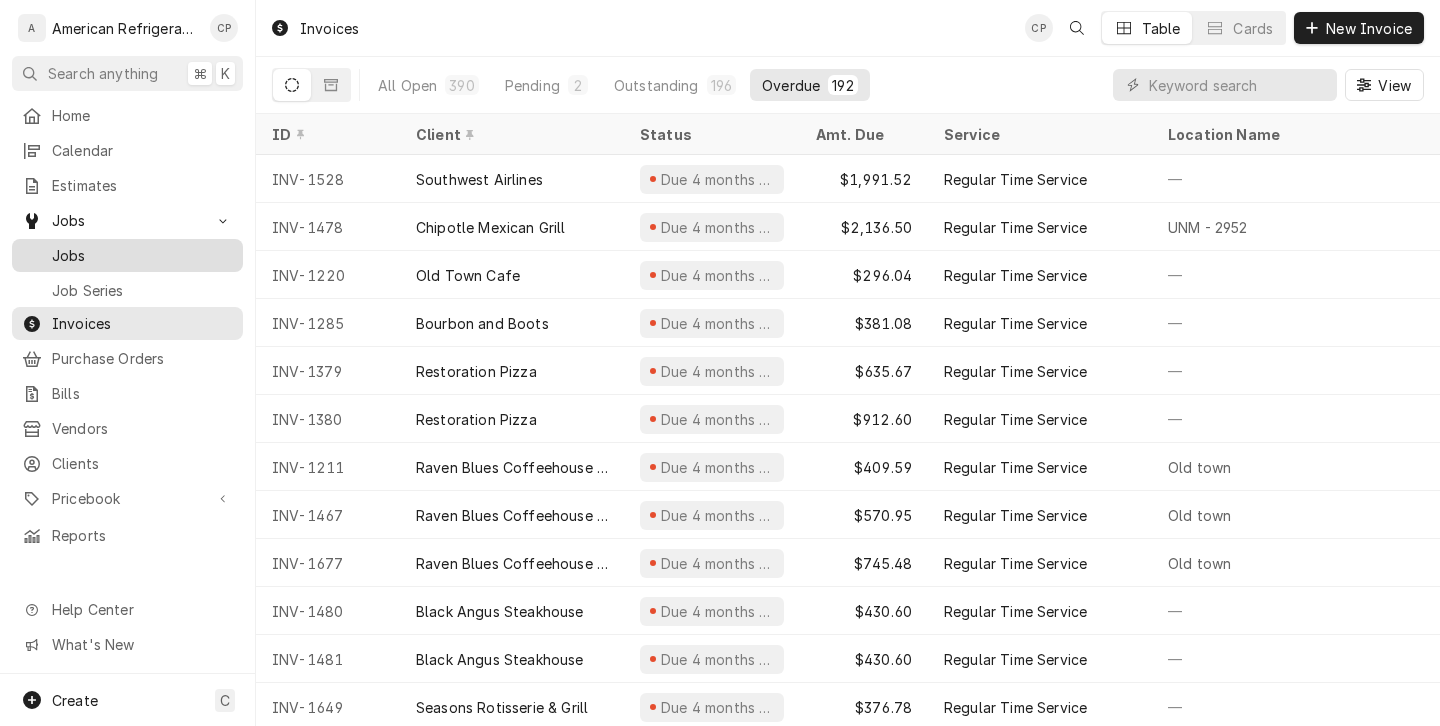 click on "Jobs" at bounding box center (142, 255) 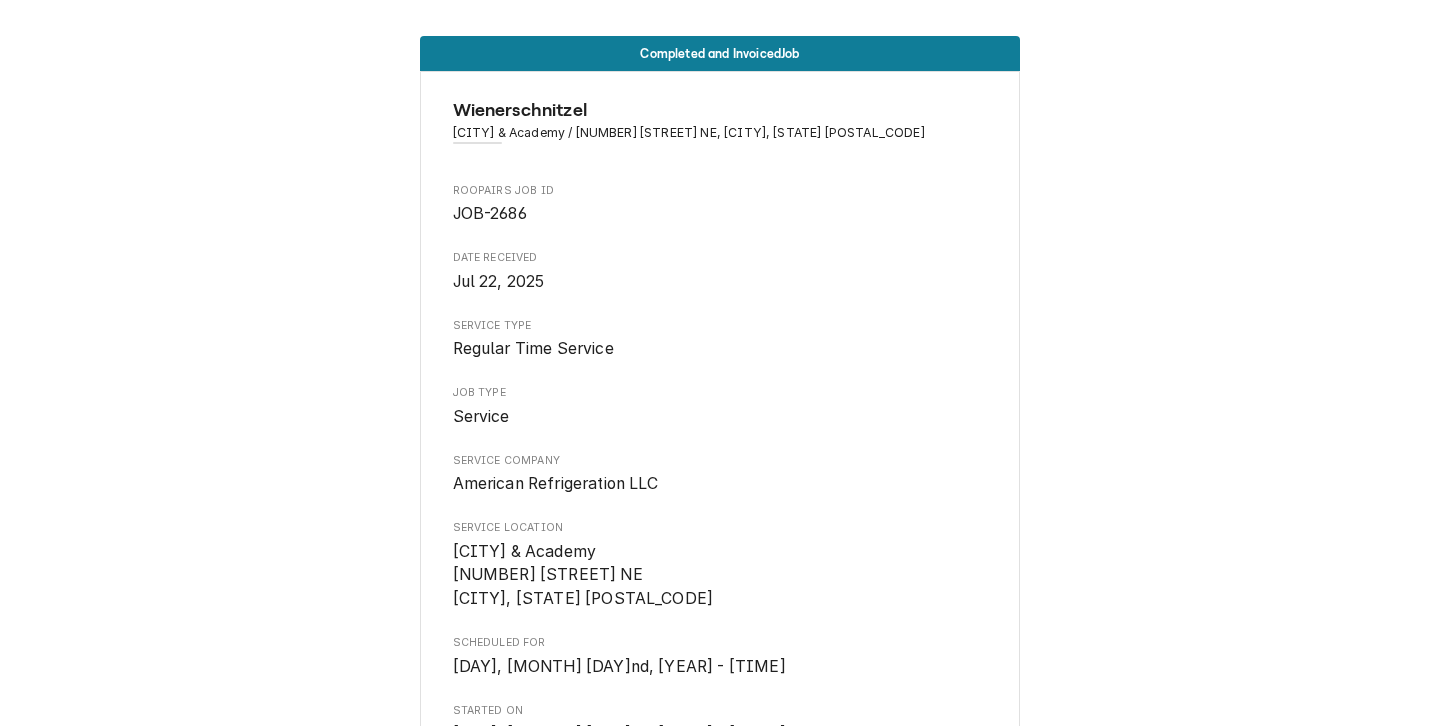 scroll, scrollTop: 0, scrollLeft: 0, axis: both 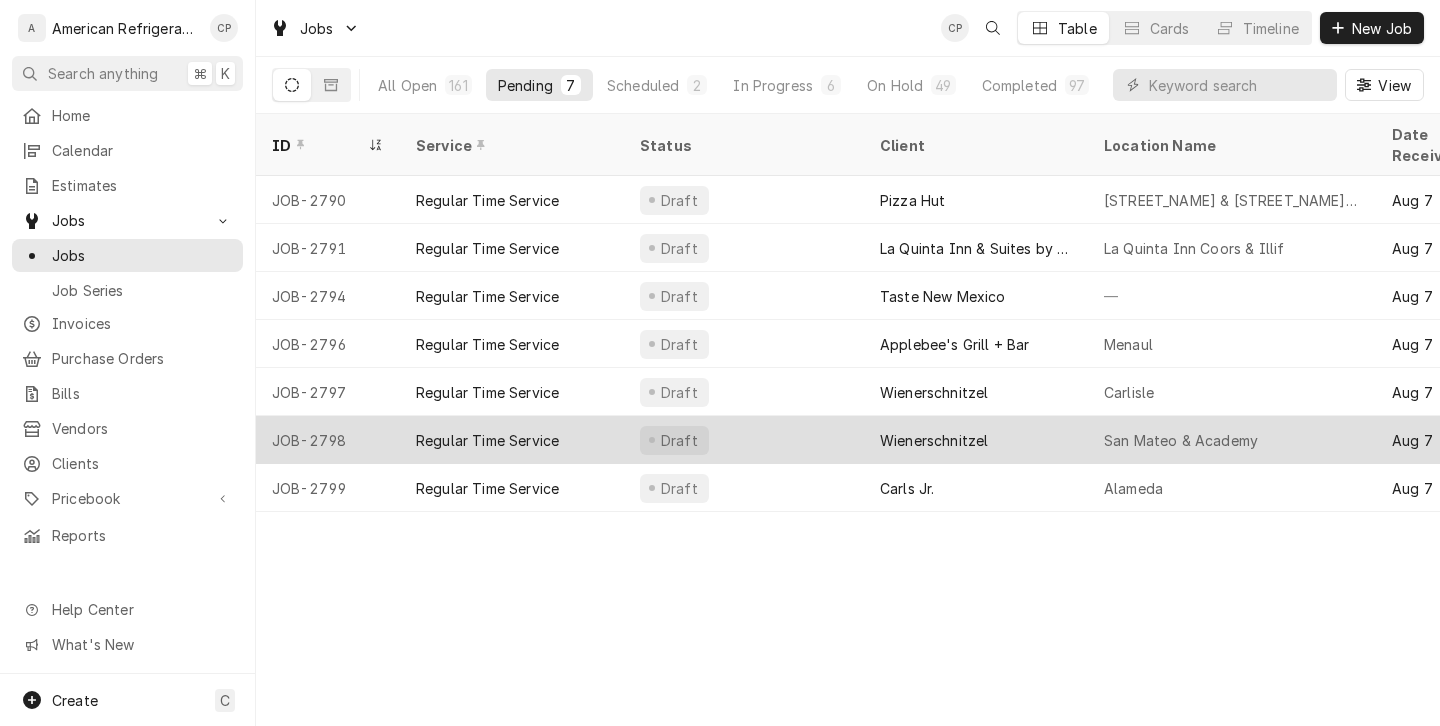 click on "Regular Time Service" at bounding box center [487, 440] 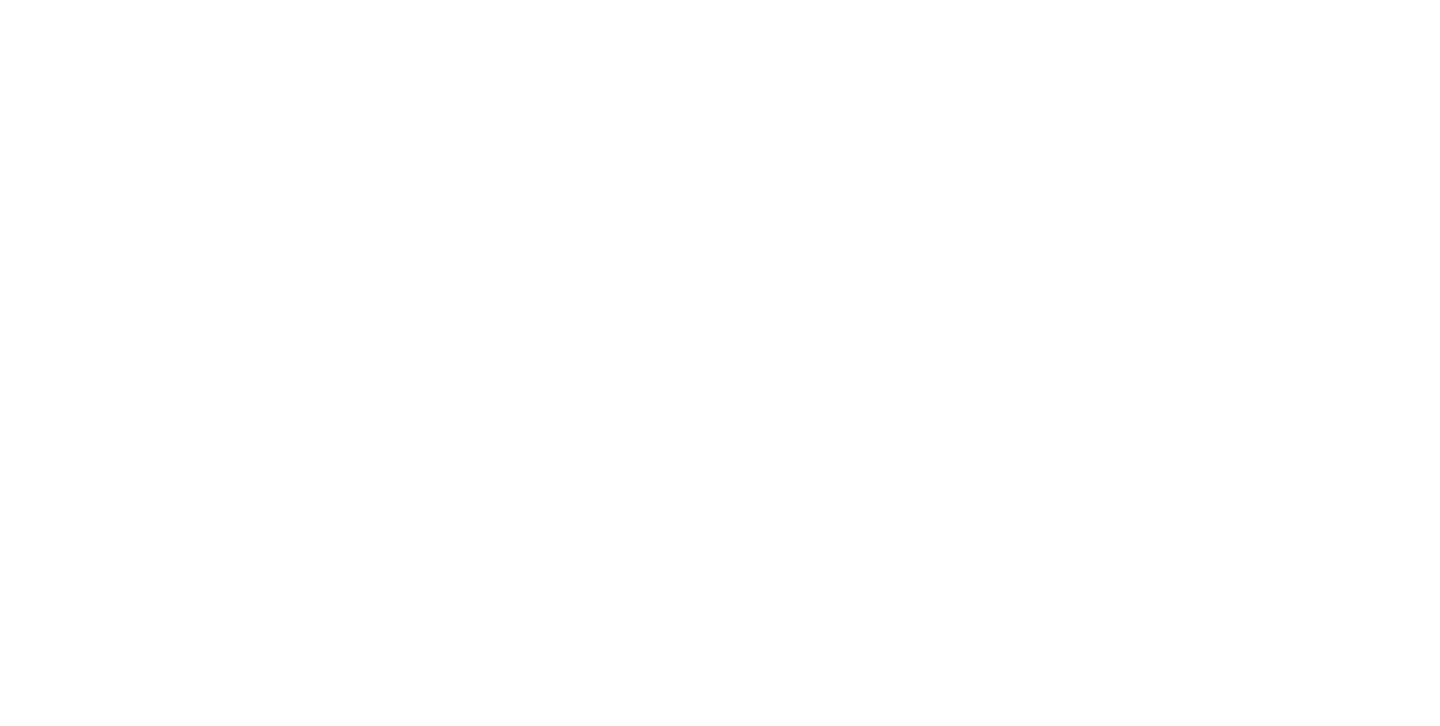 scroll, scrollTop: 0, scrollLeft: 0, axis: both 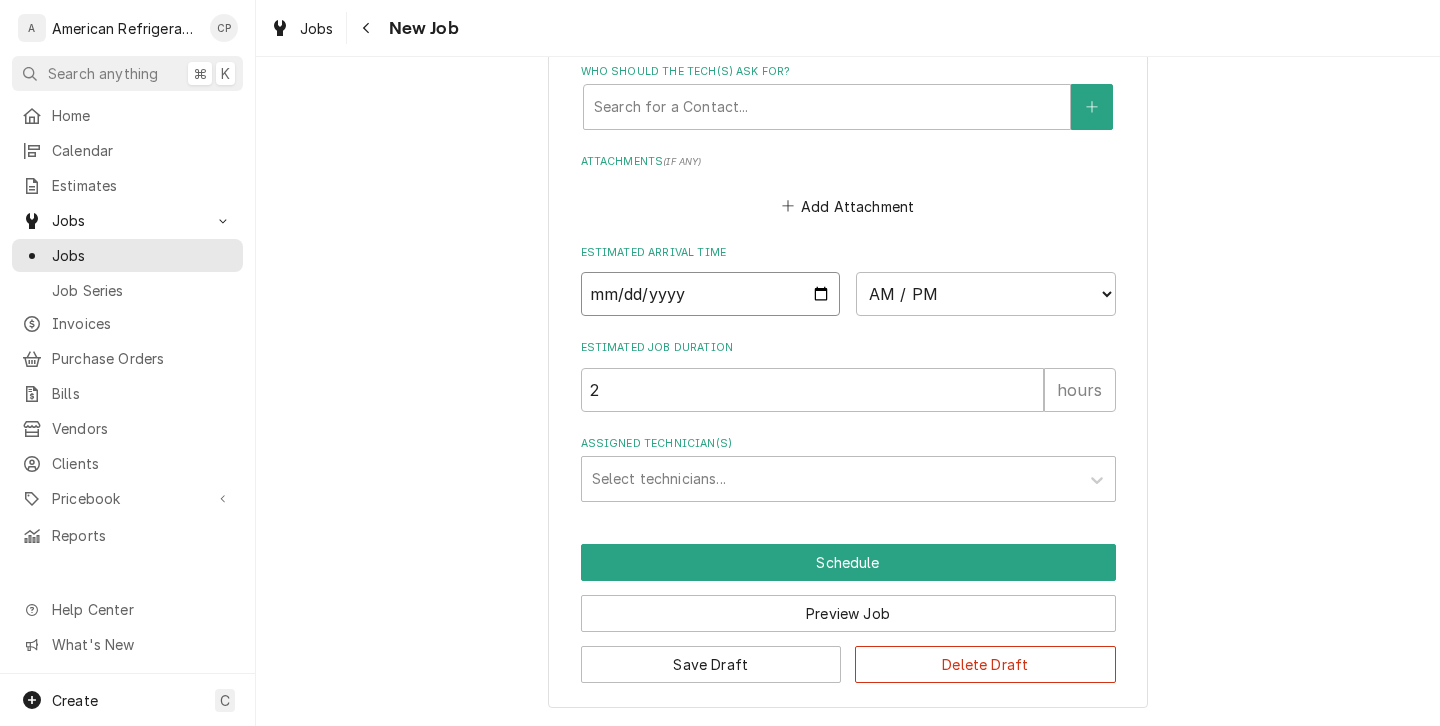 click at bounding box center (711, 294) 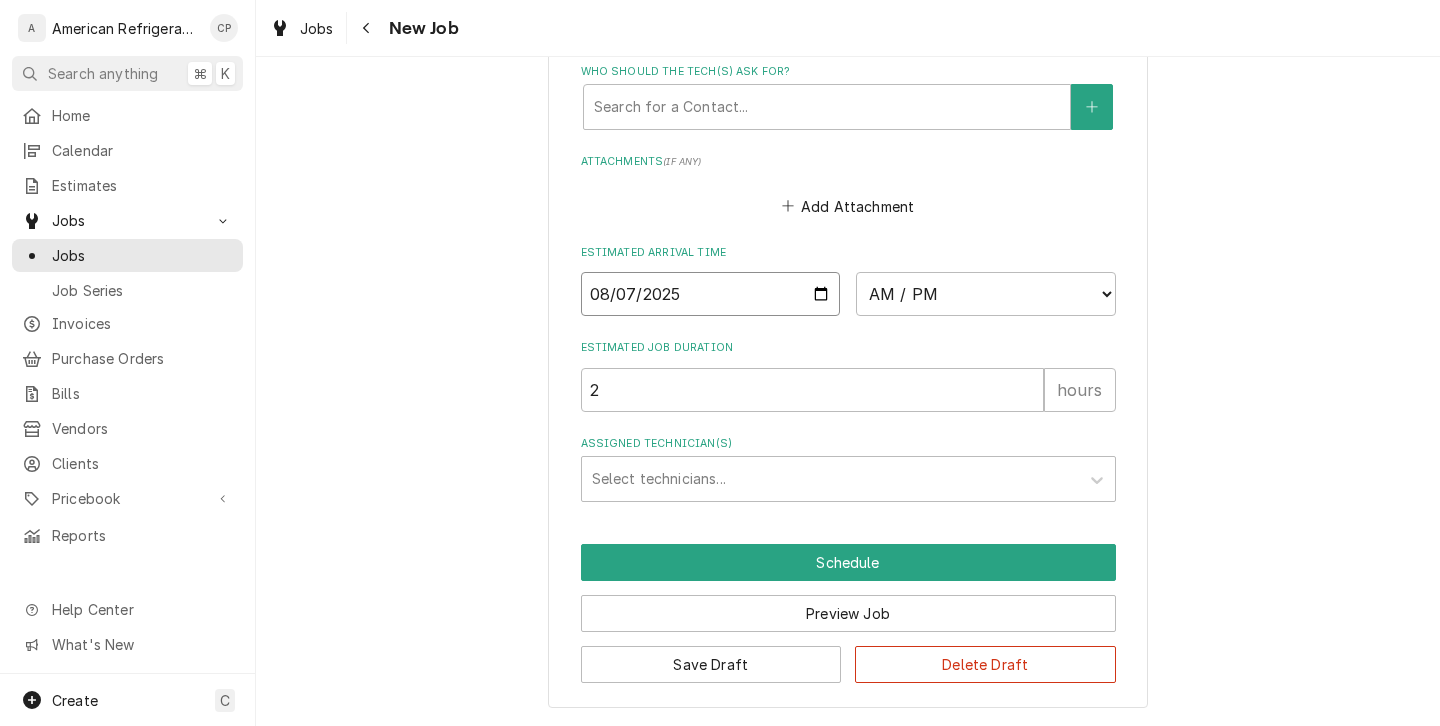 type on "2025-08-07" 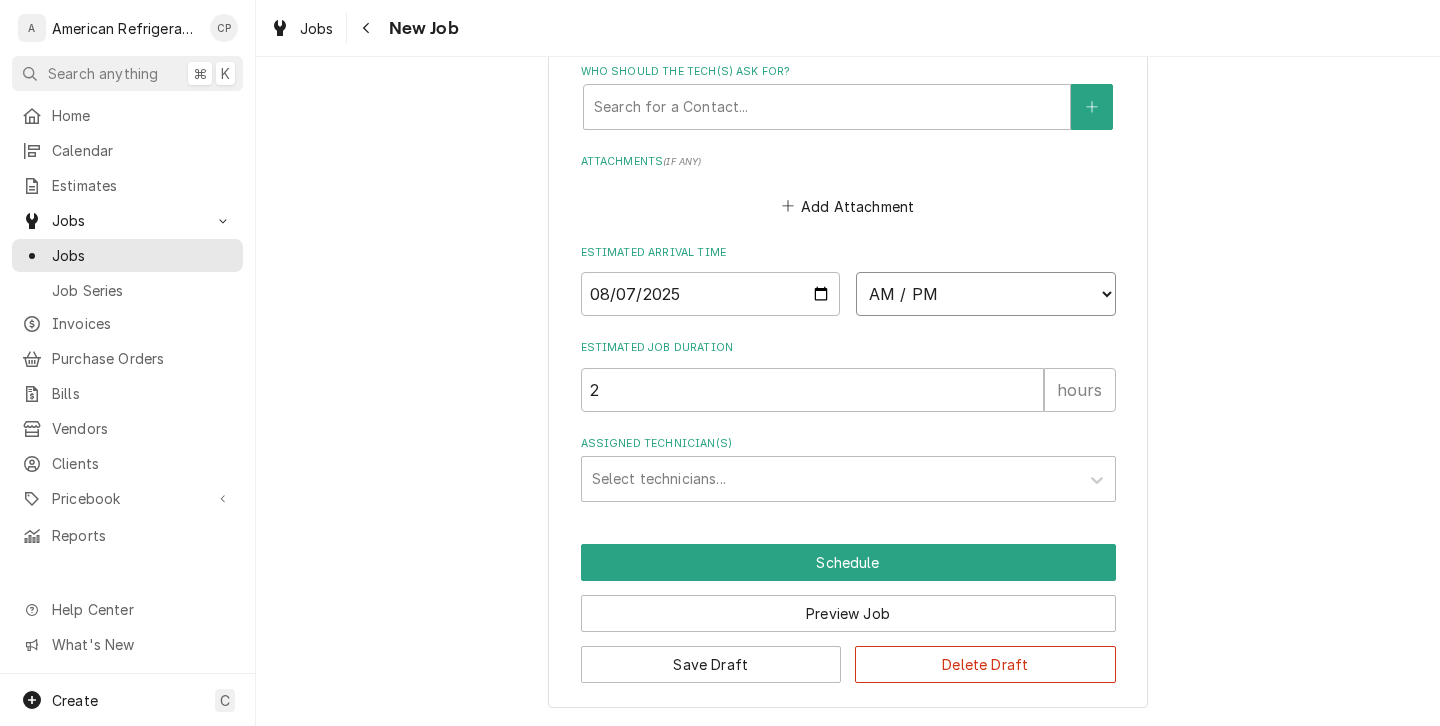 click on "AM / PM 6:00 AM 6:15 AM 6:30 AM 6:45 AM 7:00 AM 7:15 AM 7:30 AM 7:45 AM 8:00 AM 8:15 AM 8:30 AM 8:45 AM 9:00 AM 9:15 AM 9:30 AM 9:45 AM 10:00 AM 10:15 AM 10:30 AM 10:45 AM 11:00 AM 11:15 AM 11:30 AM 11:45 AM 12:00 PM 12:15 PM 12:30 PM 12:45 PM 1:00 PM 1:15 PM 1:30 PM 1:45 PM 2:00 PM 2:15 PM 2:30 PM 2:45 PM 3:00 PM 3:15 PM 3:30 PM 3:45 PM 4:00 PM 4:15 PM 4:30 PM 4:45 PM 5:00 PM 5:15 PM 5:30 PM 5:45 PM 6:00 PM 6:15 PM 6:30 PM 6:45 PM 7:00 PM 7:15 PM 7:30 PM 7:45 PM 8:00 PM 8:15 PM 8:30 PM 8:45 PM 9:00 PM 9:15 PM 9:30 PM 9:45 PM 10:00 PM 10:15 PM 10:30 PM 10:45 PM 11:00 PM 11:15 PM 11:30 PM 11:45 PM 12:00 AM 12:15 AM 12:30 AM 12:45 AM 1:00 AM 1:15 AM 1:30 AM 1:45 AM 2:00 AM 2:15 AM 2:30 AM 2:45 AM 3:00 AM 3:15 AM 3:30 AM 3:45 AM 4:00 AM 4:15 AM 4:30 AM 4:45 AM 5:00 AM 5:15 AM 5:30 AM 5:45 AM" at bounding box center [986, 294] 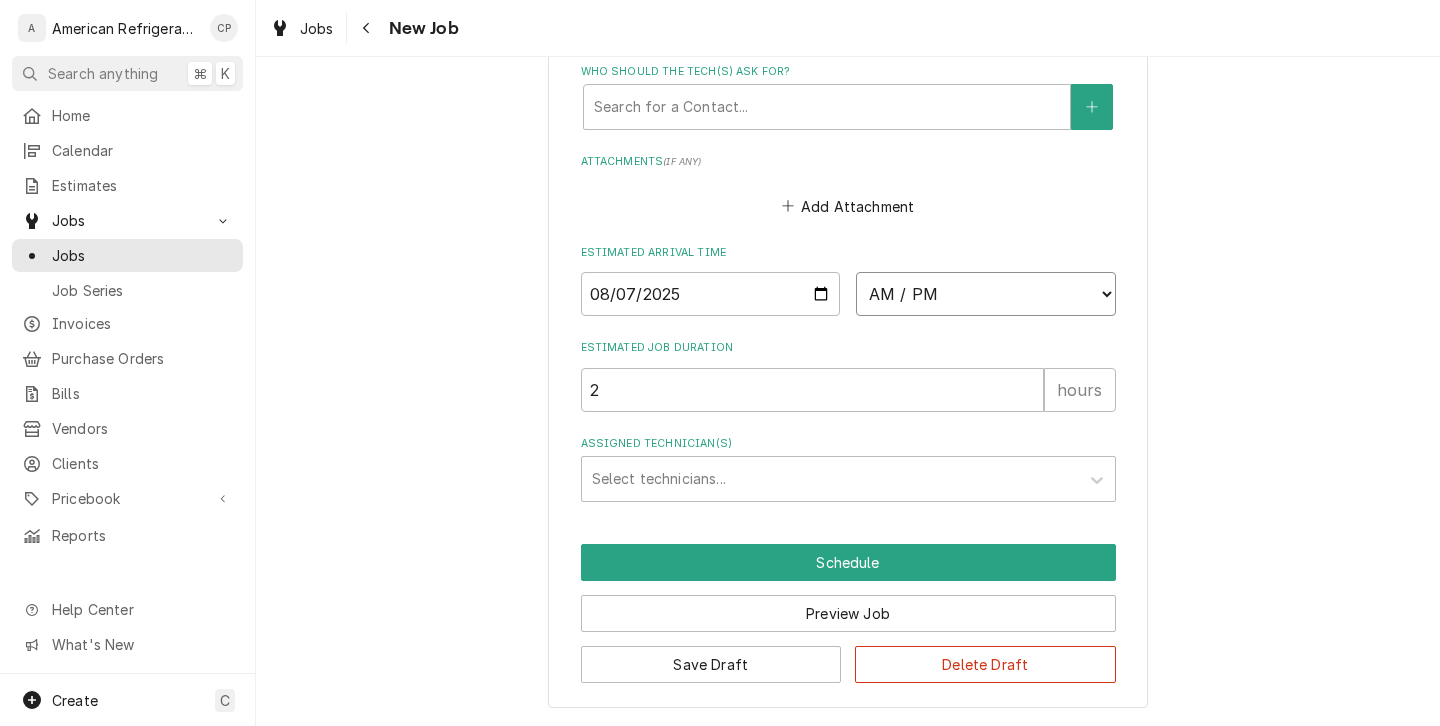 select on "15:30:00" 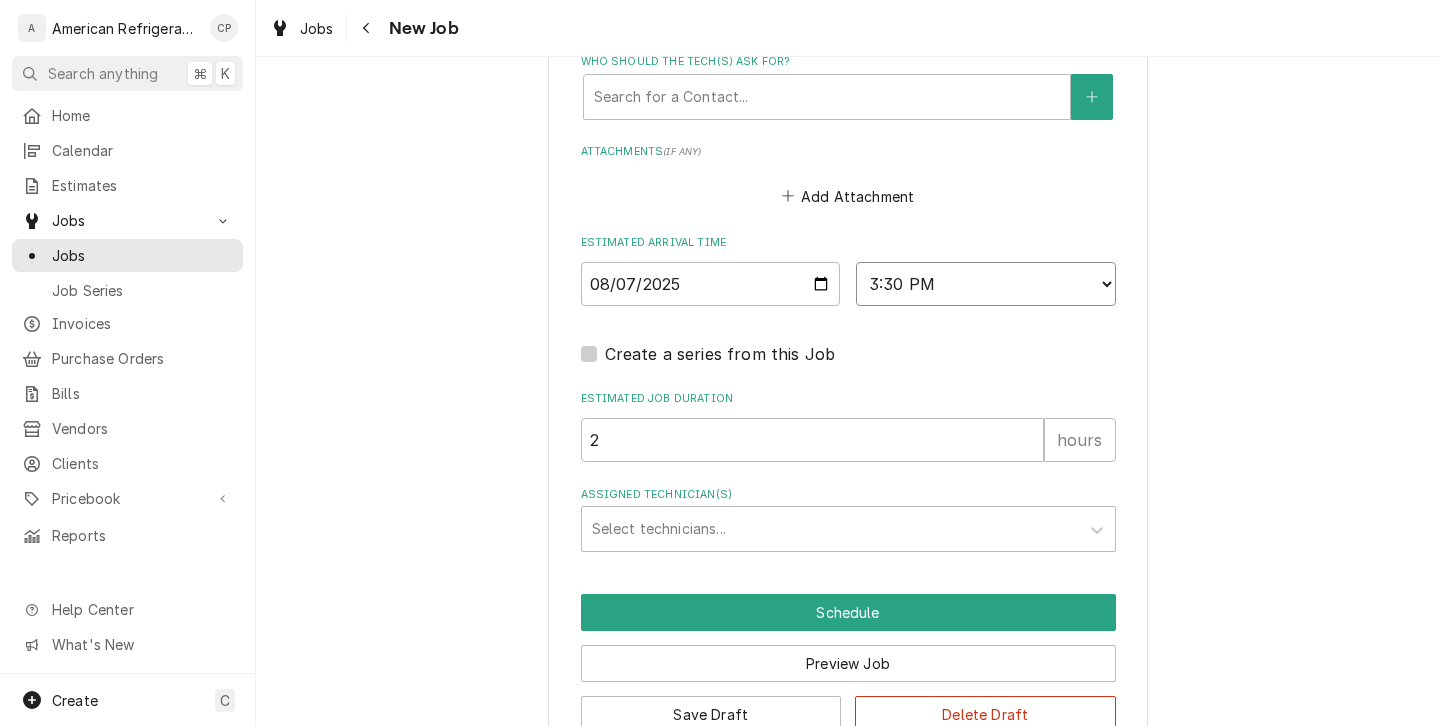 type on "x" 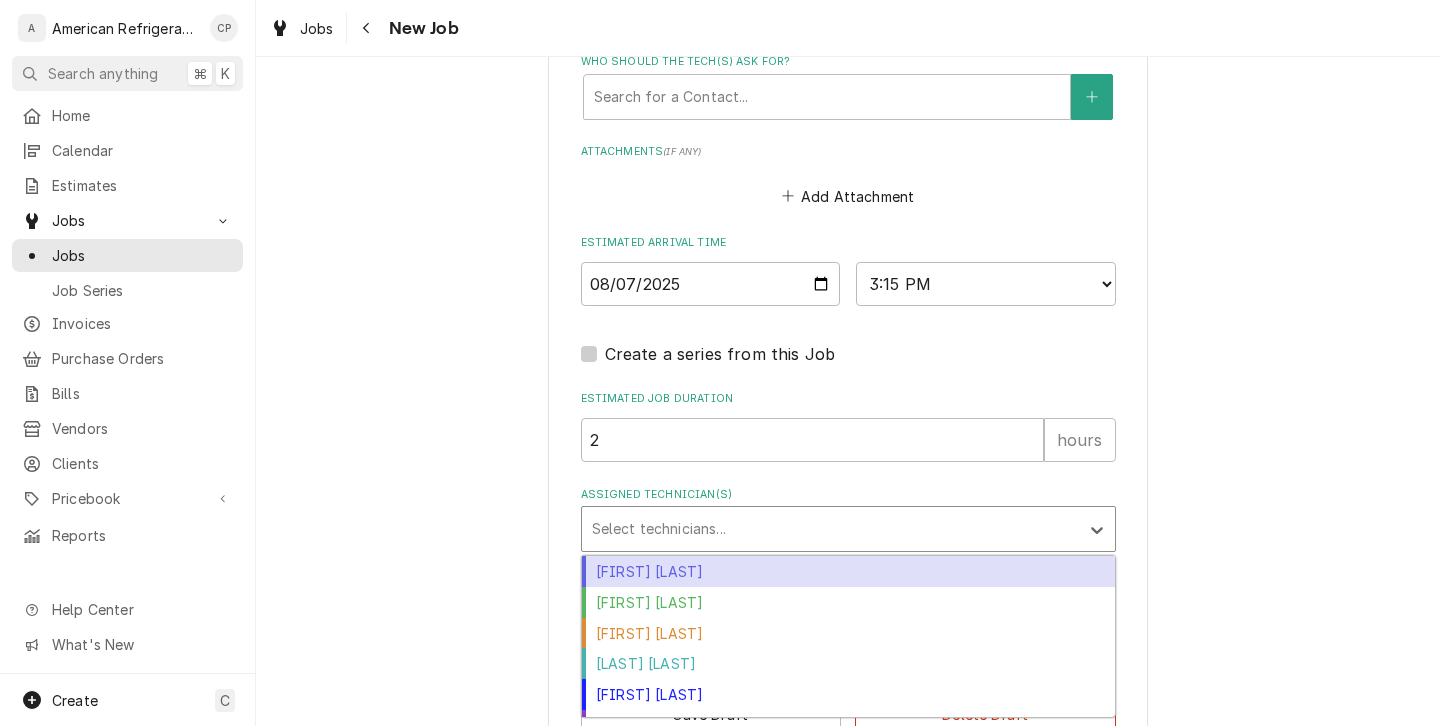 click on "Select technicians..." at bounding box center (830, 529) 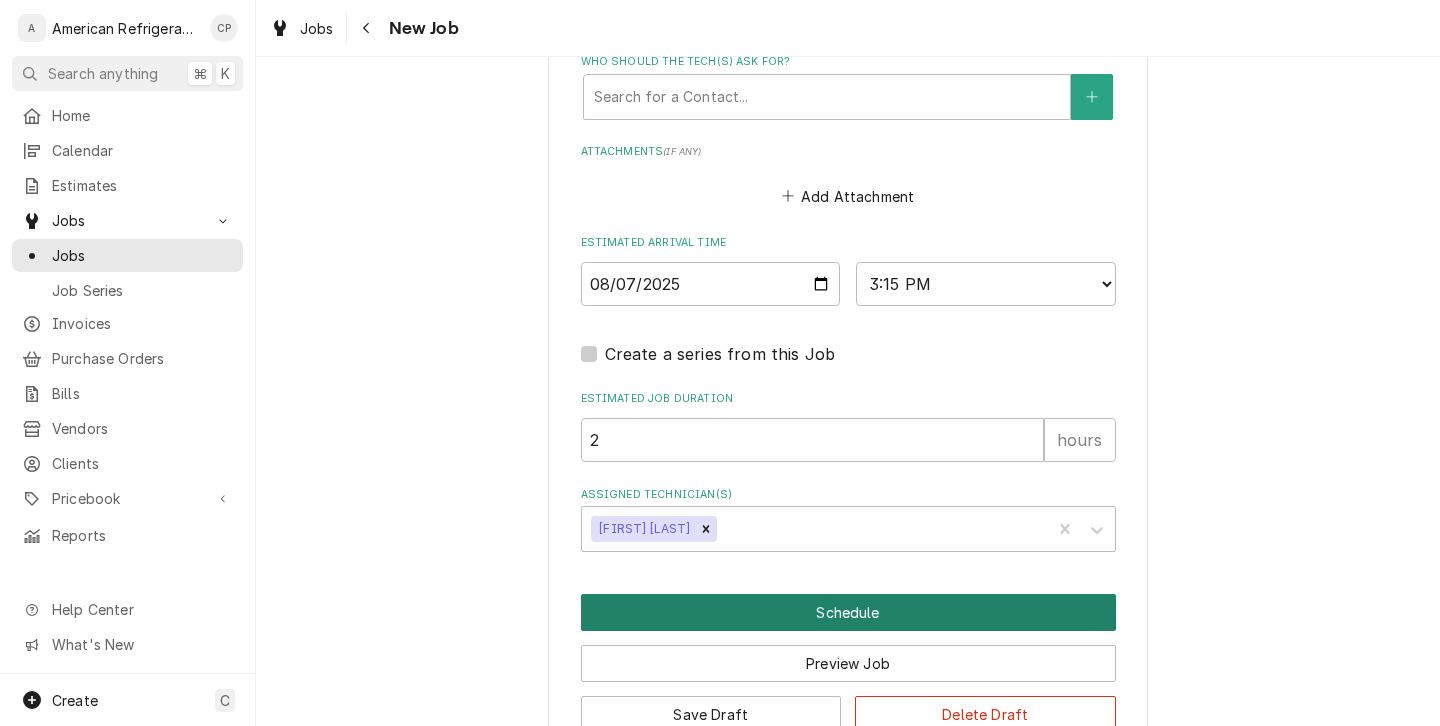 click on "Schedule" at bounding box center [848, 612] 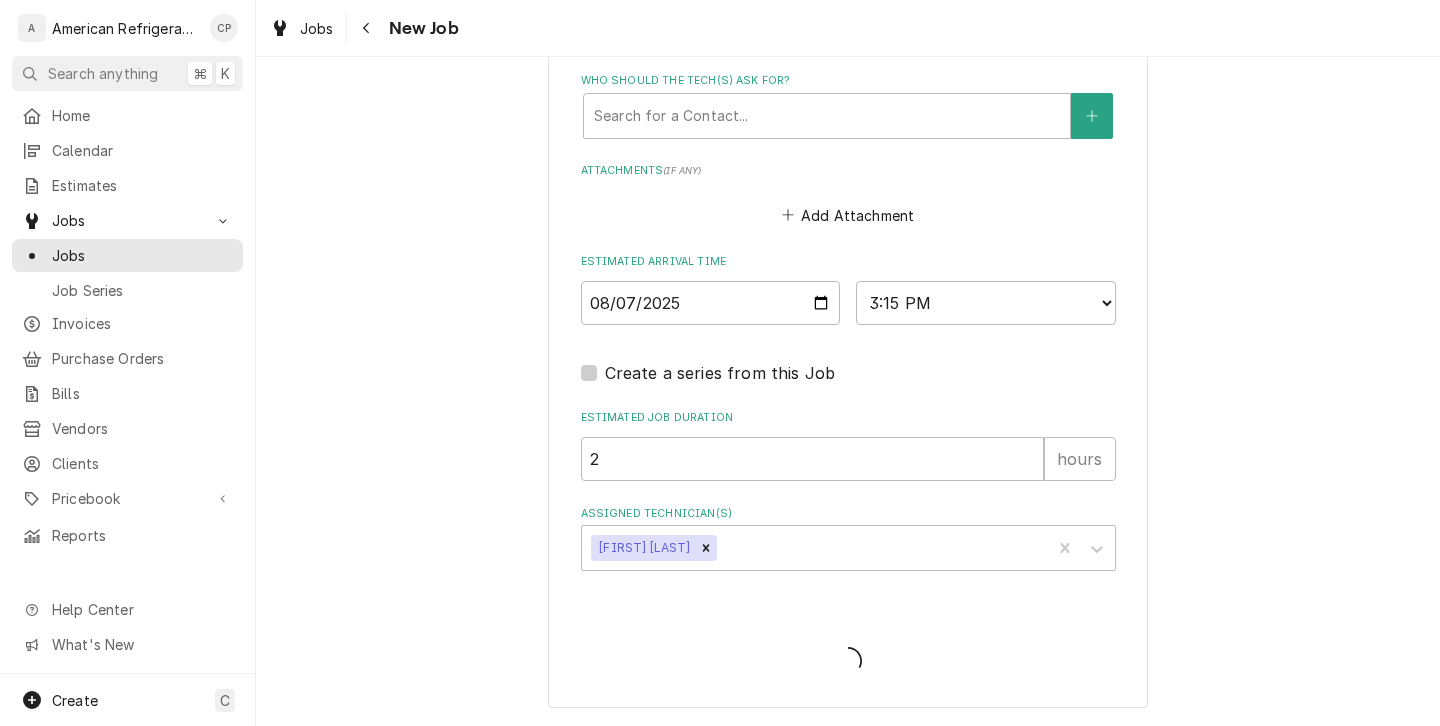 type on "x" 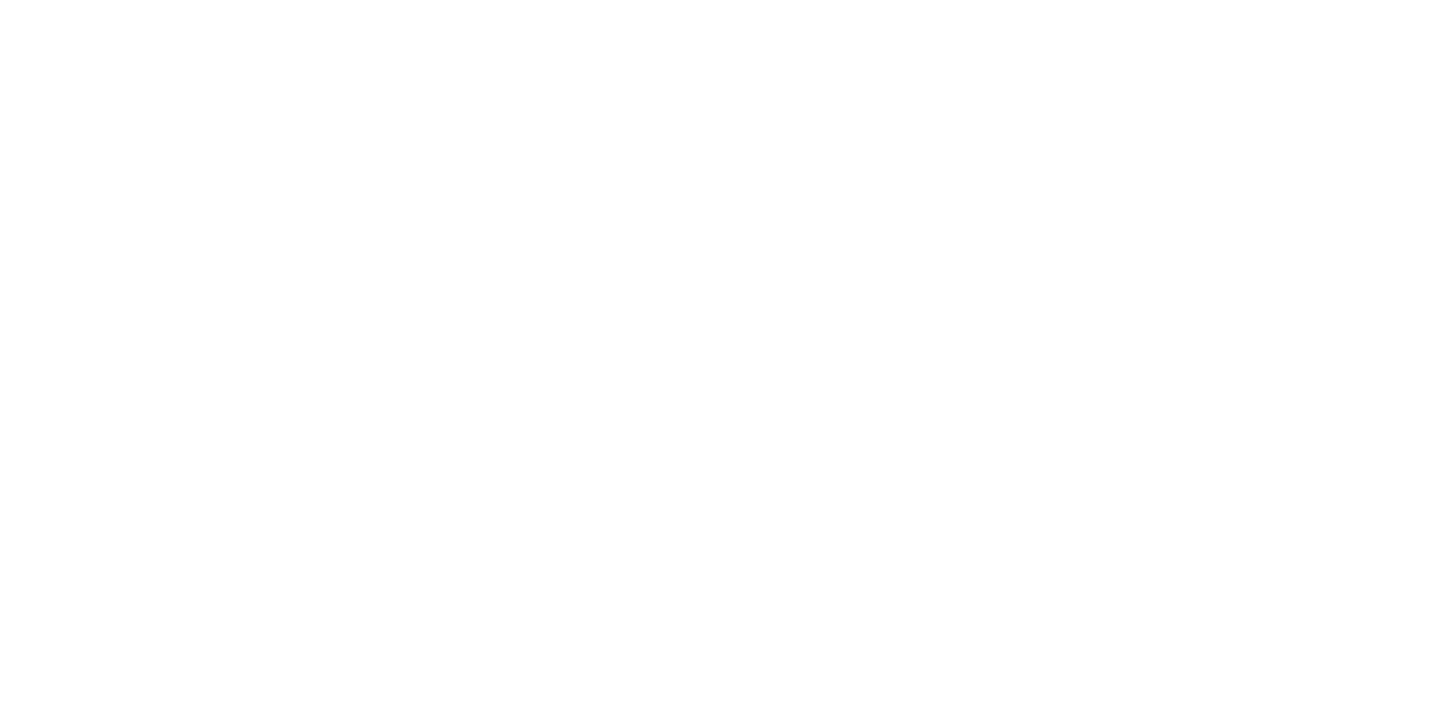 scroll, scrollTop: 0, scrollLeft: 0, axis: both 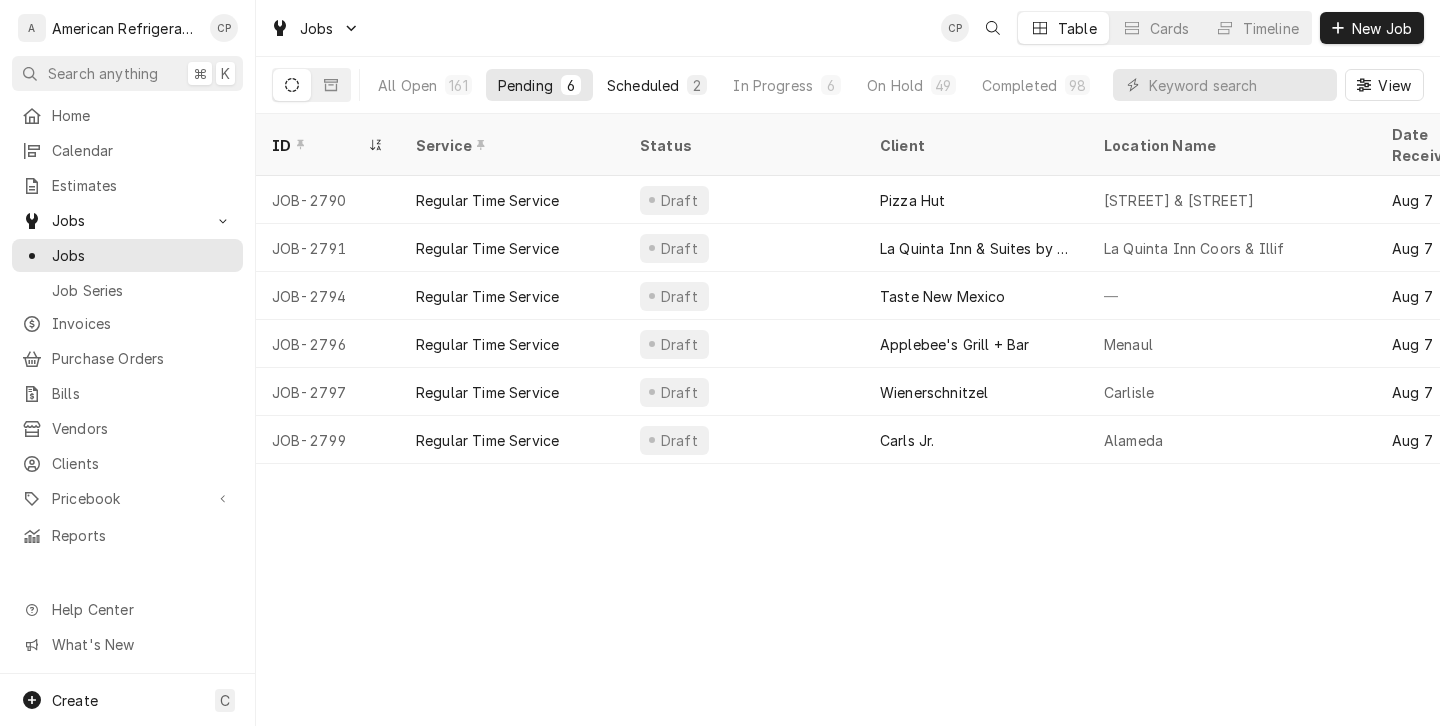 click on "Scheduled" at bounding box center (643, 85) 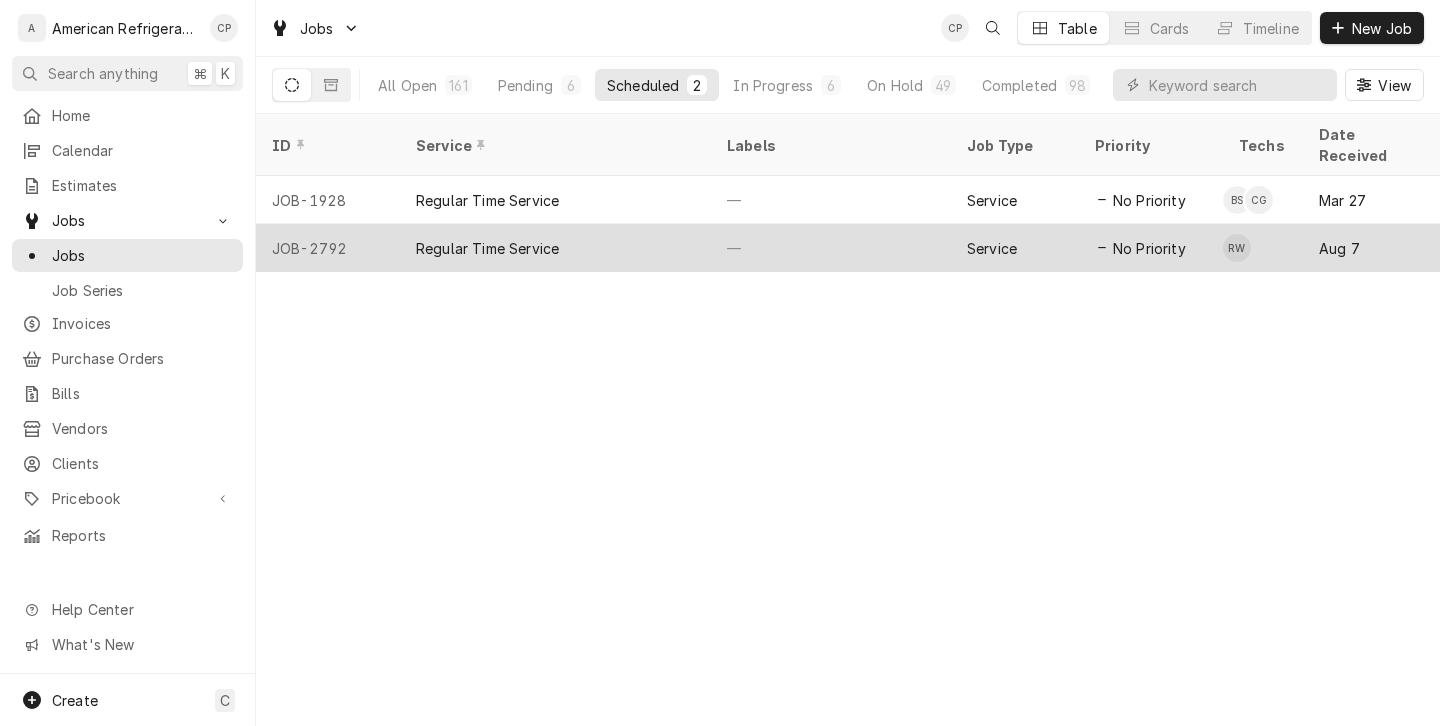 scroll, scrollTop: 0, scrollLeft: 0, axis: both 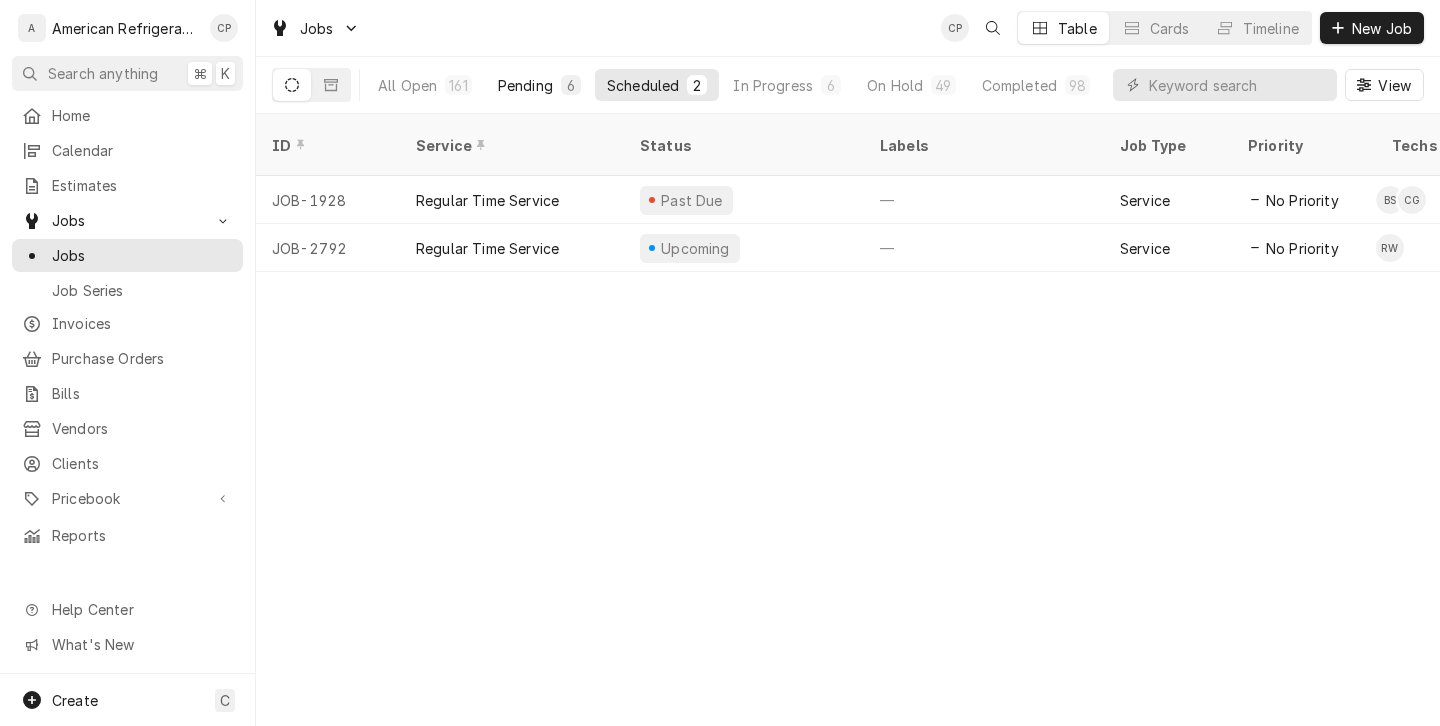 click on "Pending" at bounding box center (525, 85) 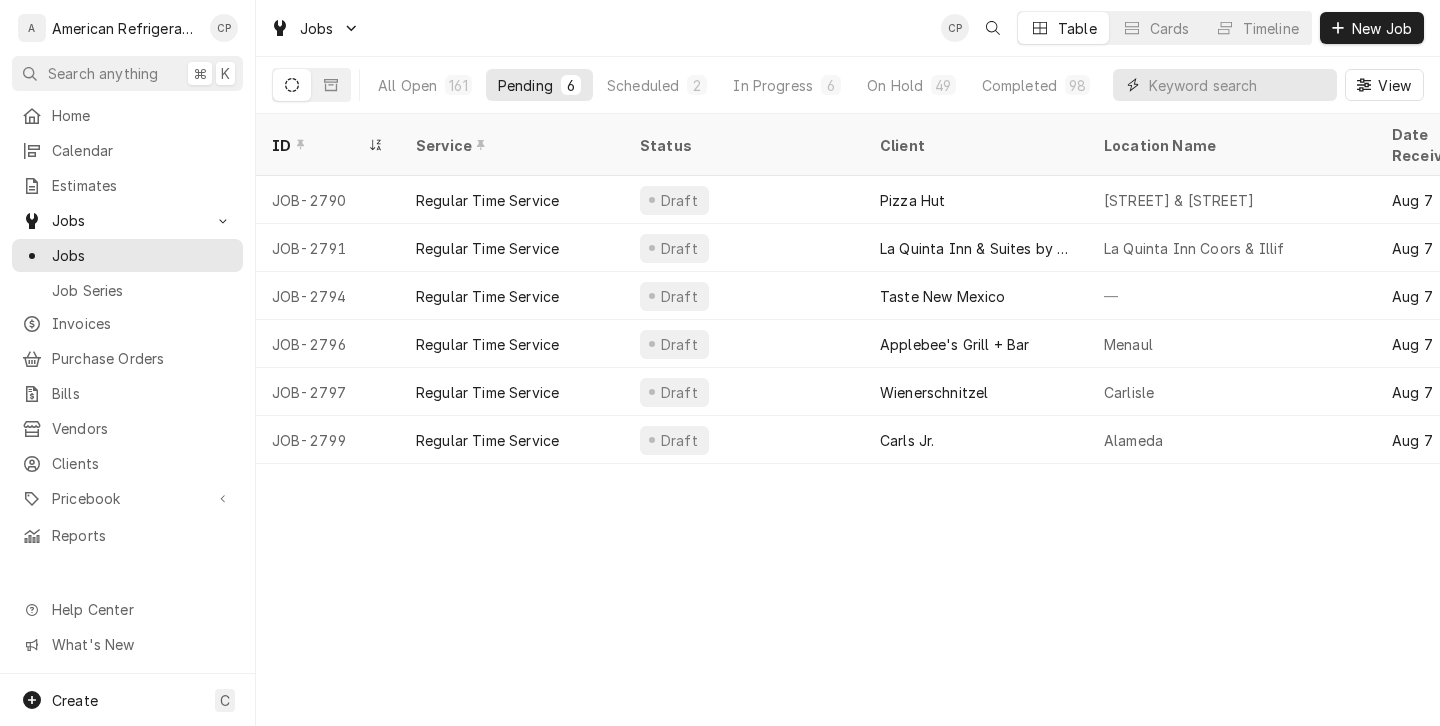 click at bounding box center [1238, 85] 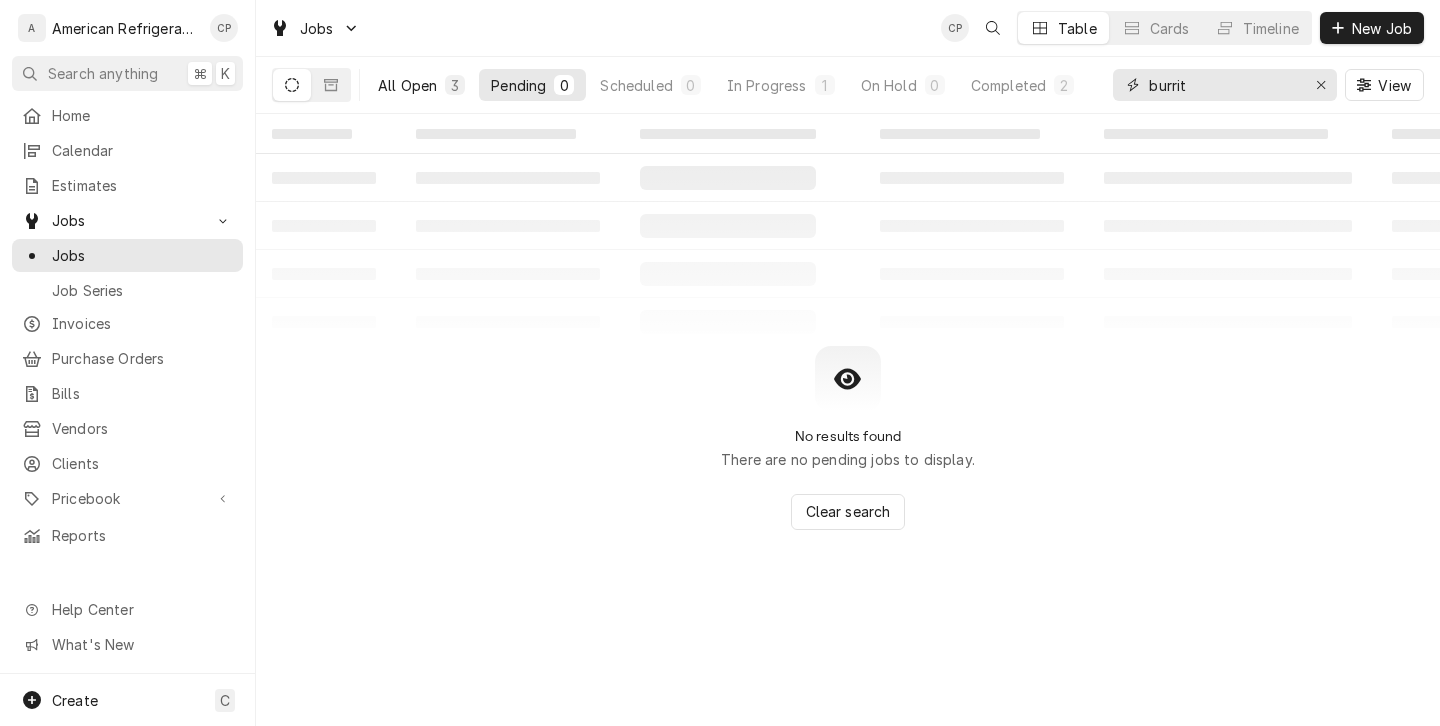 type on "burrit" 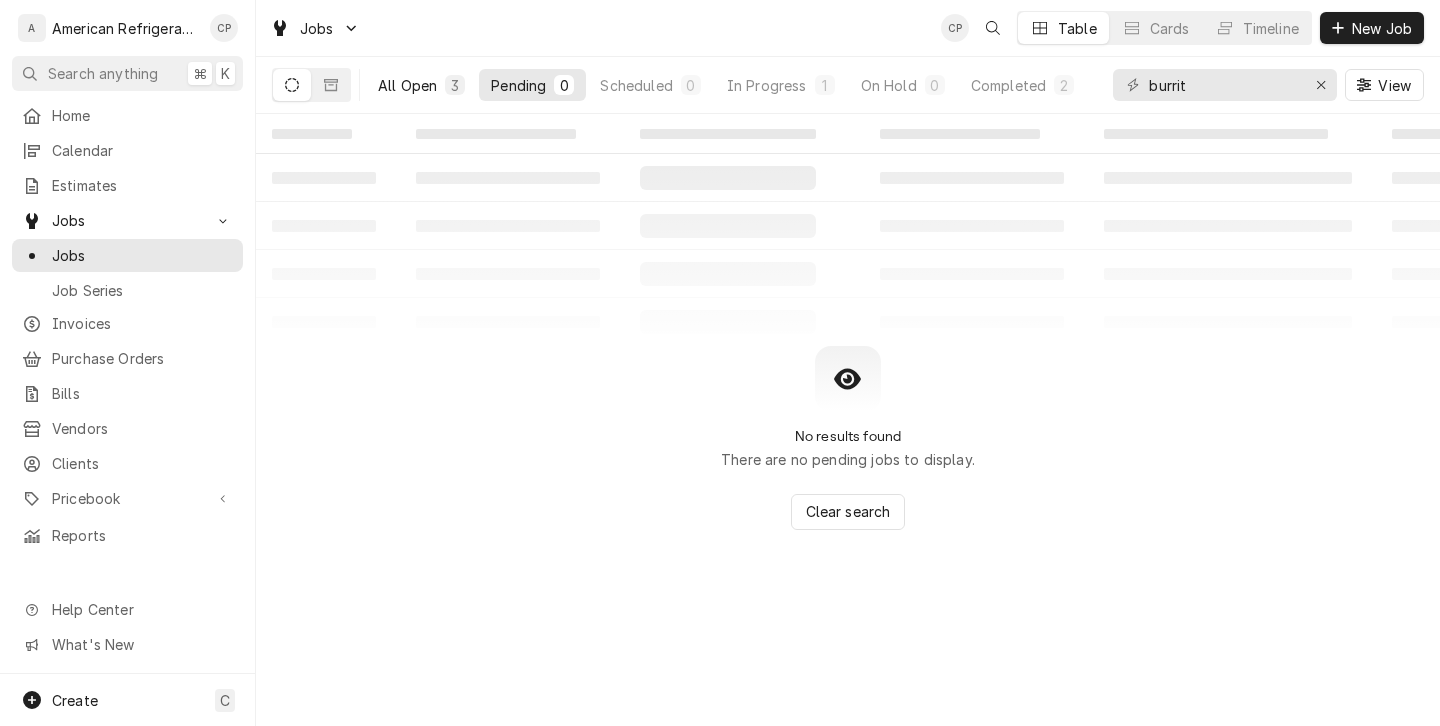 click on "All Open" at bounding box center [407, 85] 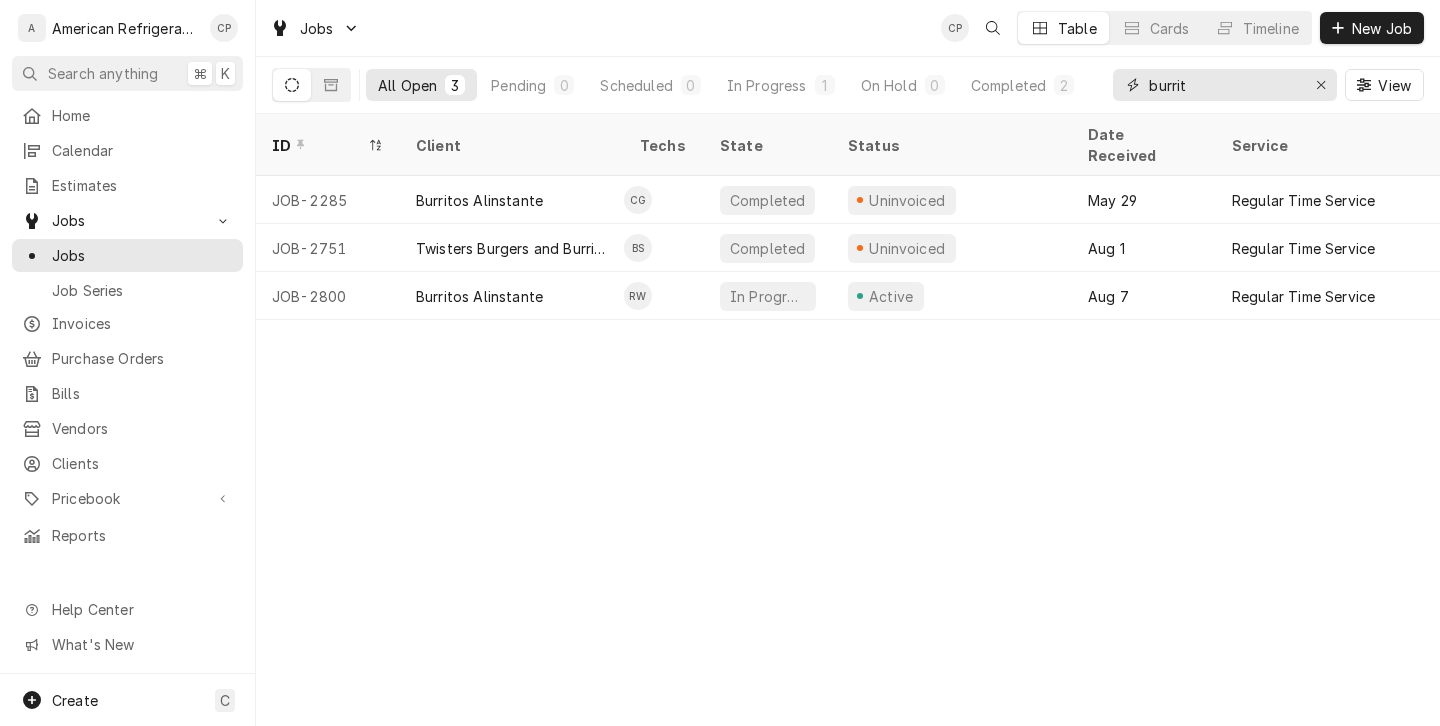 click on "burrit" at bounding box center [1224, 85] 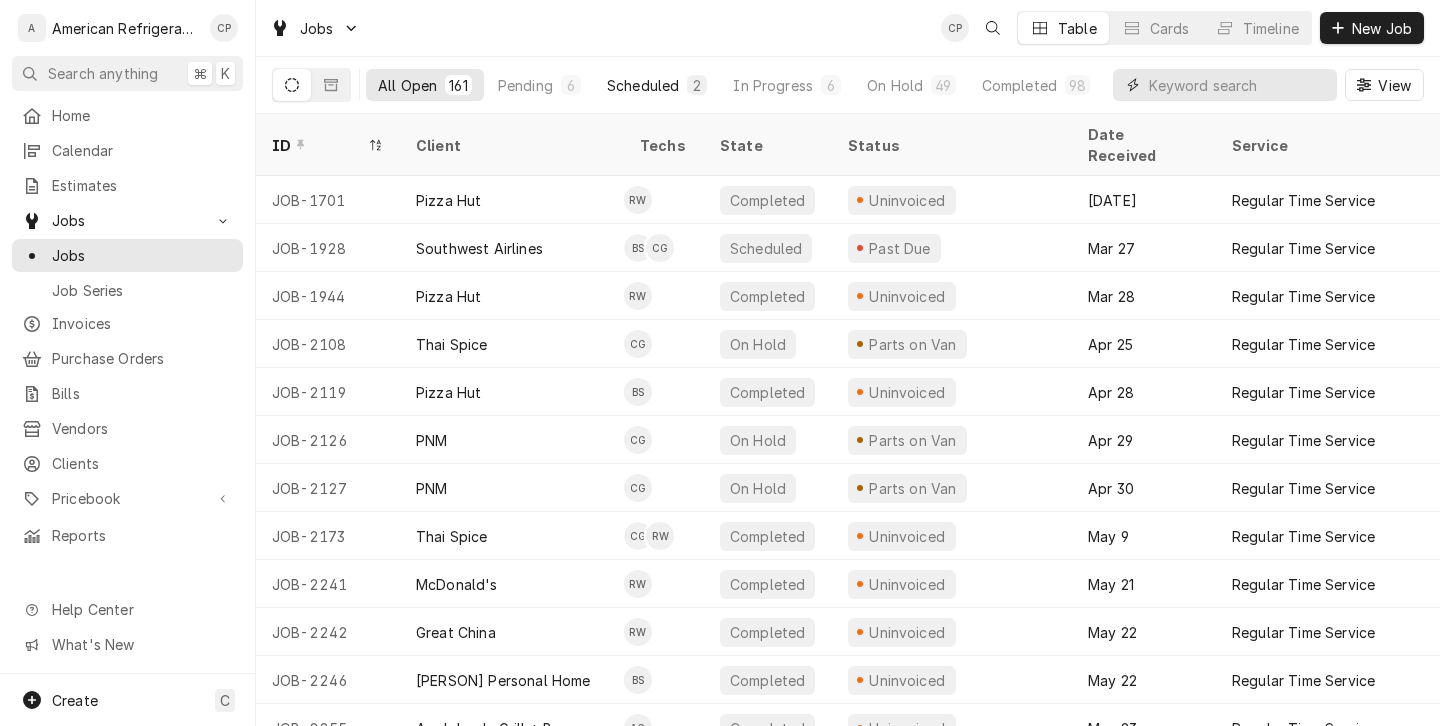 type 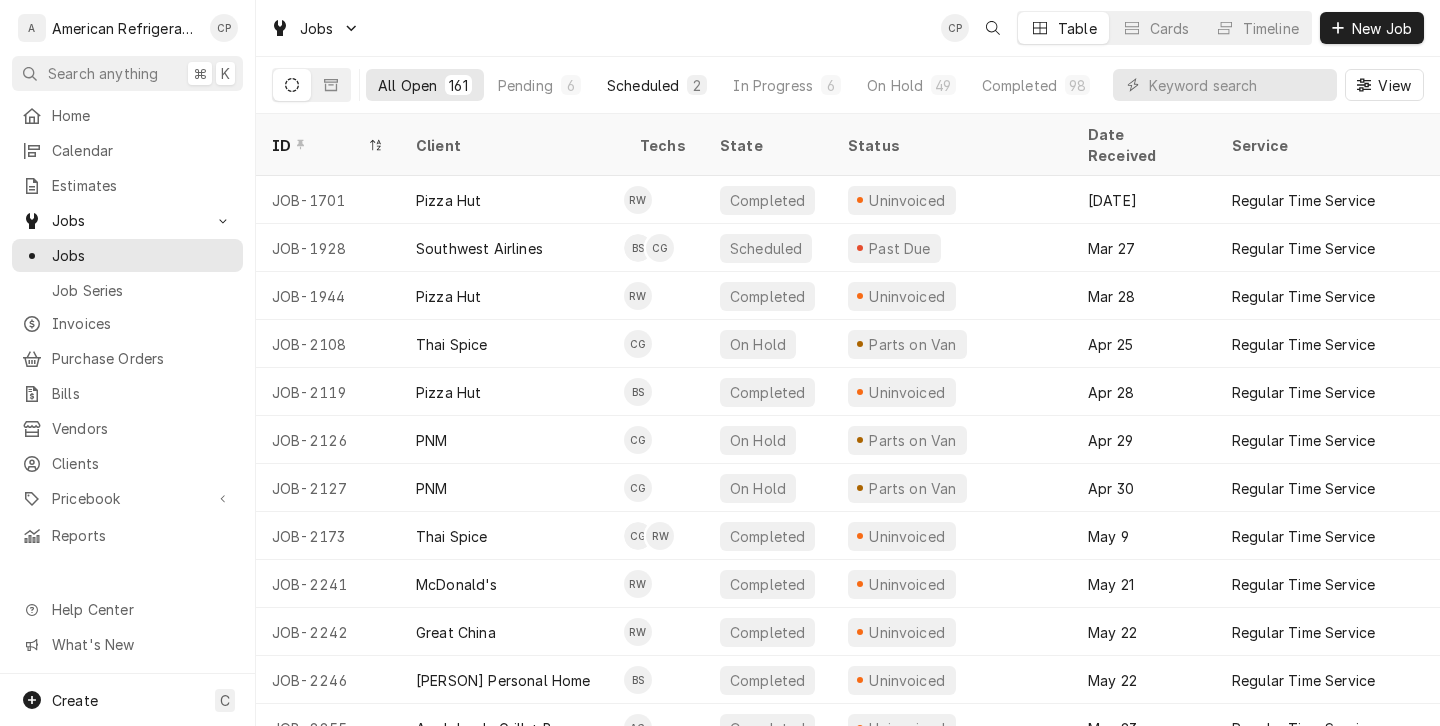 click on "Scheduled" at bounding box center (643, 85) 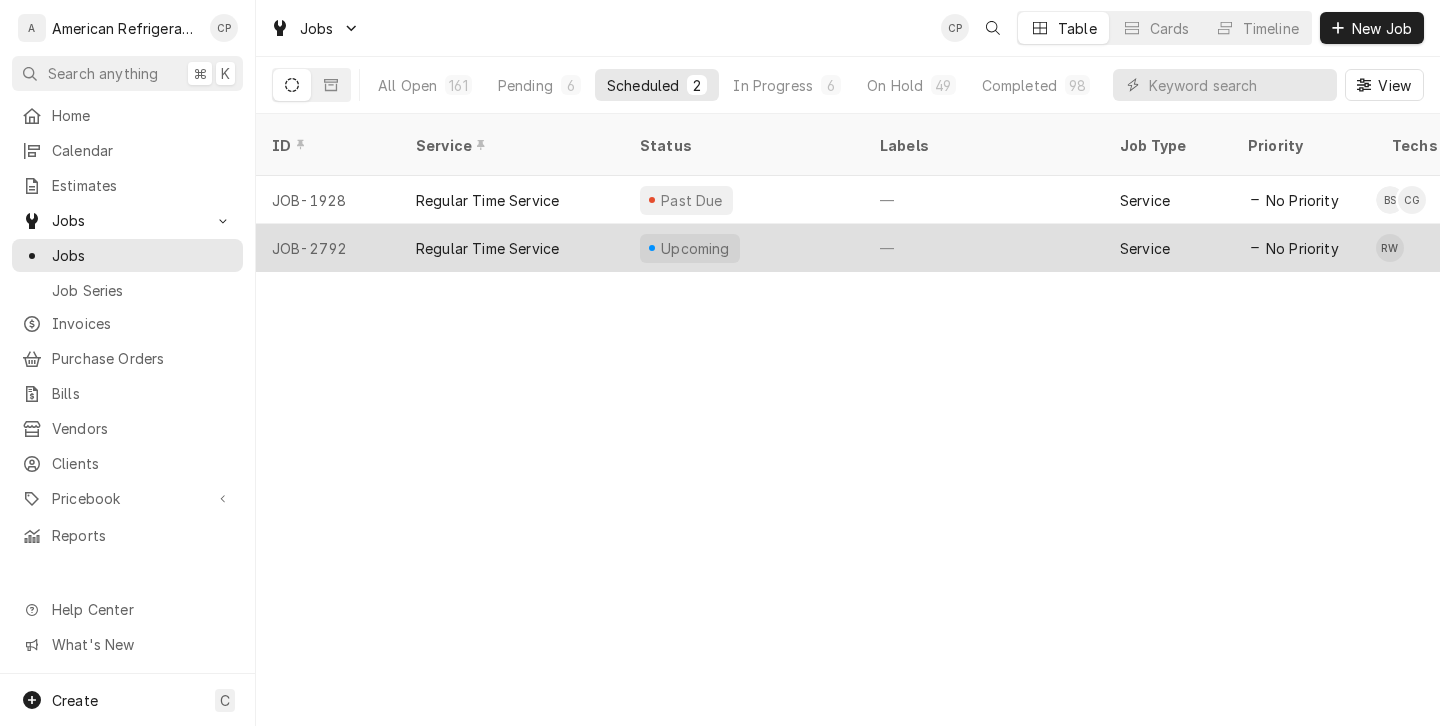 click on "Regular Time Service" at bounding box center (512, 248) 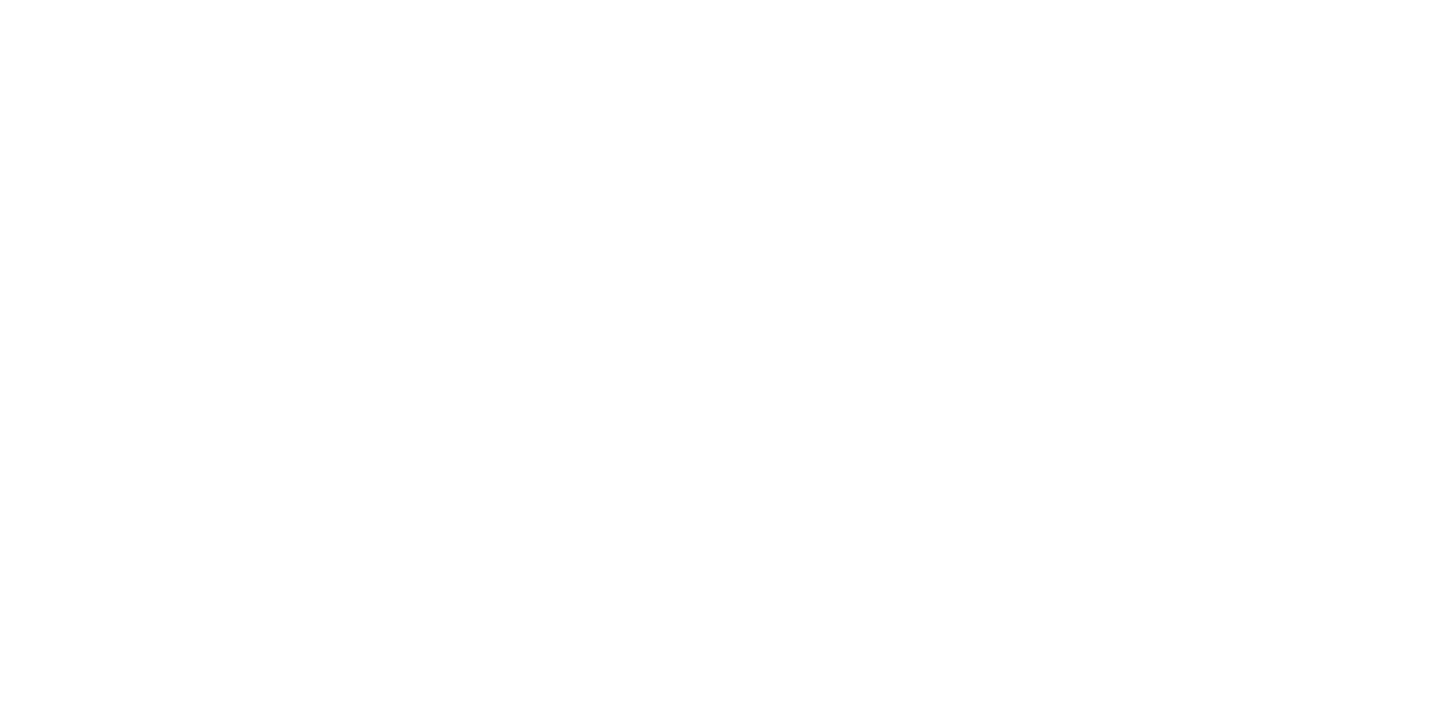 scroll, scrollTop: 0, scrollLeft: 0, axis: both 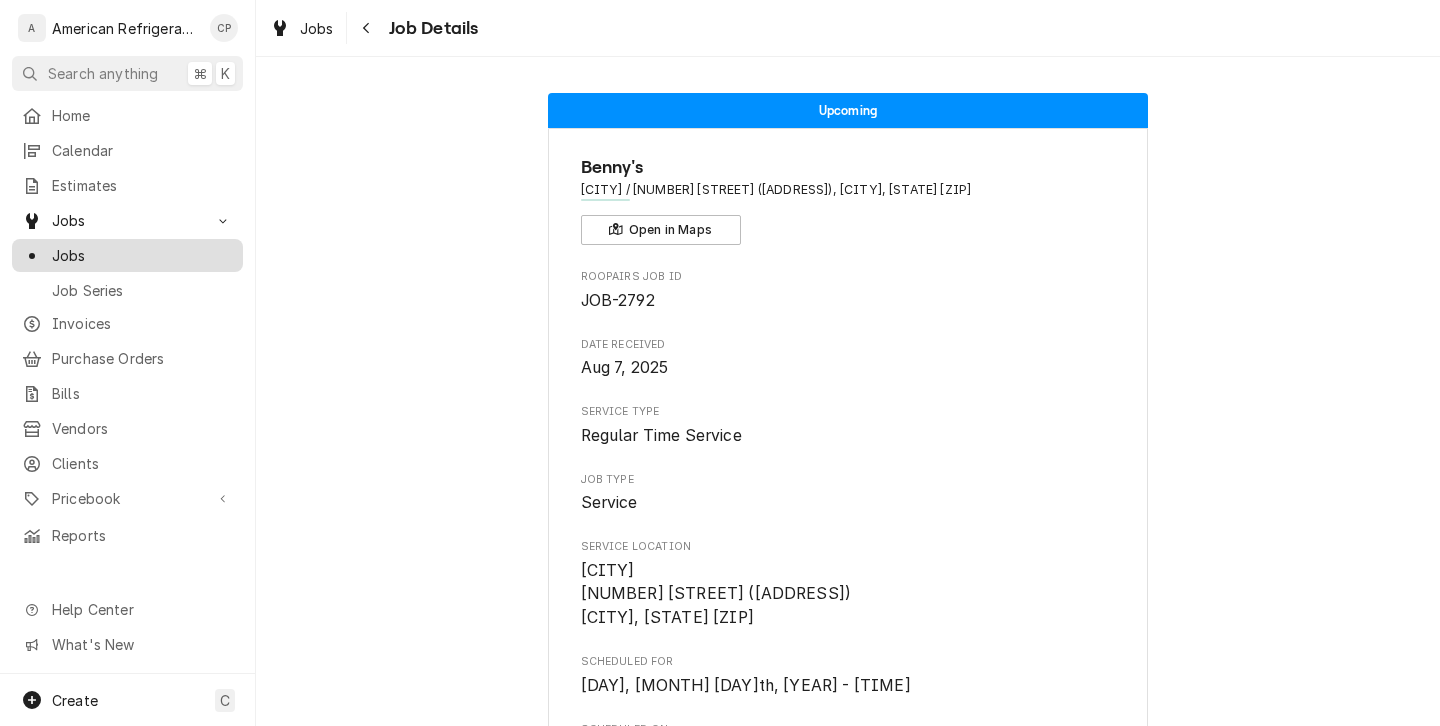 click on "Jobs" at bounding box center [142, 255] 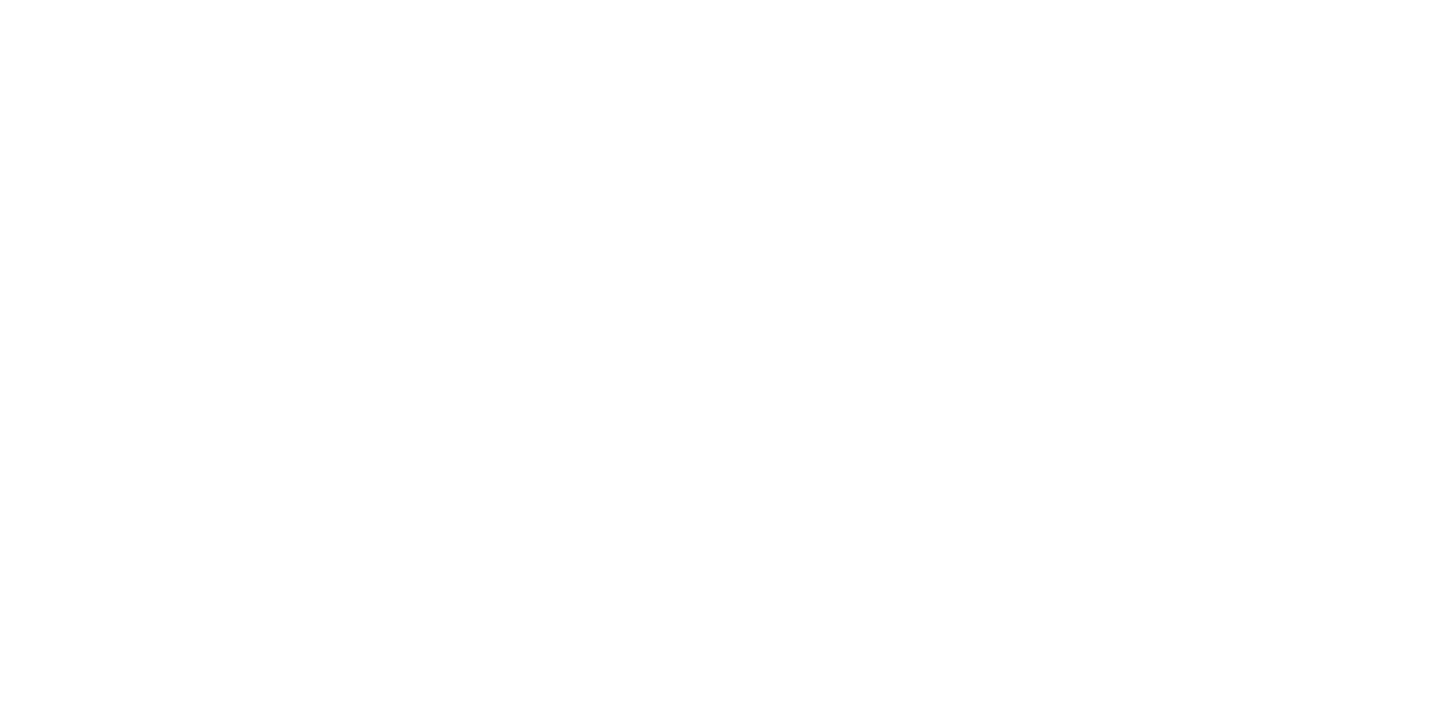 scroll, scrollTop: 0, scrollLeft: 0, axis: both 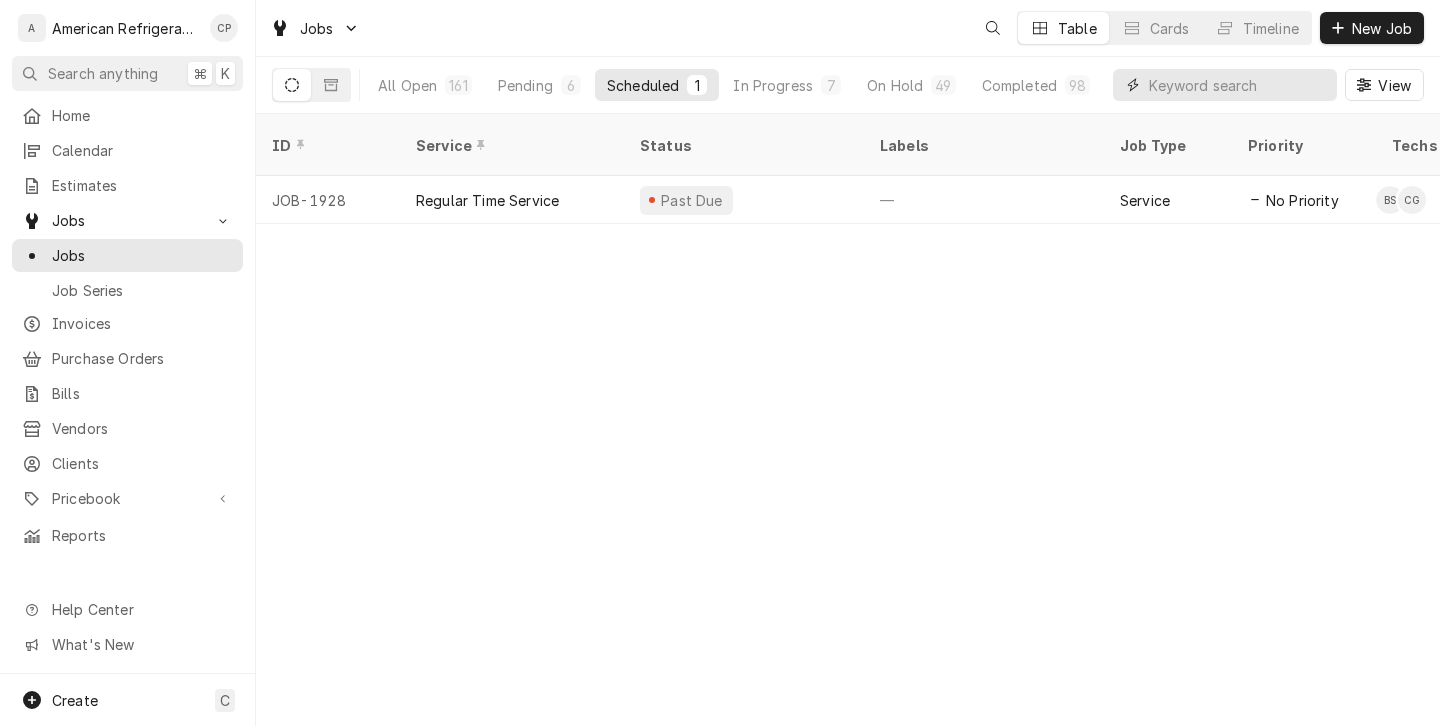 click at bounding box center [1238, 85] 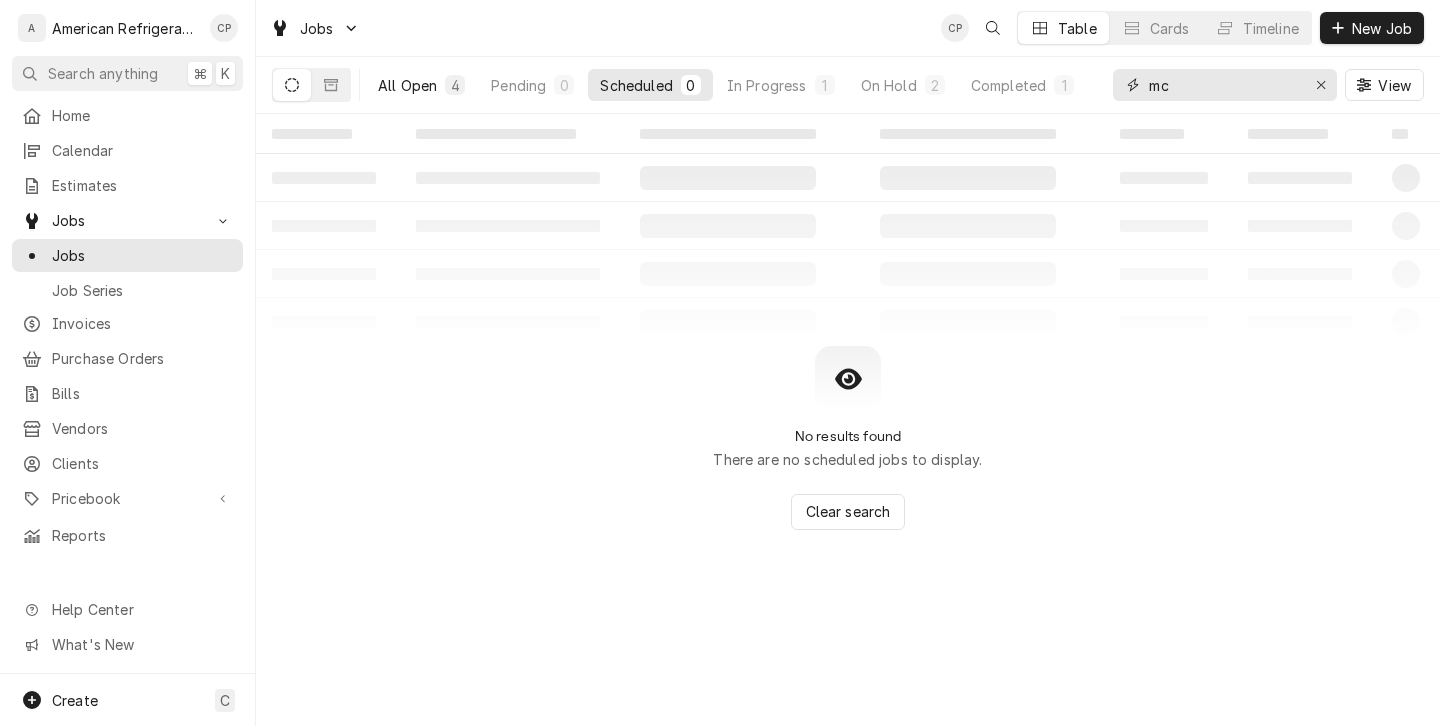 type on "mc" 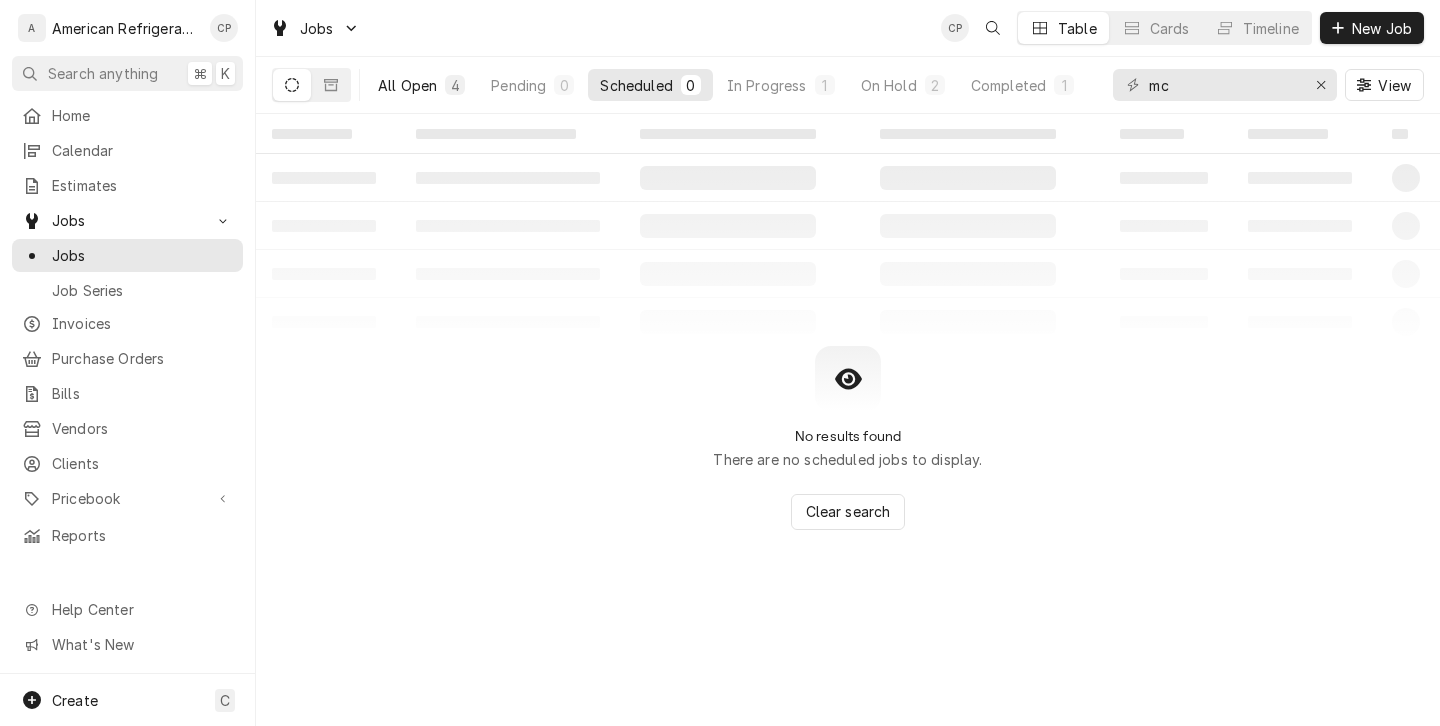 click on "All Open" at bounding box center [407, 85] 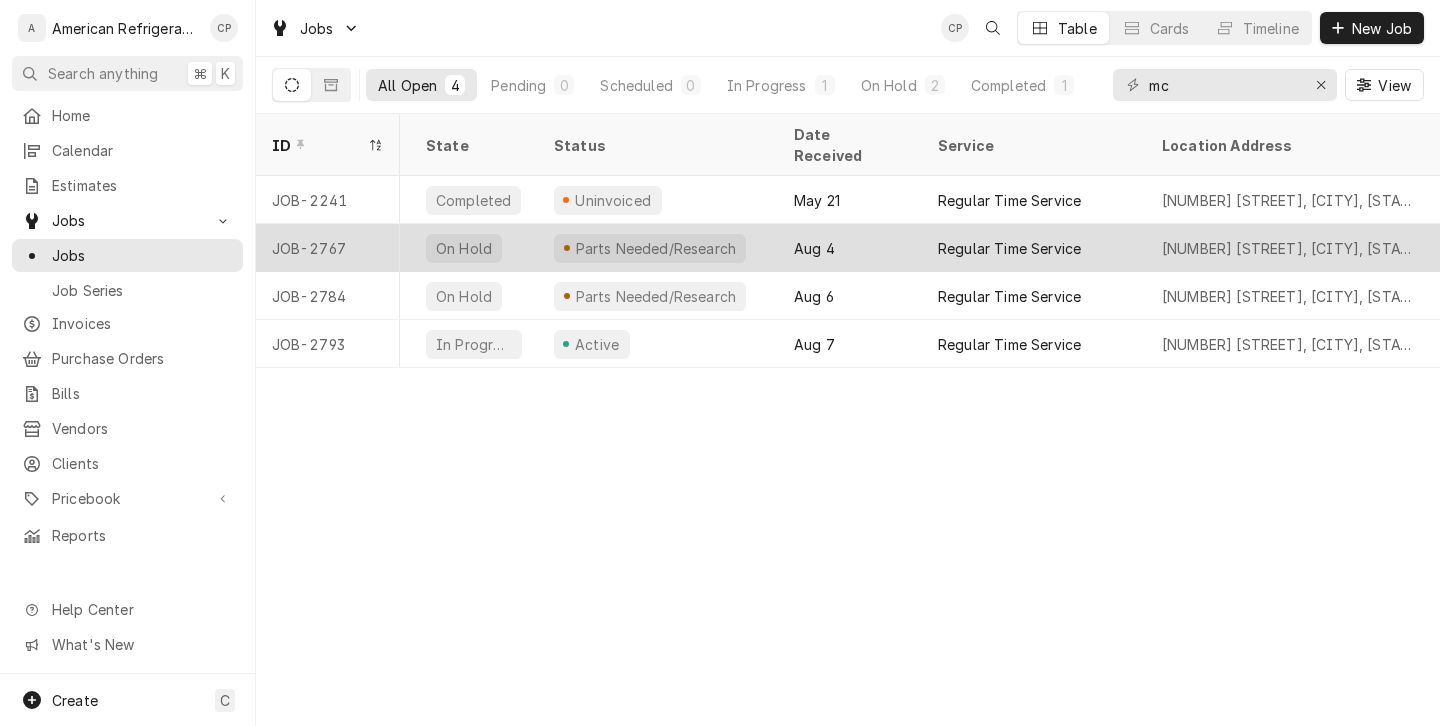 scroll, scrollTop: 0, scrollLeft: 298, axis: horizontal 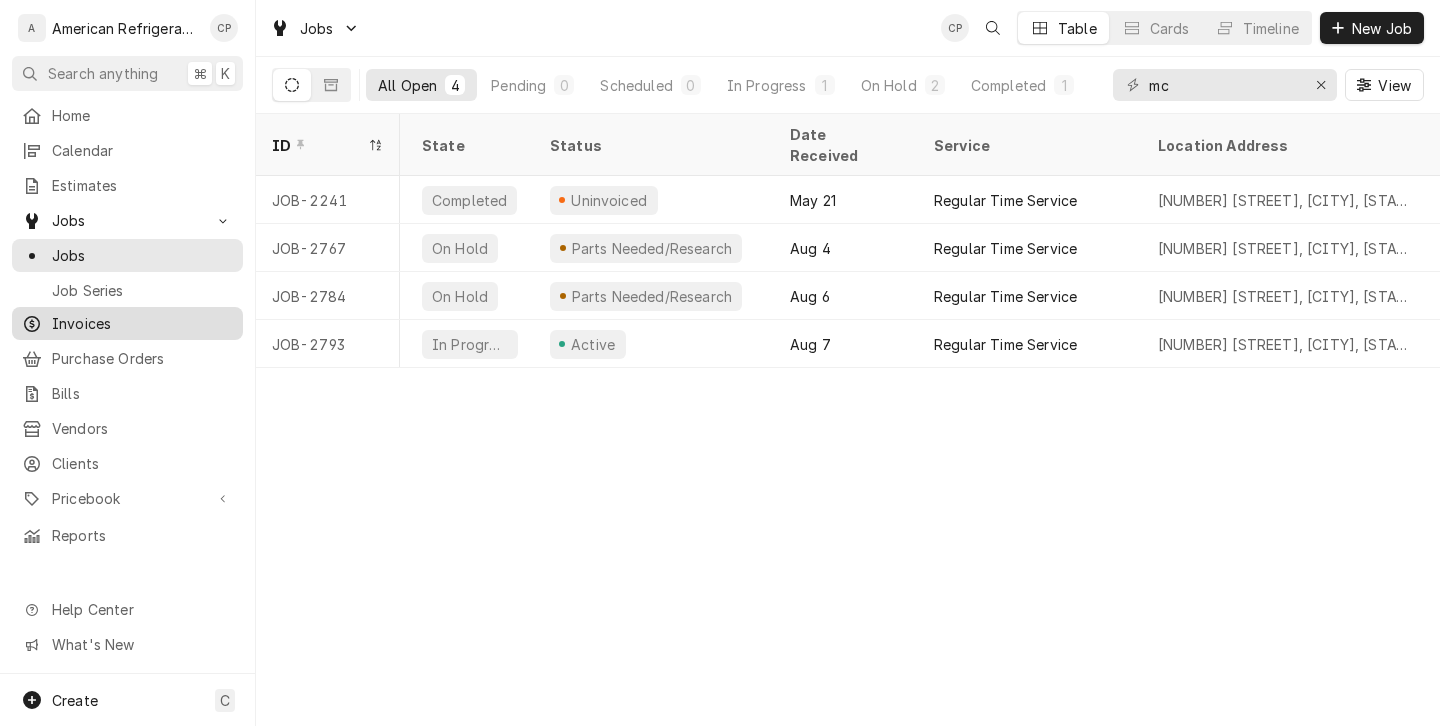 click on "Invoices" at bounding box center (142, 323) 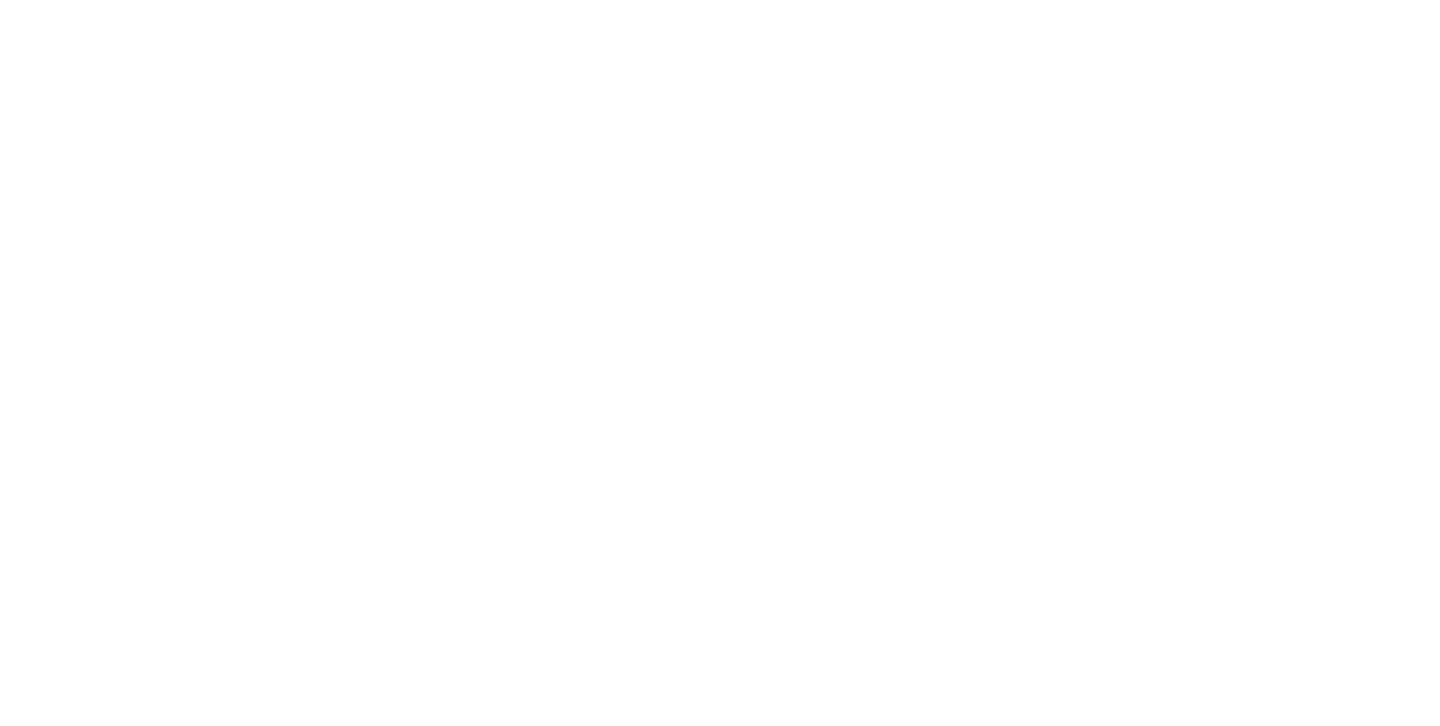 scroll, scrollTop: 0, scrollLeft: 0, axis: both 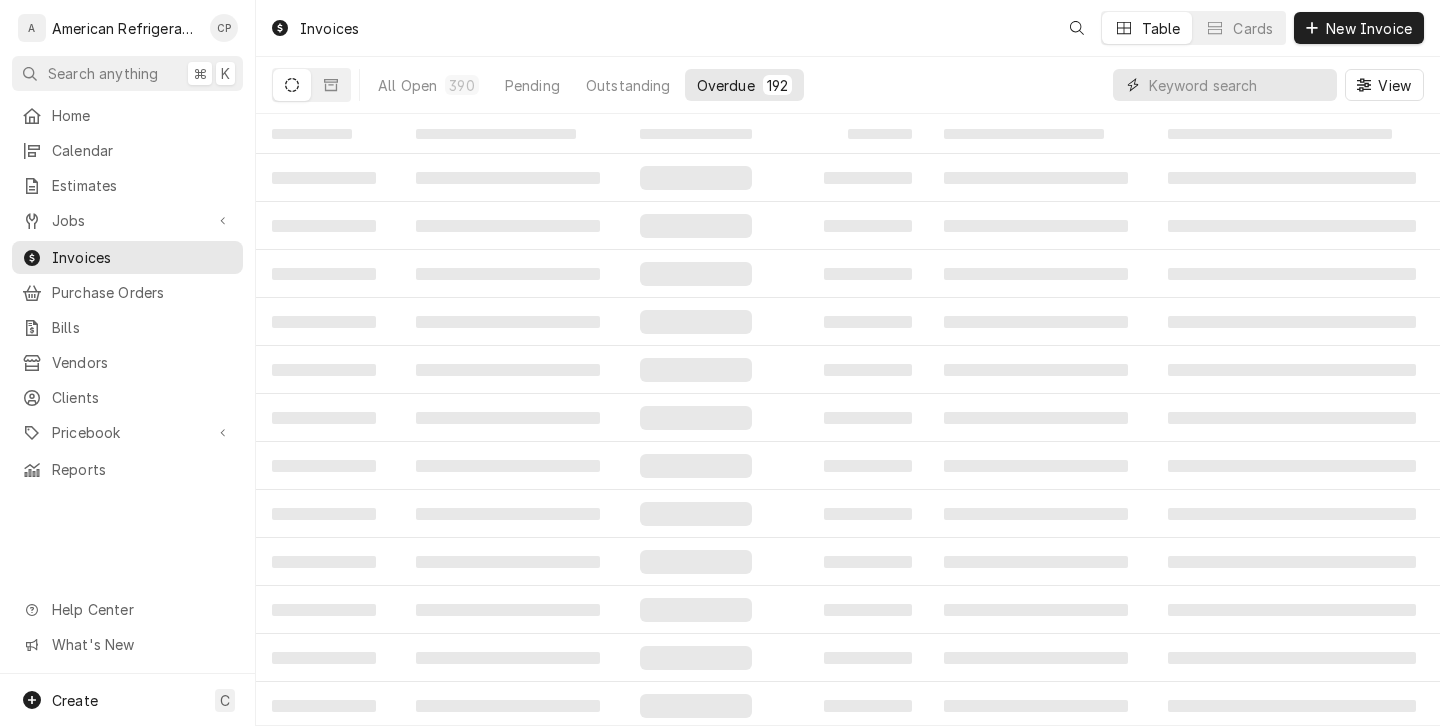 click at bounding box center [1238, 85] 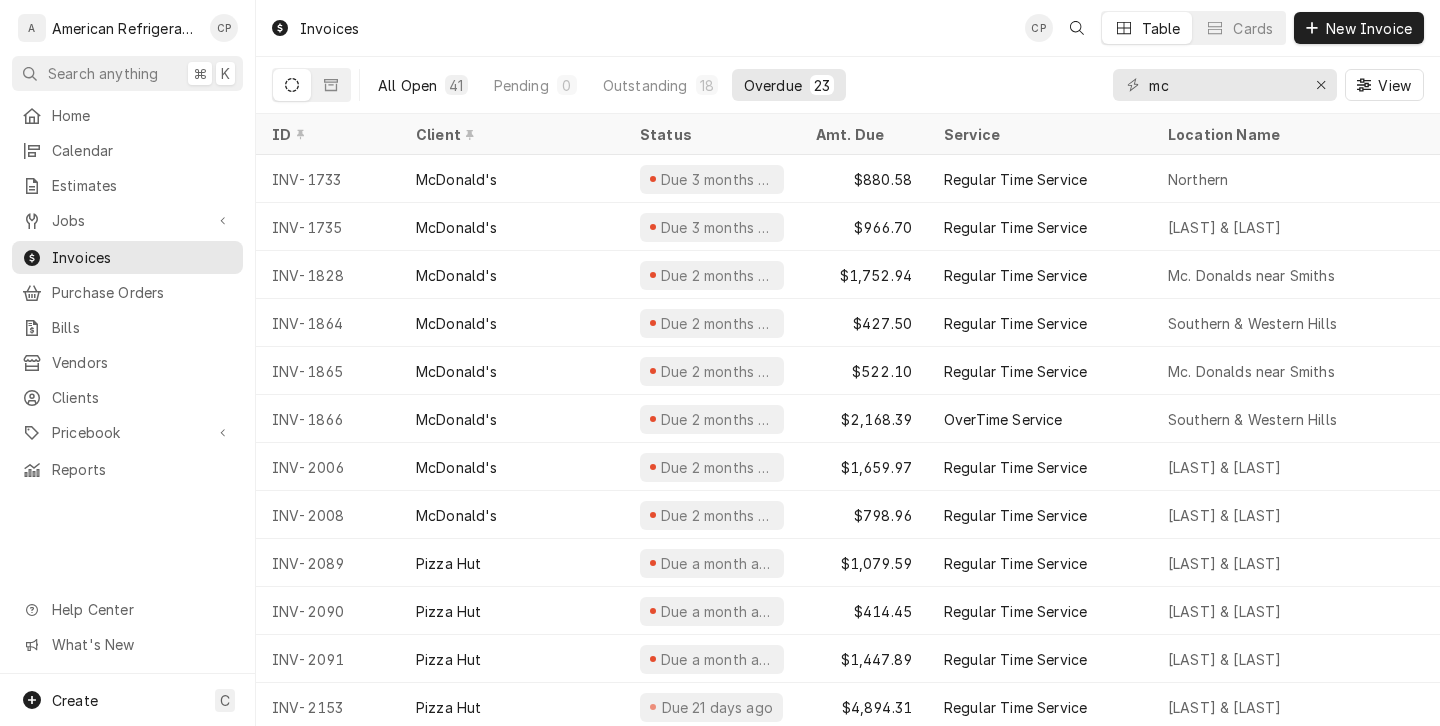 click on "All Open" at bounding box center (407, 85) 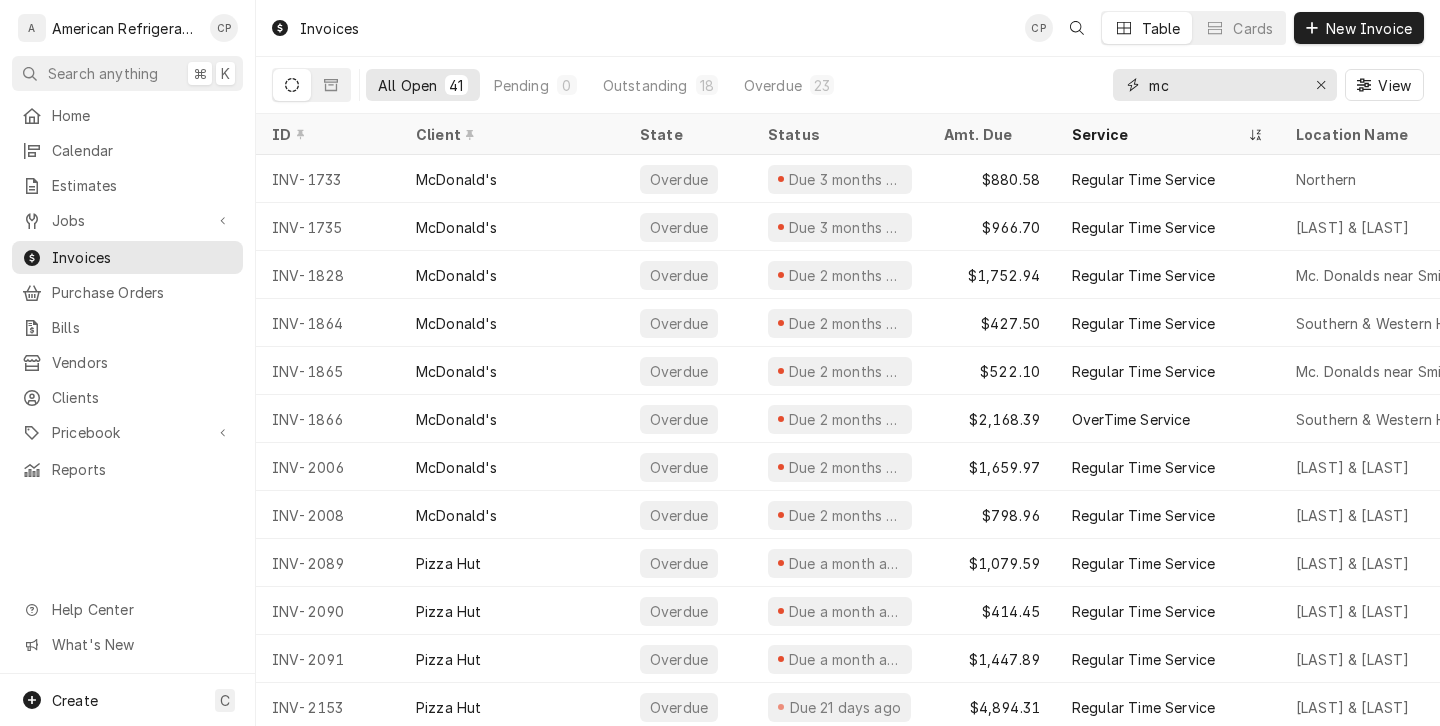 click on "mc" at bounding box center [1224, 85] 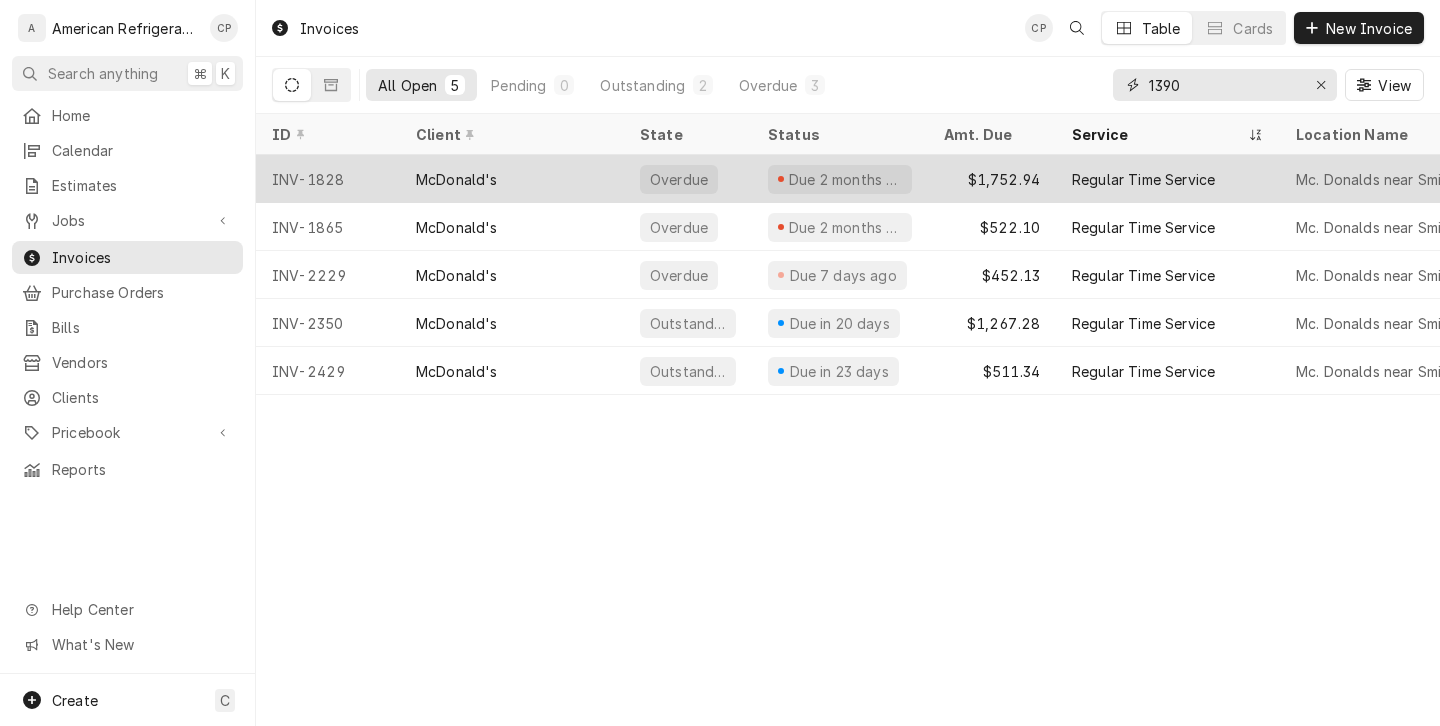 type on "1390" 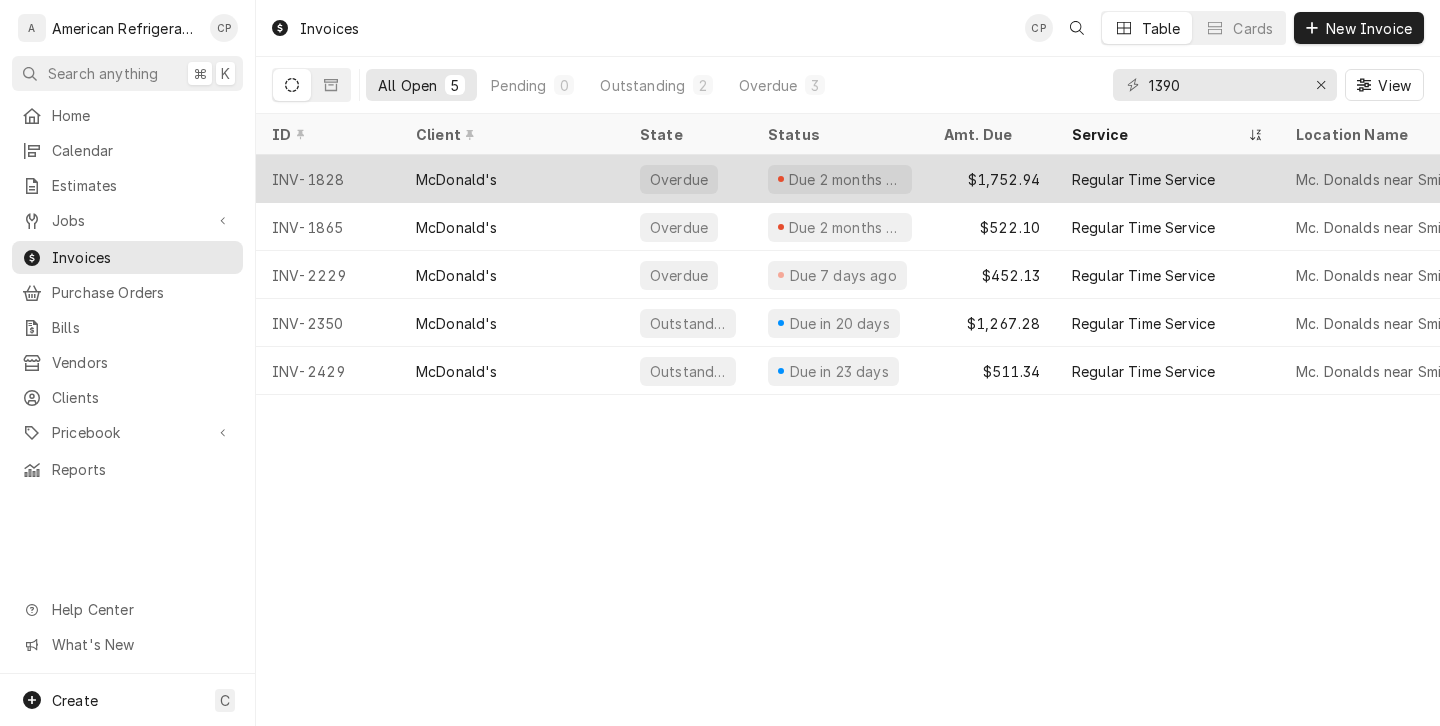 click on "McDonald's" at bounding box center [512, 179] 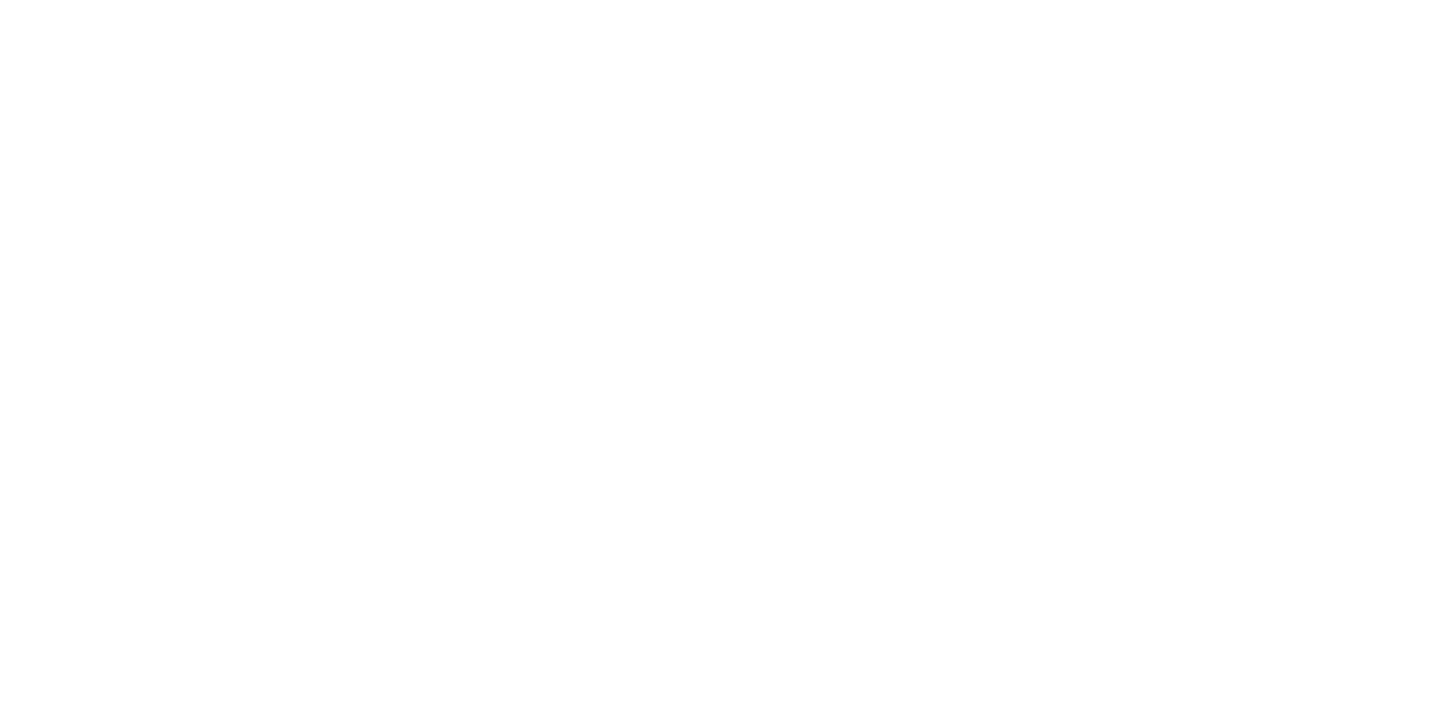 scroll, scrollTop: 0, scrollLeft: 0, axis: both 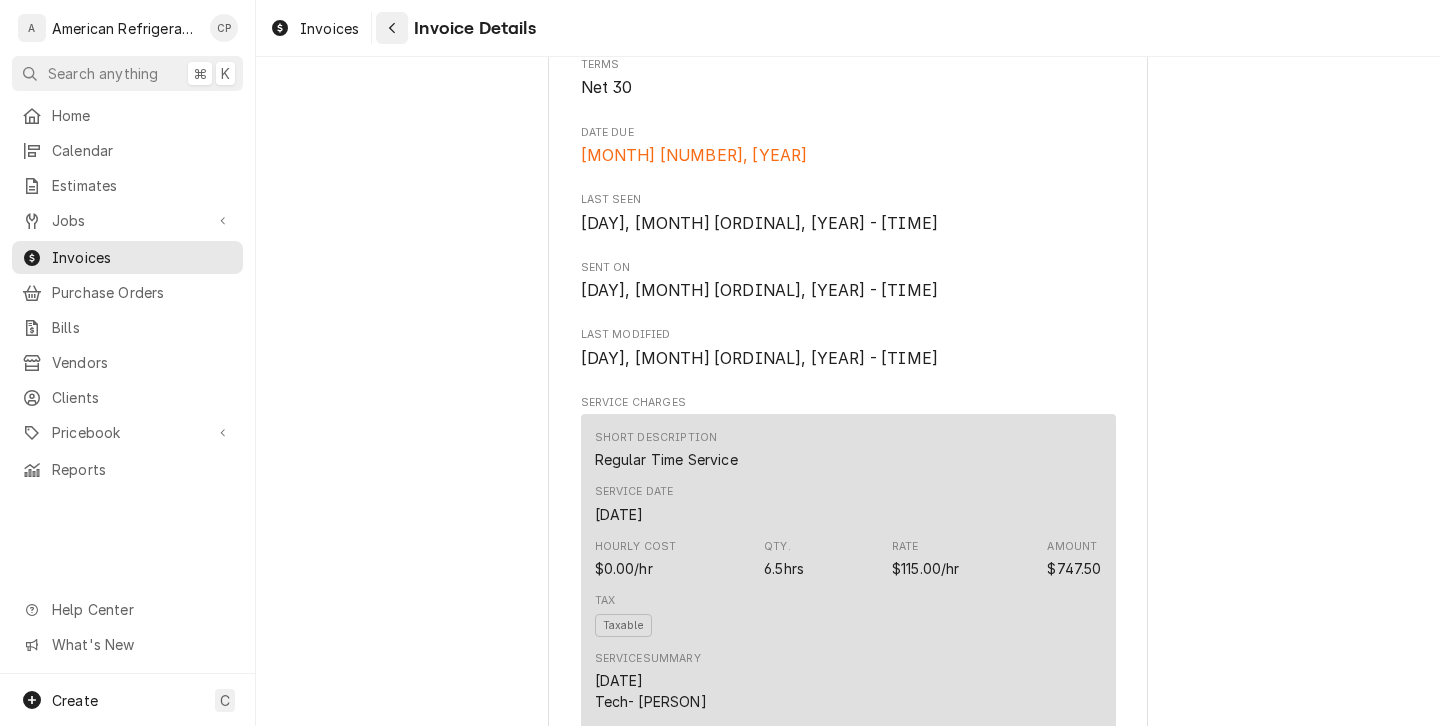 click at bounding box center (392, 28) 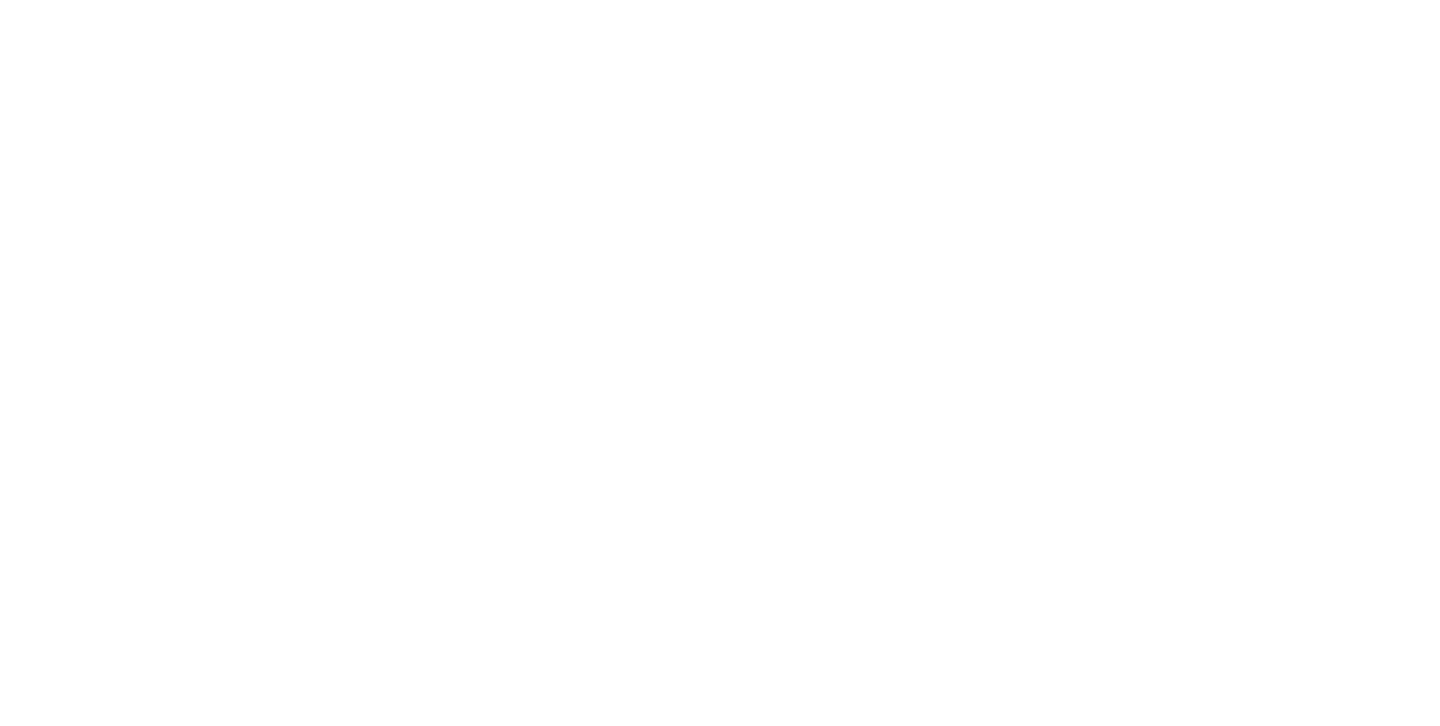 scroll, scrollTop: 0, scrollLeft: 0, axis: both 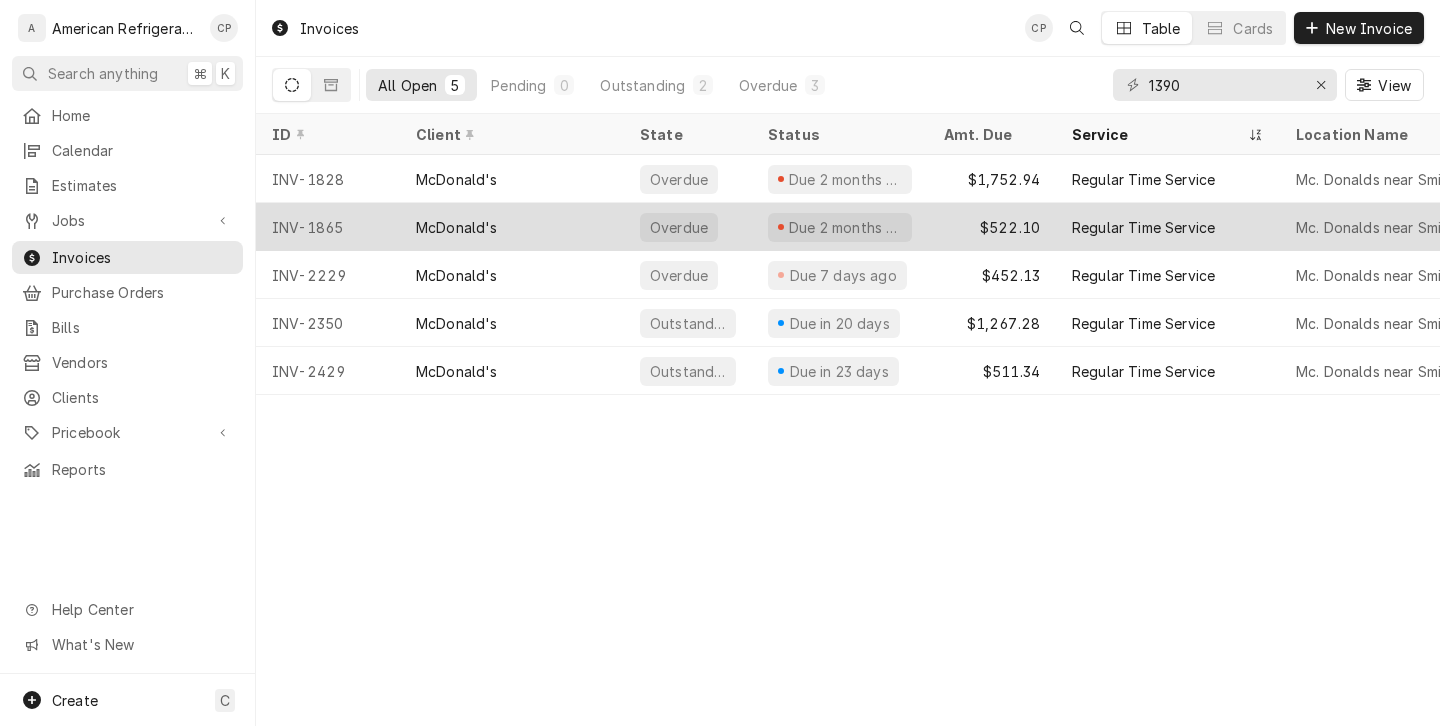 click on "McDonald's" at bounding box center (457, 227) 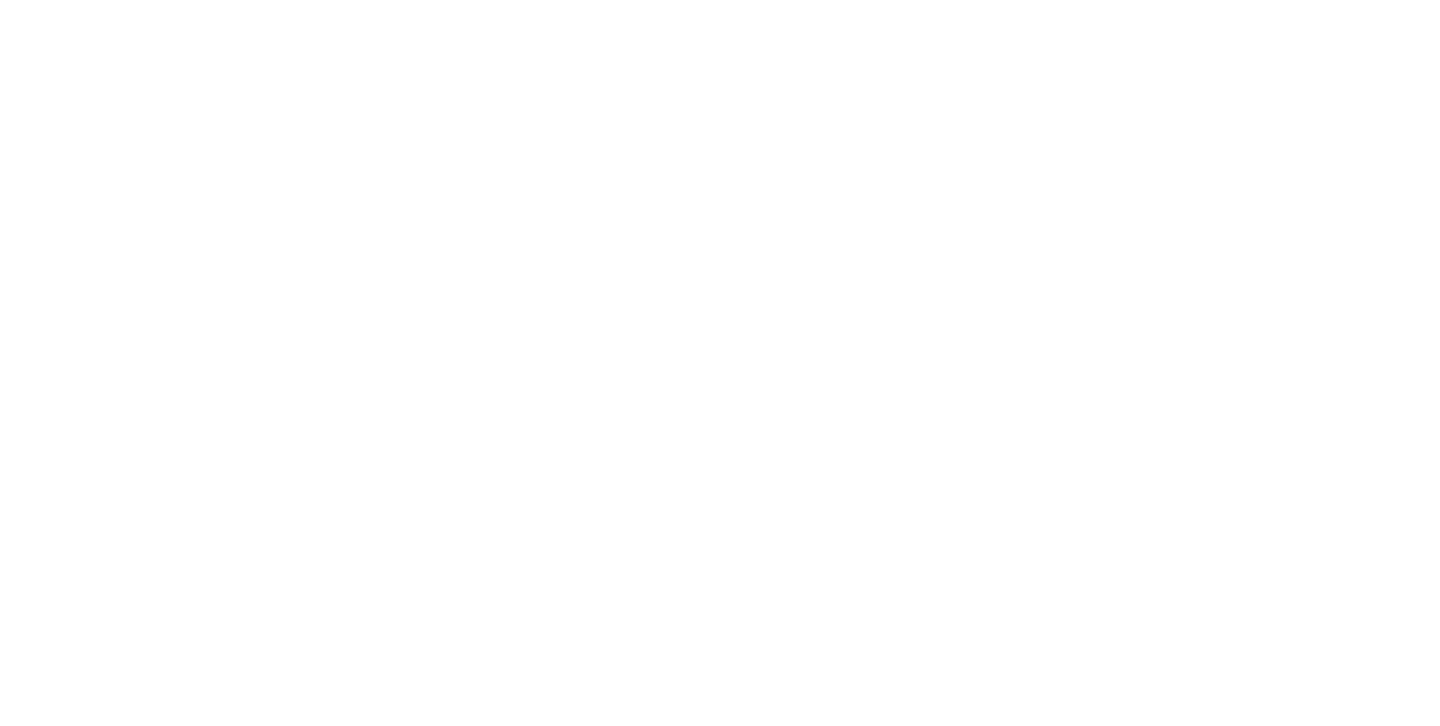 scroll, scrollTop: 0, scrollLeft: 0, axis: both 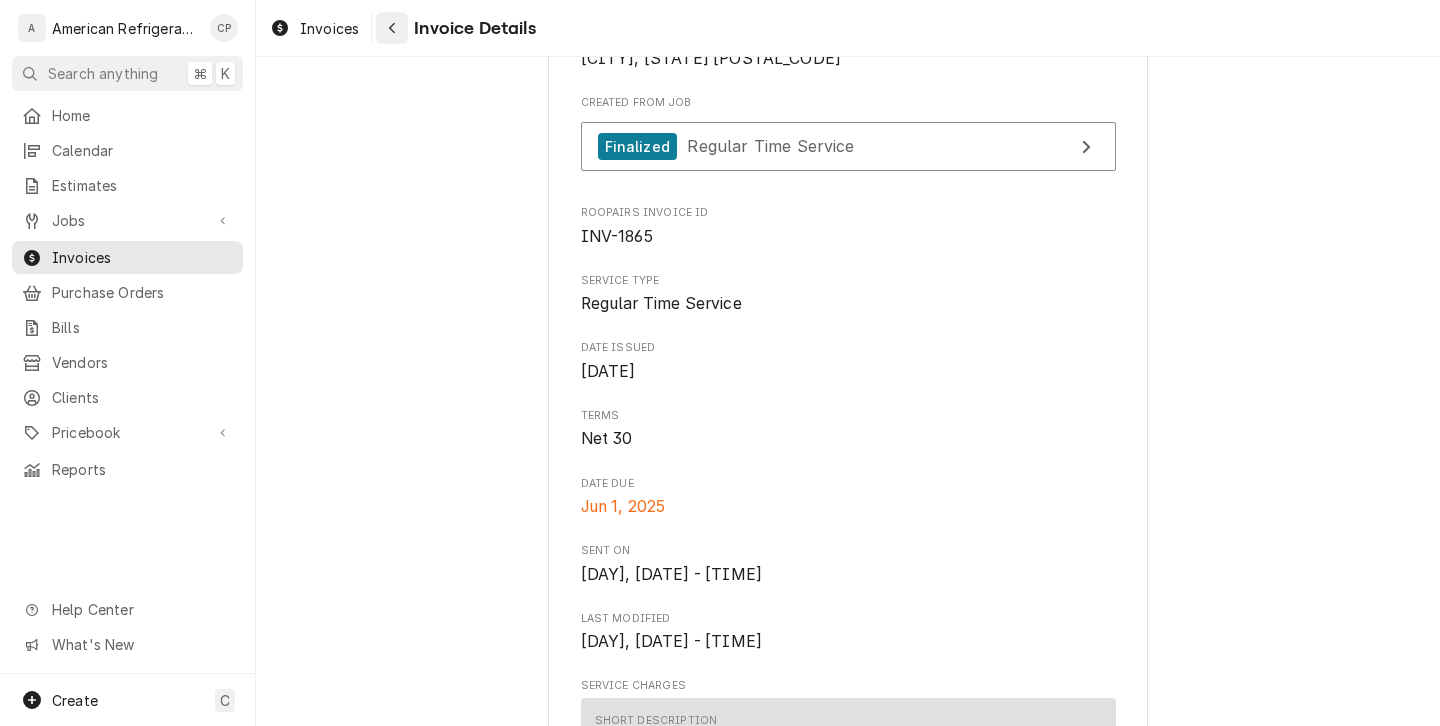 click at bounding box center (392, 28) 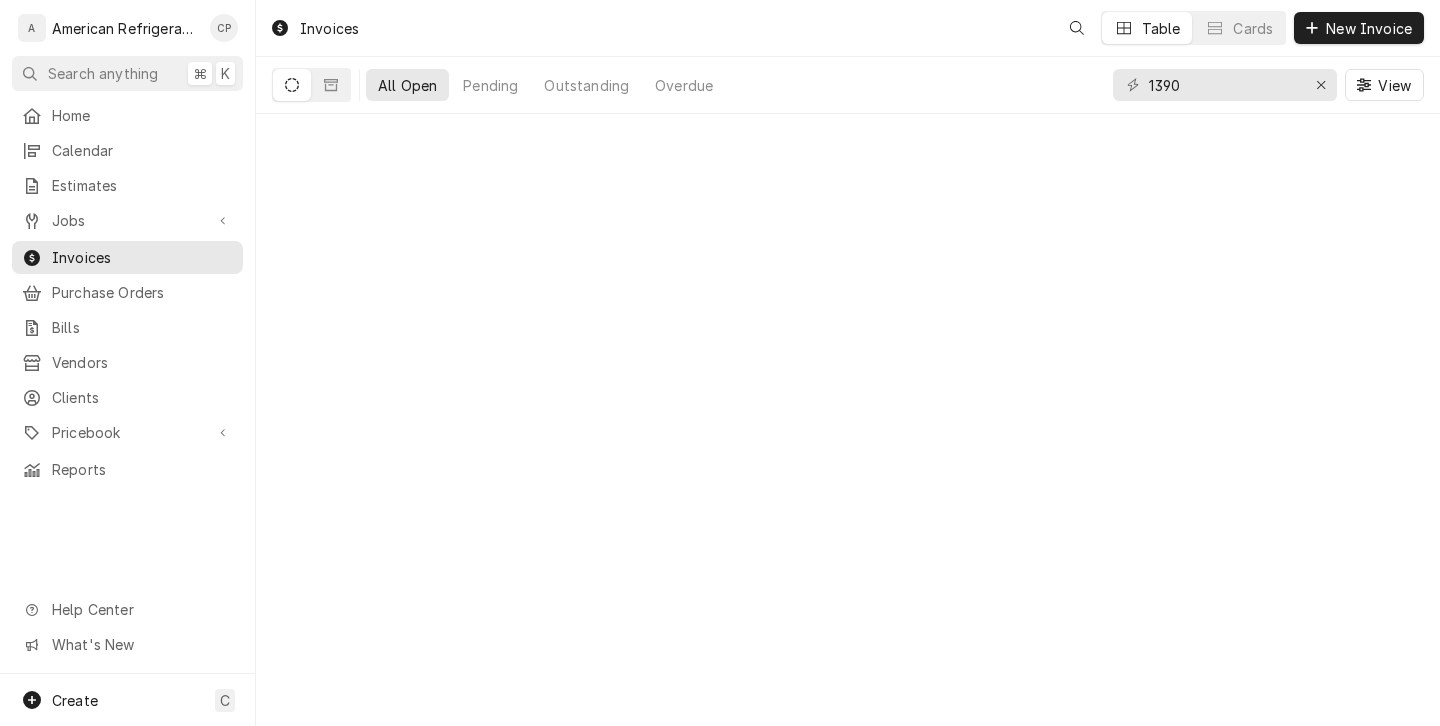 scroll, scrollTop: 0, scrollLeft: 0, axis: both 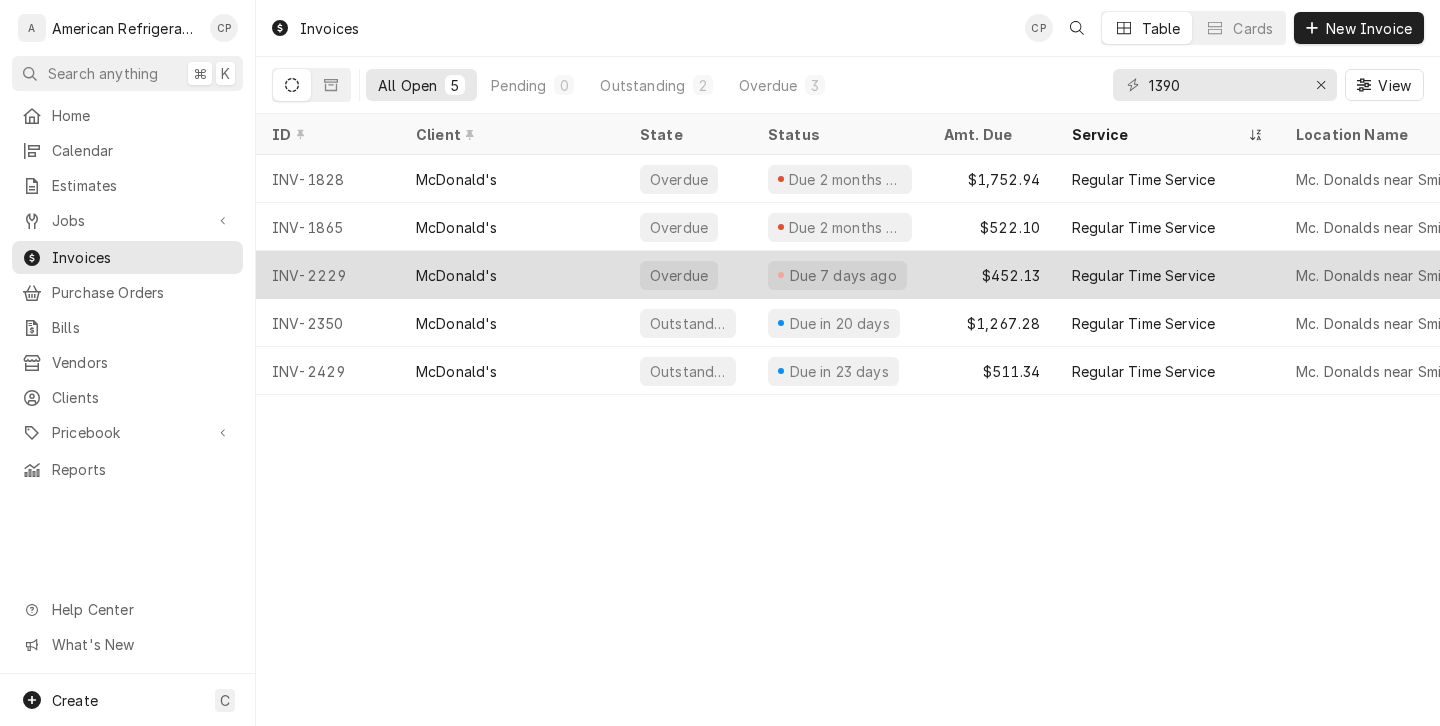 click on "McDonald's" at bounding box center [512, 275] 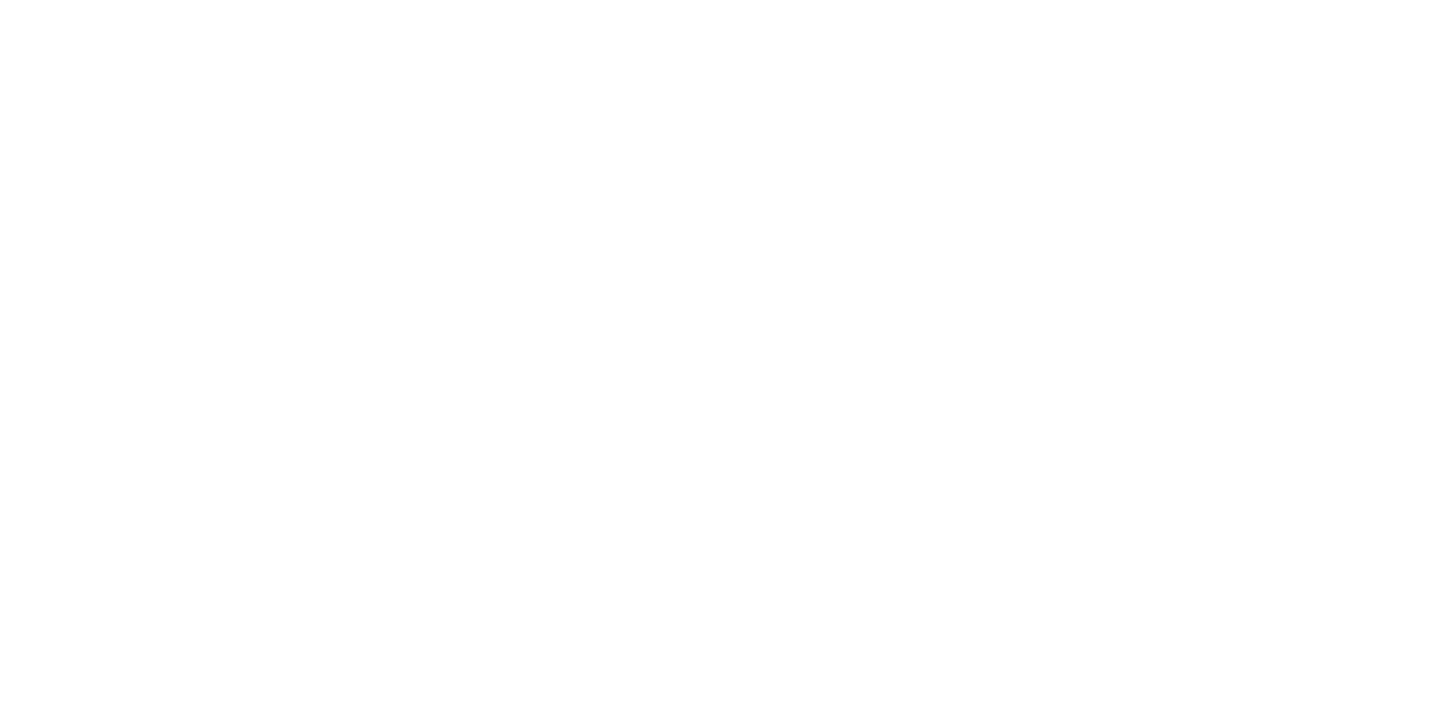 scroll, scrollTop: 0, scrollLeft: 0, axis: both 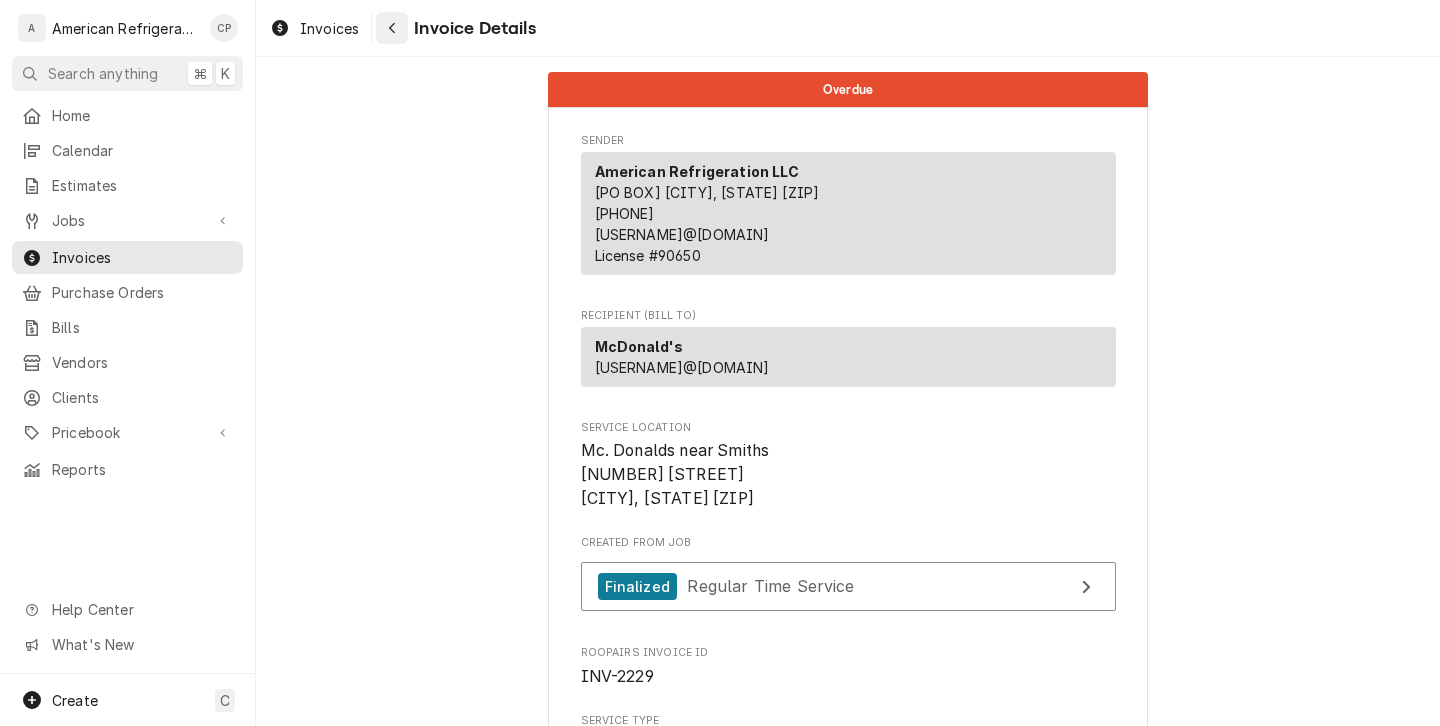 click 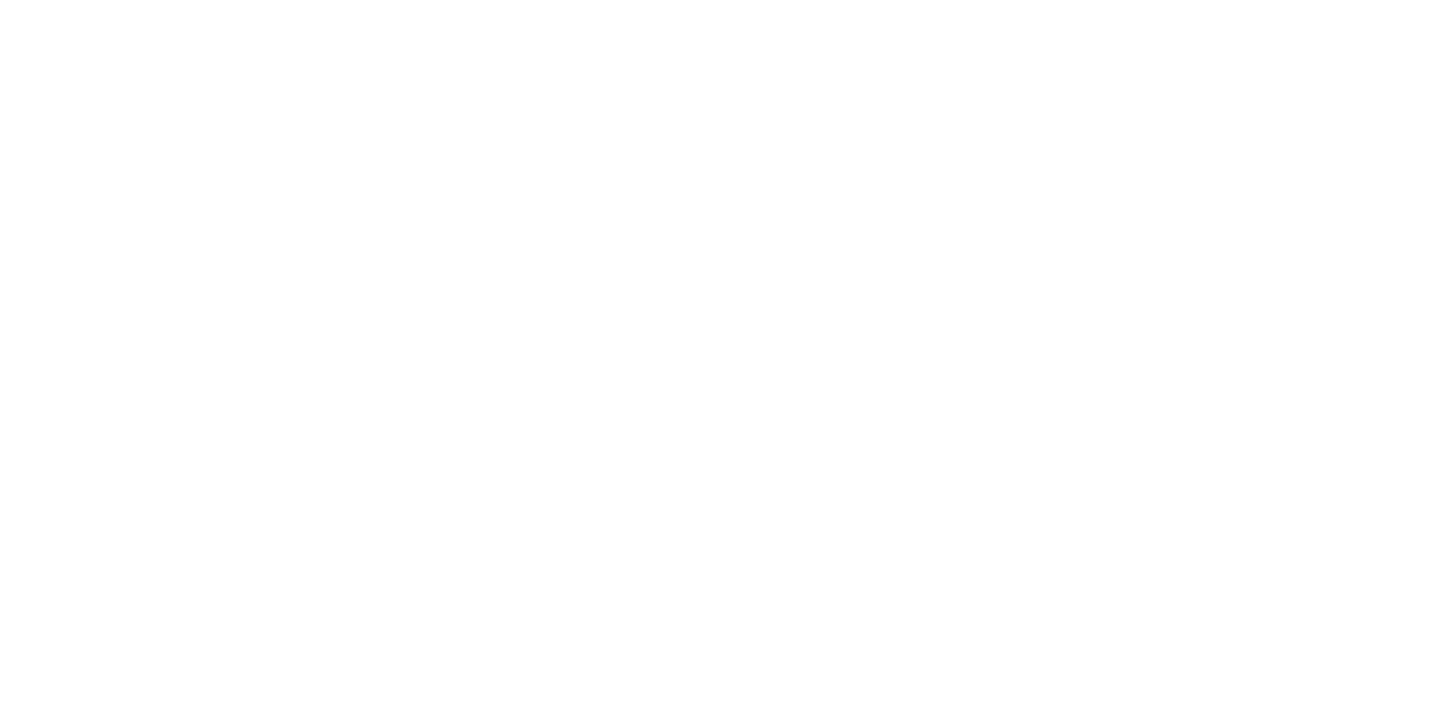 scroll, scrollTop: 0, scrollLeft: 0, axis: both 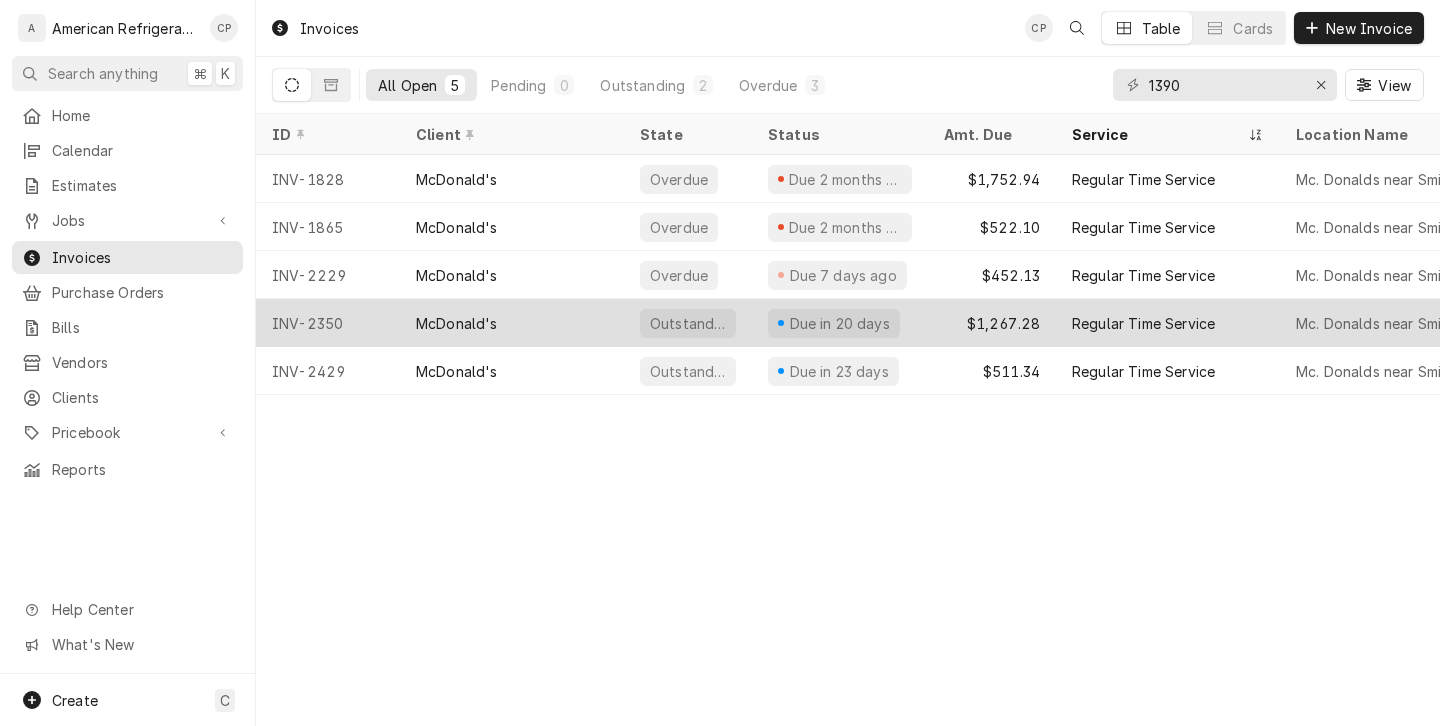 click on "McDonald's" at bounding box center [457, 323] 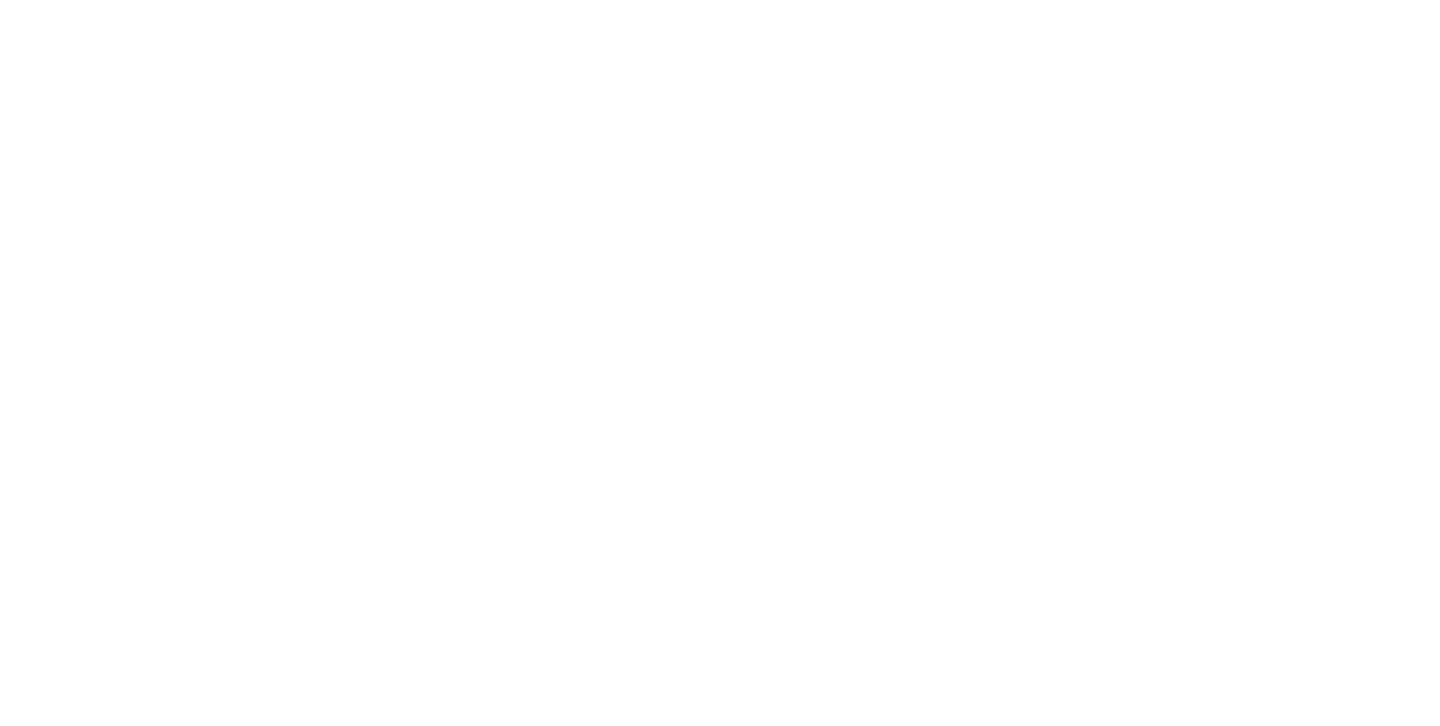 scroll, scrollTop: 0, scrollLeft: 0, axis: both 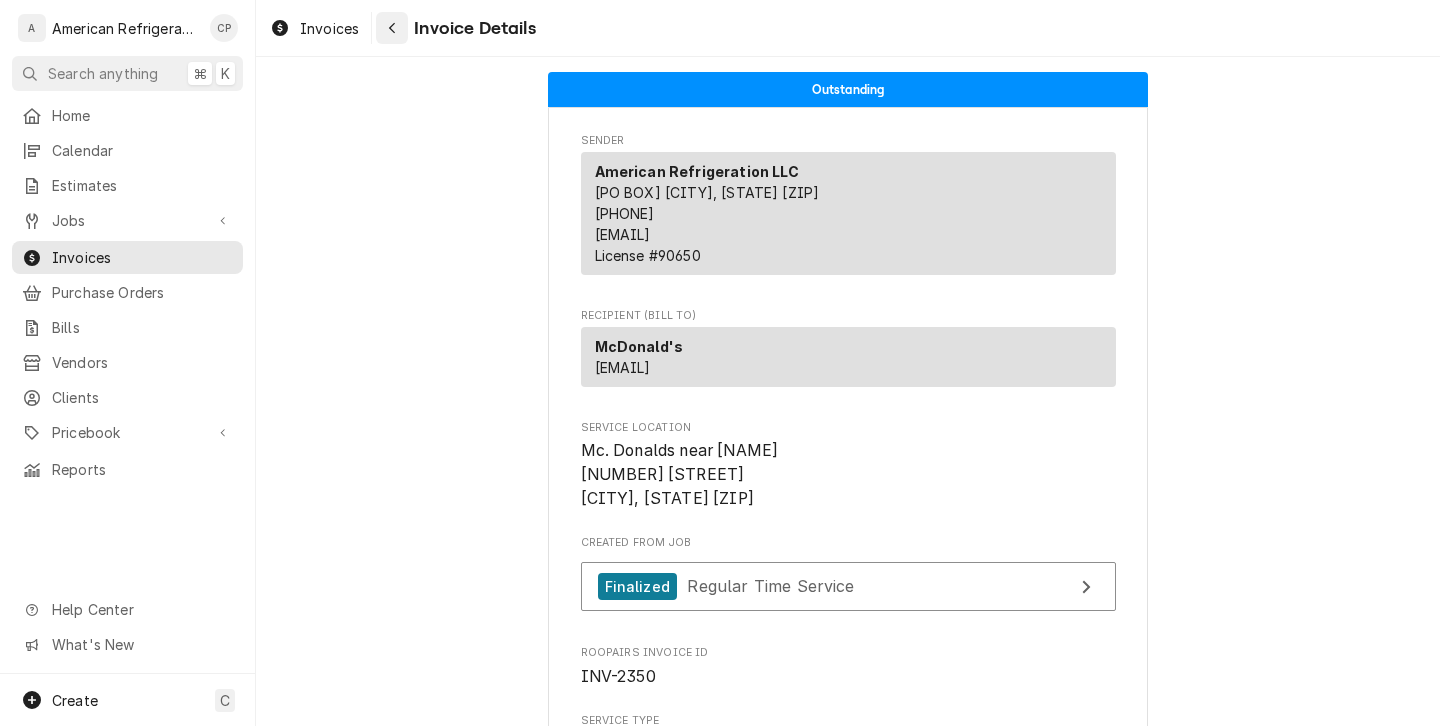 click at bounding box center [392, 28] 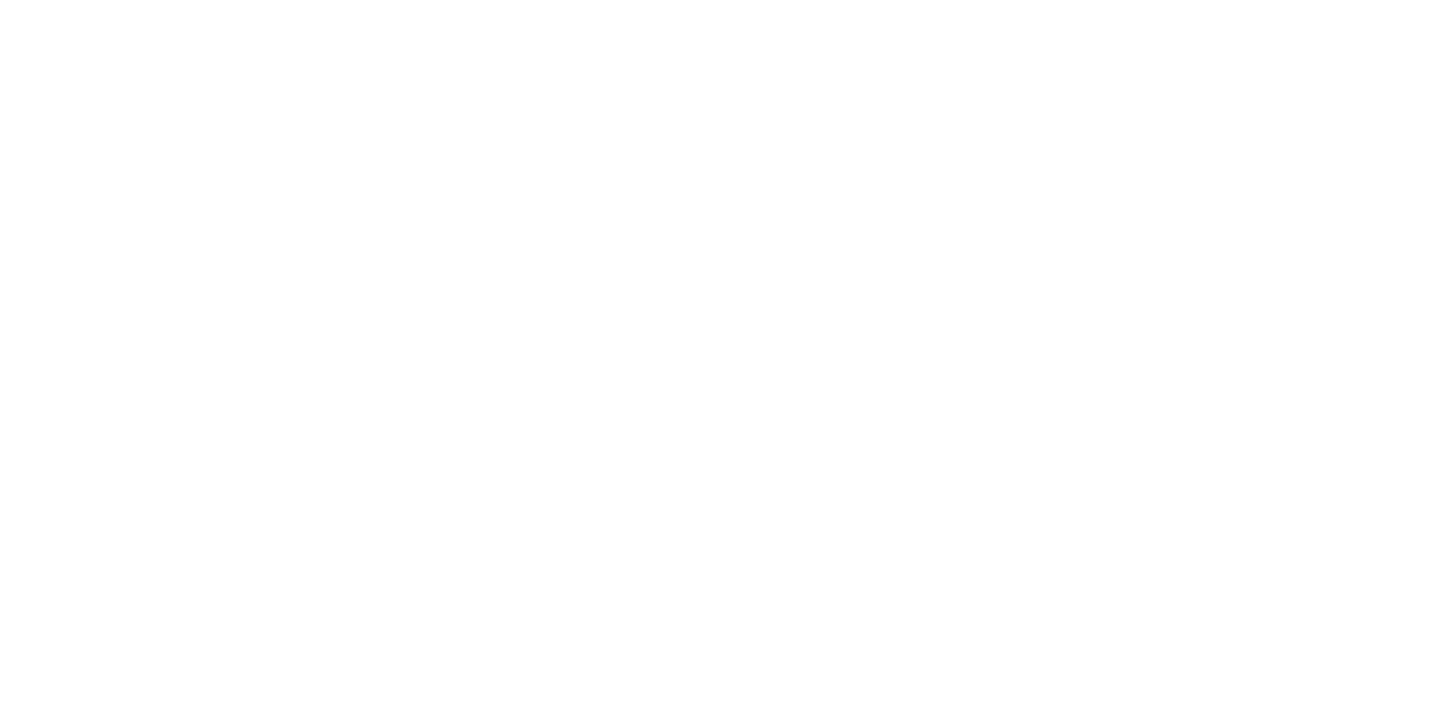 scroll, scrollTop: 0, scrollLeft: 0, axis: both 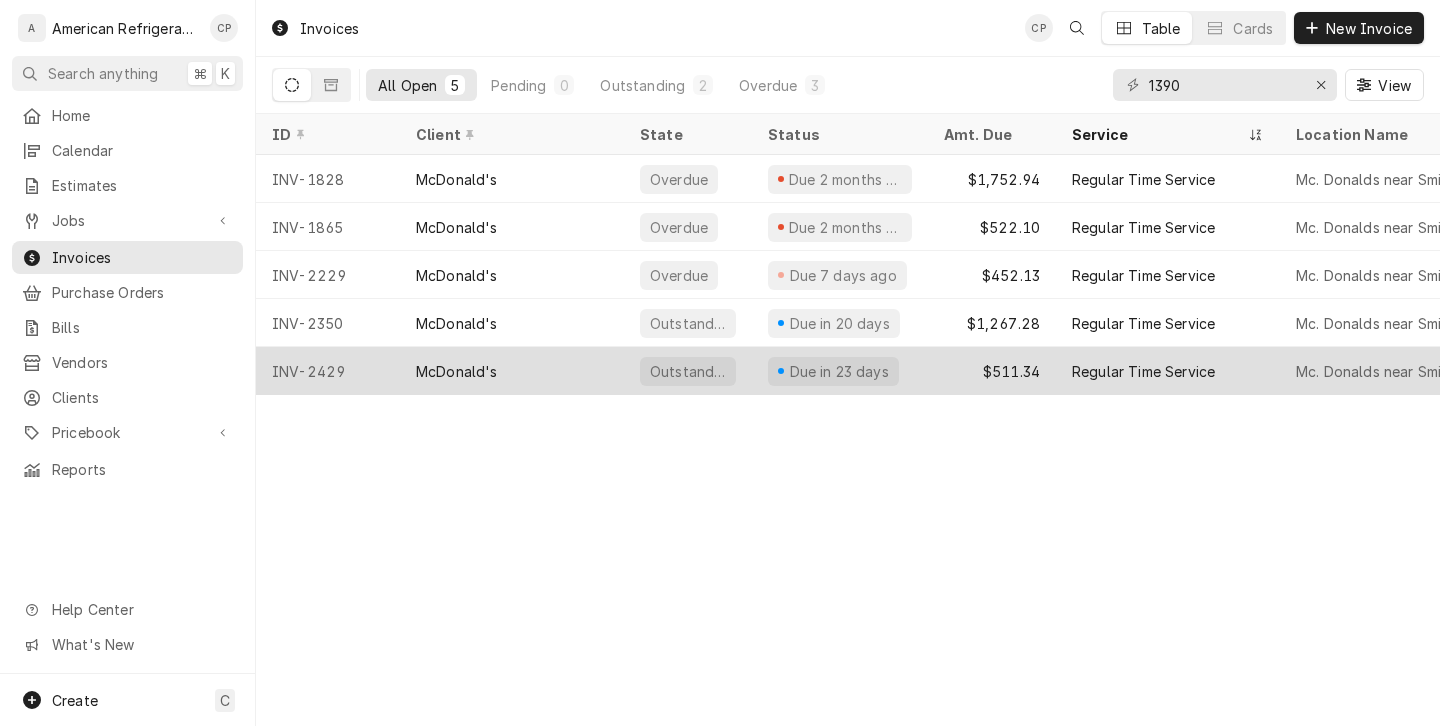 click on "McDonald's" at bounding box center (512, 371) 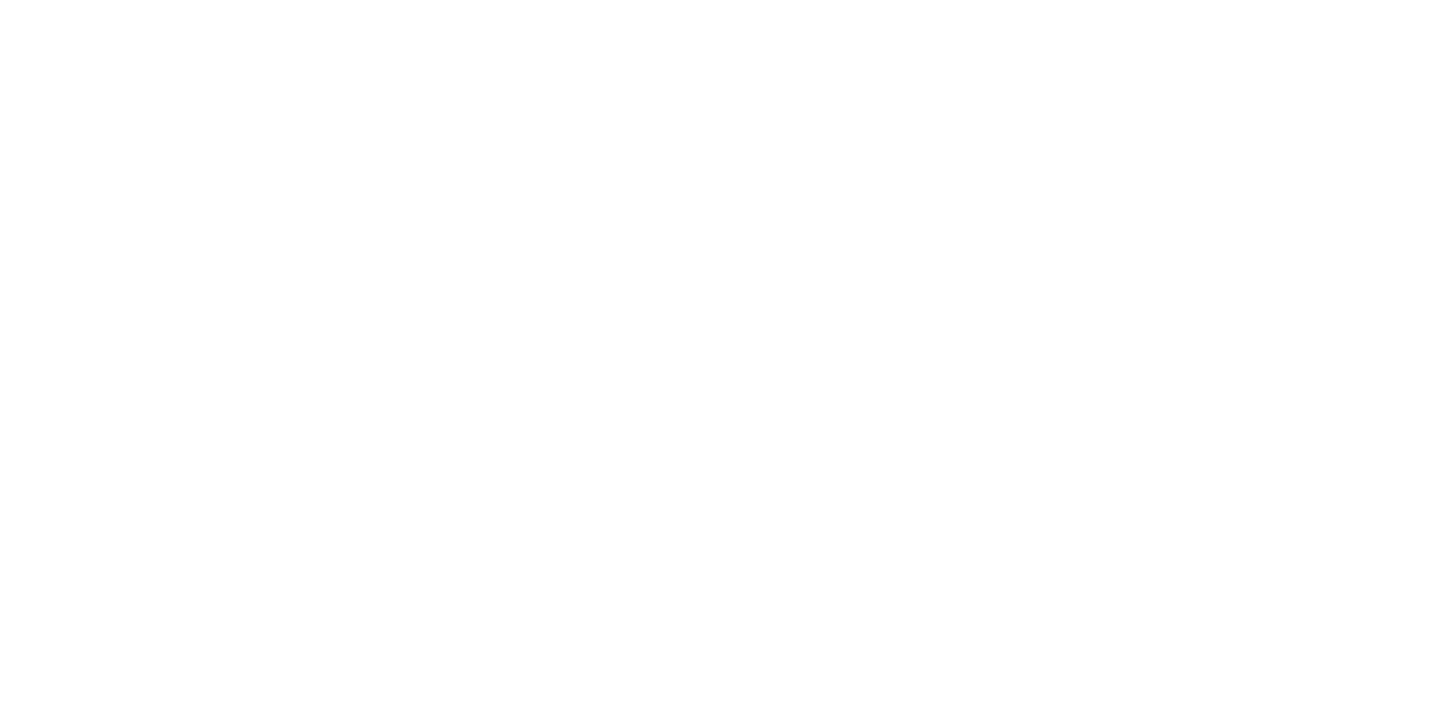scroll, scrollTop: 0, scrollLeft: 0, axis: both 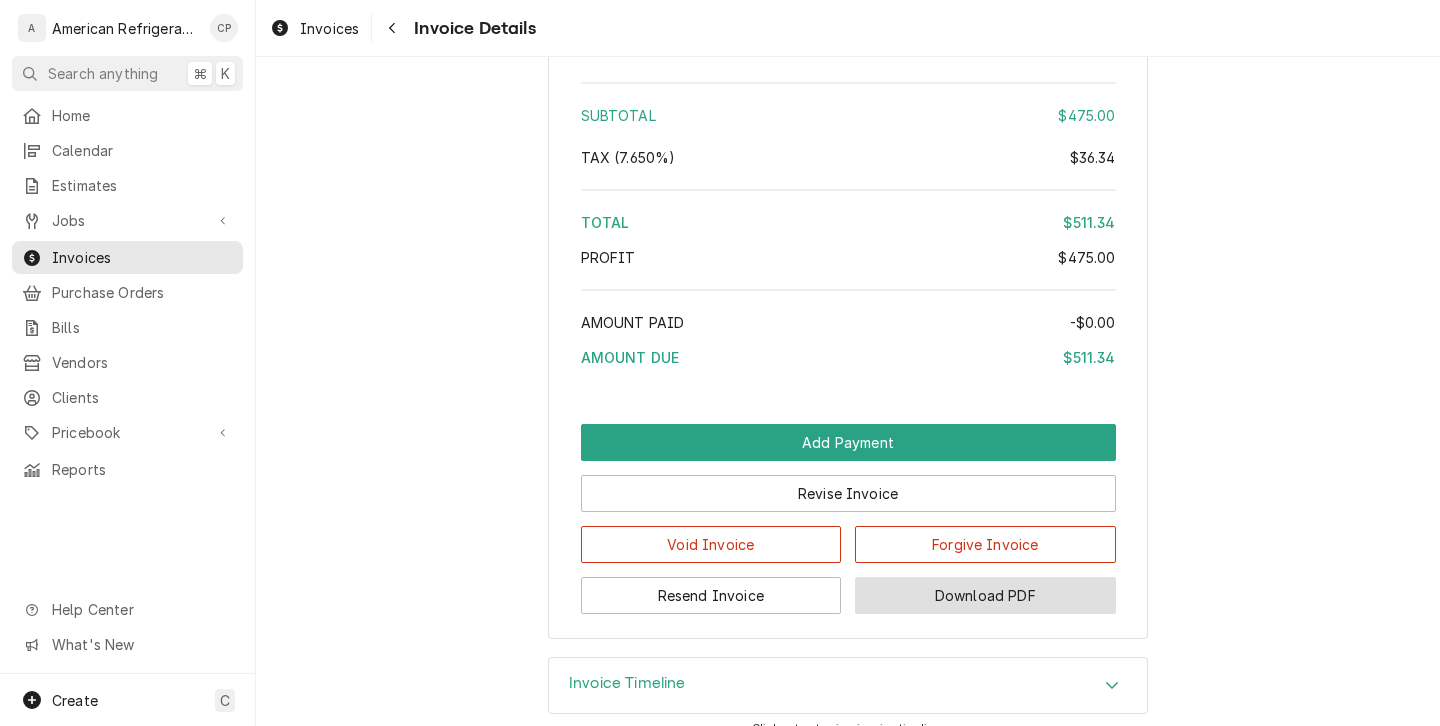 click on "Download PDF" at bounding box center [985, 595] 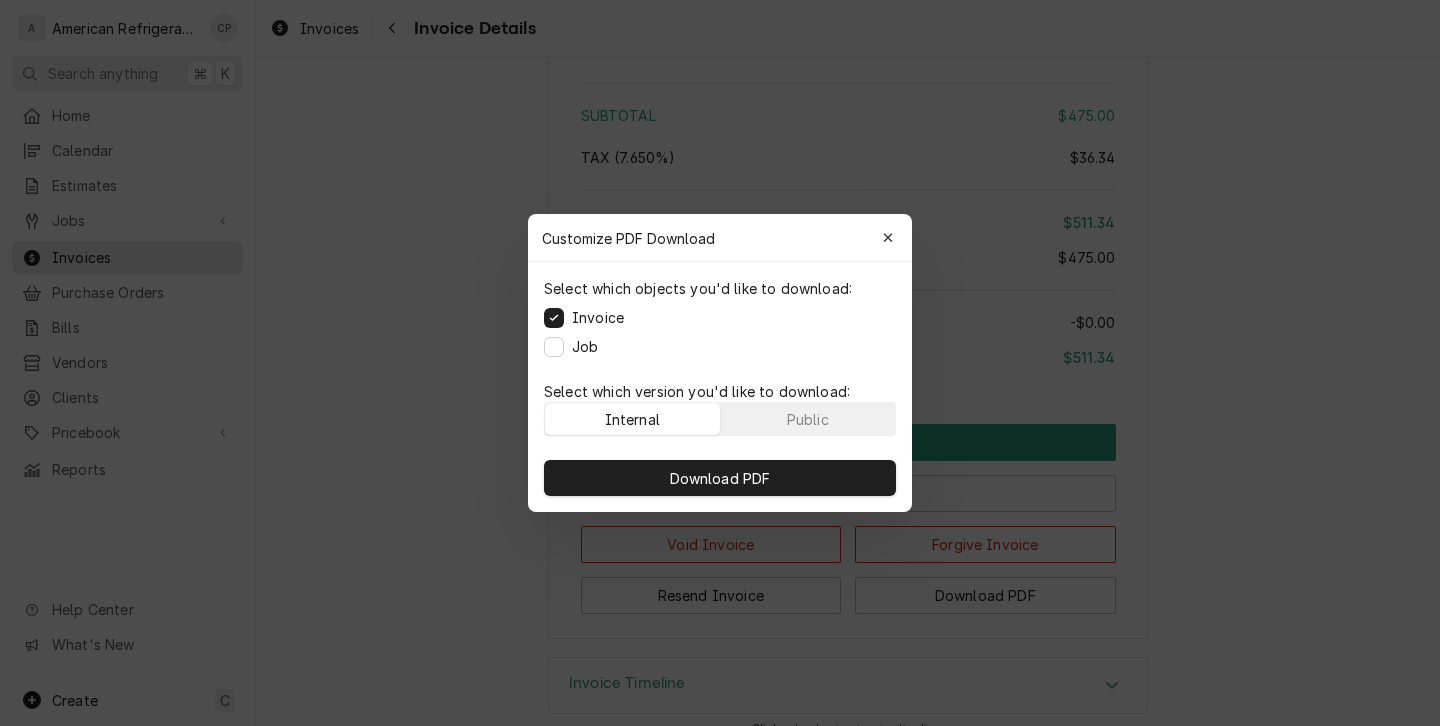 click on "Job" at bounding box center [585, 346] 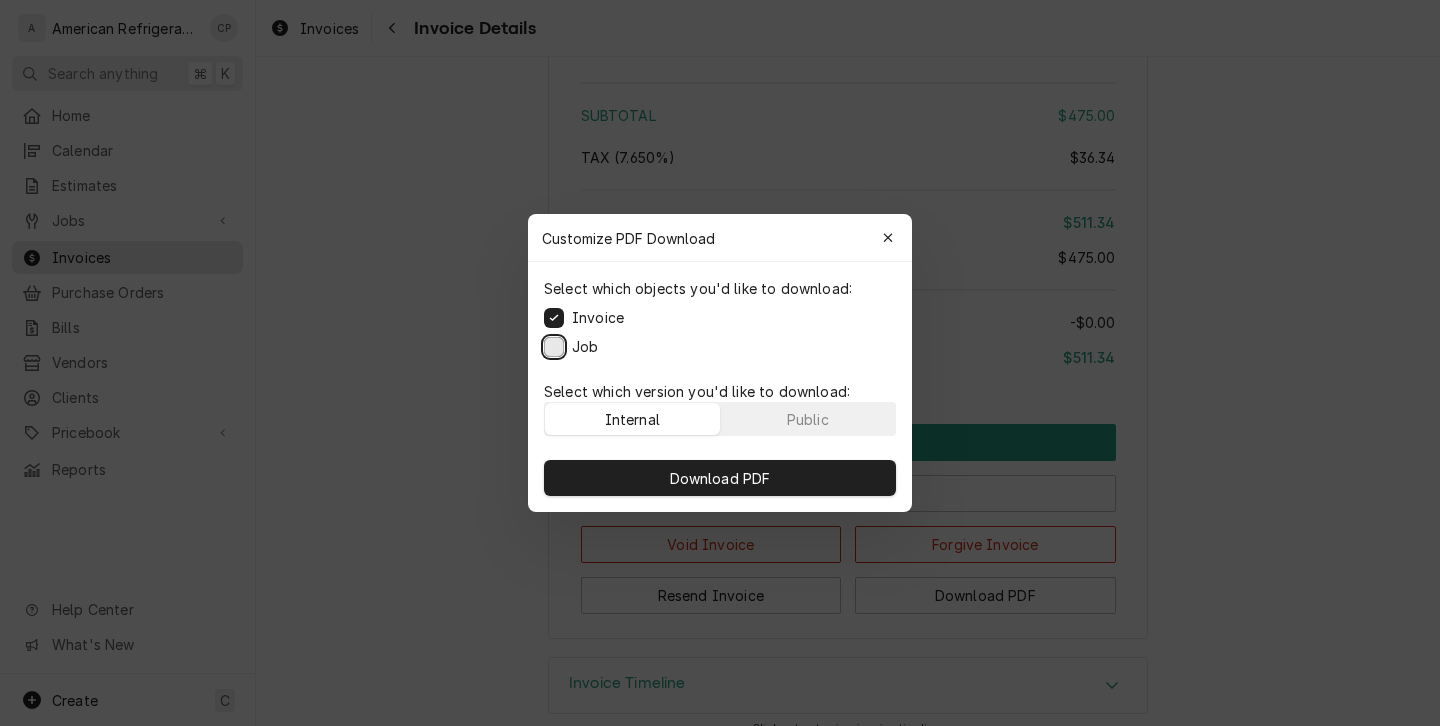 click on "Job" at bounding box center [554, 347] 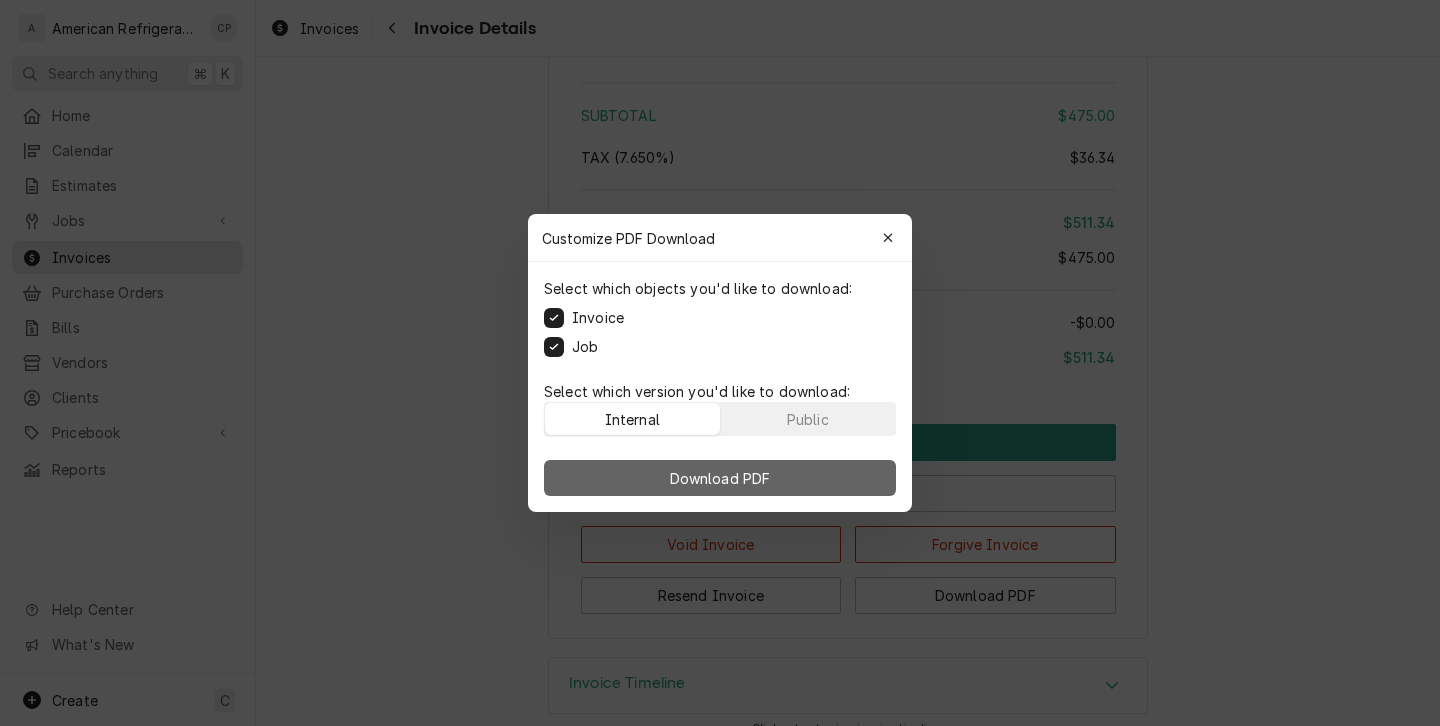 click on "Download PDF" at bounding box center (720, 478) 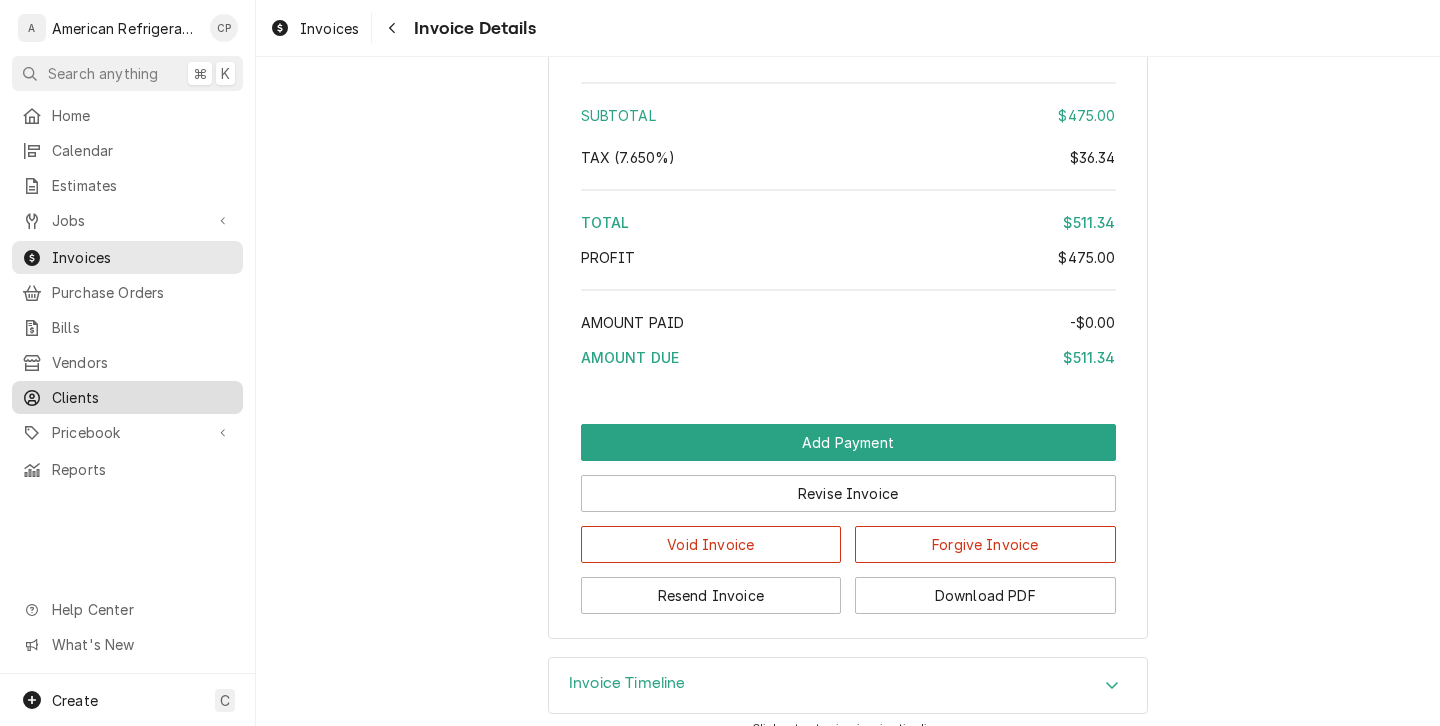 click on "Clients" at bounding box center (142, 397) 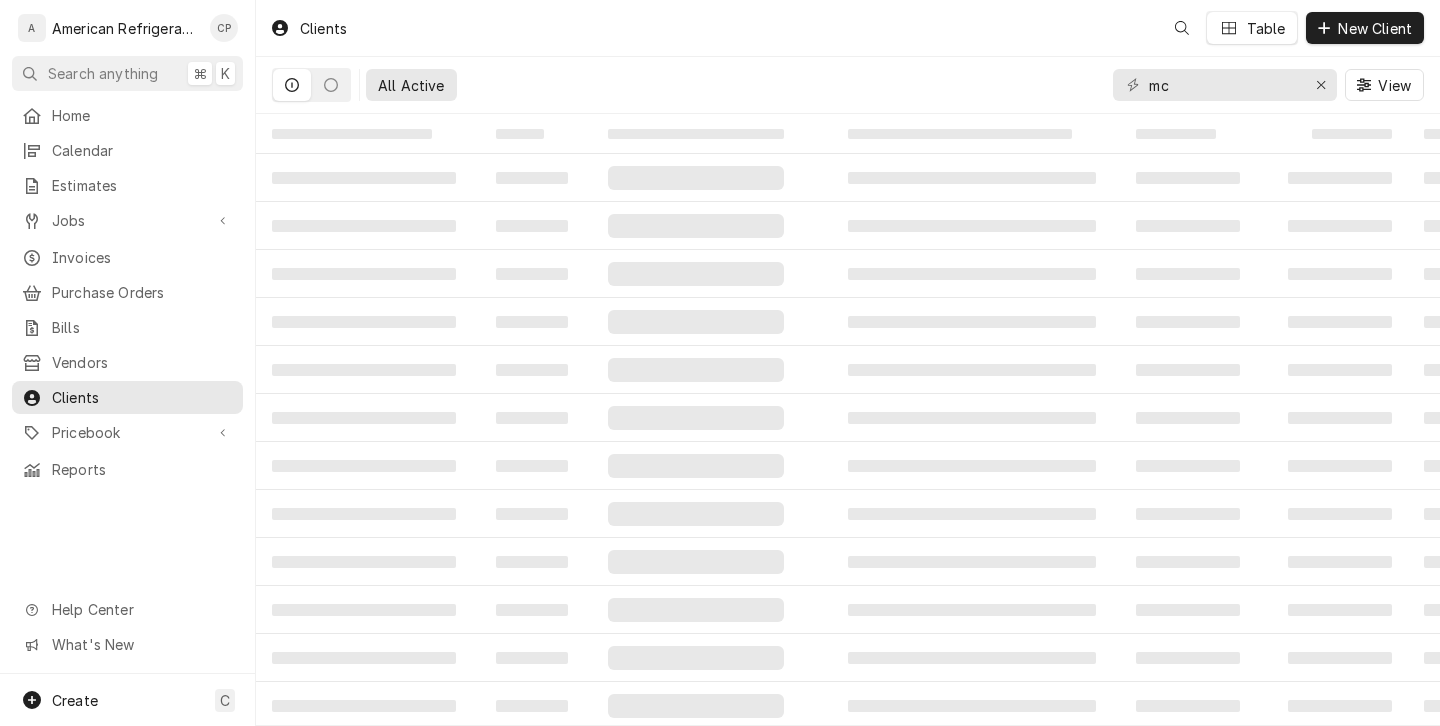 scroll, scrollTop: 0, scrollLeft: 0, axis: both 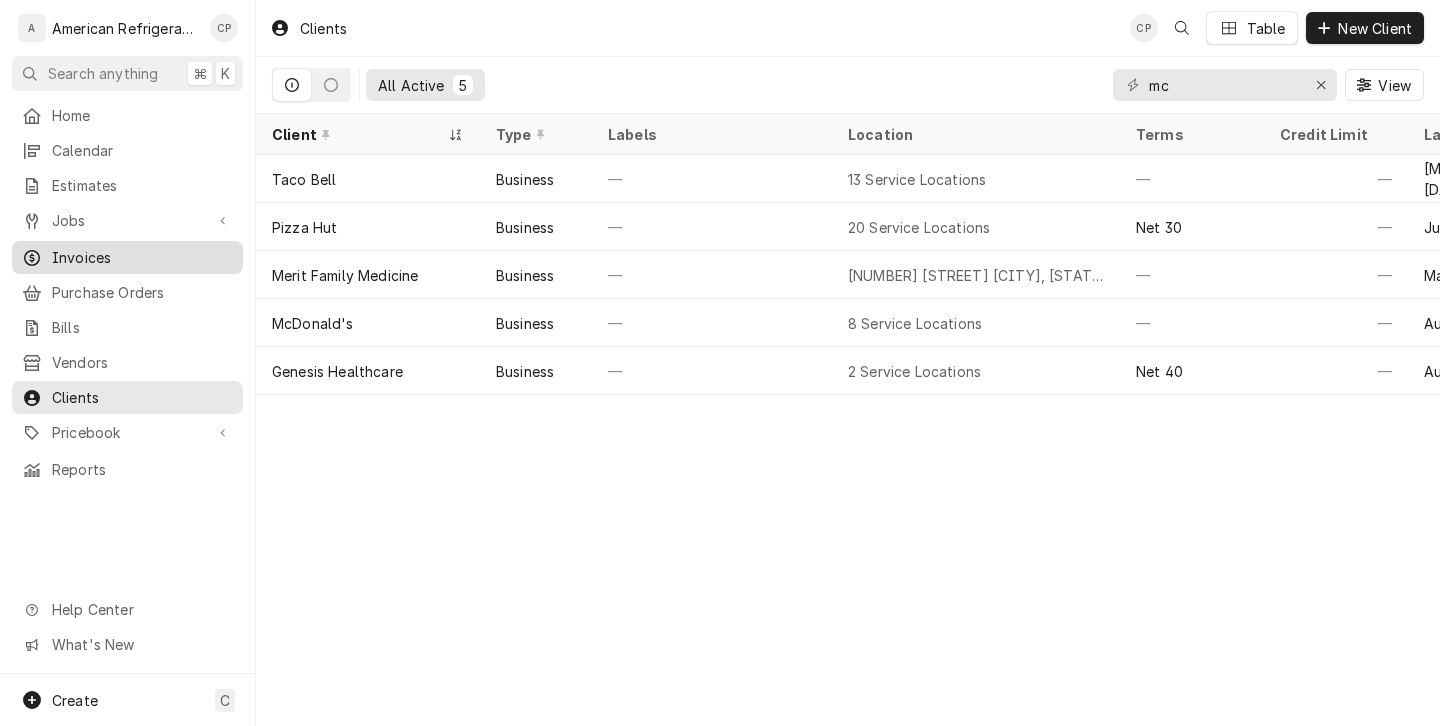 click on "Invoices" at bounding box center (127, 257) 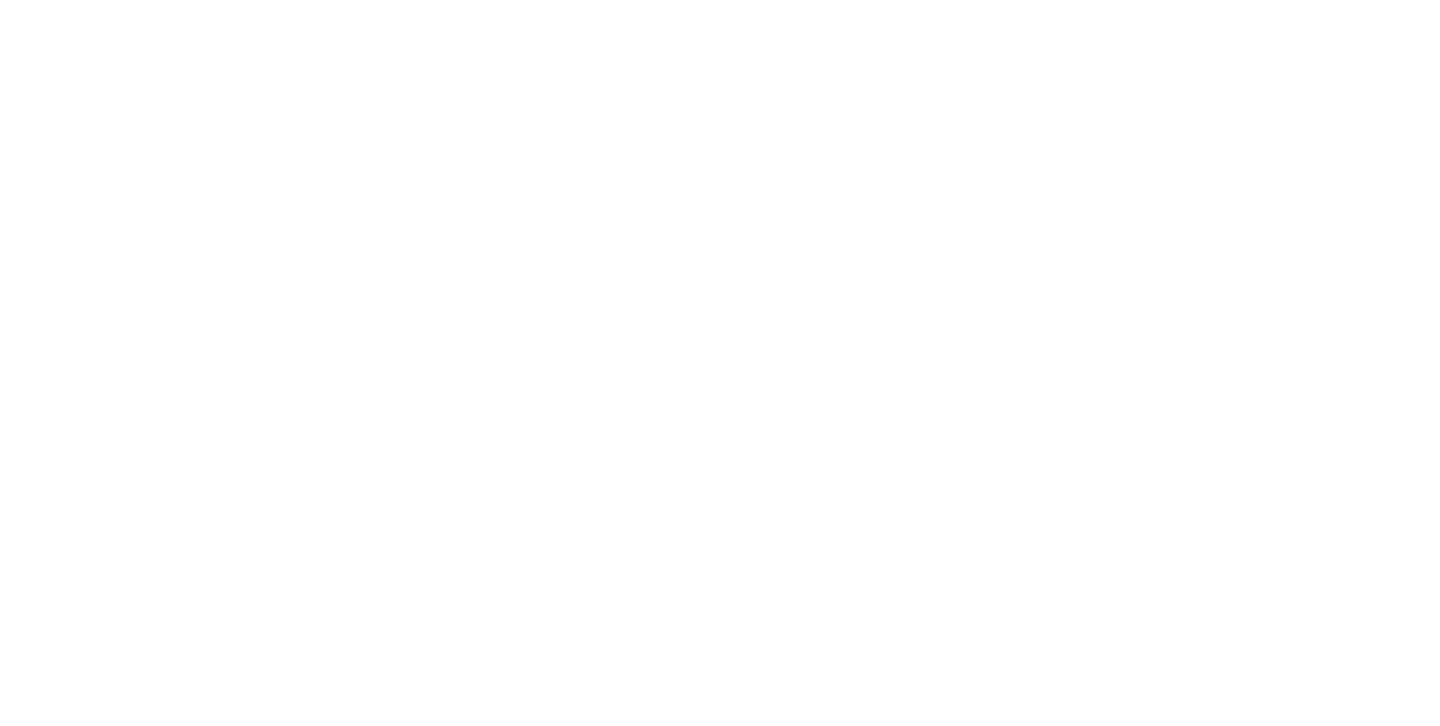scroll, scrollTop: 0, scrollLeft: 0, axis: both 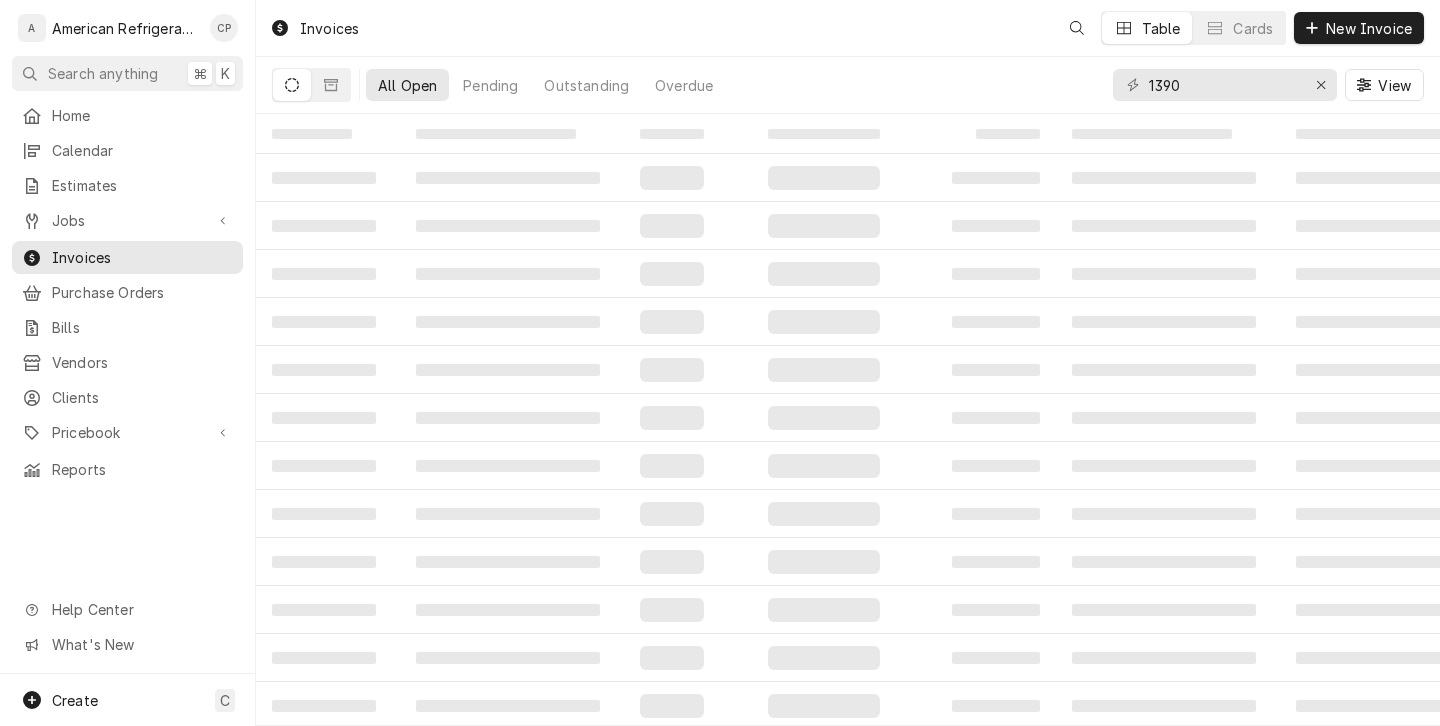 click on "1390" at bounding box center [1224, 85] 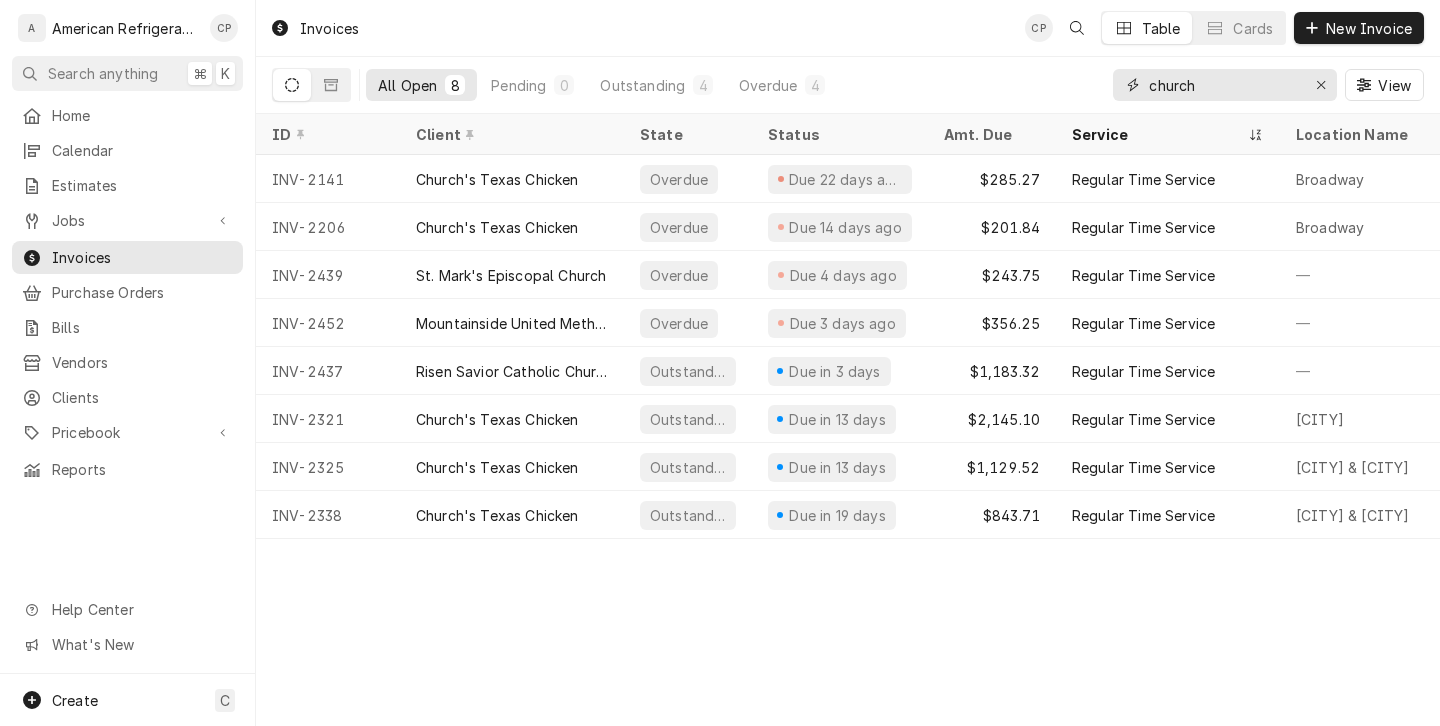click on "church" at bounding box center (1224, 85) 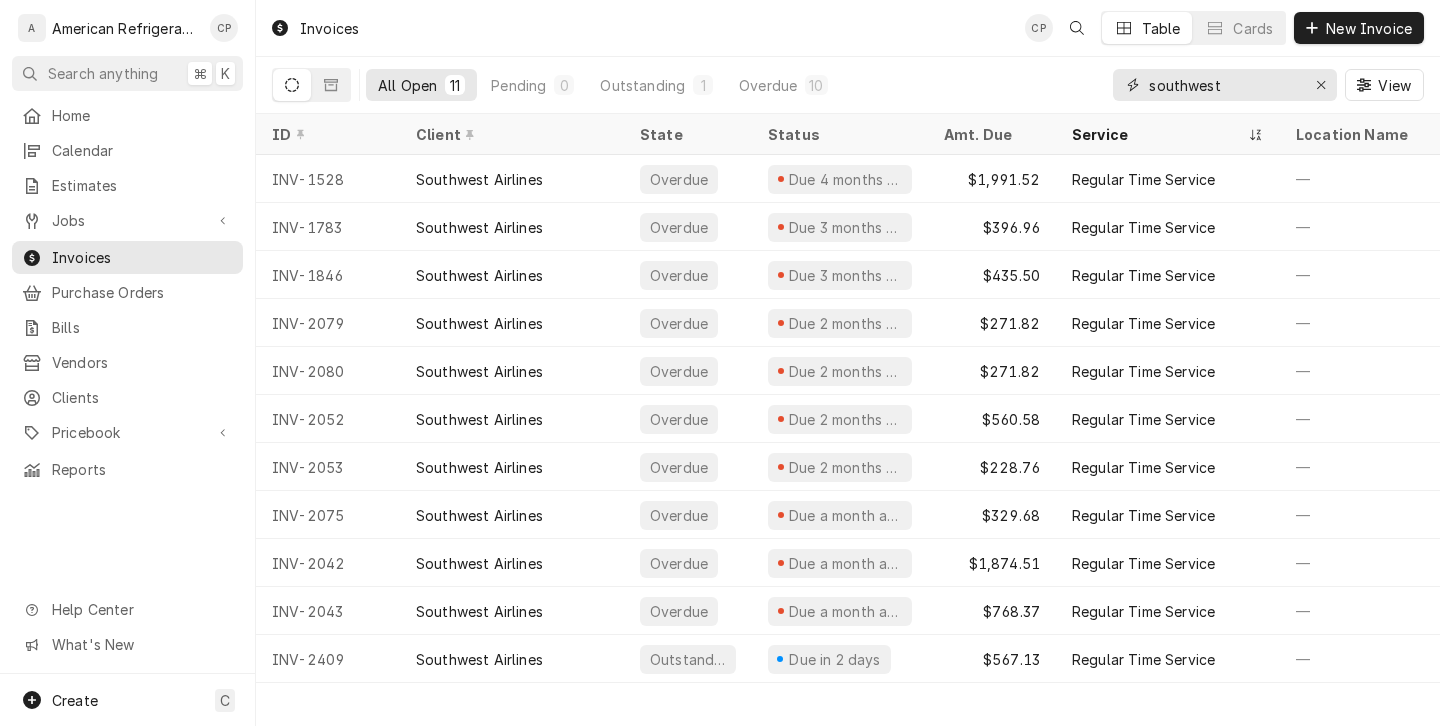 type on "southwest" 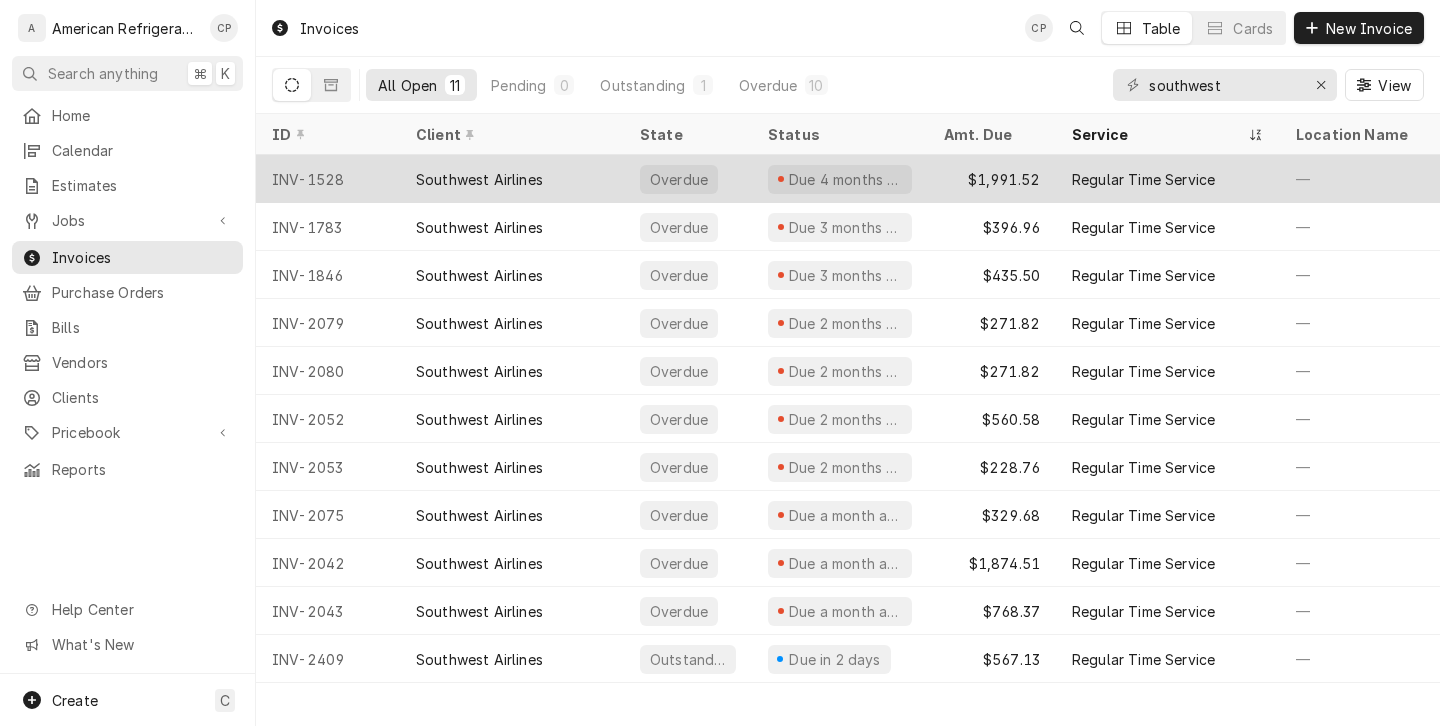 click on "Southwest Airlines" at bounding box center [479, 179] 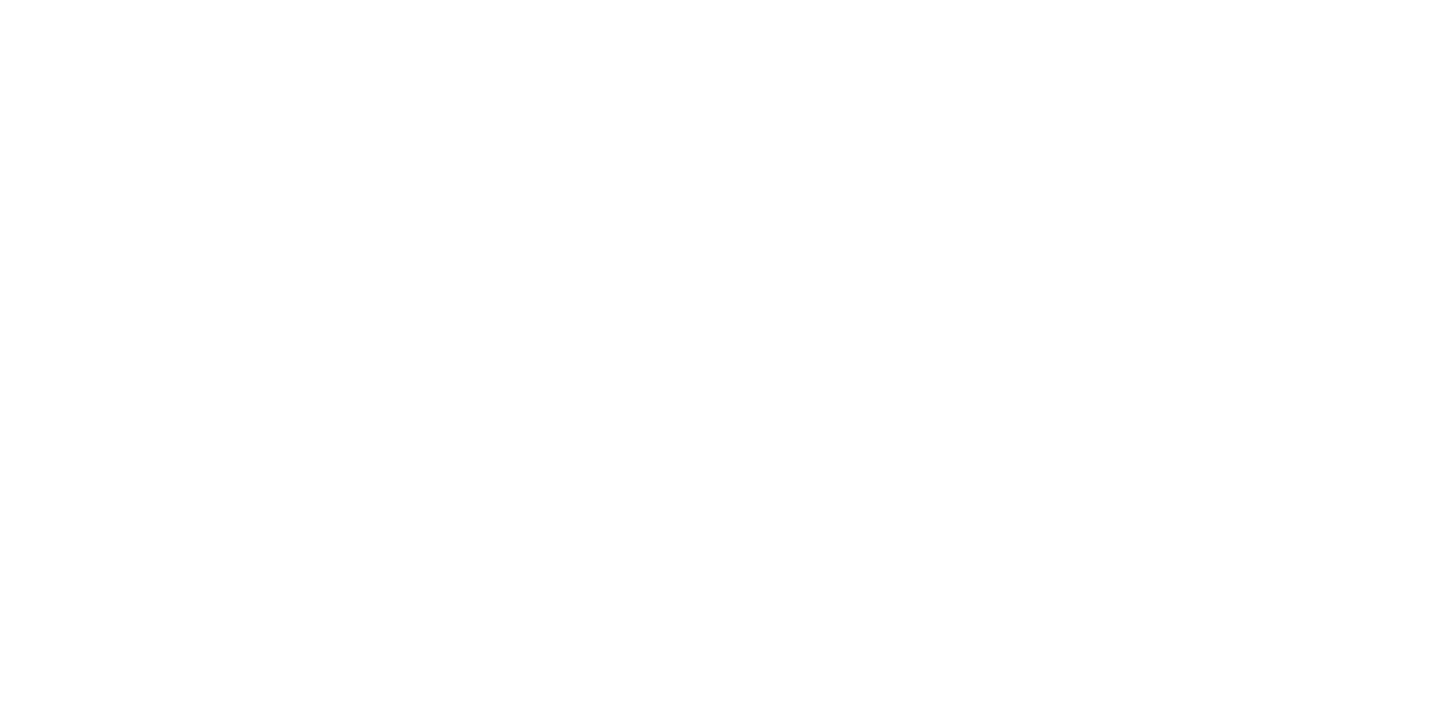 scroll, scrollTop: 0, scrollLeft: 0, axis: both 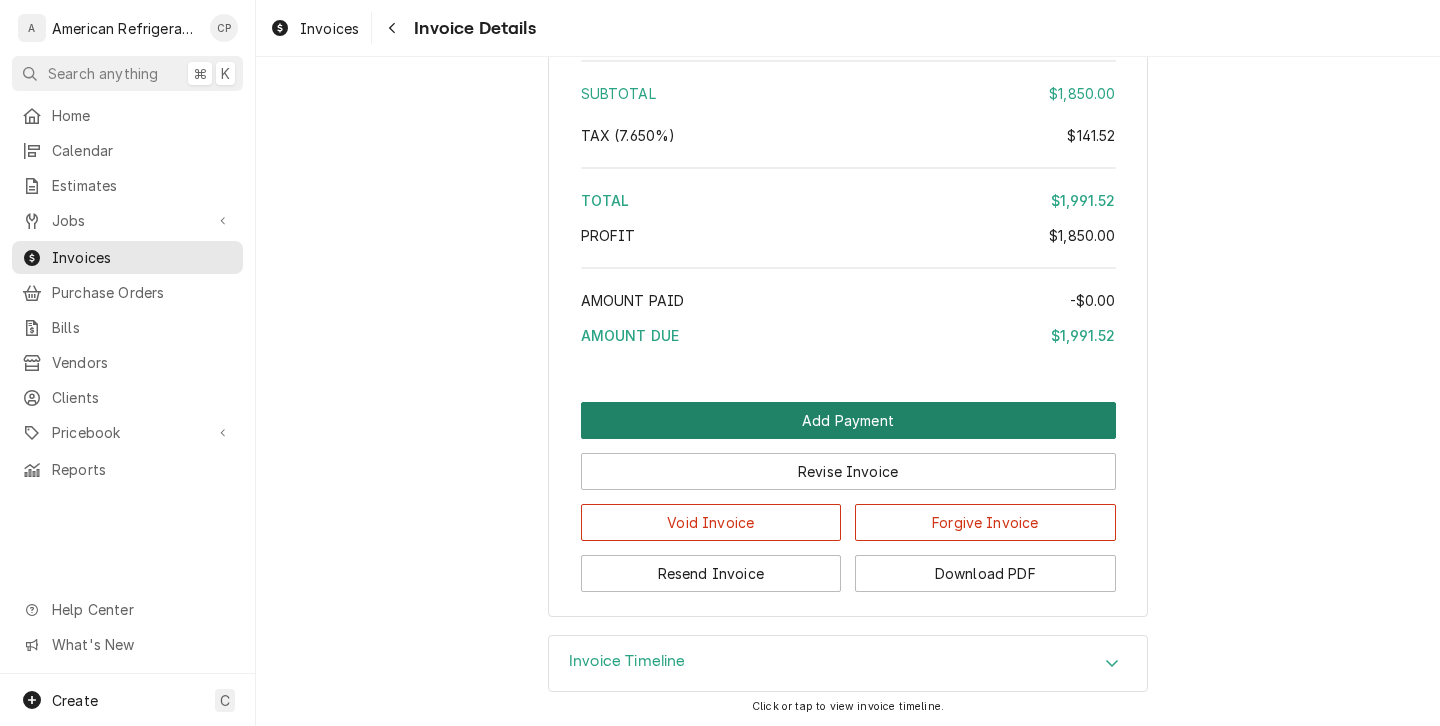 click on "Add Payment" at bounding box center [848, 420] 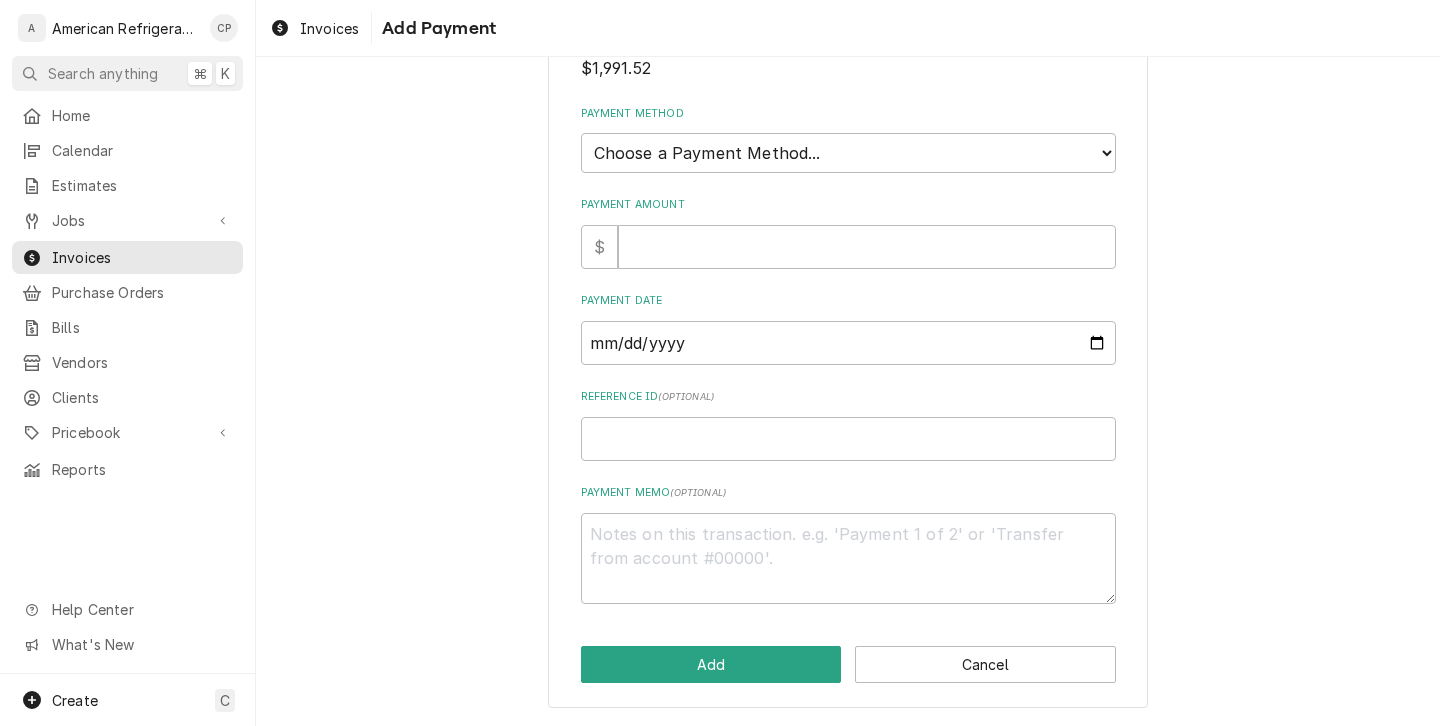 scroll, scrollTop: 0, scrollLeft: 0, axis: both 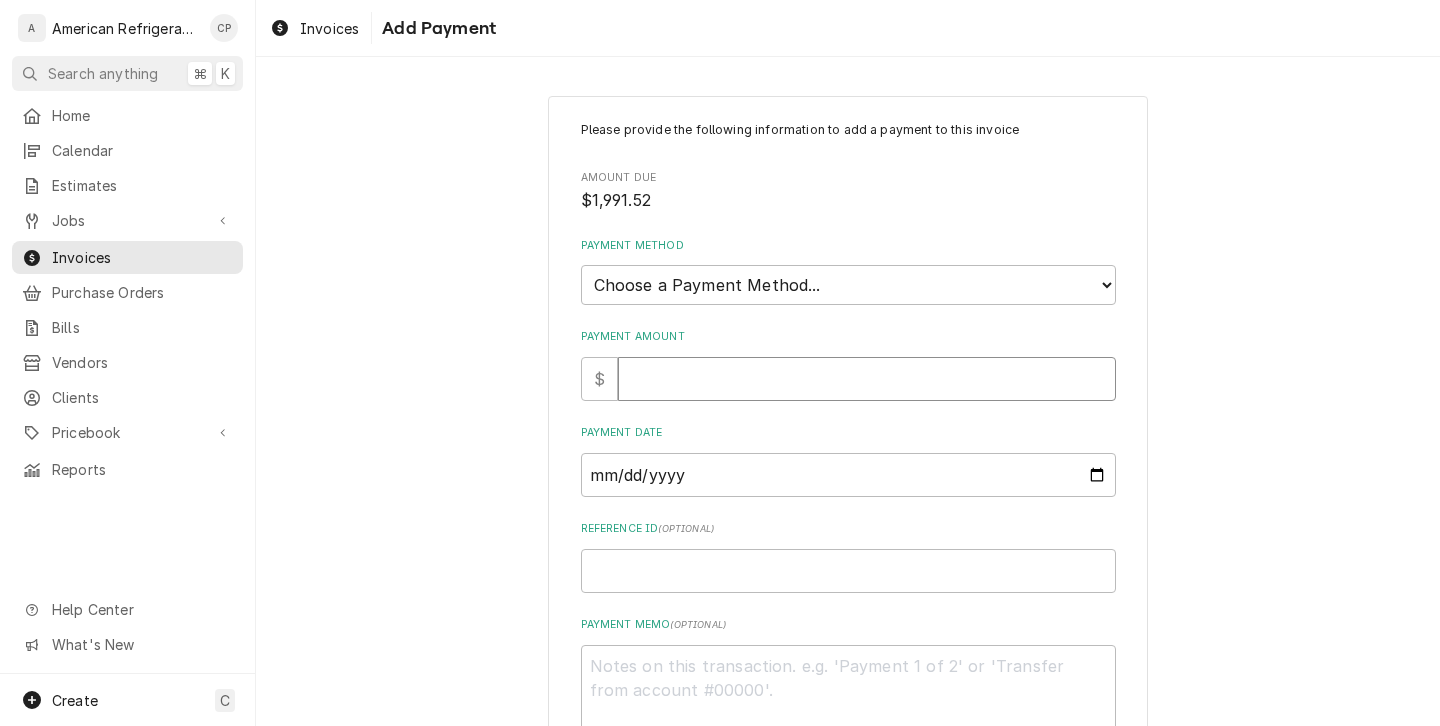 click on "Payment Amount" at bounding box center [867, 379] 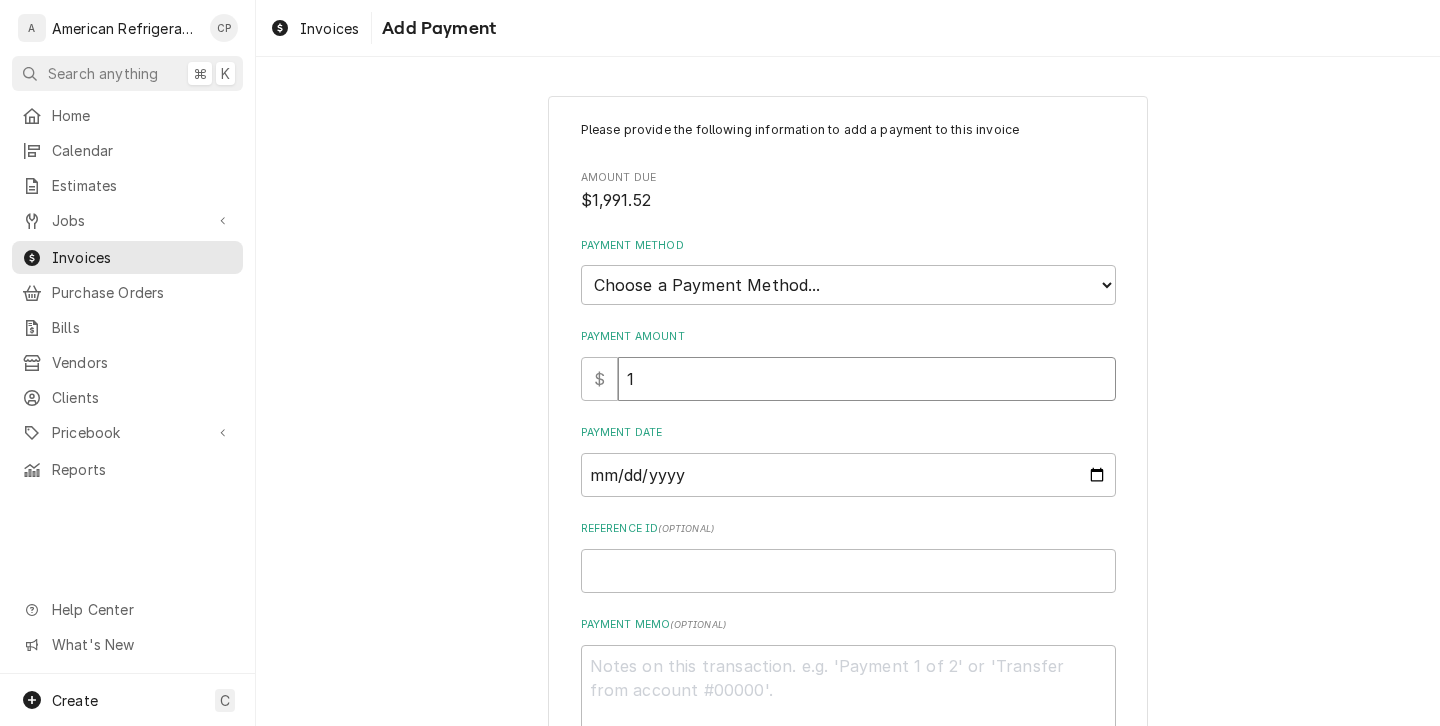type on "x" 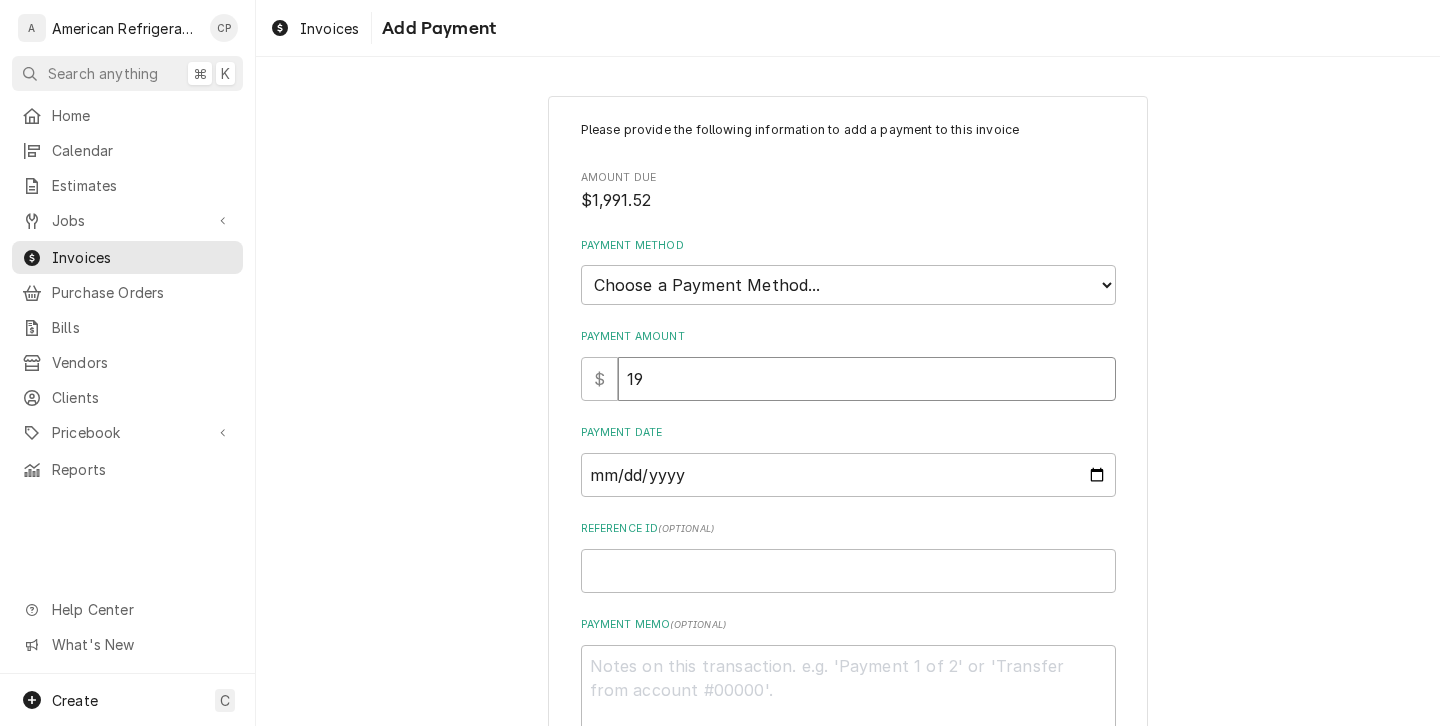 type on "x" 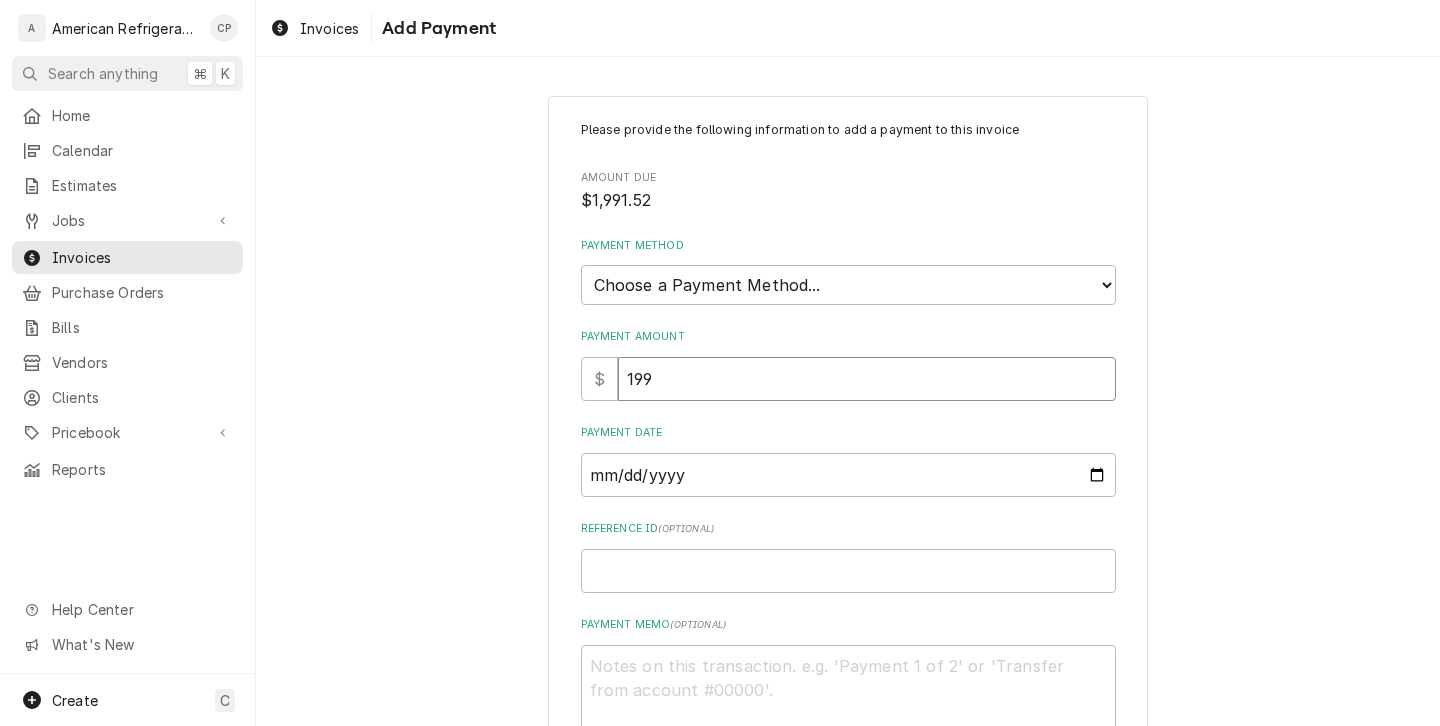 type on "x" 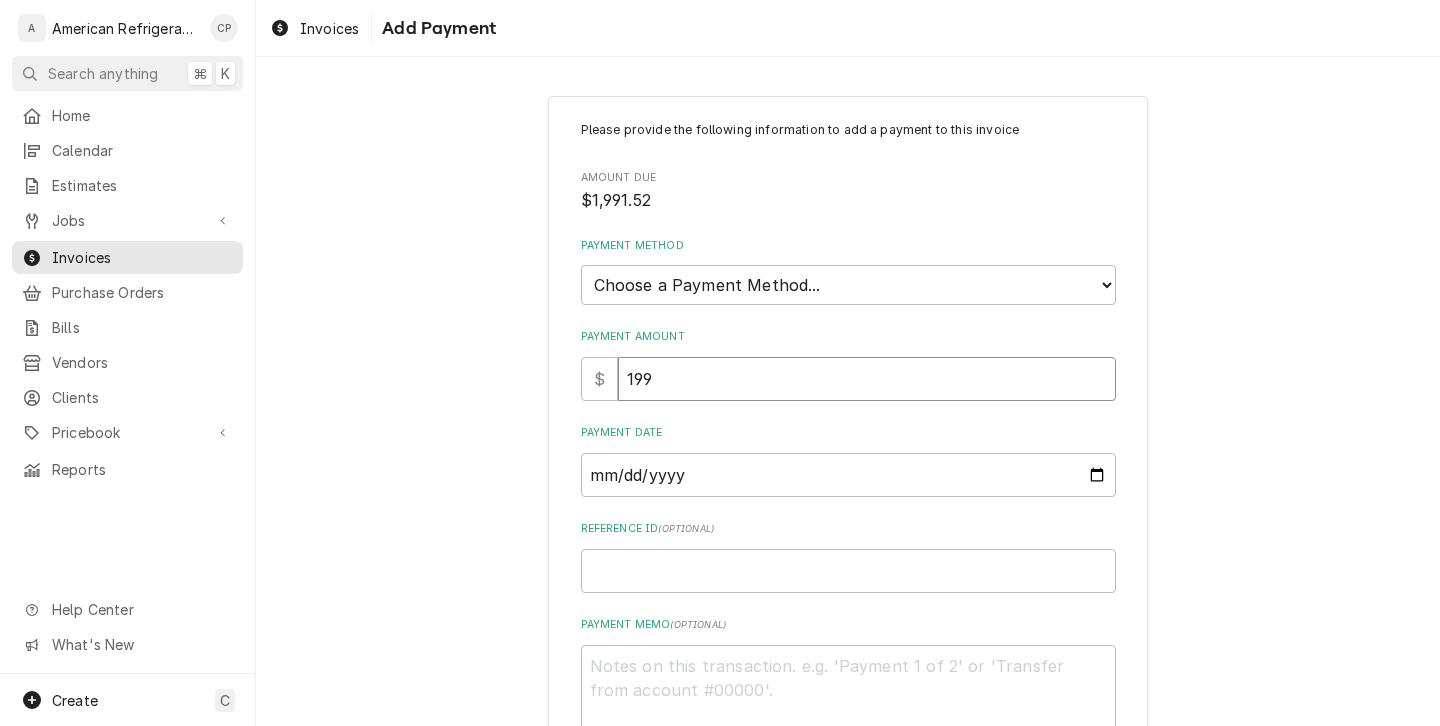 type on "x" 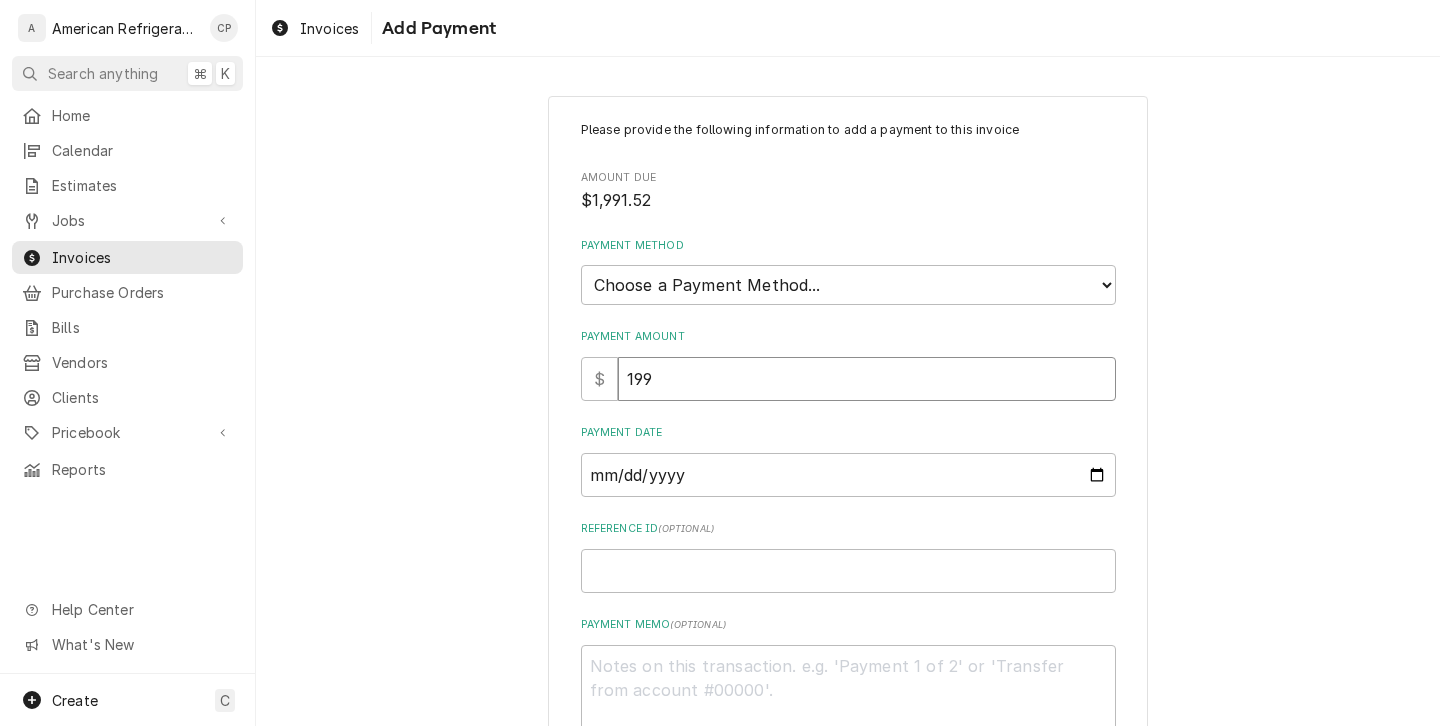 type on "1991.5" 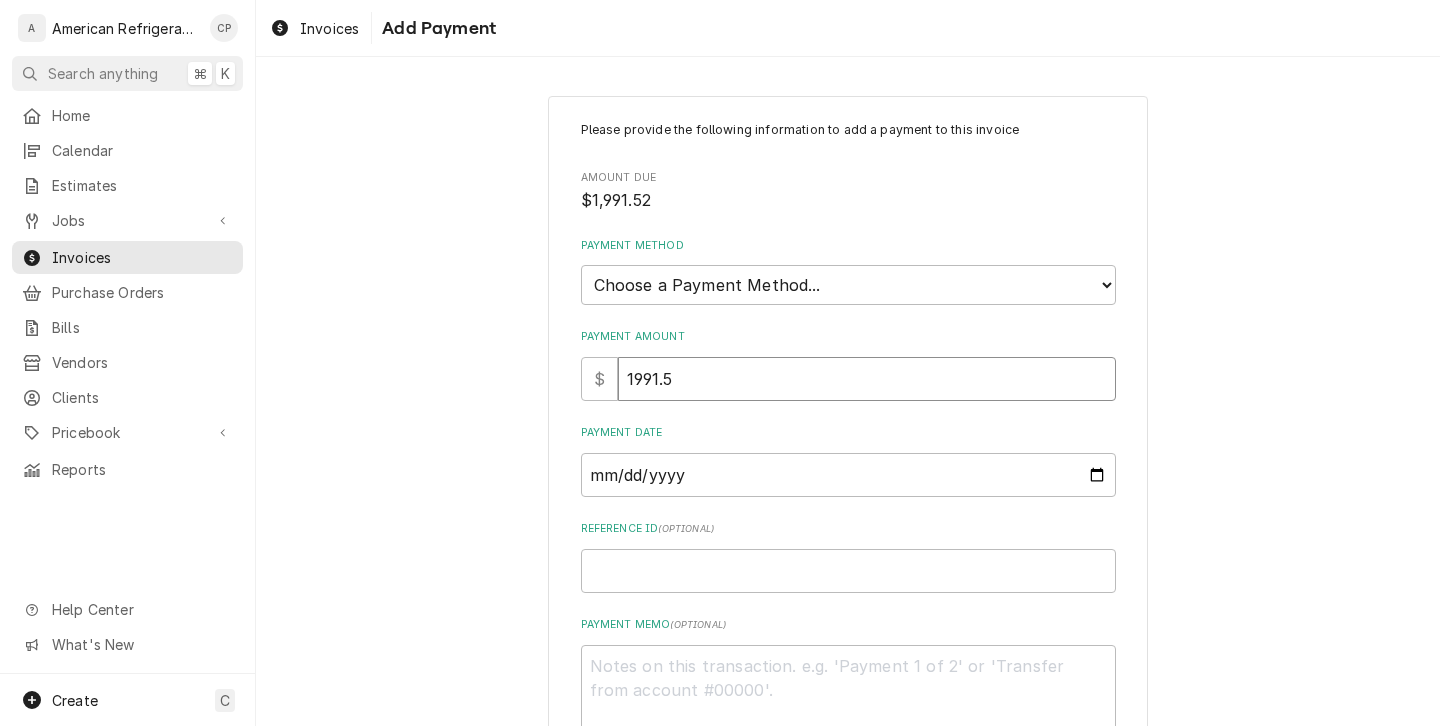 type on "x" 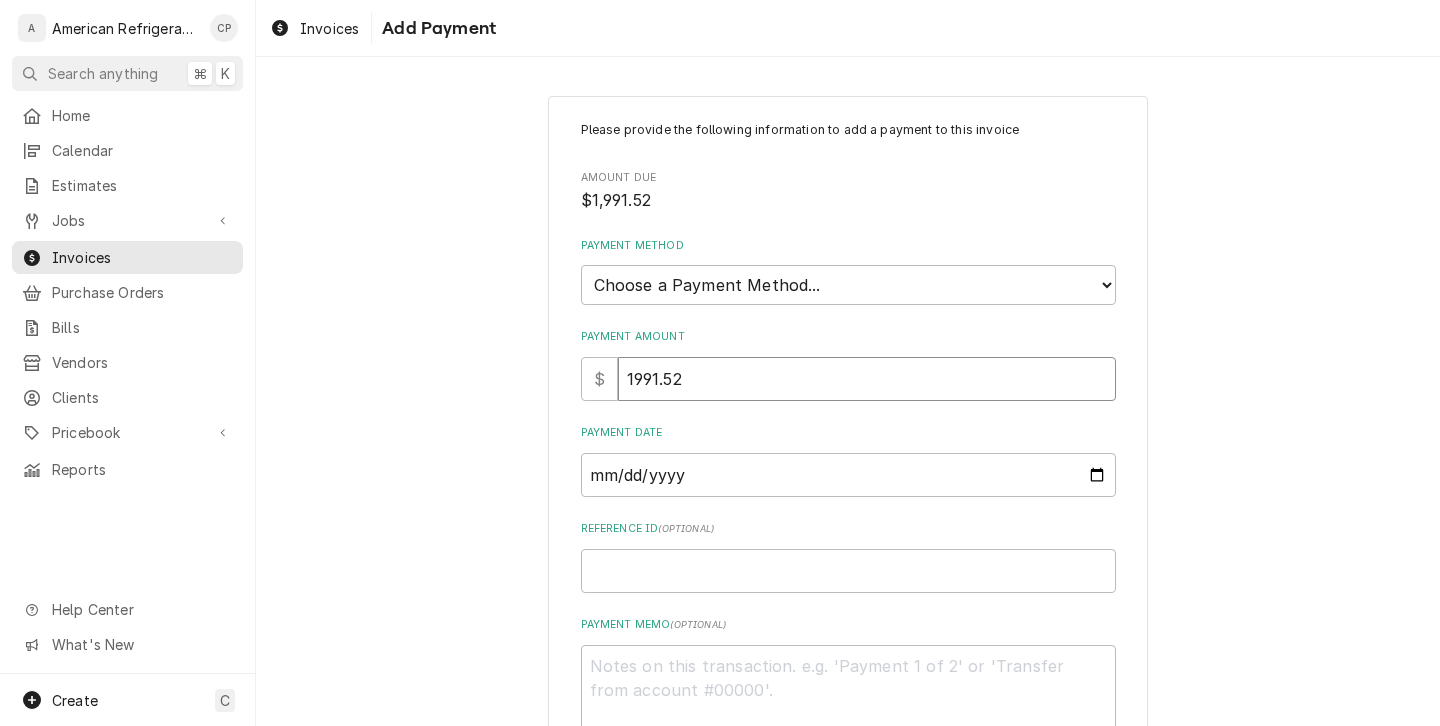 type on "1991.52" 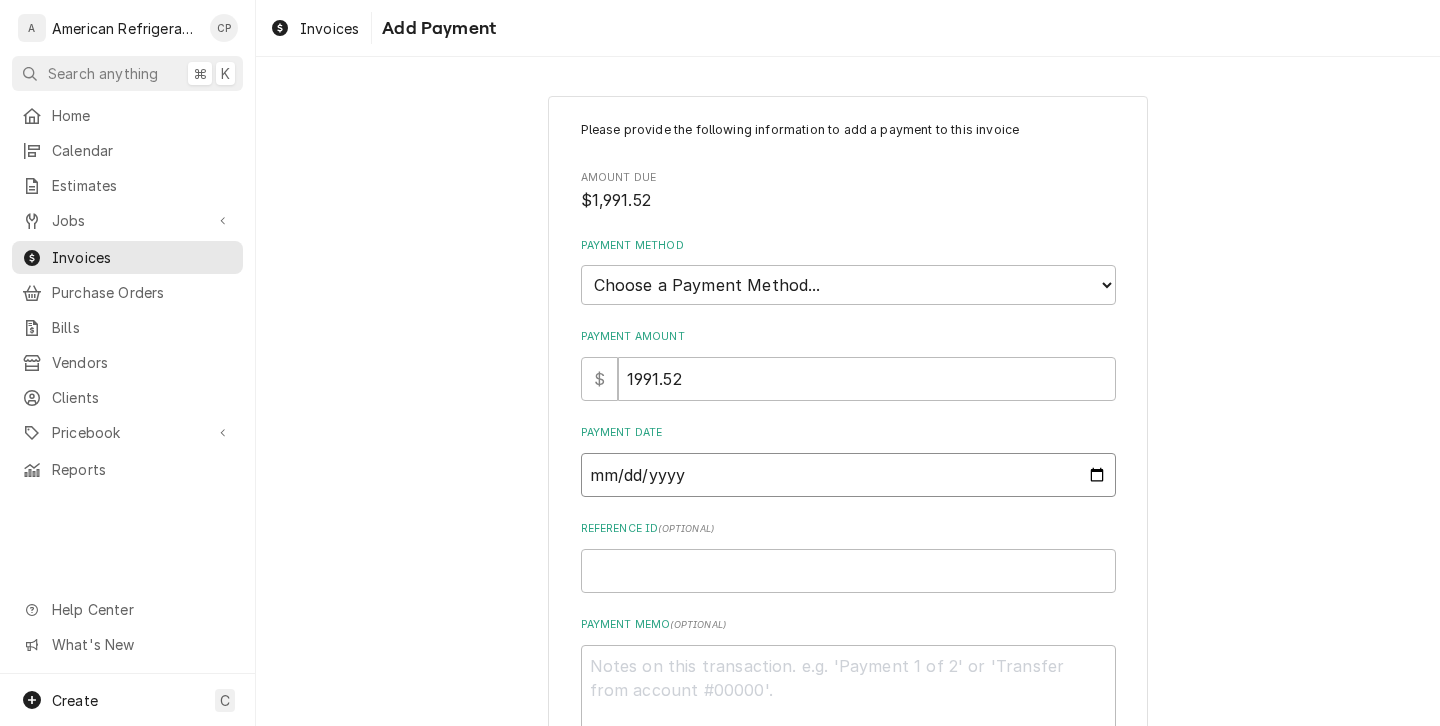click on "Payment Date" at bounding box center (848, 475) 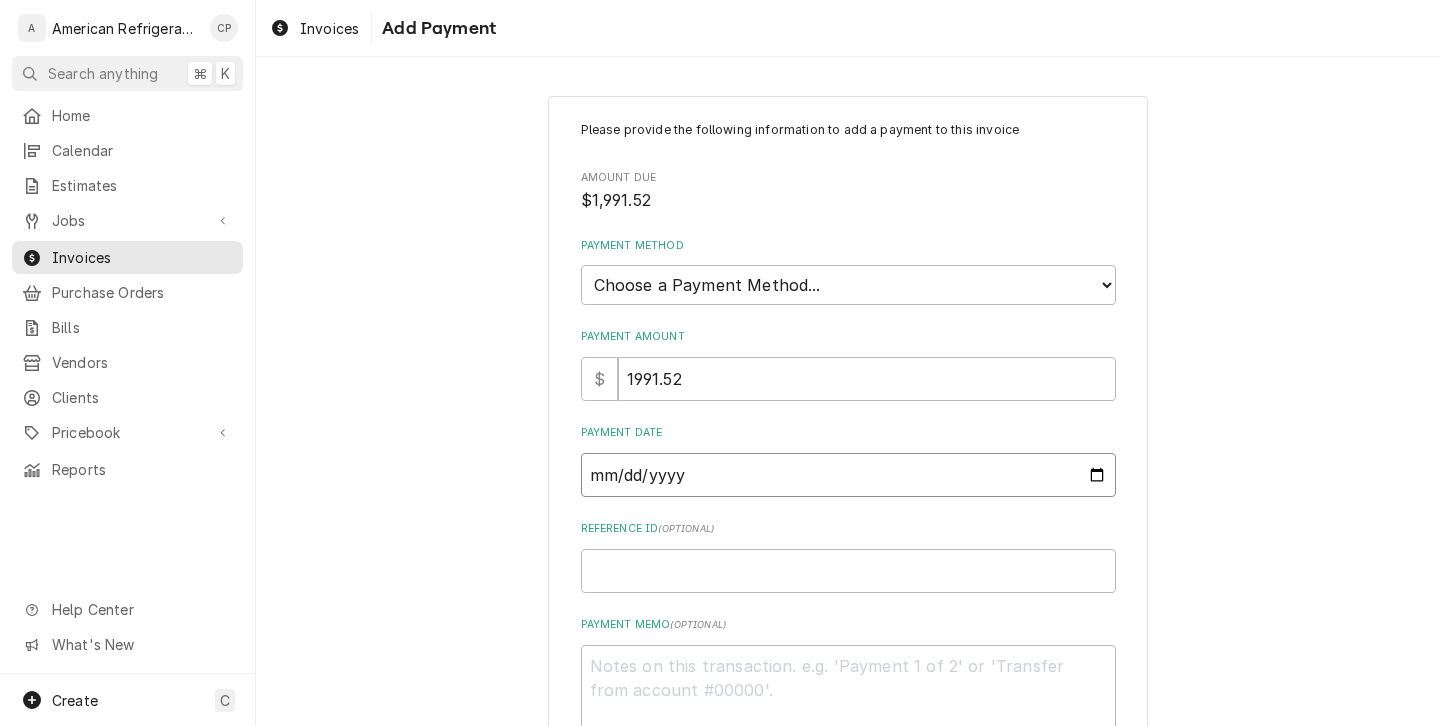 click on "Payment Date" at bounding box center [848, 475] 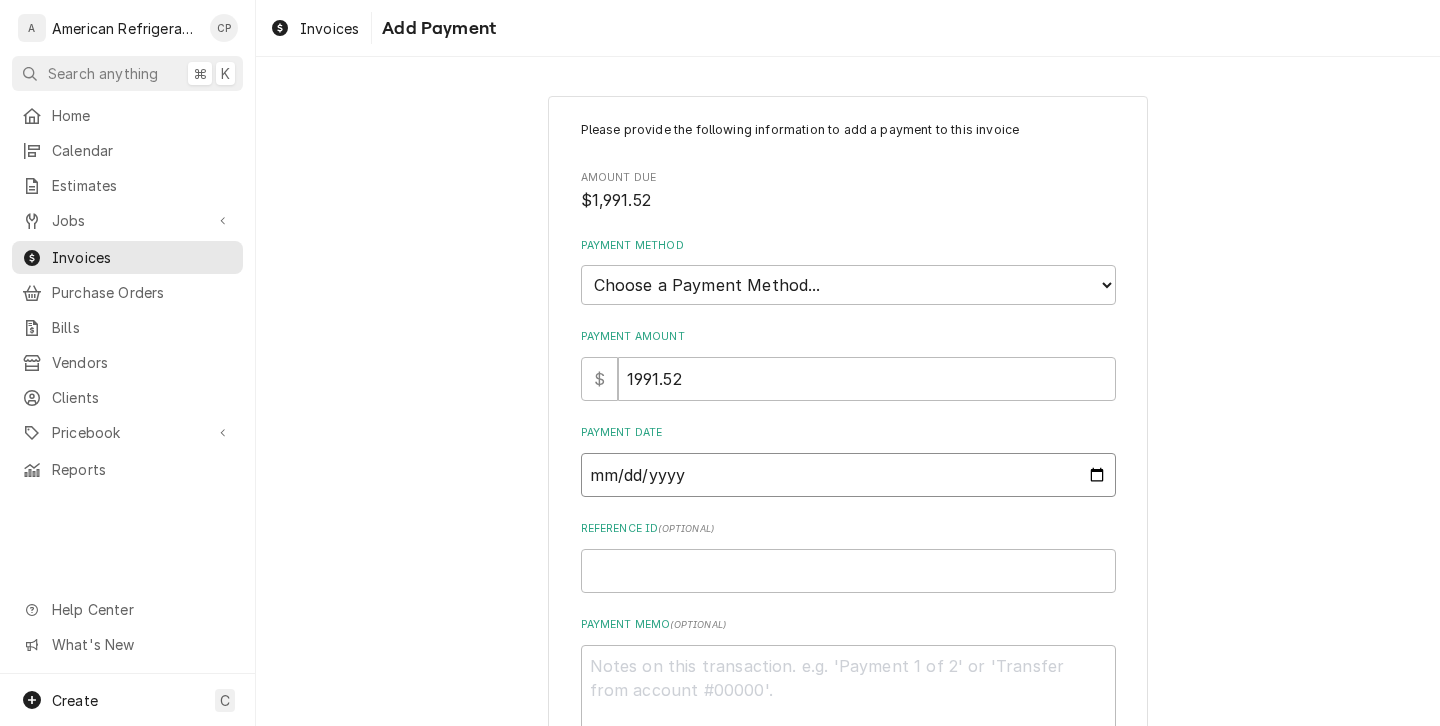 type on "x" 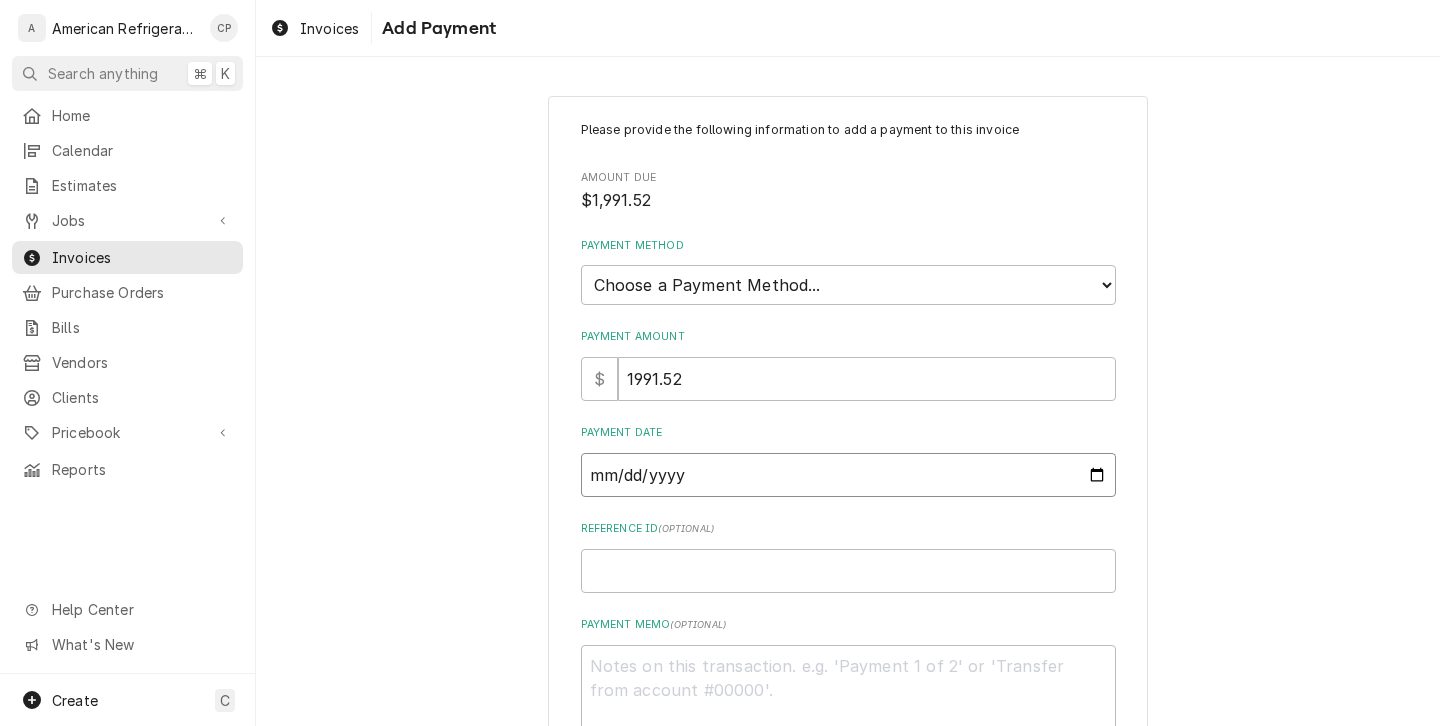 type on "2025-07-07" 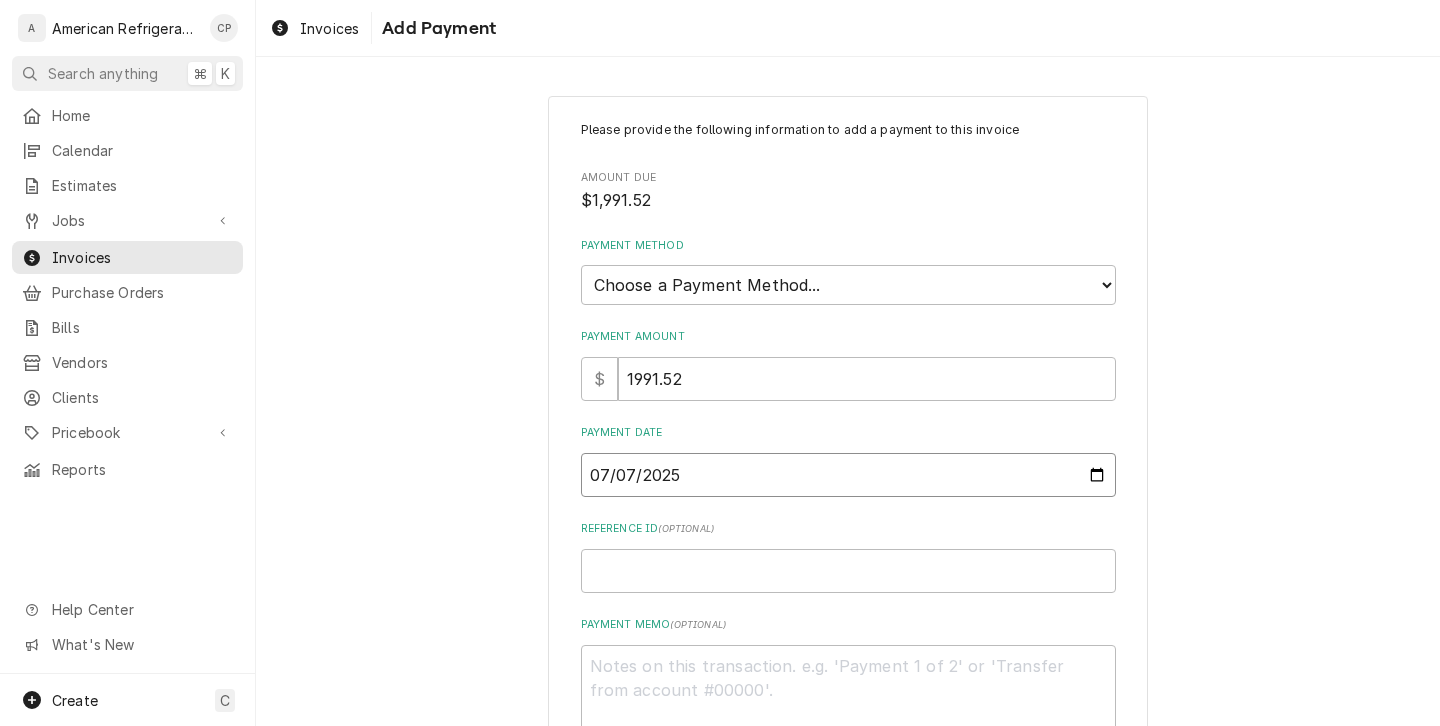 type on "x" 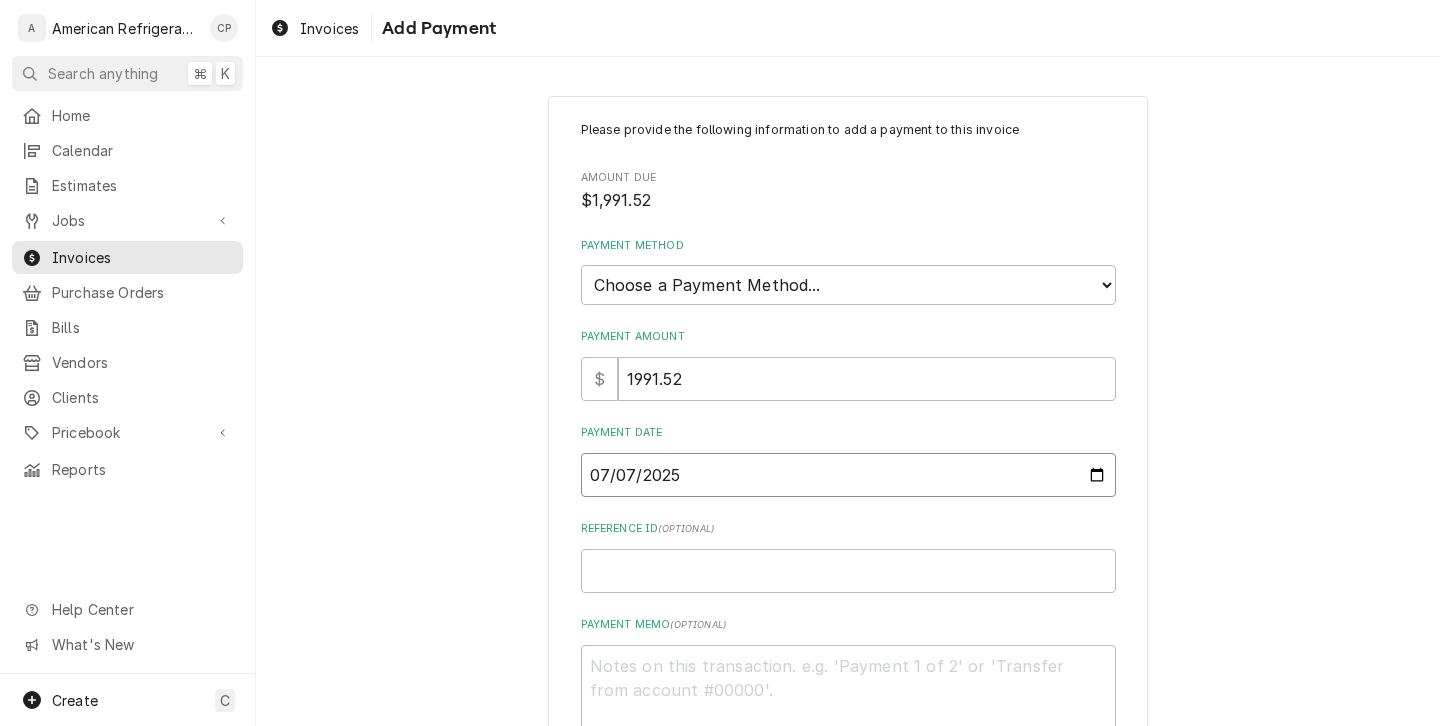 type on "2025-07-25" 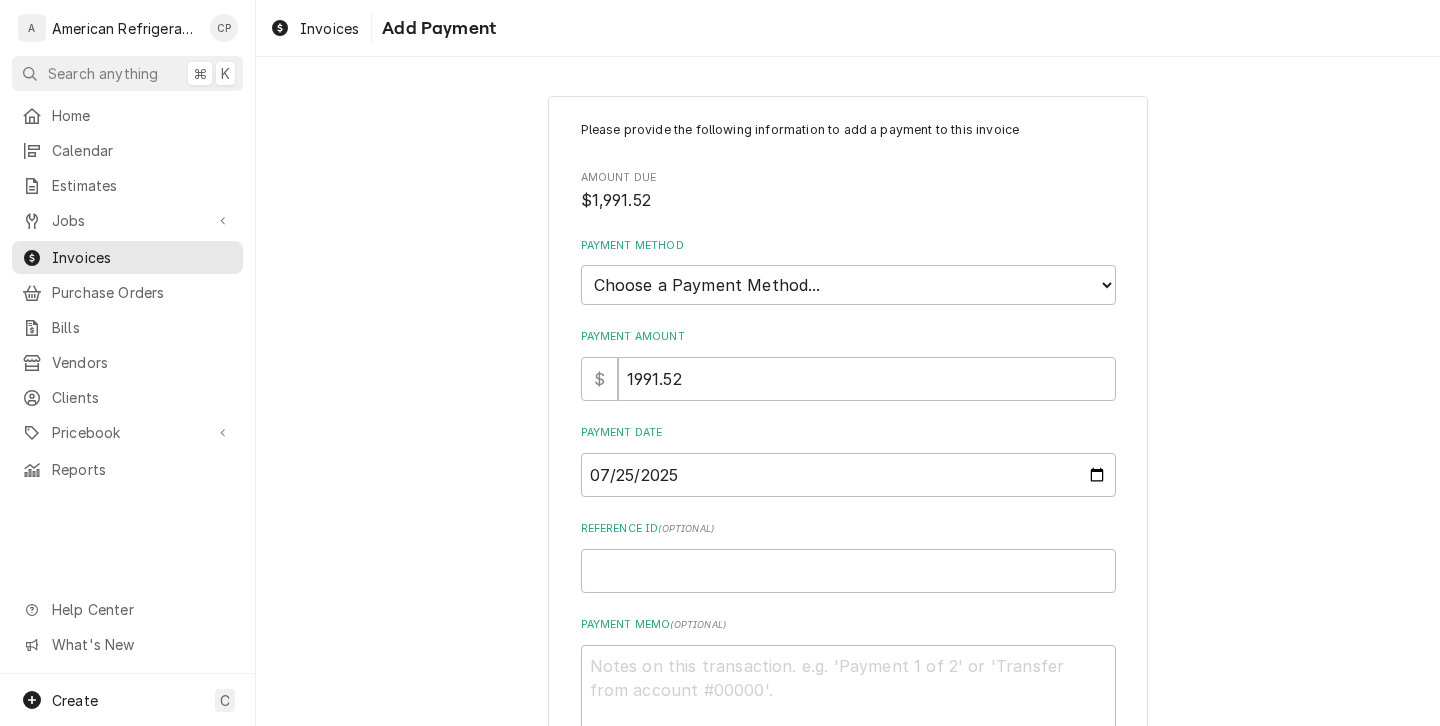 click on "Please provide the following information to add a payment to this invoice Amount Due $[PRICE] Payment Method Choose a Payment Method... Cash Check Credit/Debit Card ACH/eCheck Other Payment Amount $ [PRICE] Payment Date [DATE] Reference ID  ( optional ) Payment Memo  ( optional )" at bounding box center [848, 428] 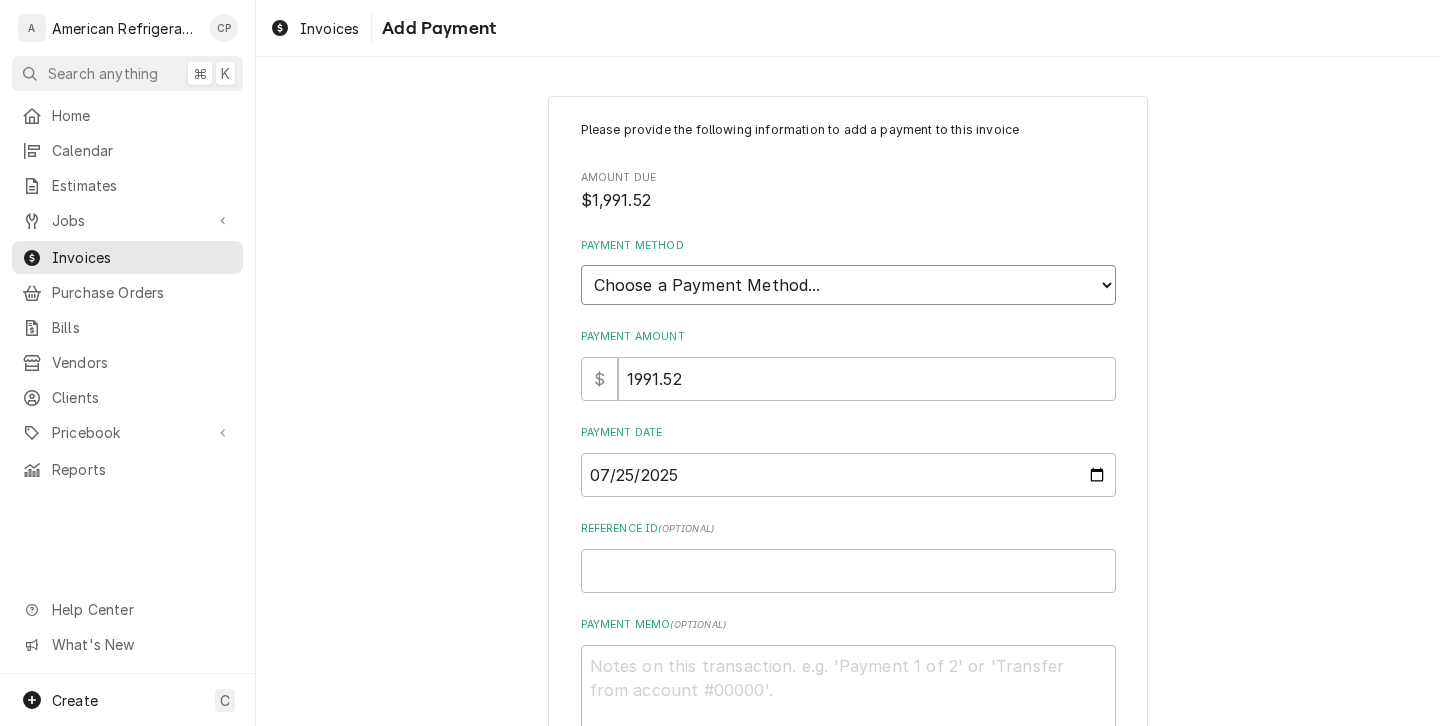 click on "Choose a Payment Method... Cash Check Credit/Debit Card ACH/eCheck Other" at bounding box center [848, 285] 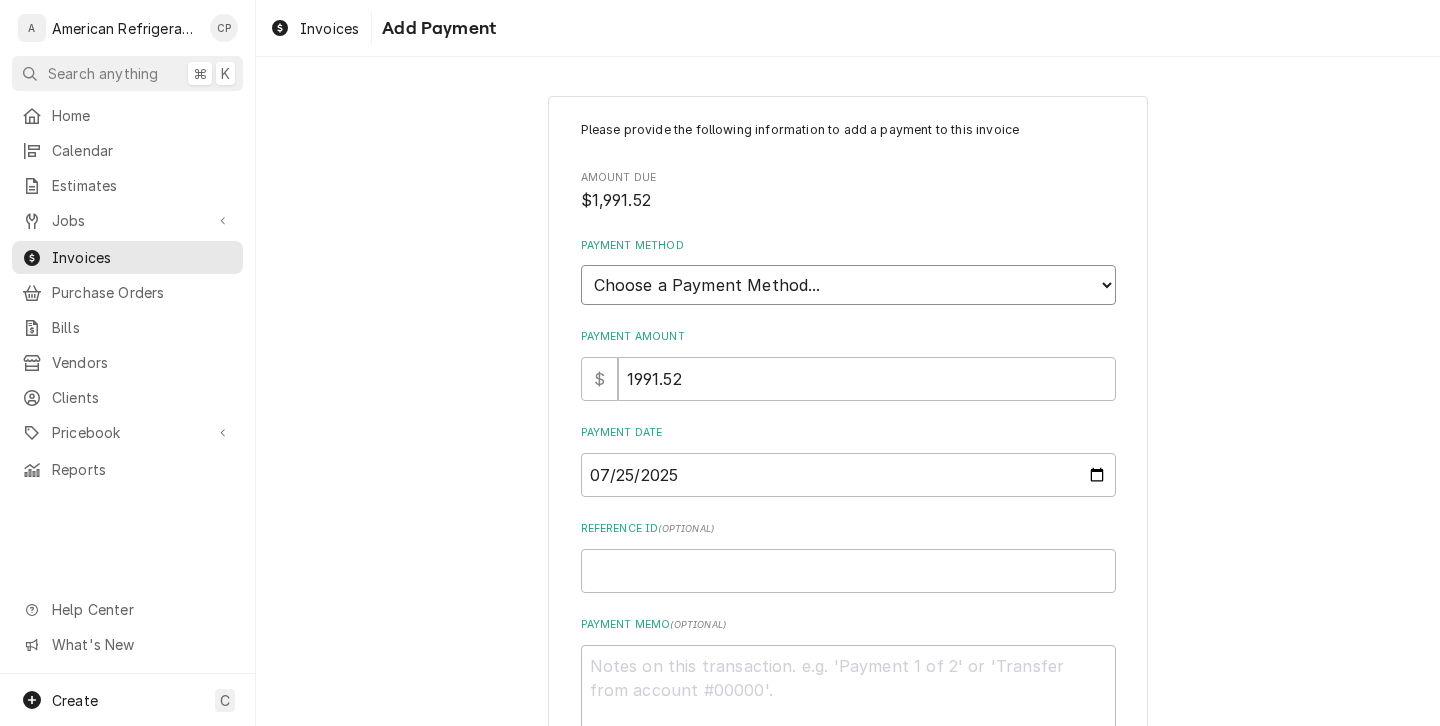select on "4" 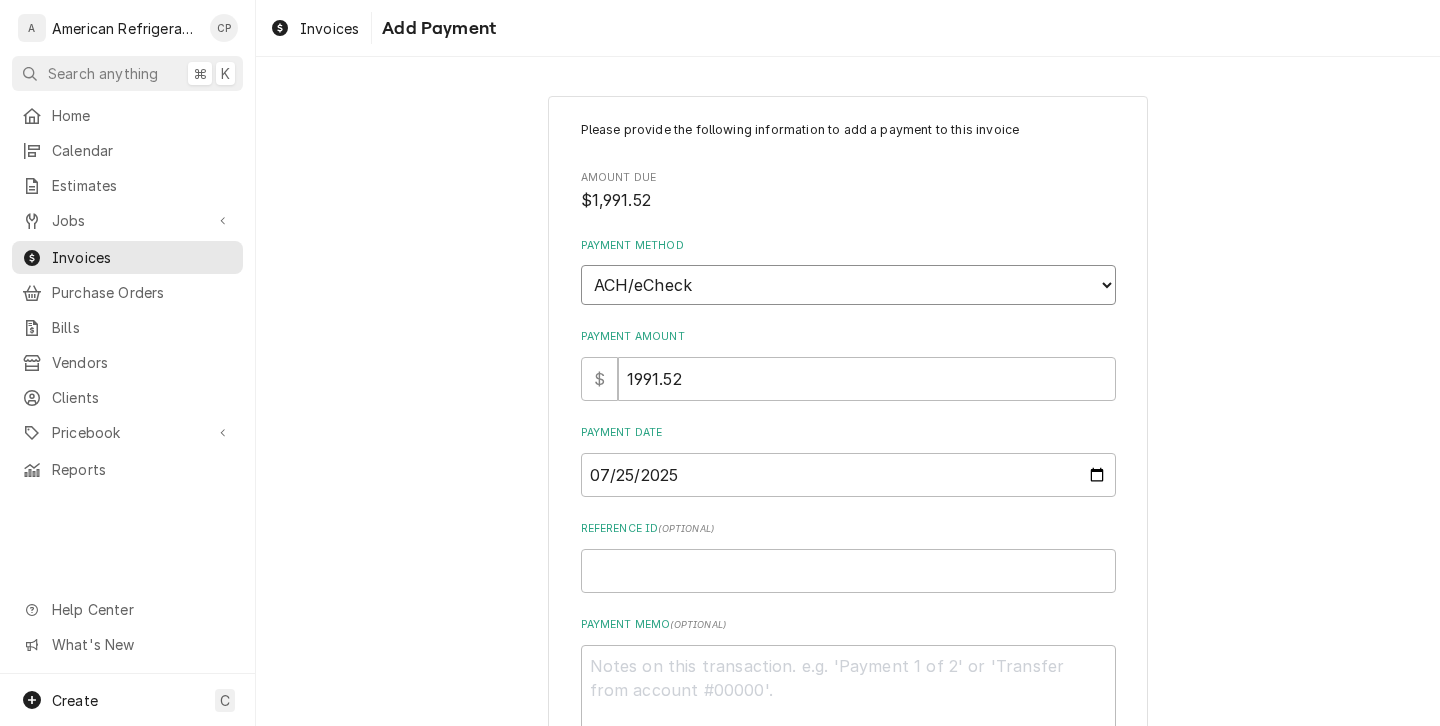 scroll, scrollTop: 133, scrollLeft: 0, axis: vertical 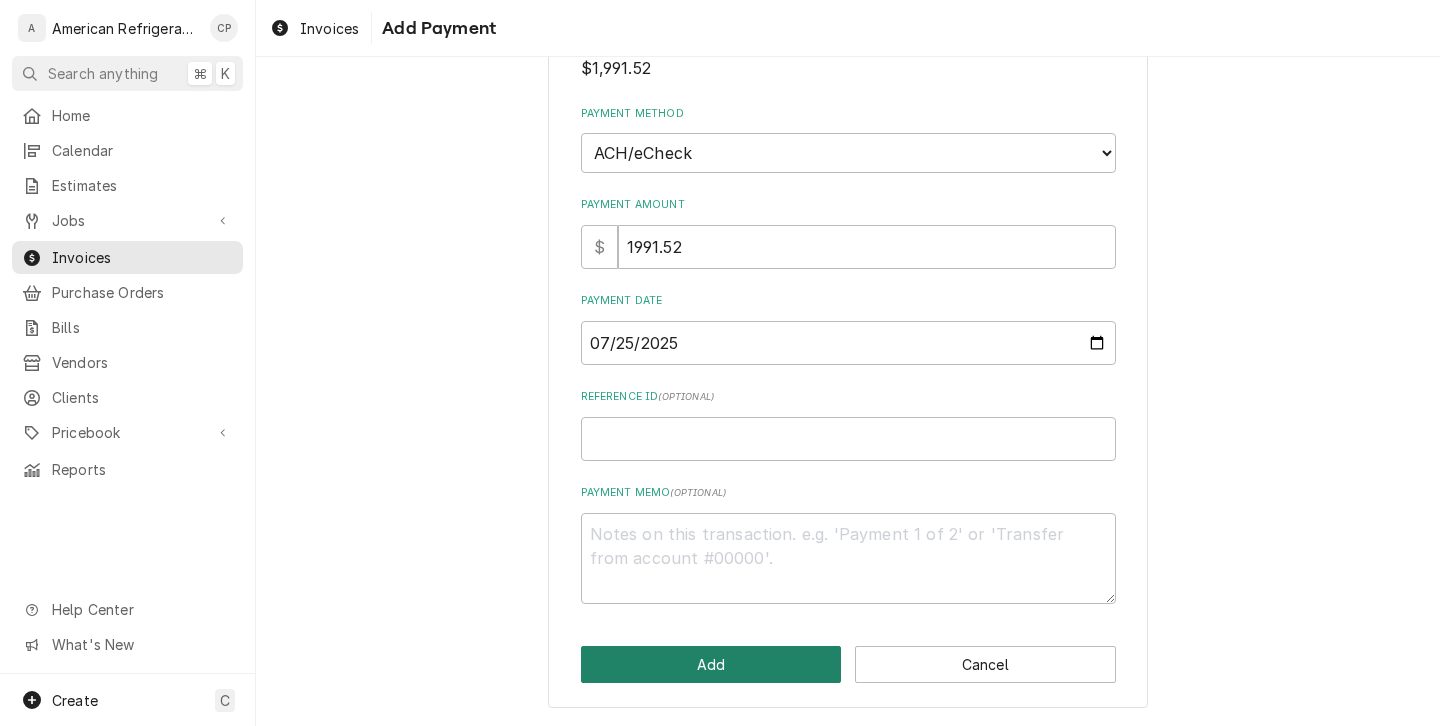 click on "Add" at bounding box center [711, 664] 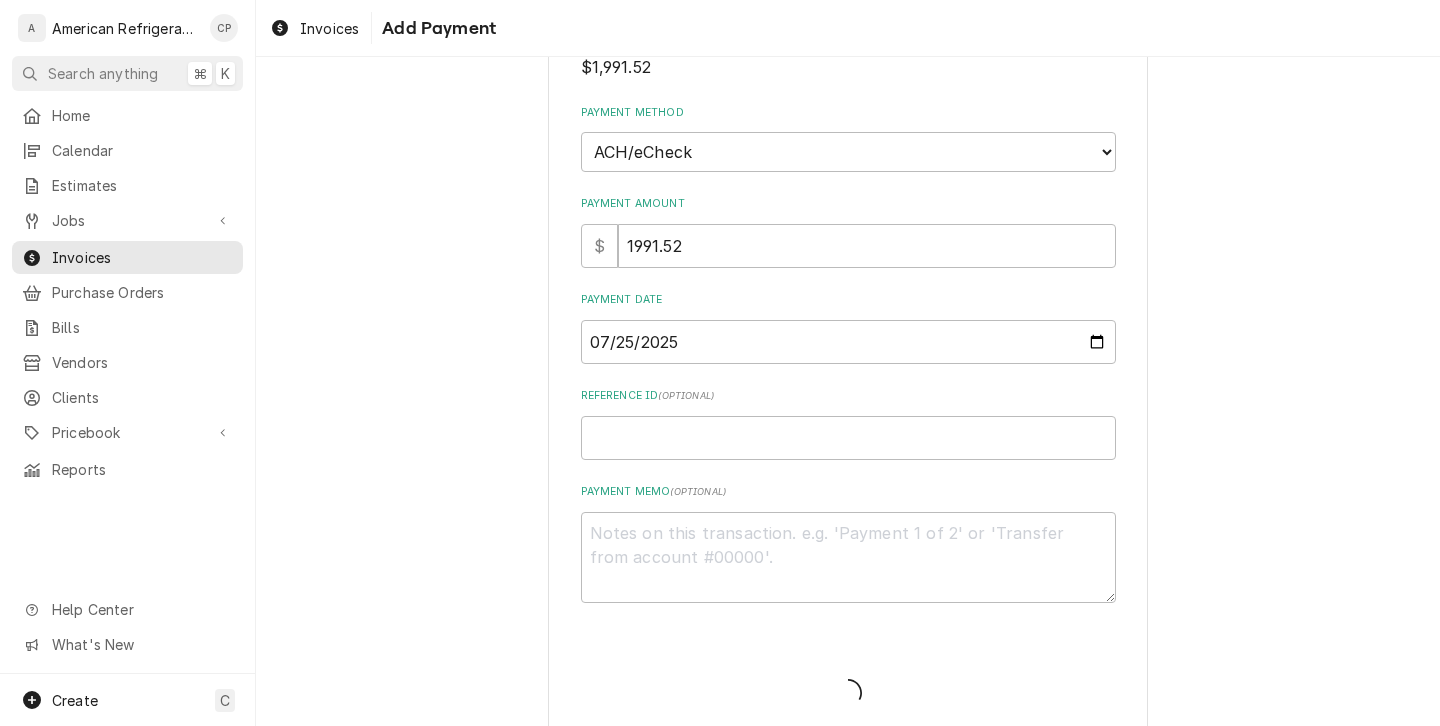 type on "x" 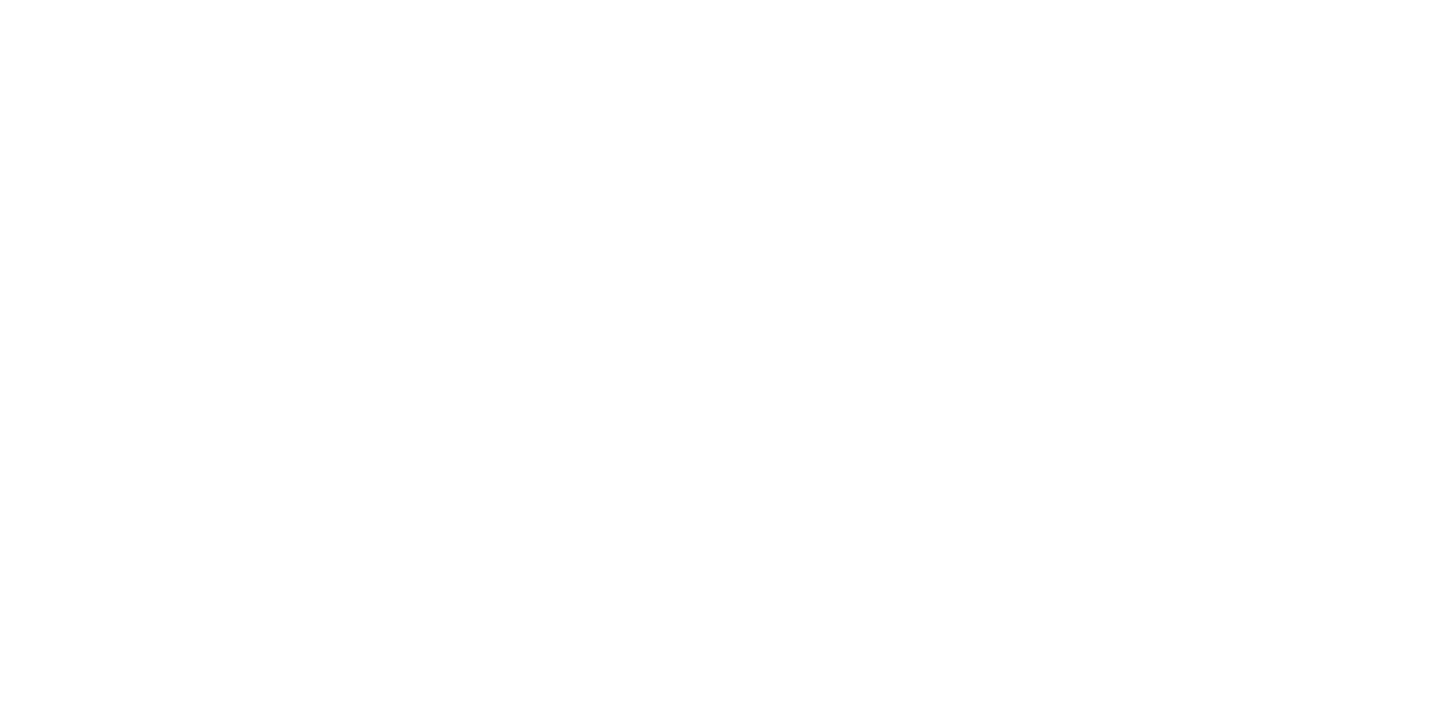 scroll, scrollTop: 0, scrollLeft: 0, axis: both 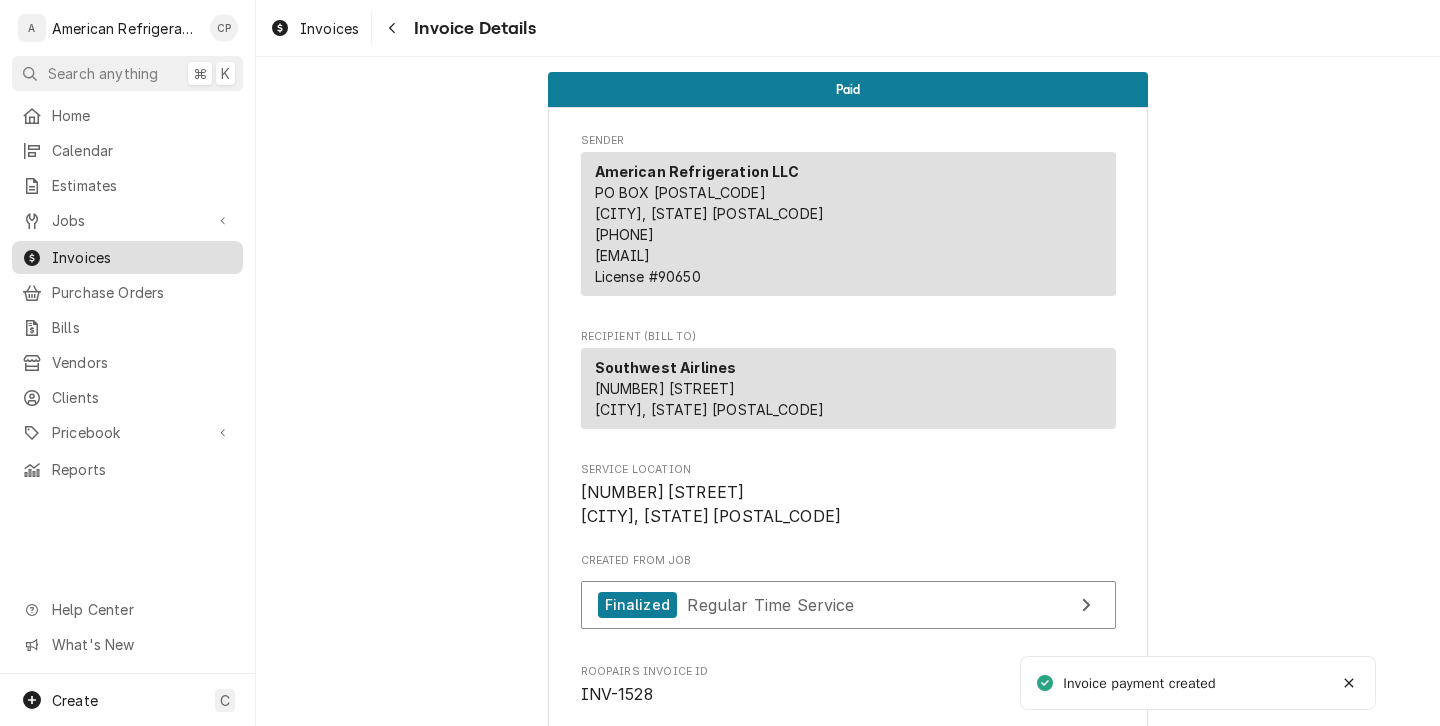 click on "Invoices" at bounding box center [127, 257] 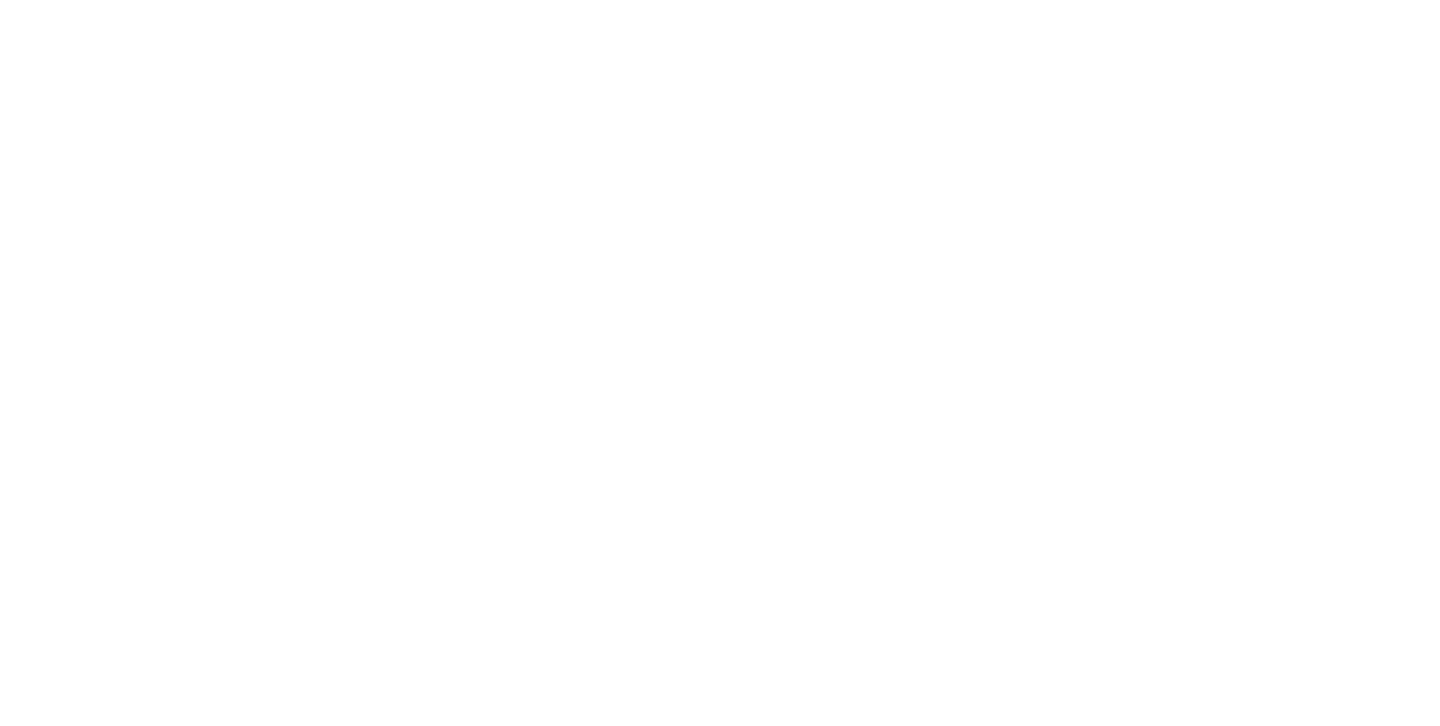 scroll, scrollTop: 0, scrollLeft: 0, axis: both 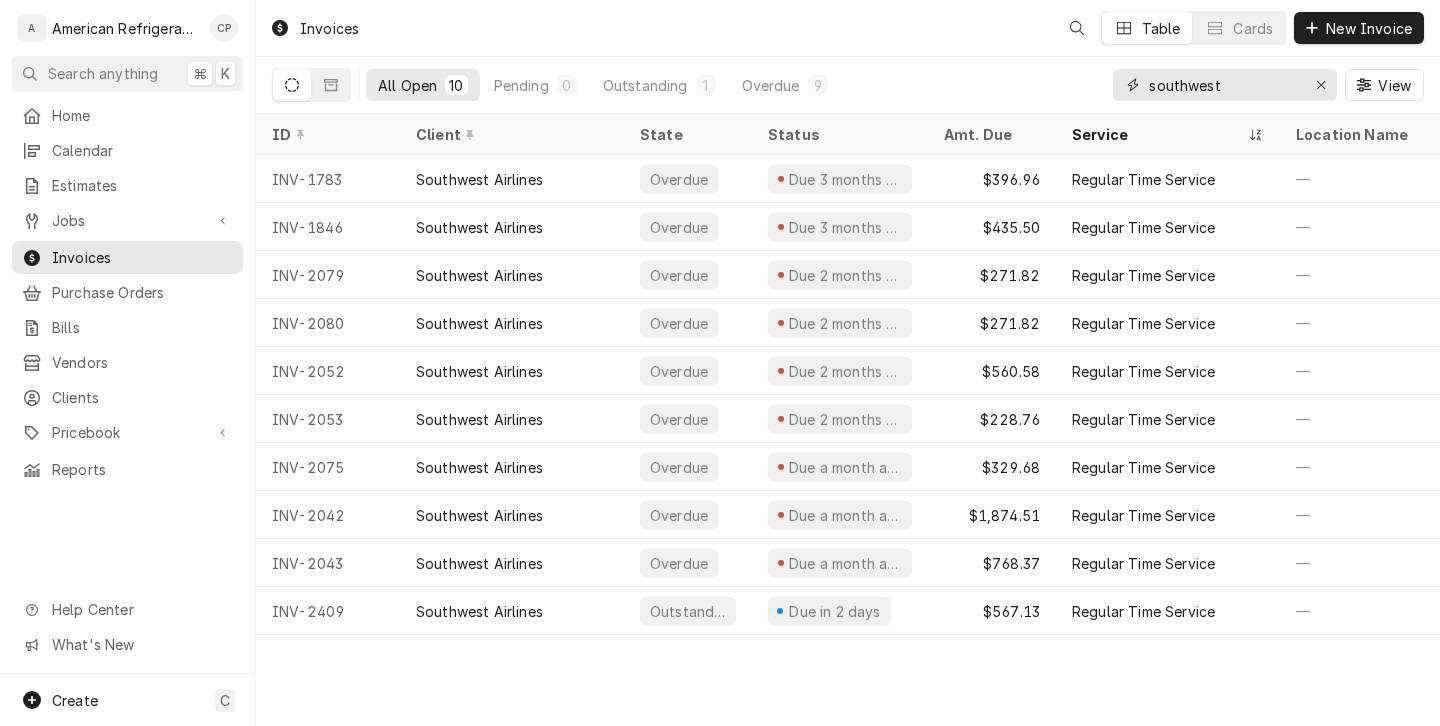 click on "southwest" at bounding box center (1224, 85) 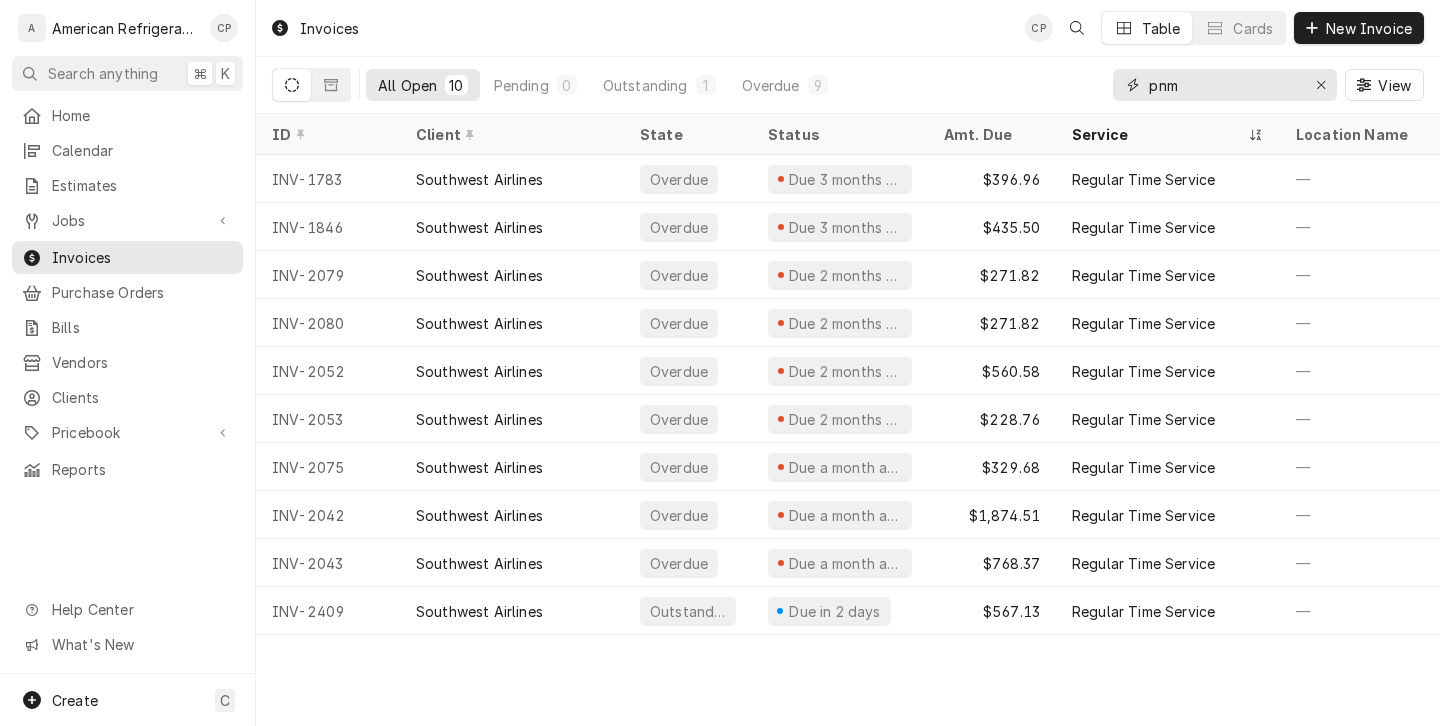 type on "pnm" 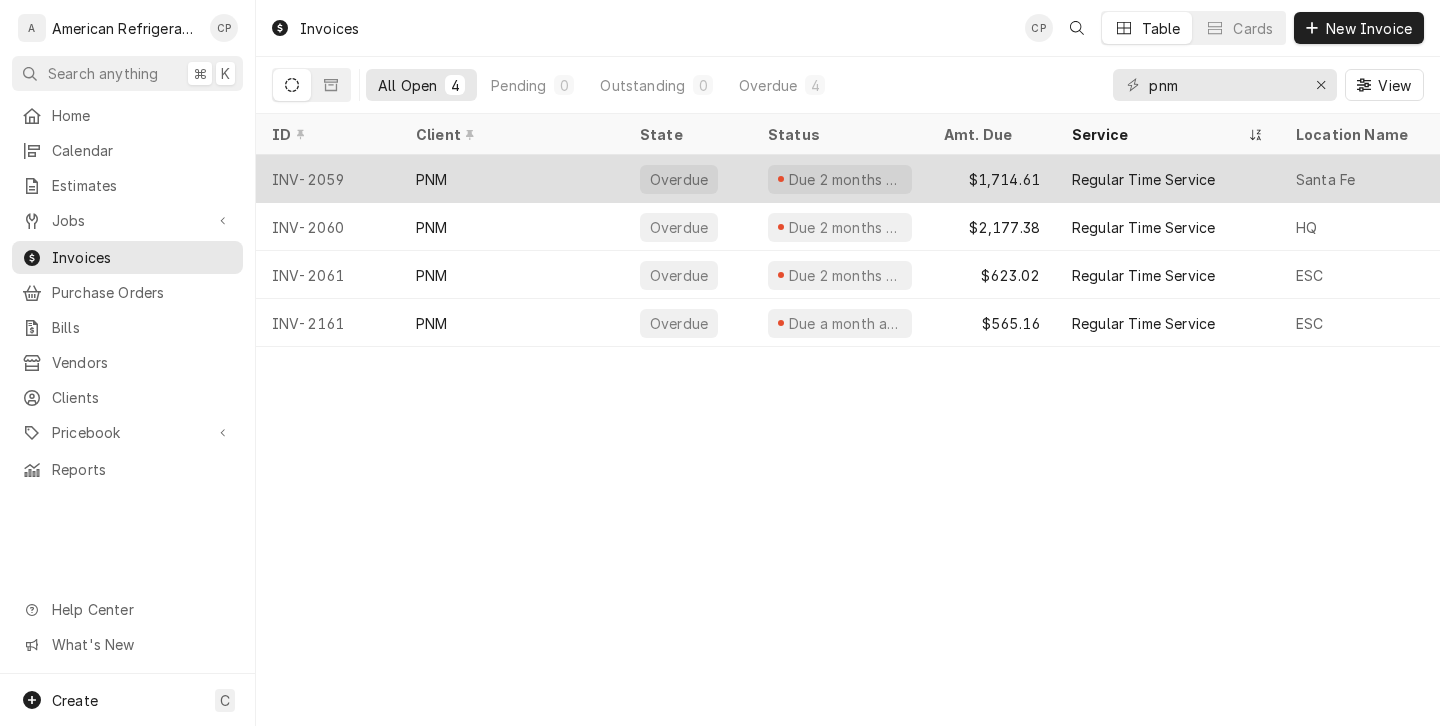 click on "PNM" at bounding box center (431, 179) 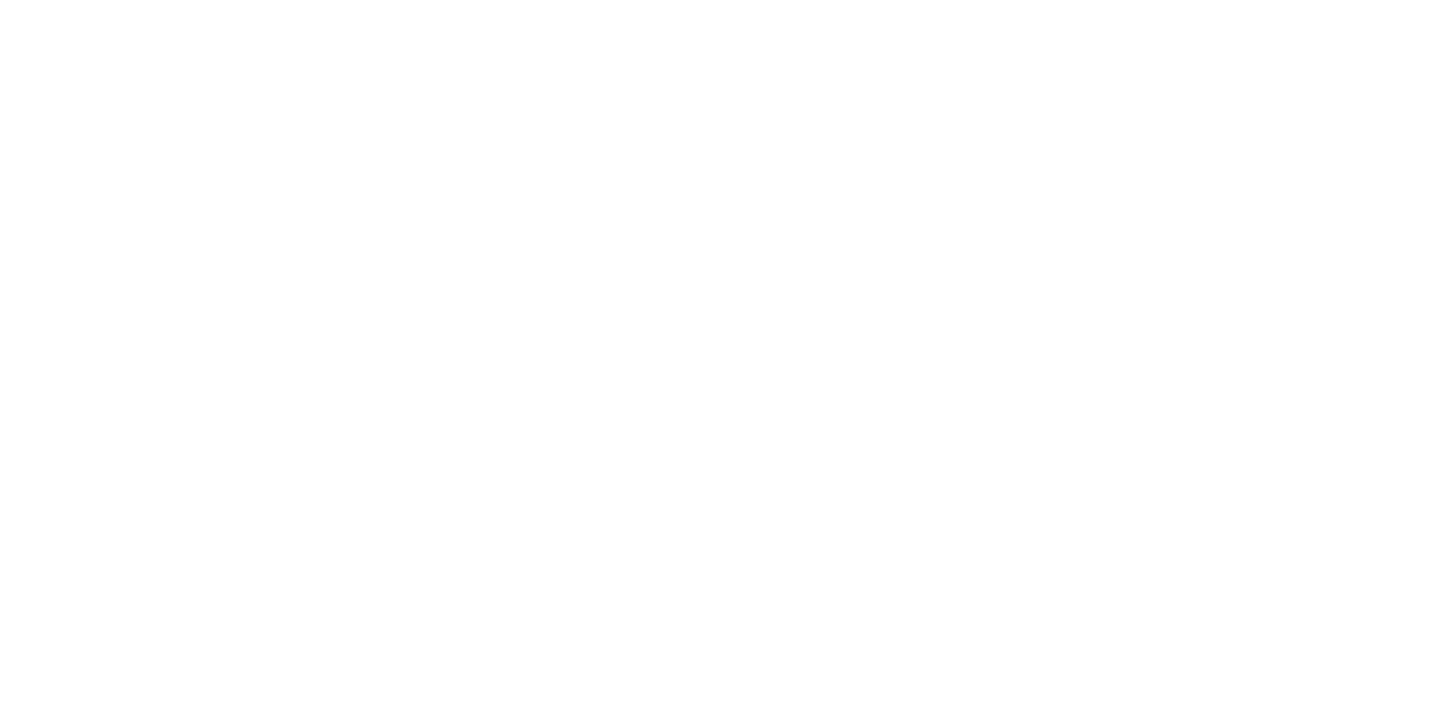 scroll, scrollTop: 0, scrollLeft: 0, axis: both 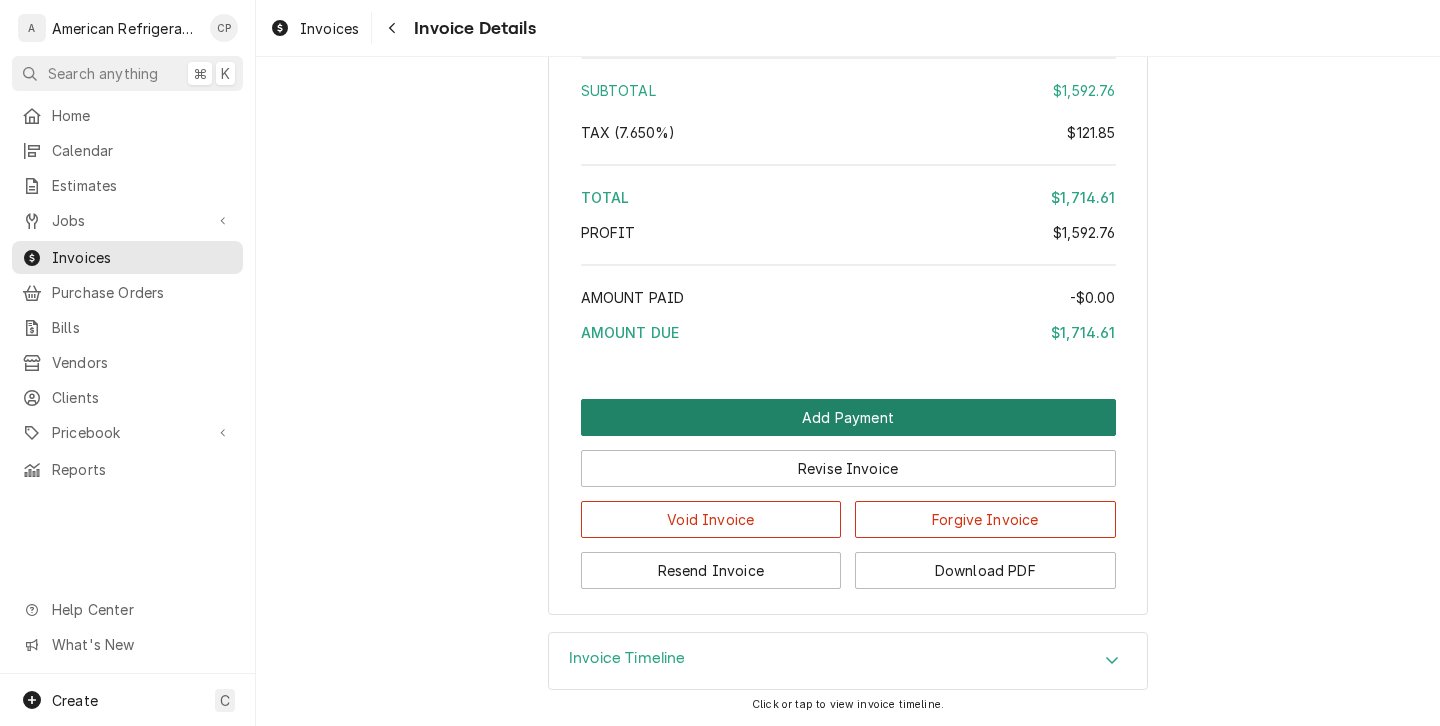 click on "Add Payment" at bounding box center [848, 417] 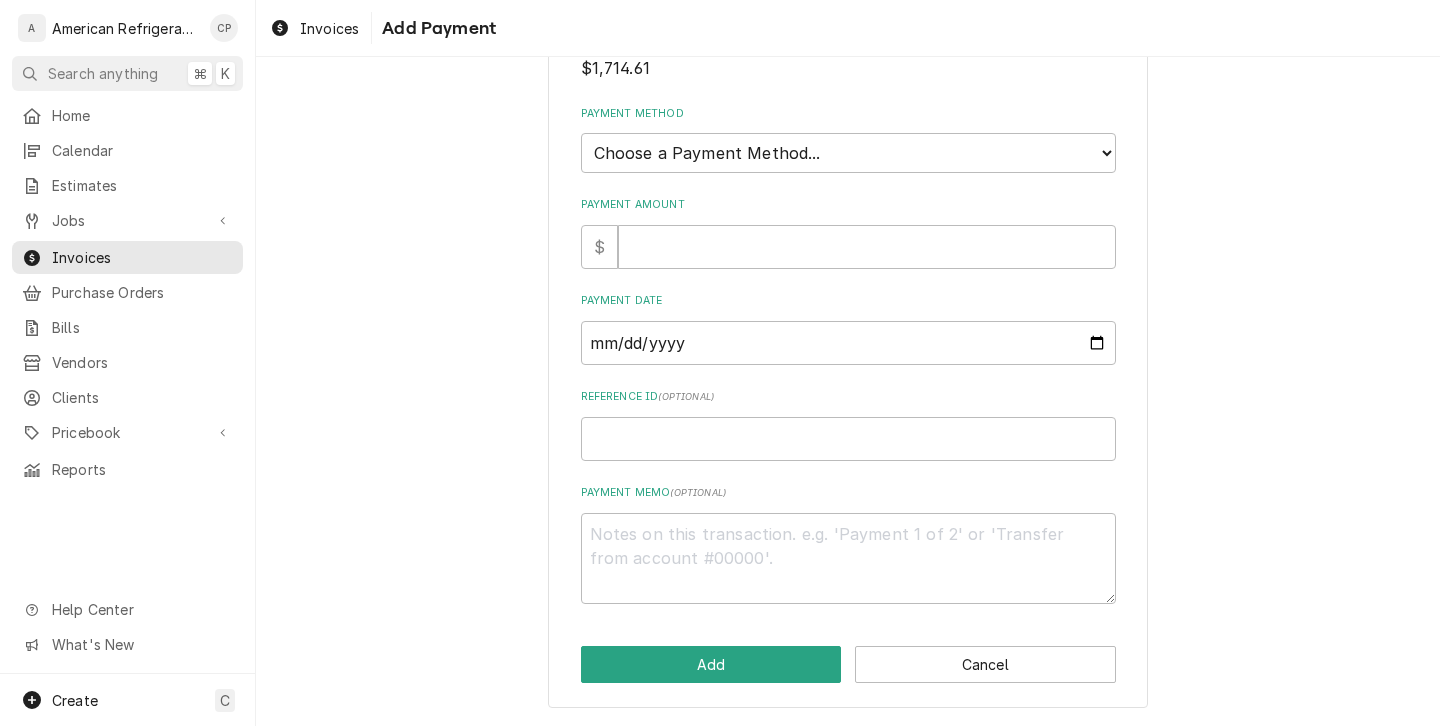 scroll, scrollTop: 0, scrollLeft: 0, axis: both 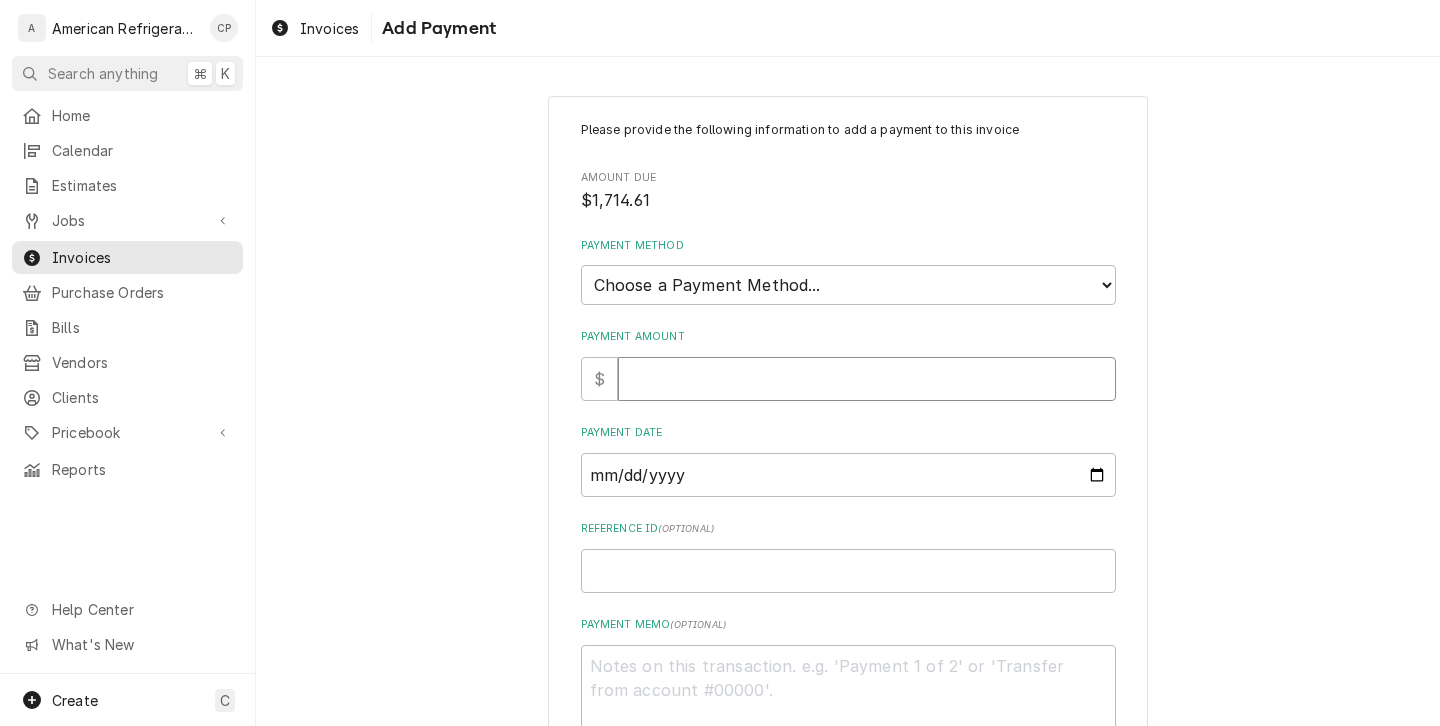 click on "Payment Amount" at bounding box center (867, 379) 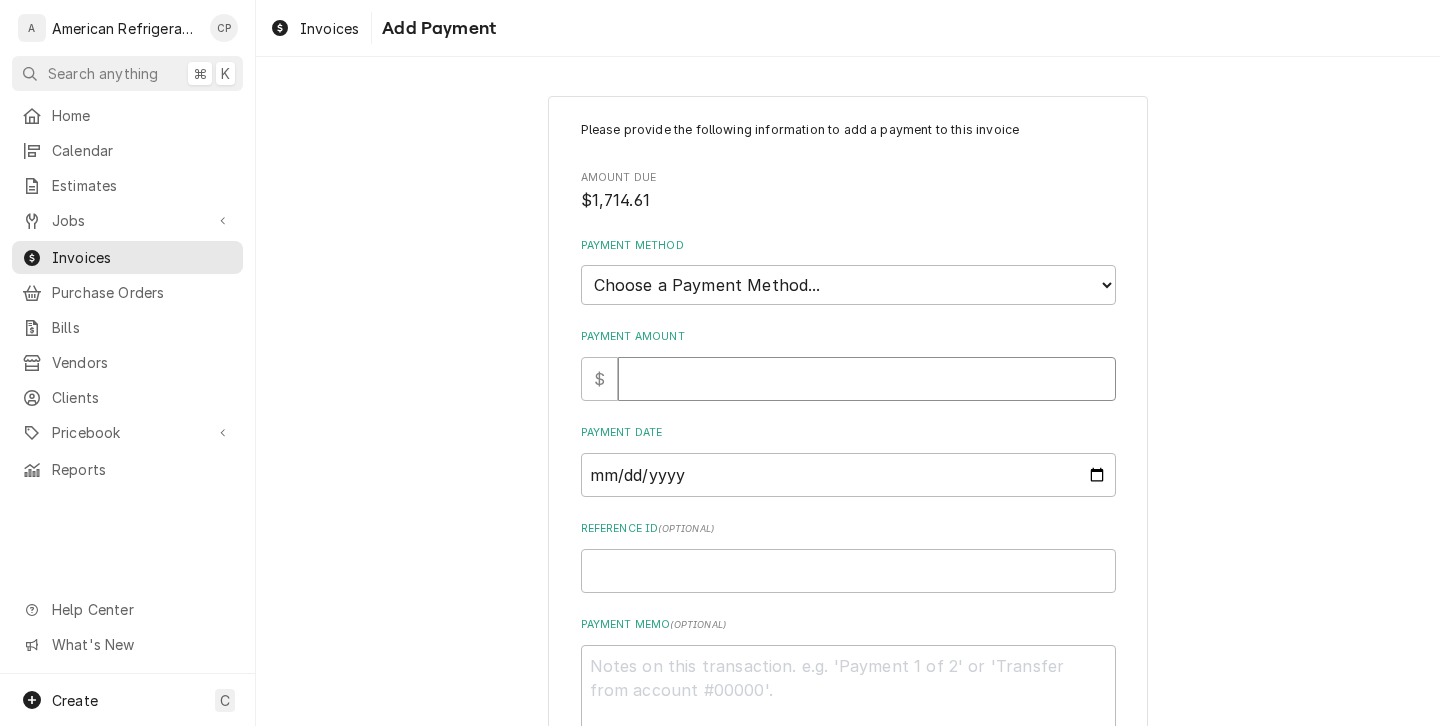 type on "x" 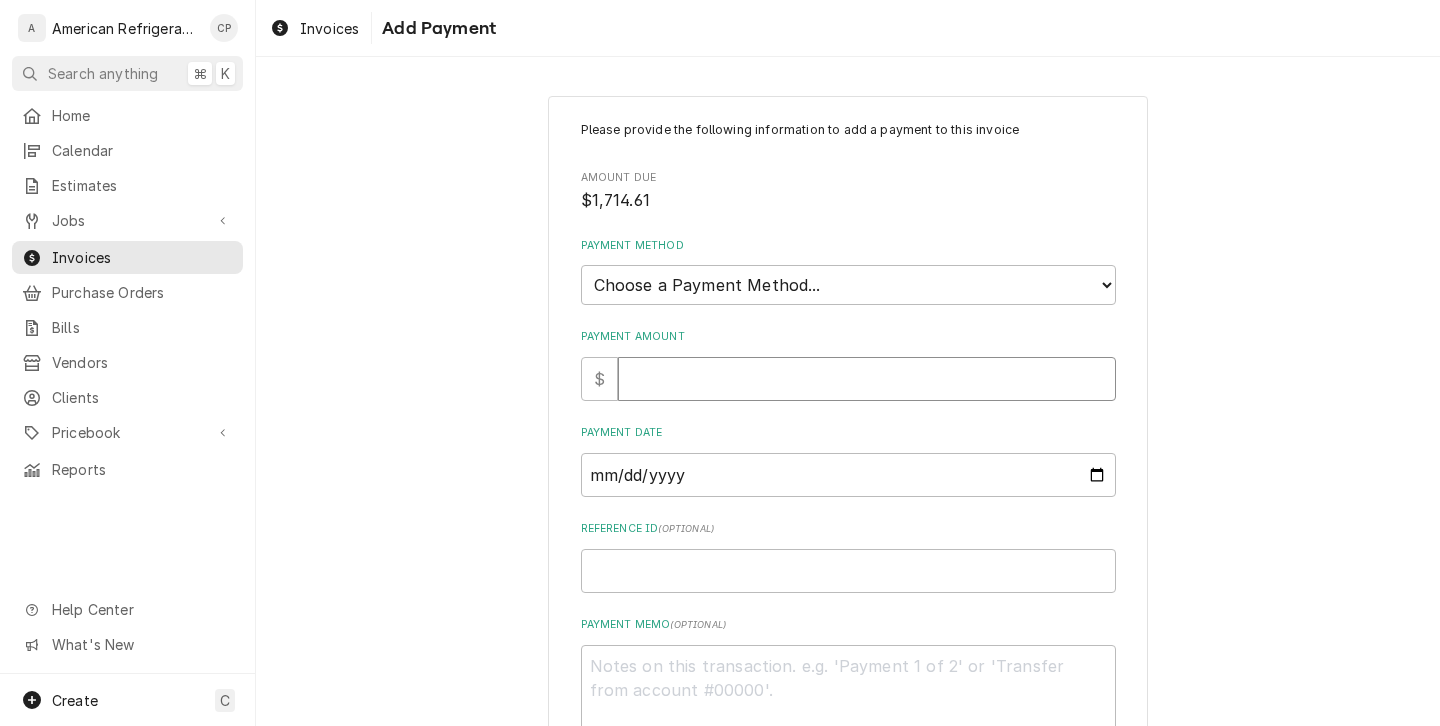 type on "1" 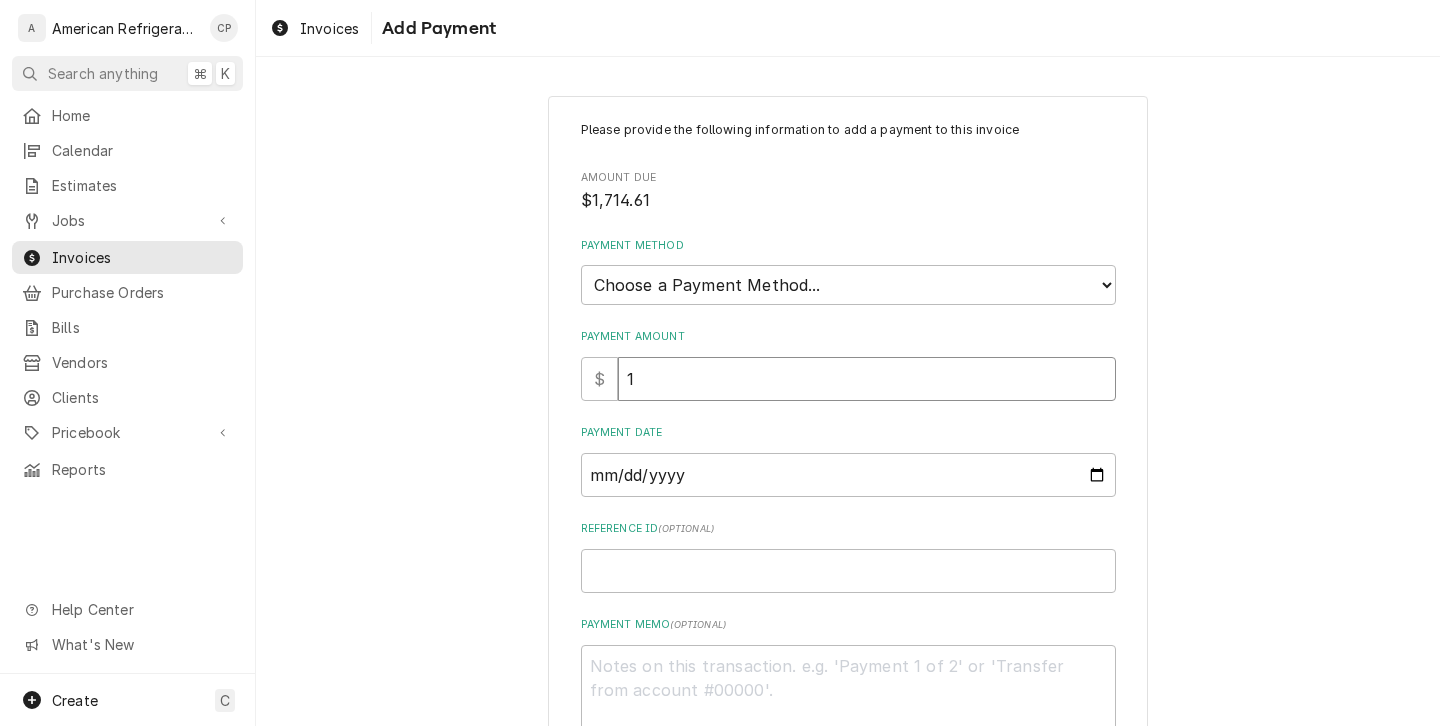 type on "x" 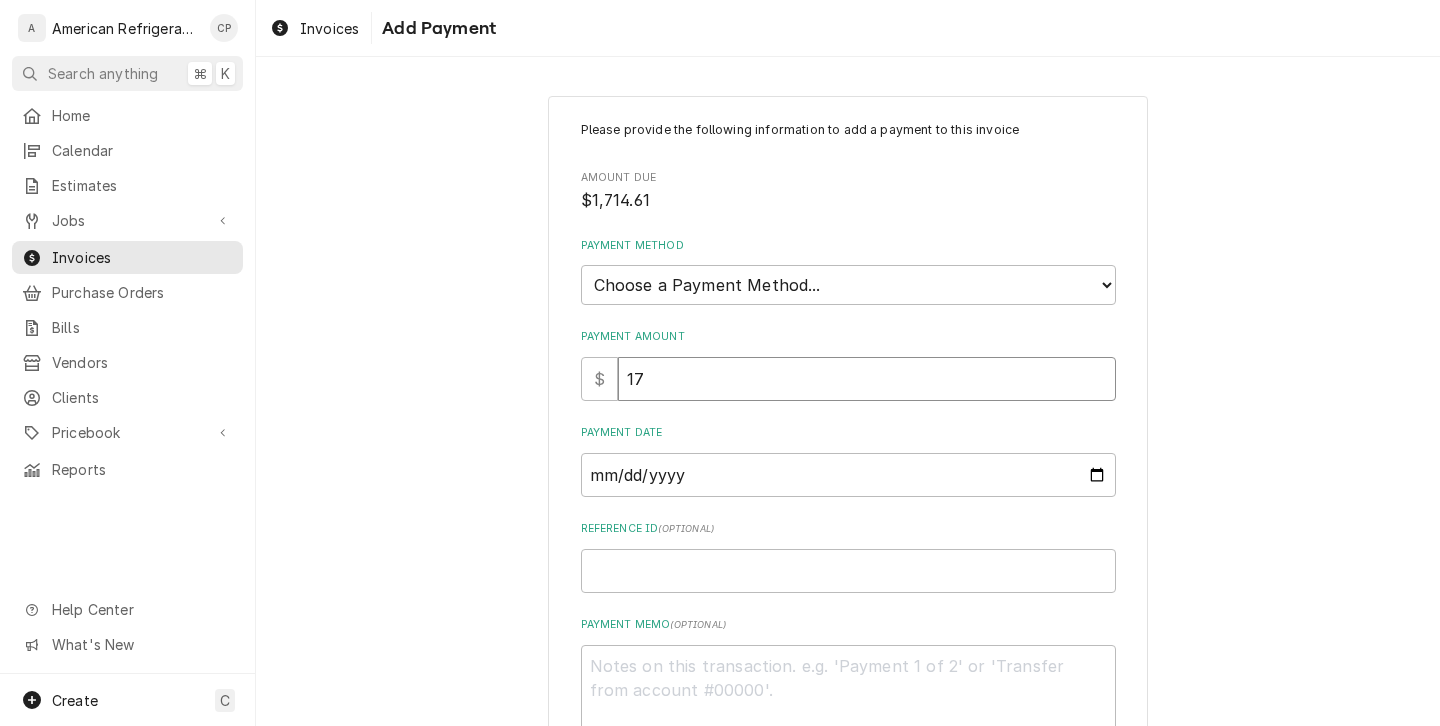 type on "x" 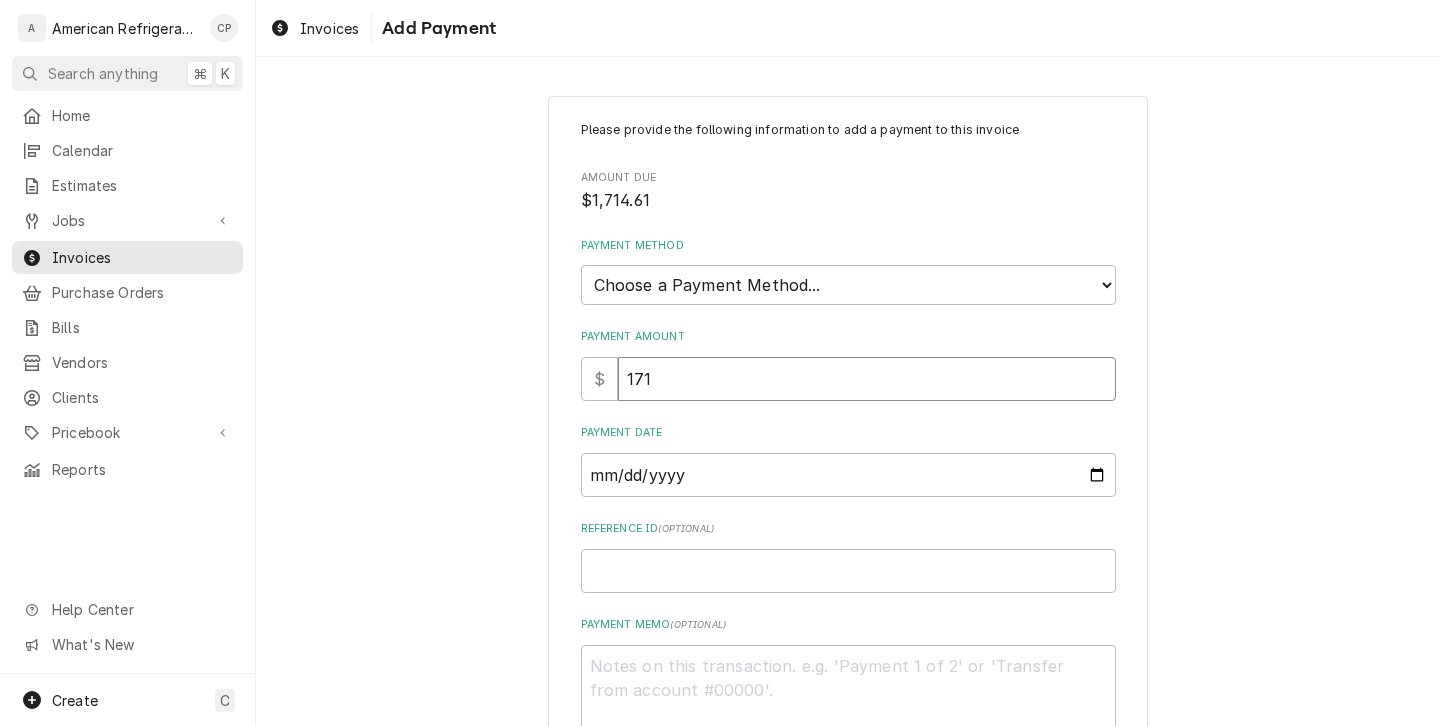 type on "x" 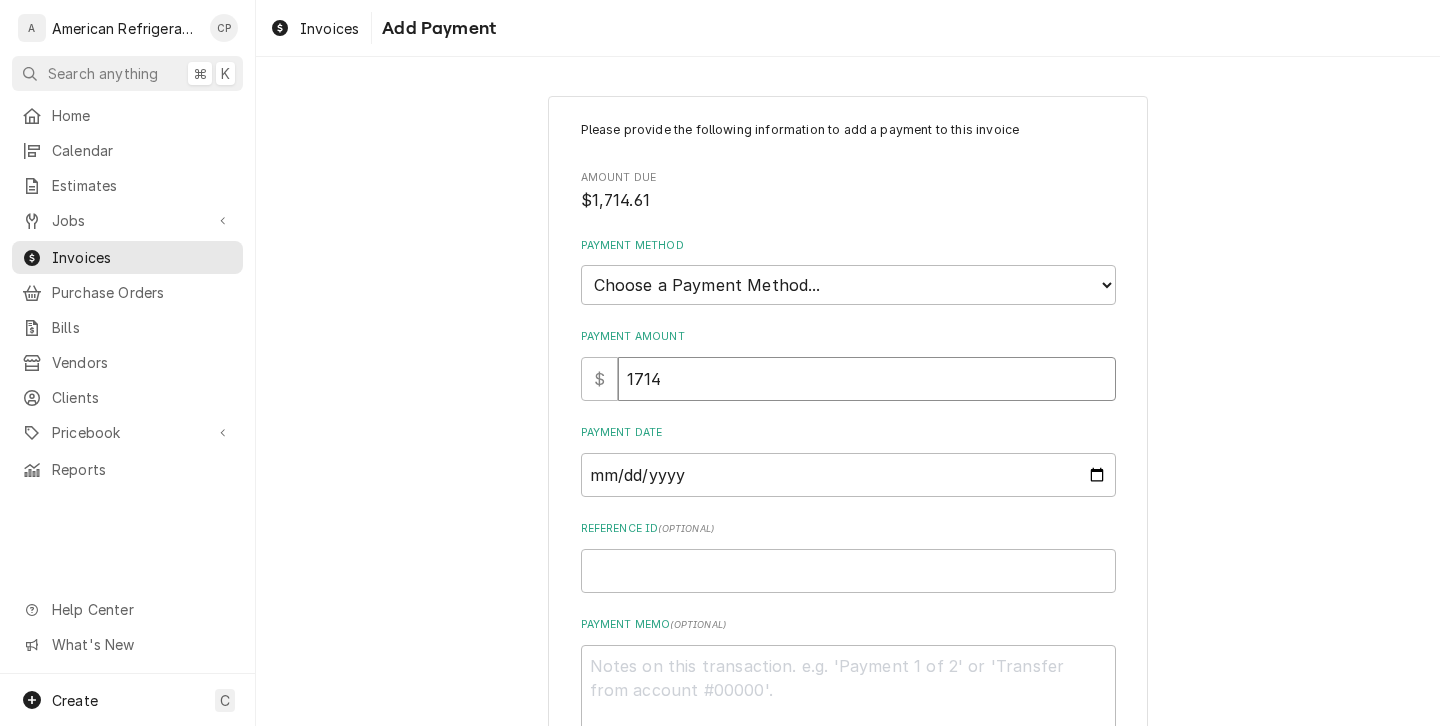 type on "x" 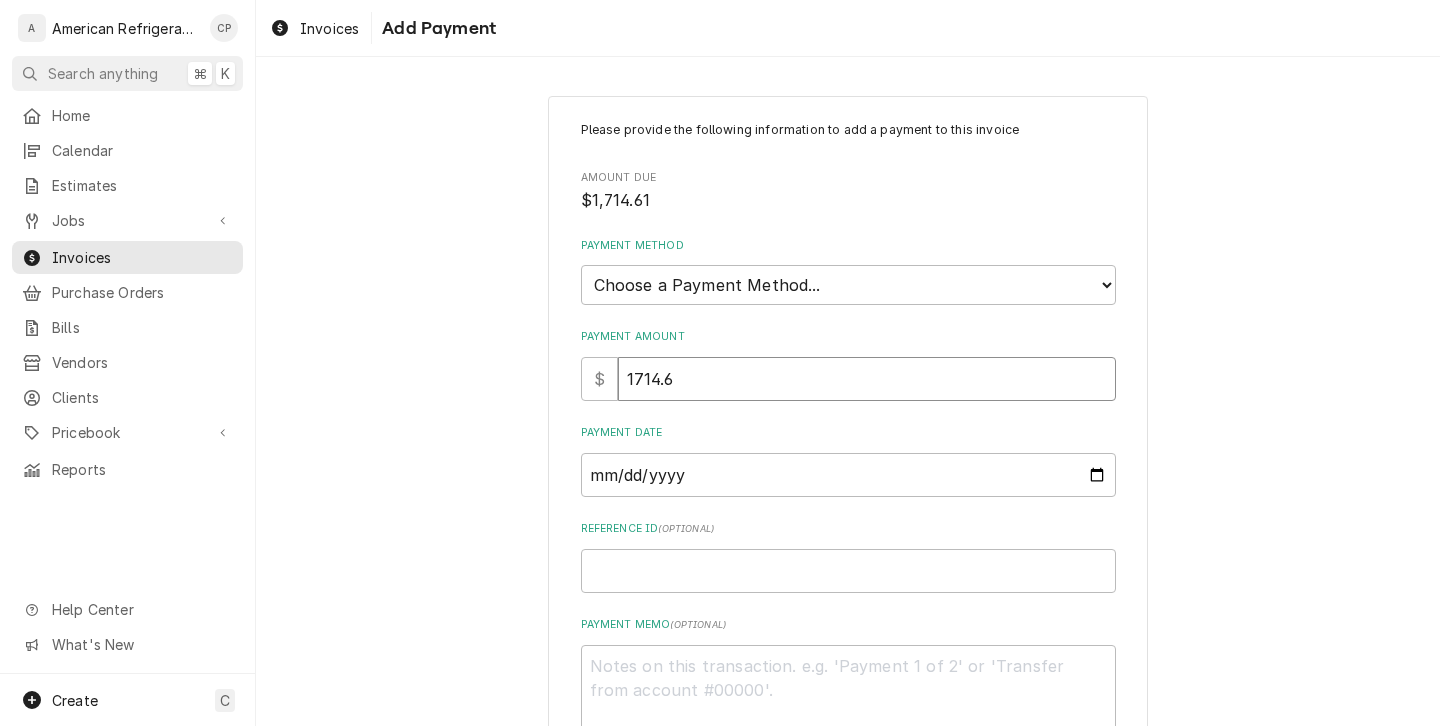 type on "x" 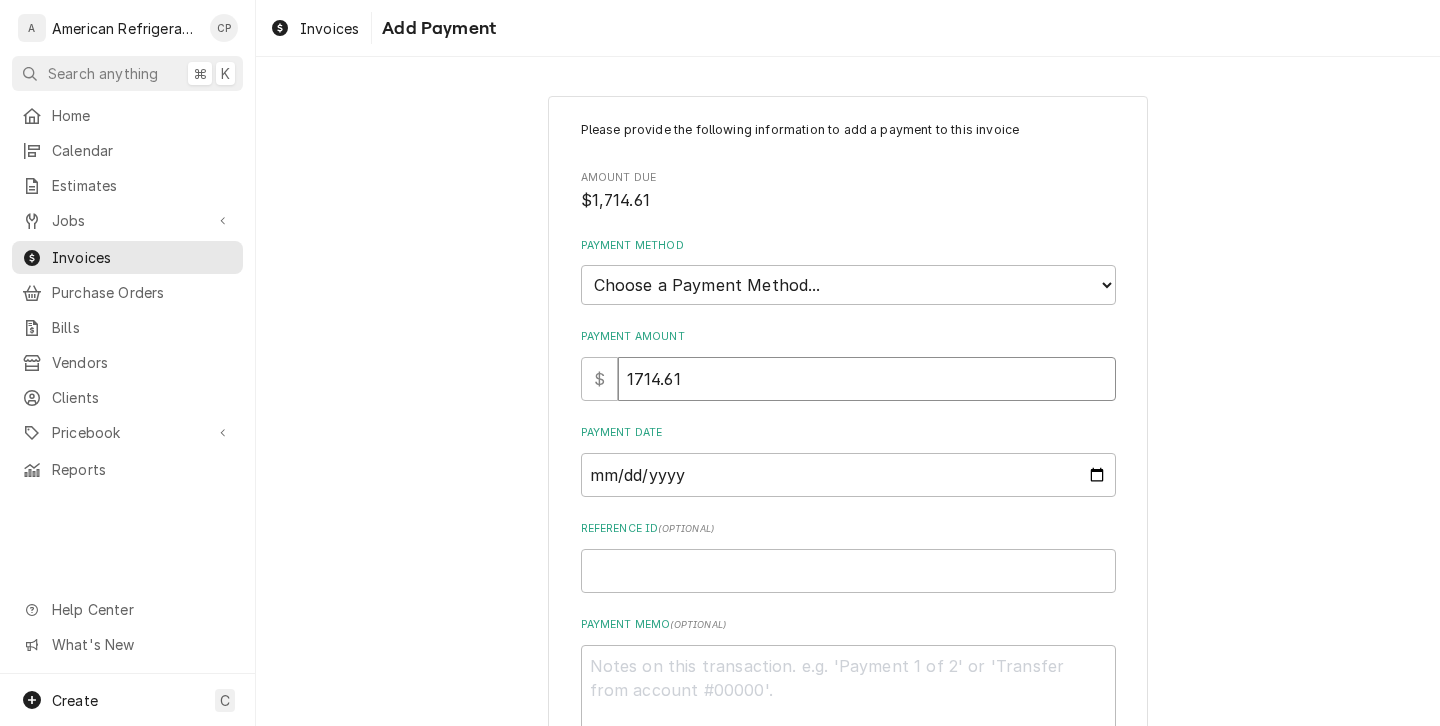 type on "1714.61" 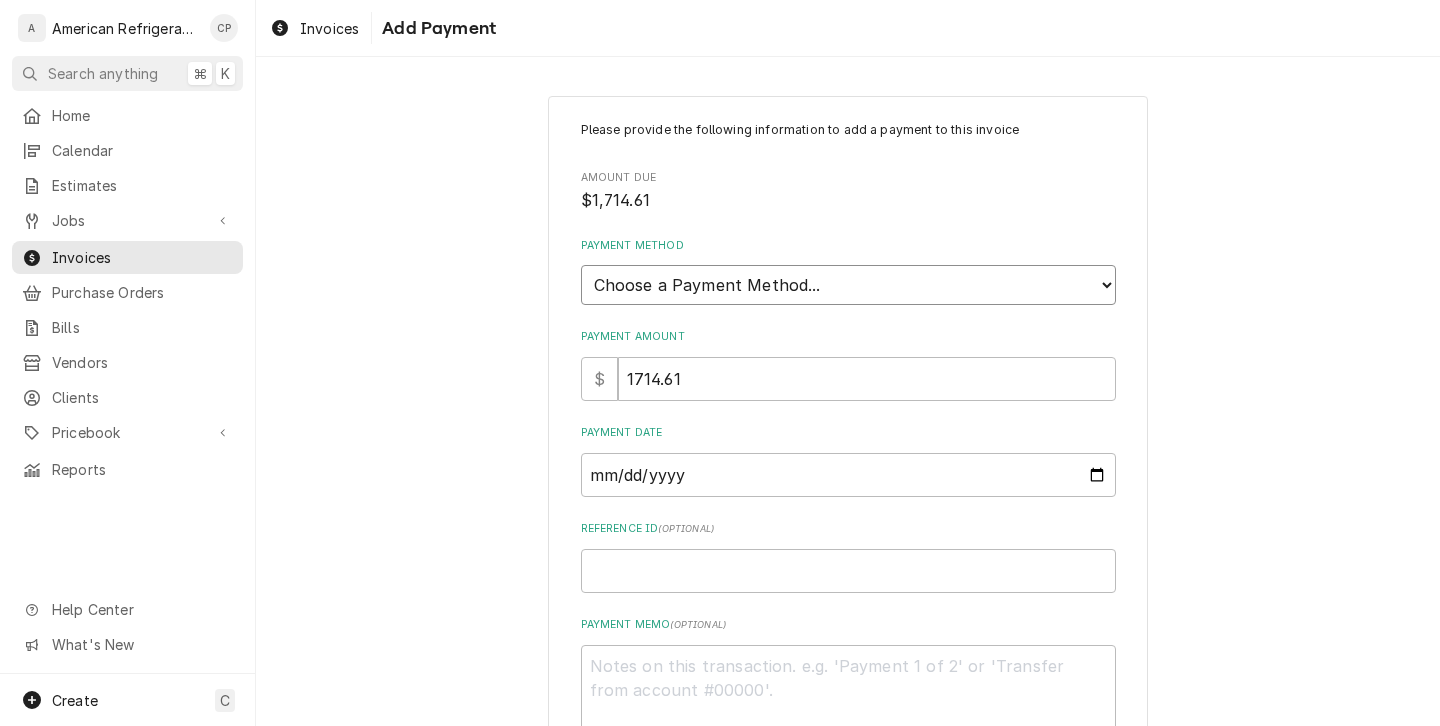 click on "Choose a Payment Method... Cash Check Credit/Debit Card ACH/eCheck Other" at bounding box center (848, 285) 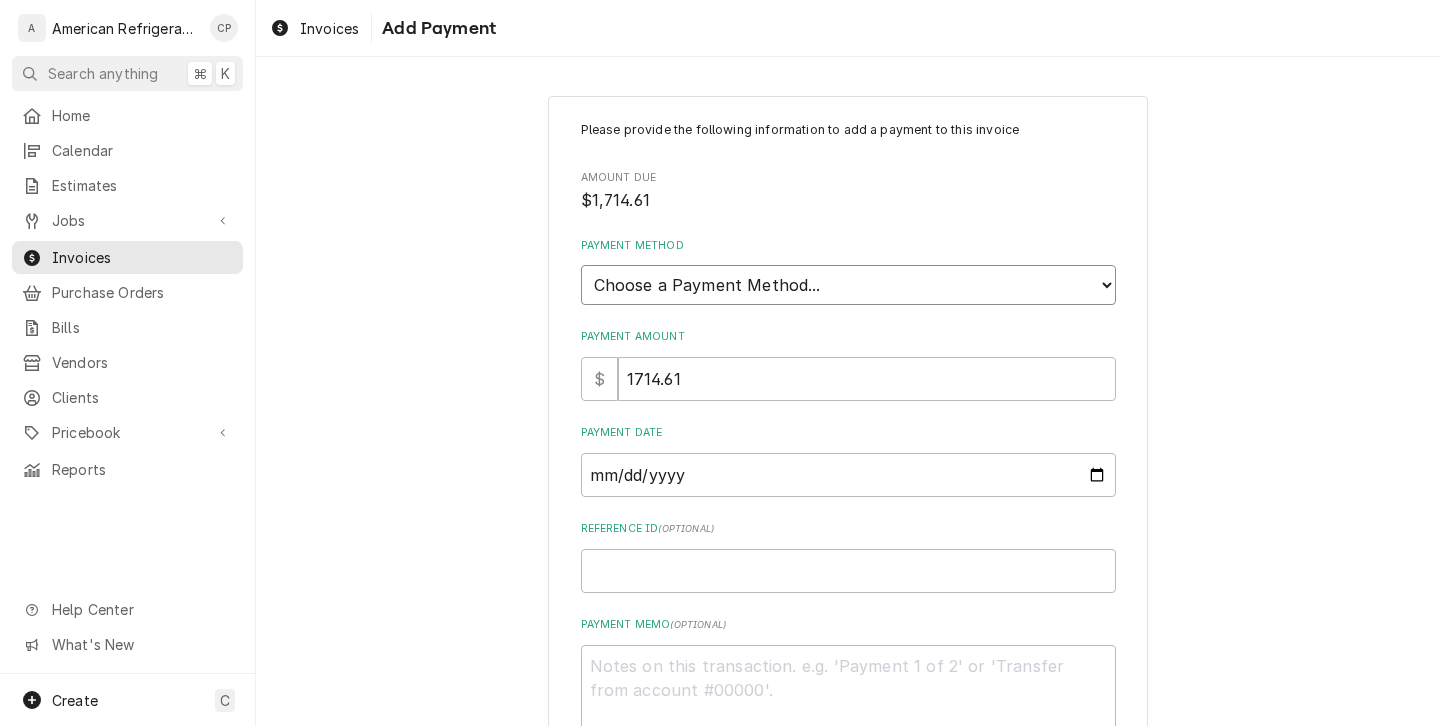 select on "4" 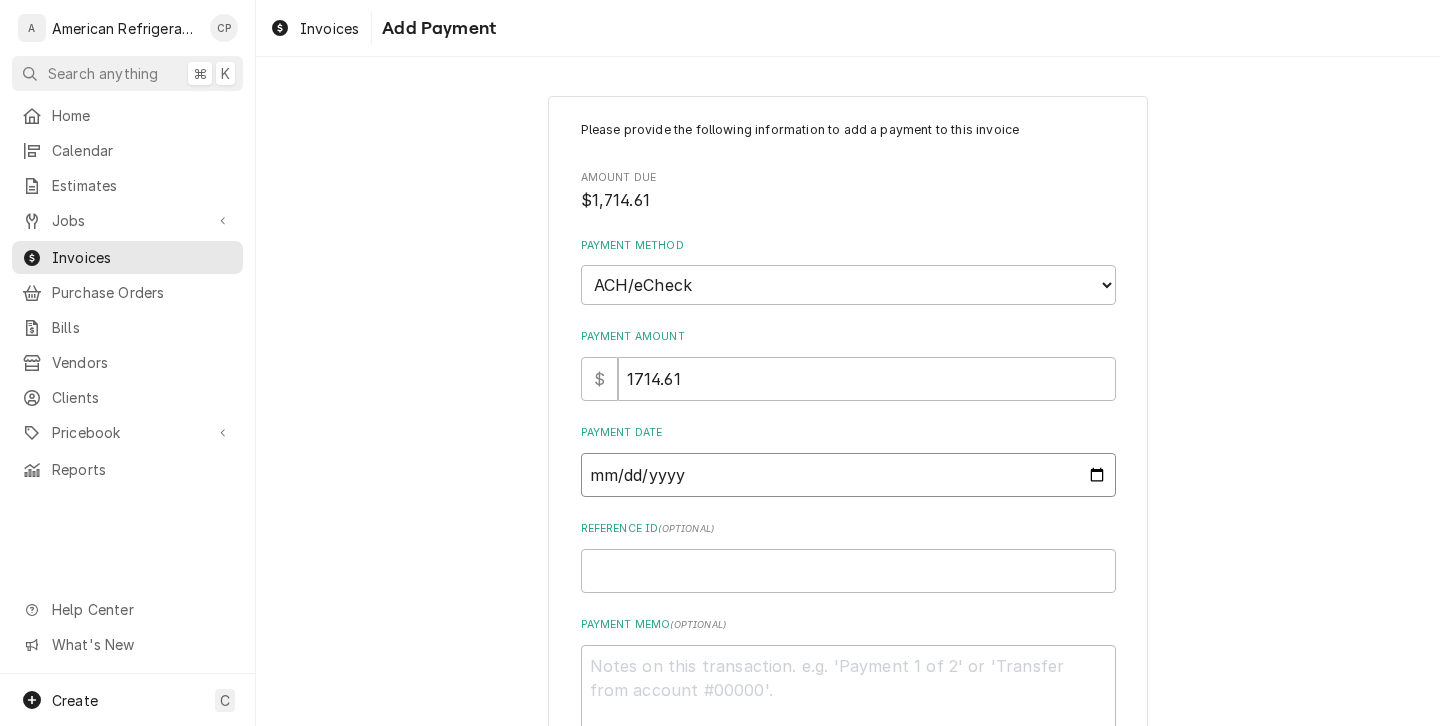 click on "Payment Date" at bounding box center [848, 475] 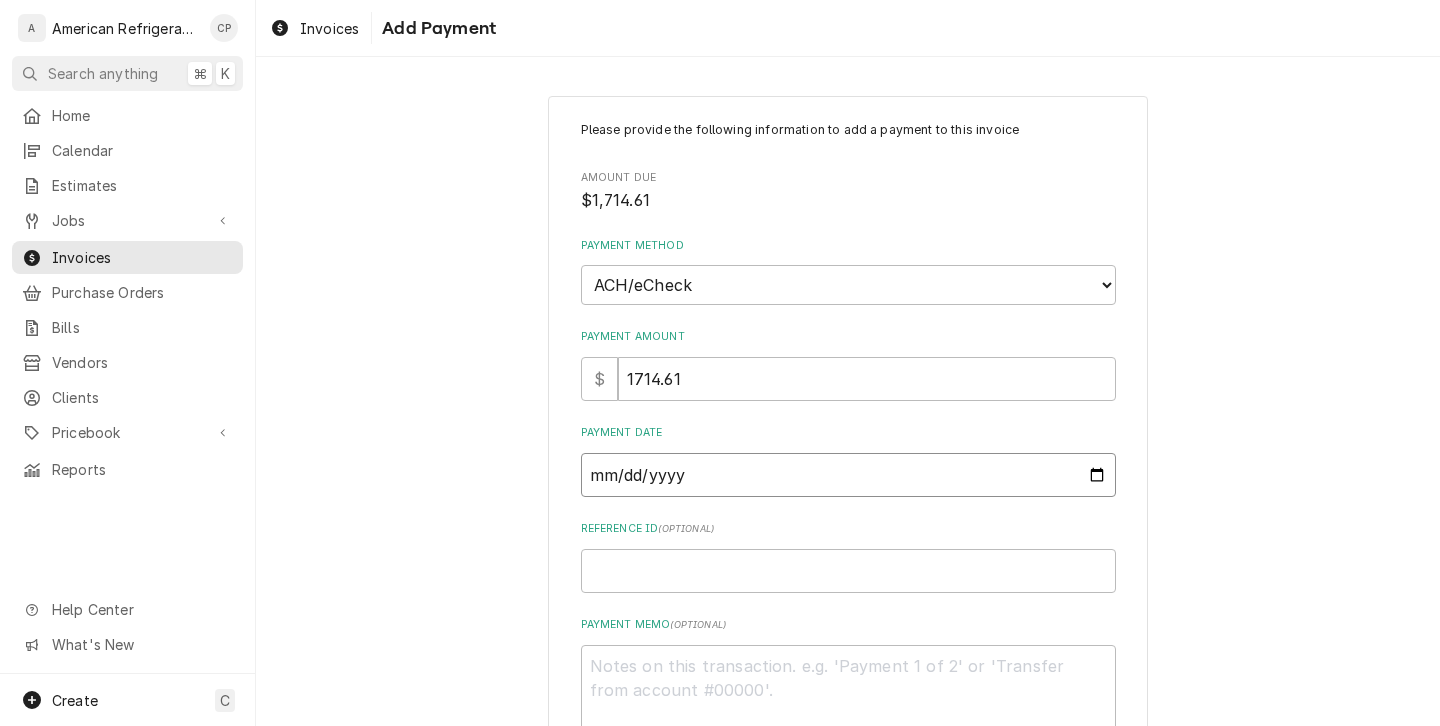 type on "x" 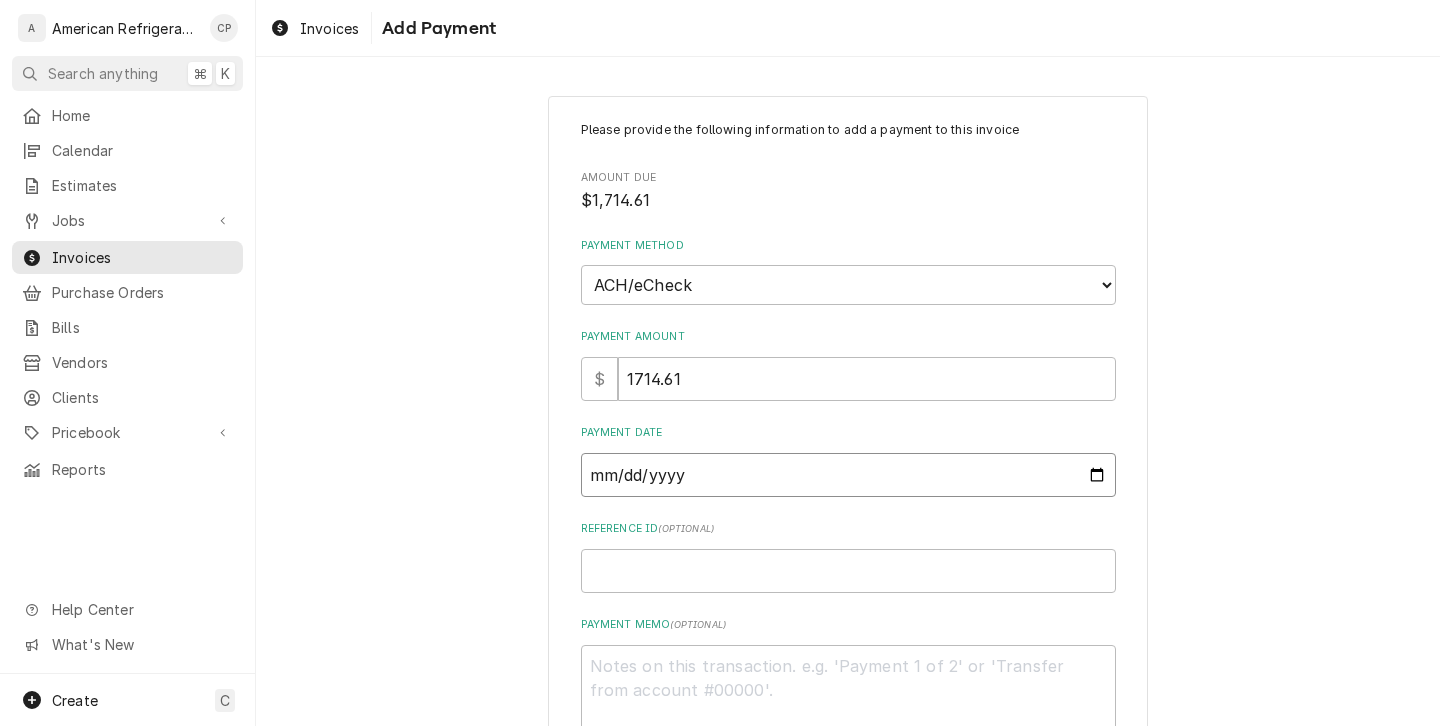 type on "2025-07-07" 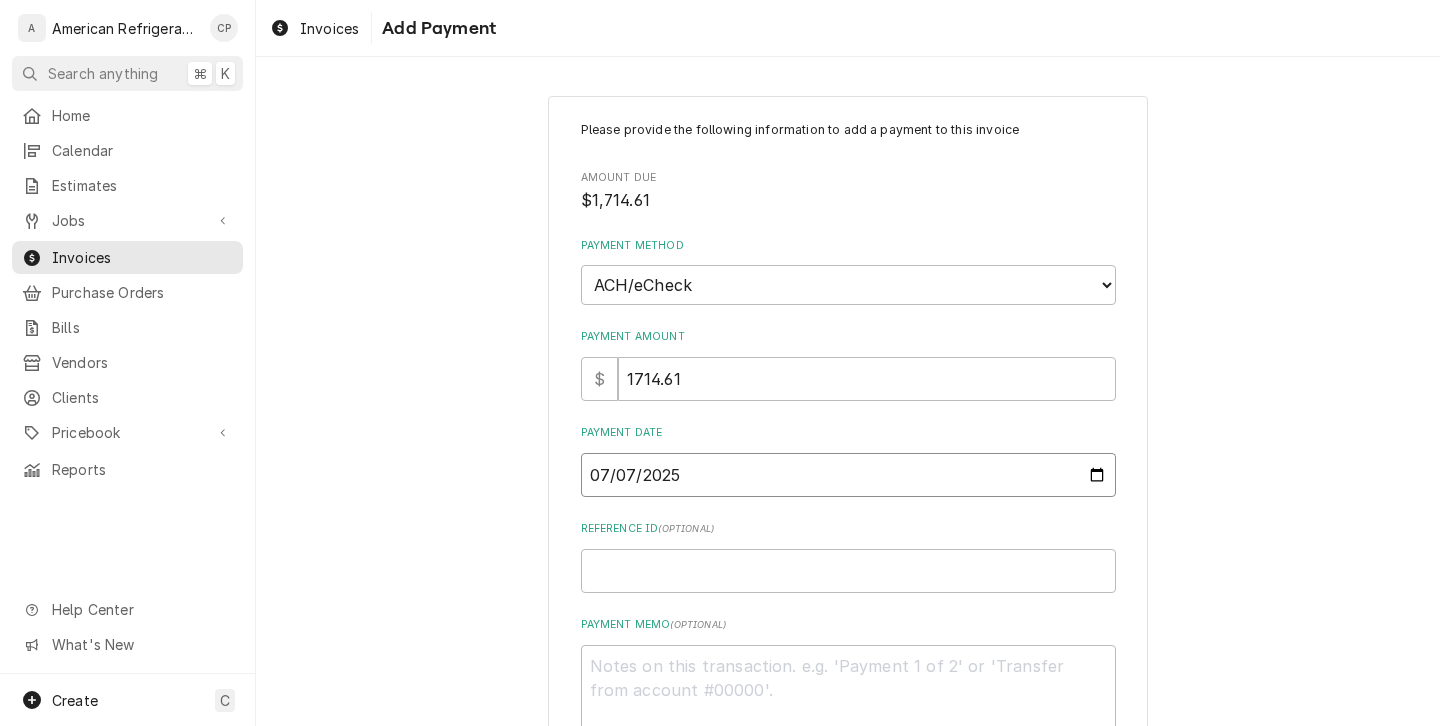 type on "x" 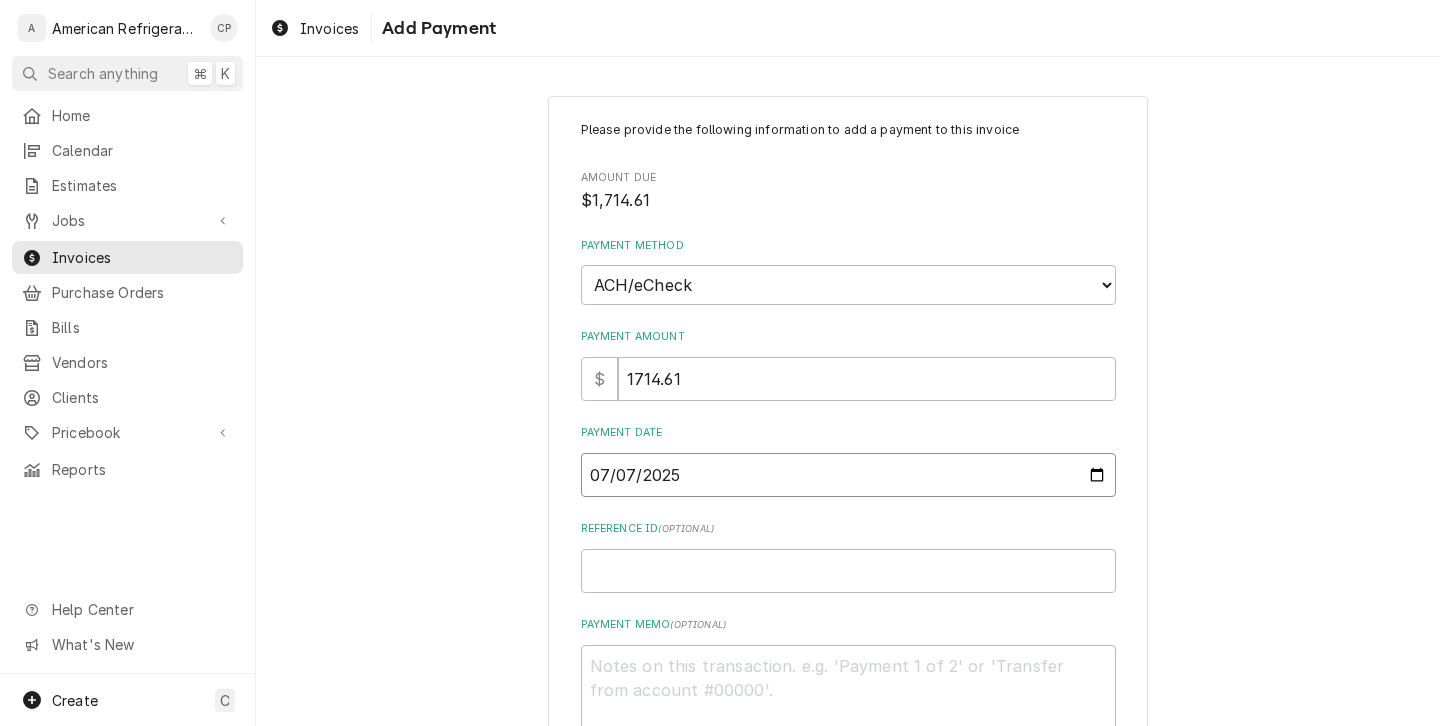 type on "2025-07-03" 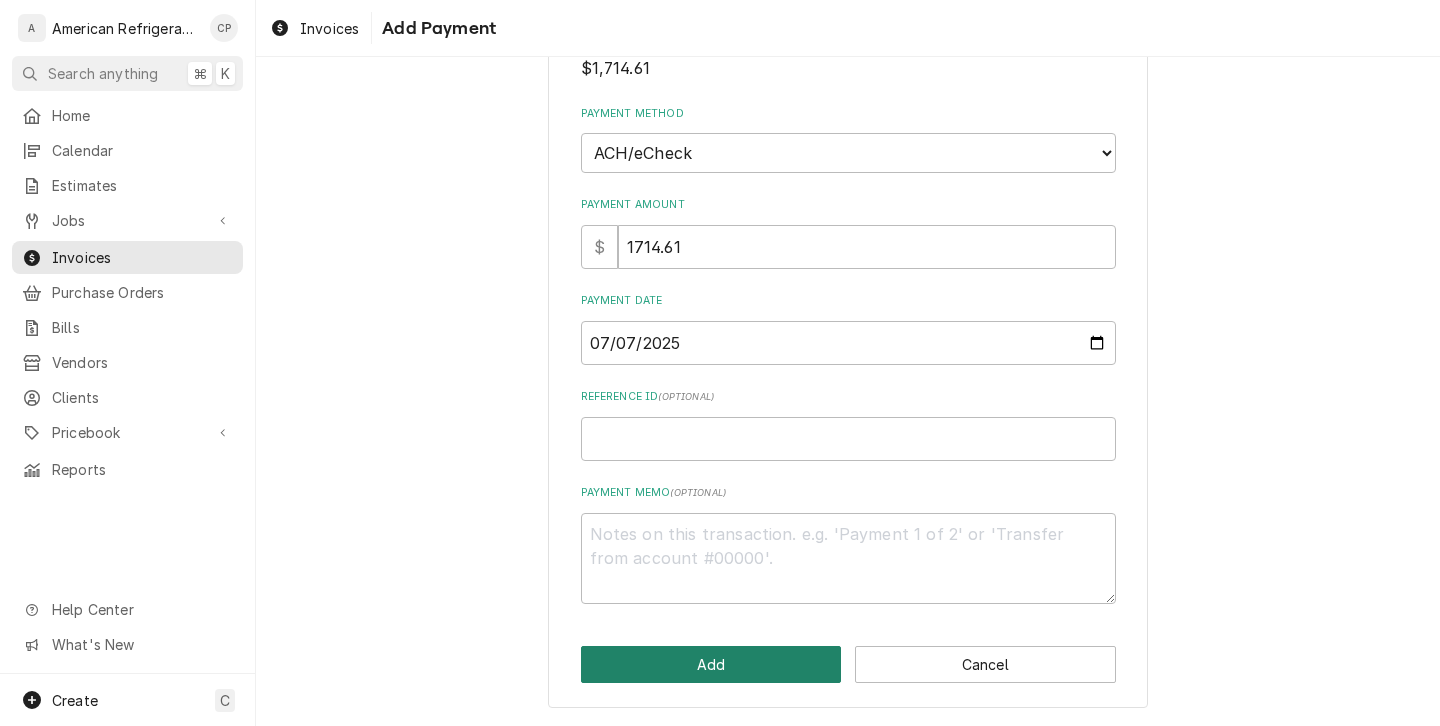 click on "Add" at bounding box center (711, 664) 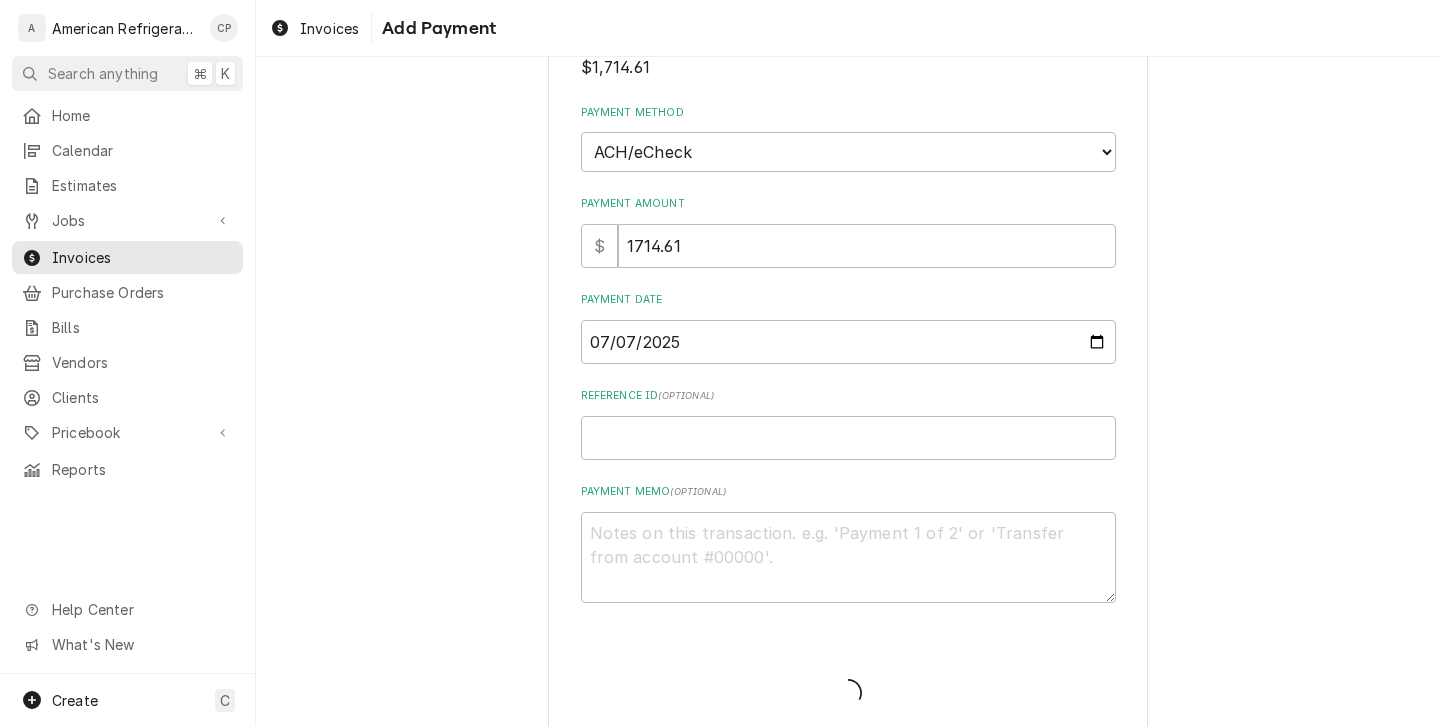 type on "x" 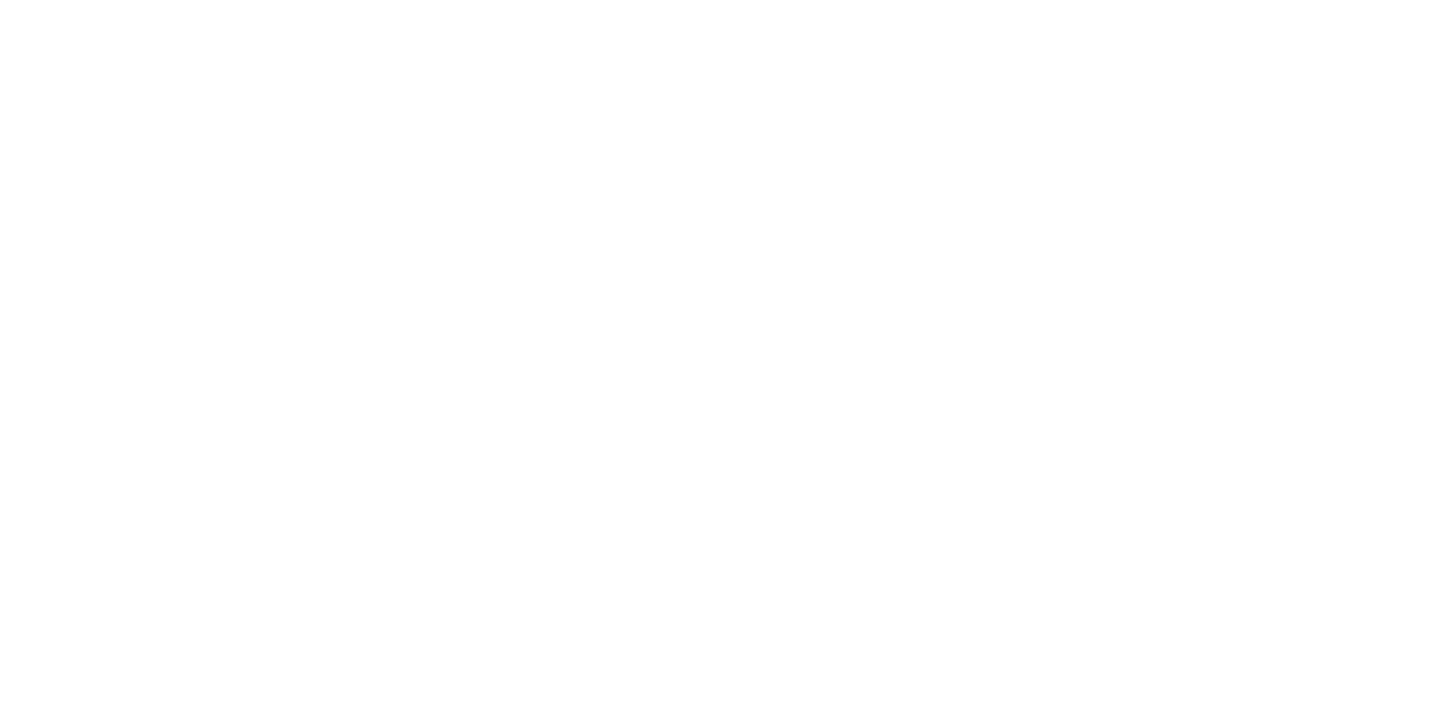 scroll, scrollTop: 0, scrollLeft: 0, axis: both 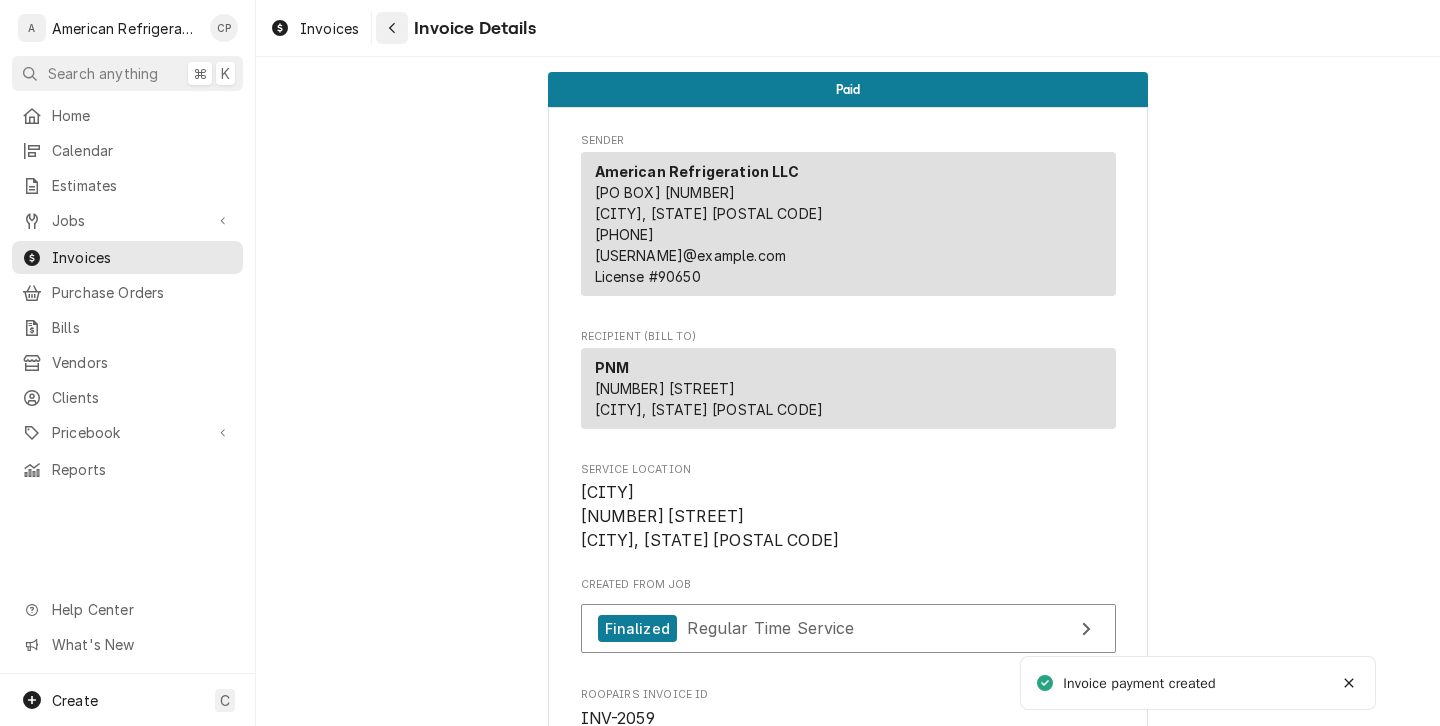 click 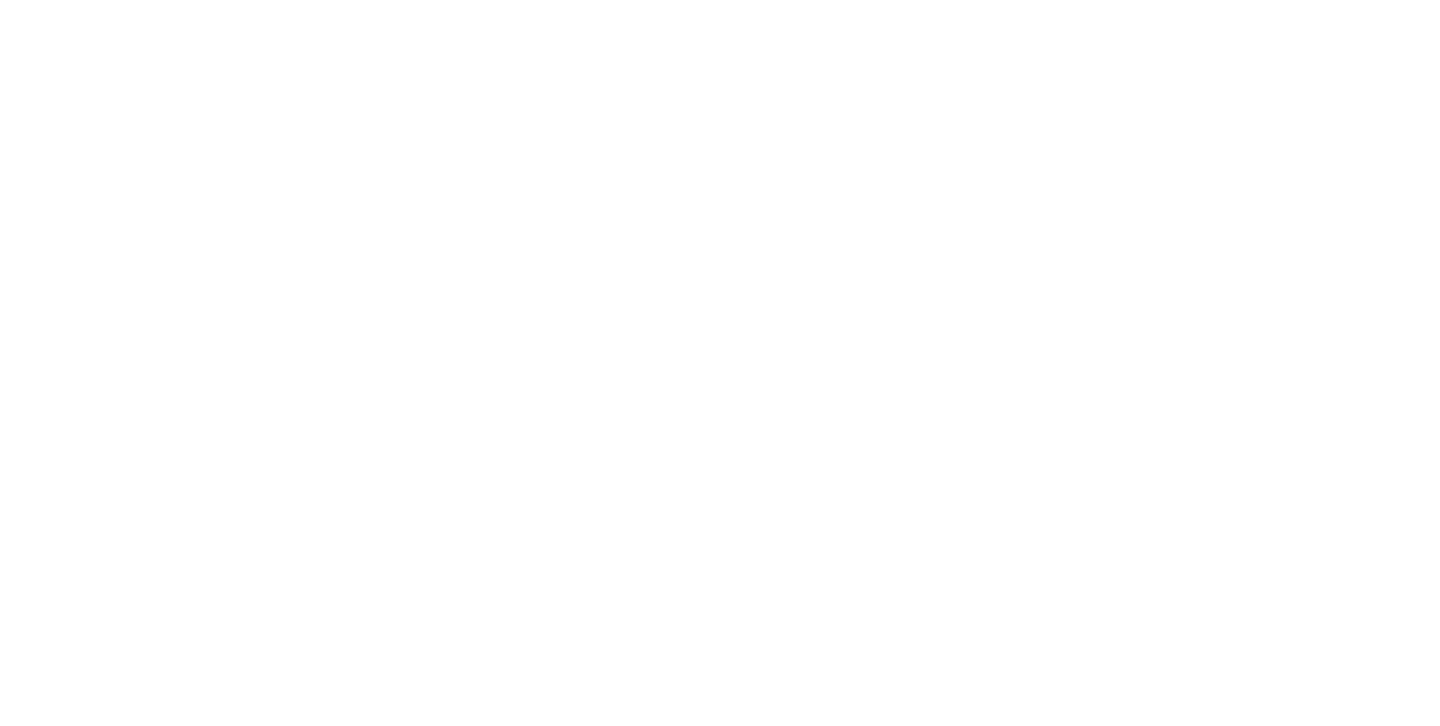 scroll, scrollTop: 0, scrollLeft: 0, axis: both 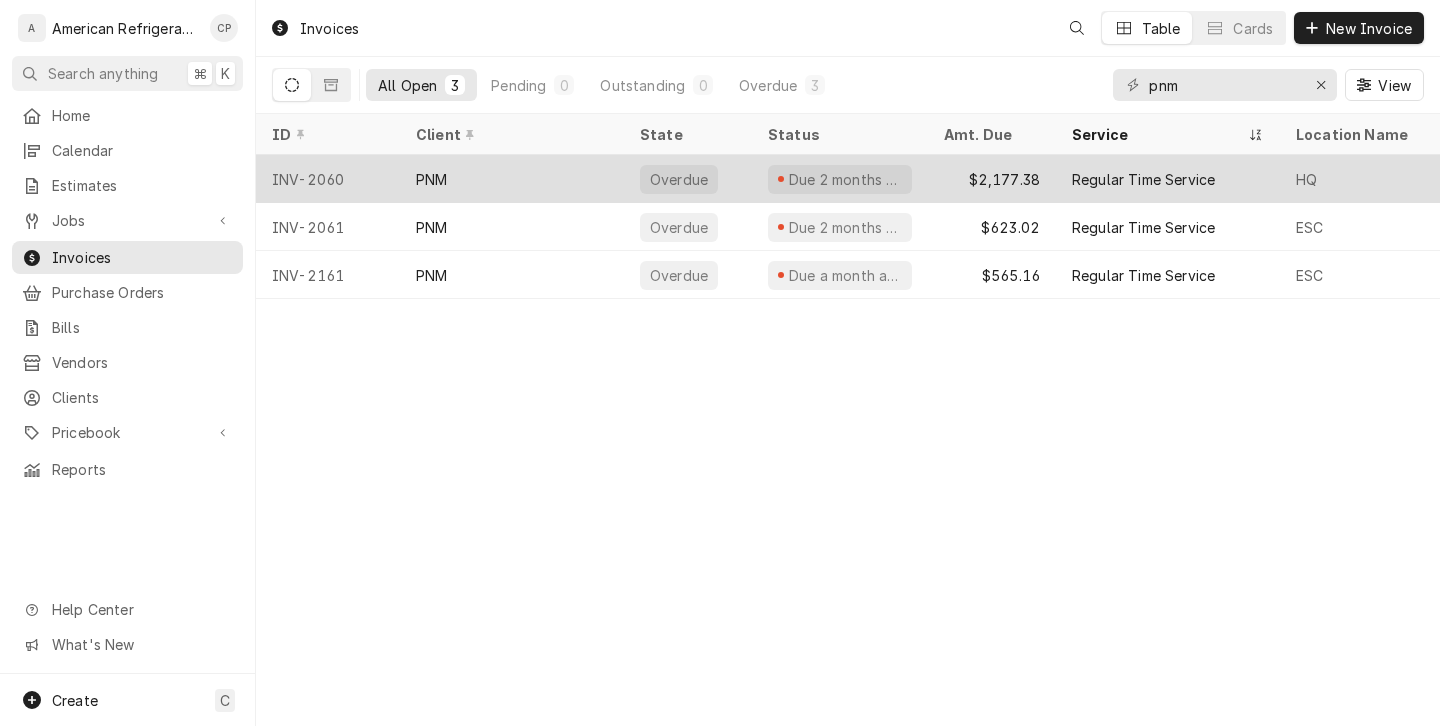 click on "PNM" at bounding box center (512, 179) 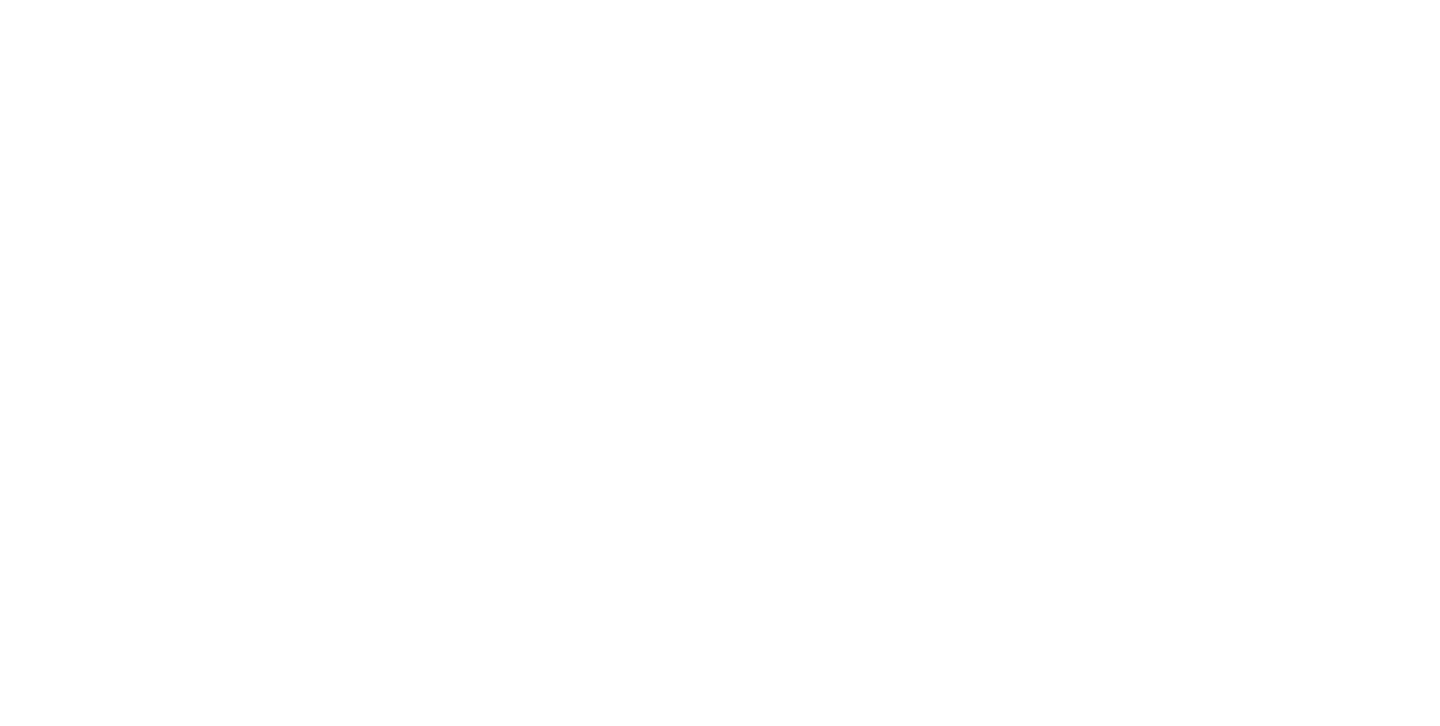 scroll, scrollTop: 0, scrollLeft: 0, axis: both 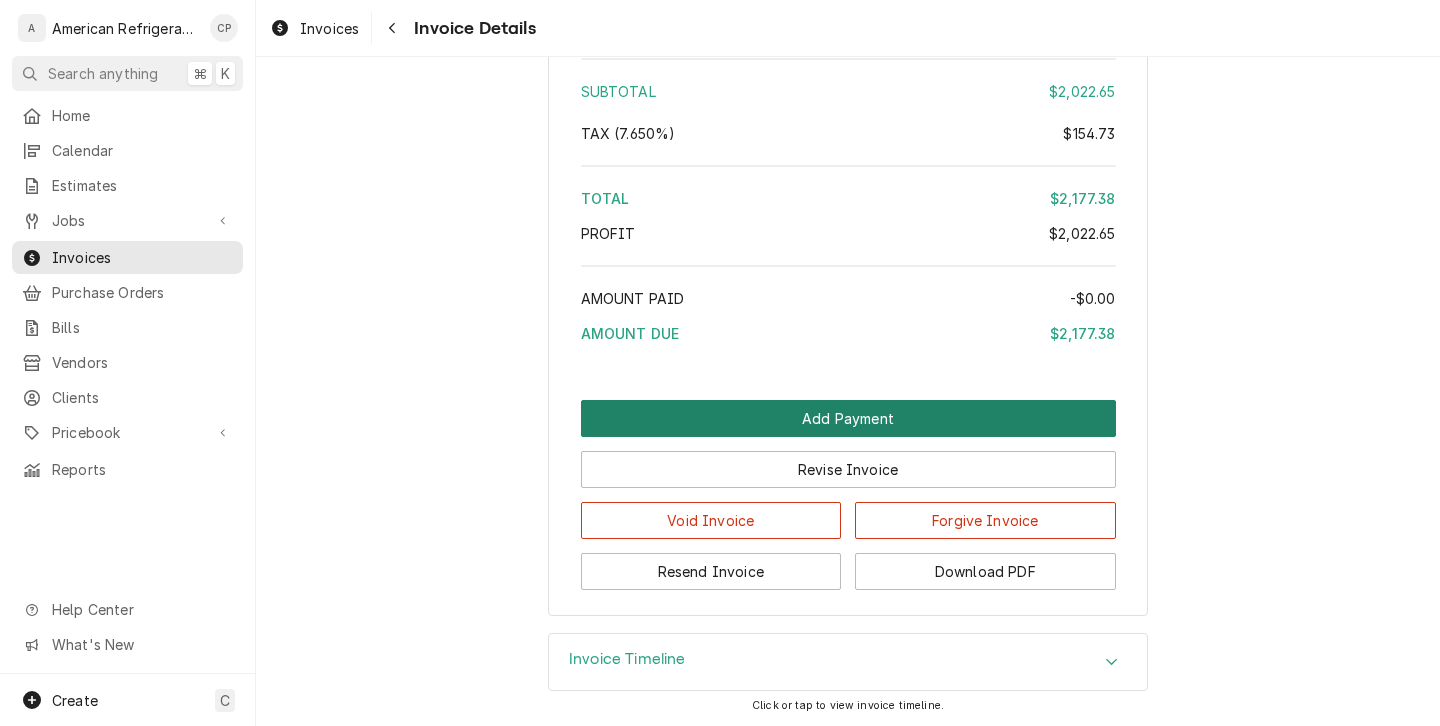 click on "Add Payment" at bounding box center (848, 418) 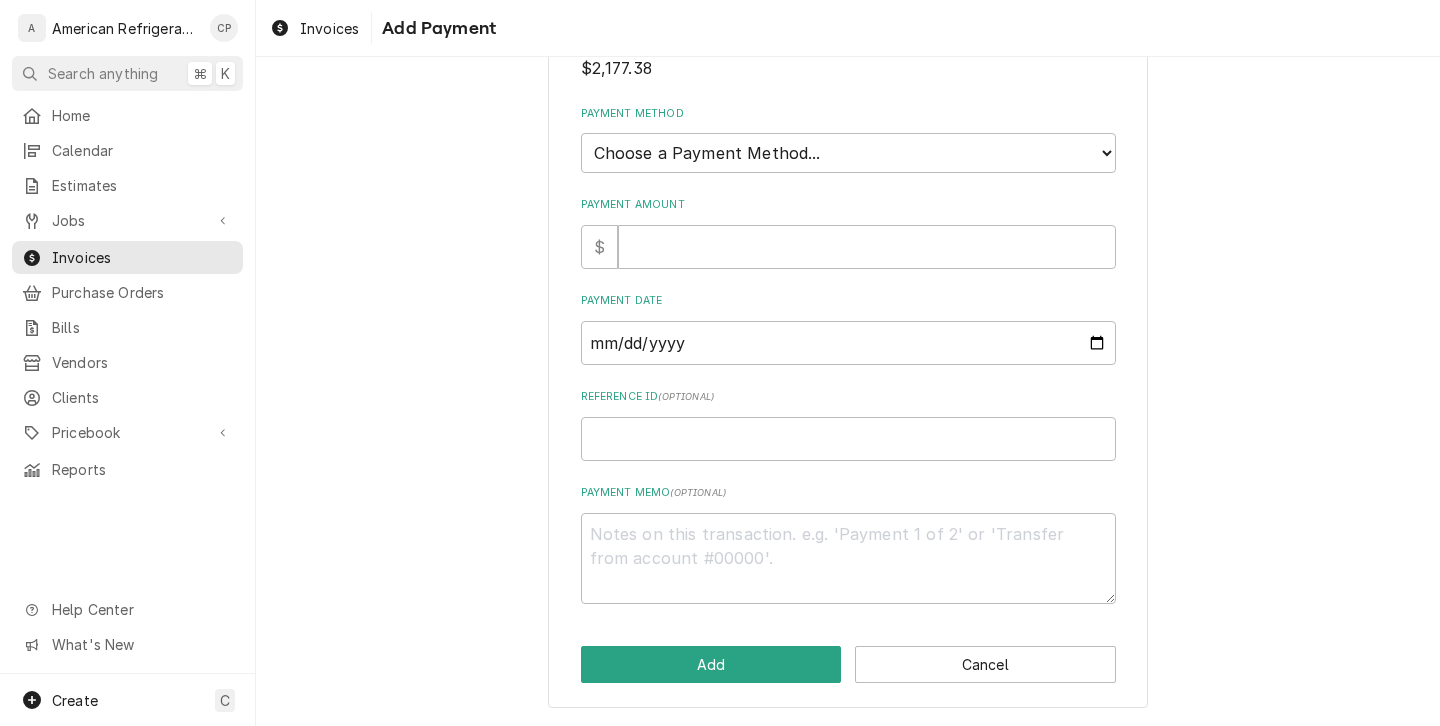 scroll, scrollTop: 0, scrollLeft: 0, axis: both 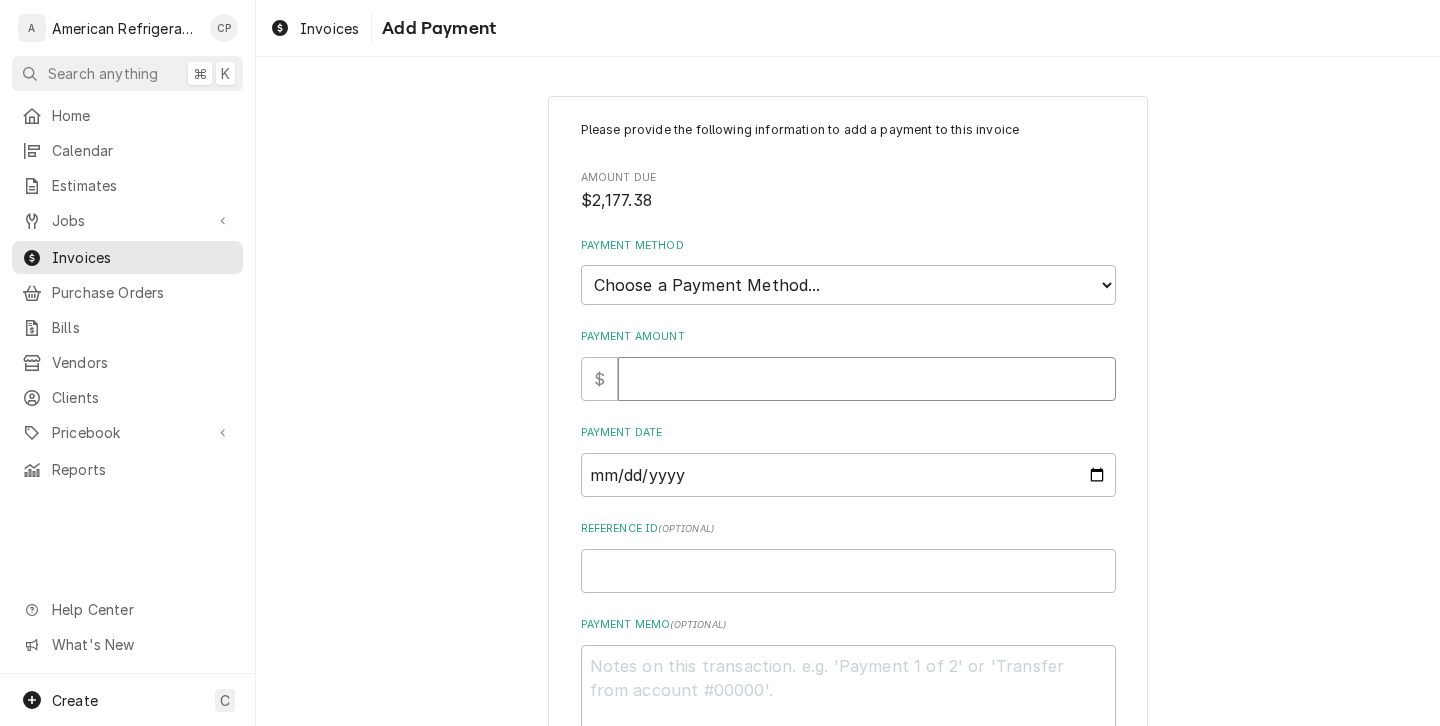 click on "Payment Amount" at bounding box center (867, 379) 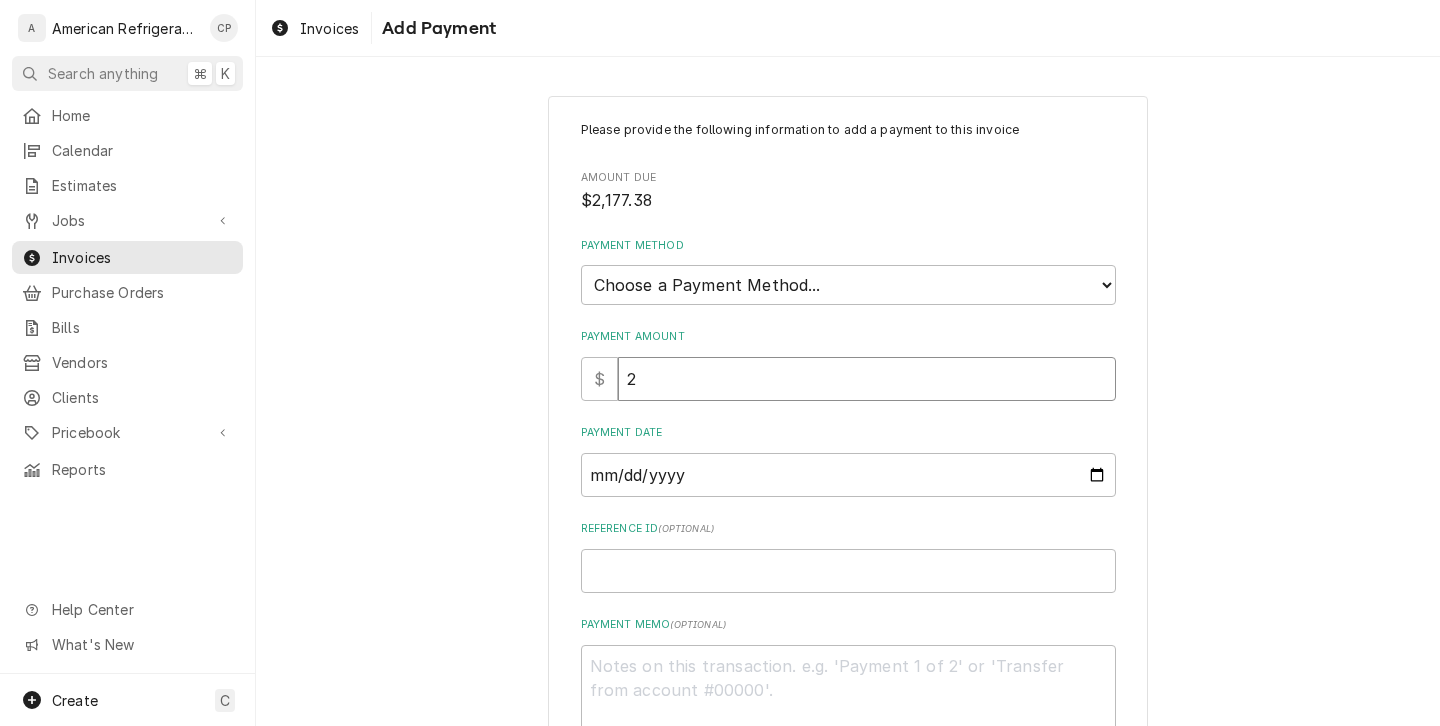type on "x" 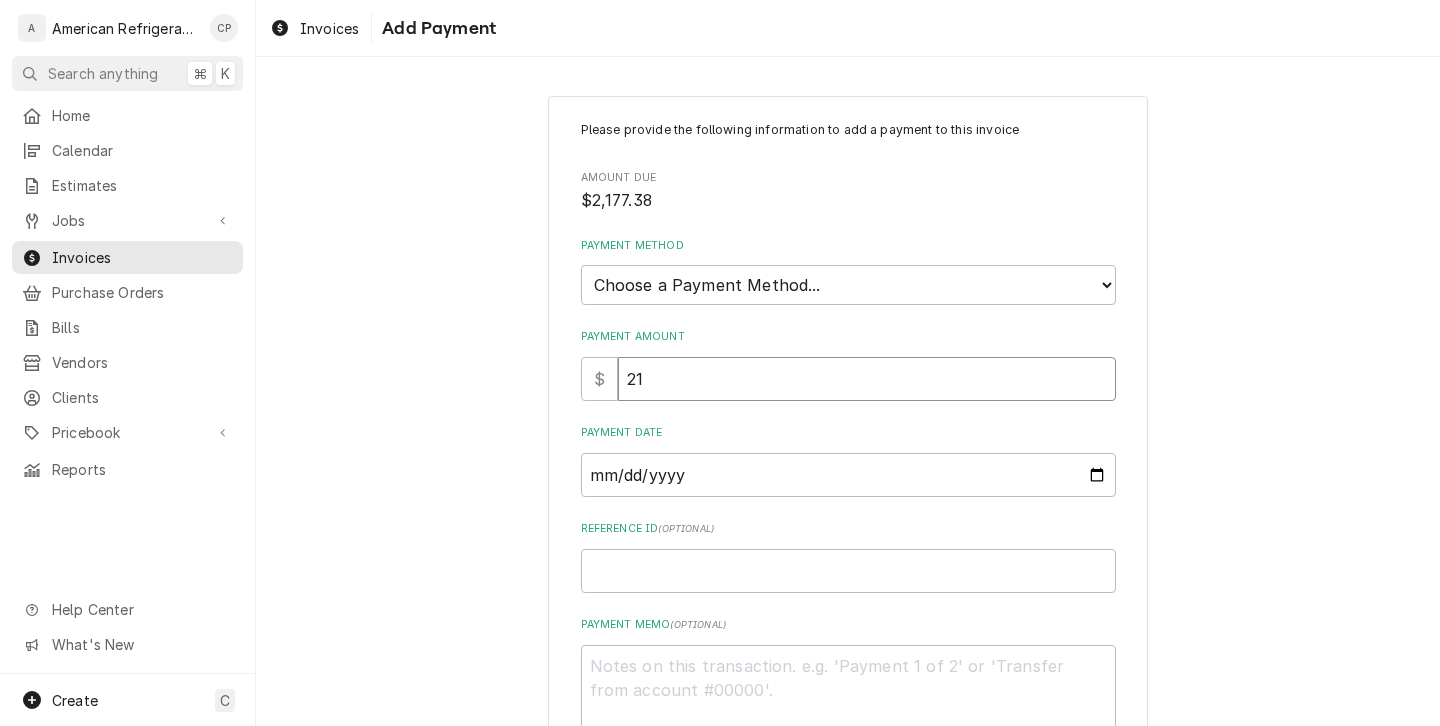 type on "x" 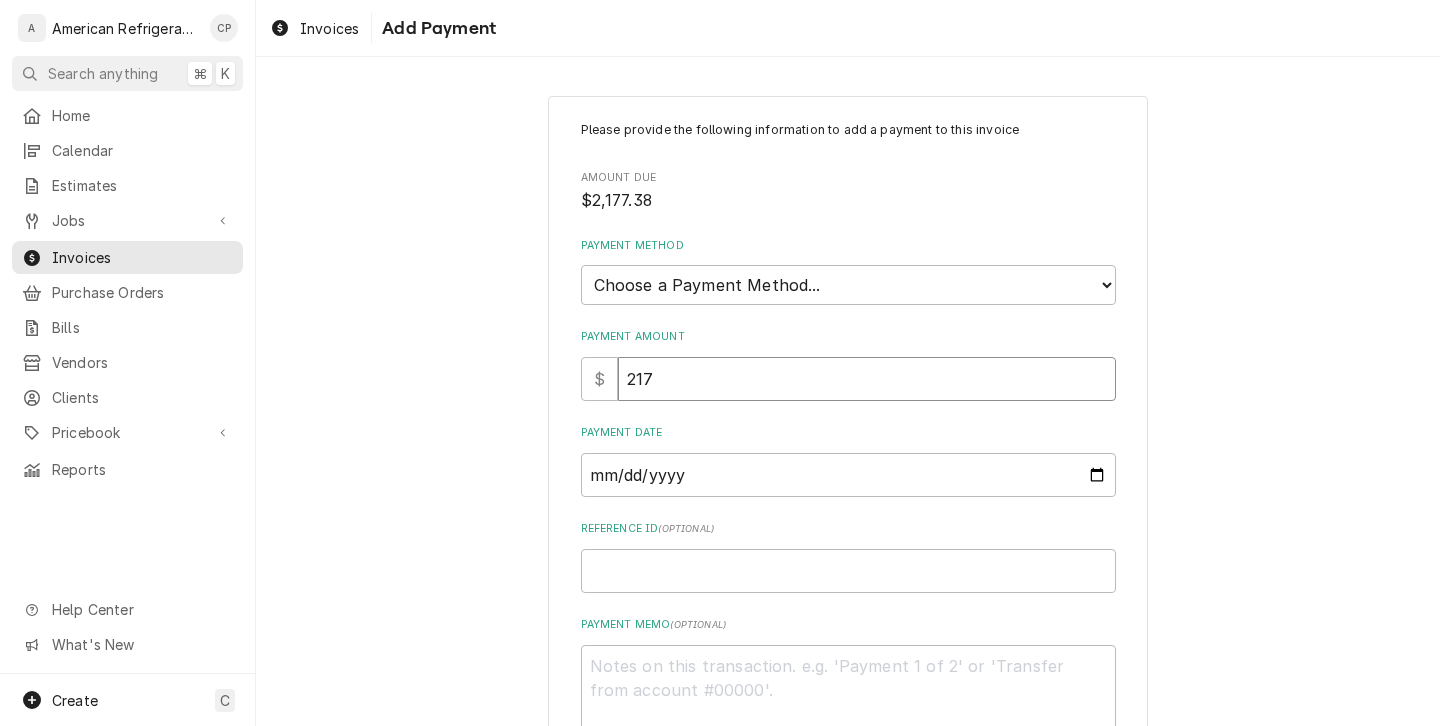 type on "x" 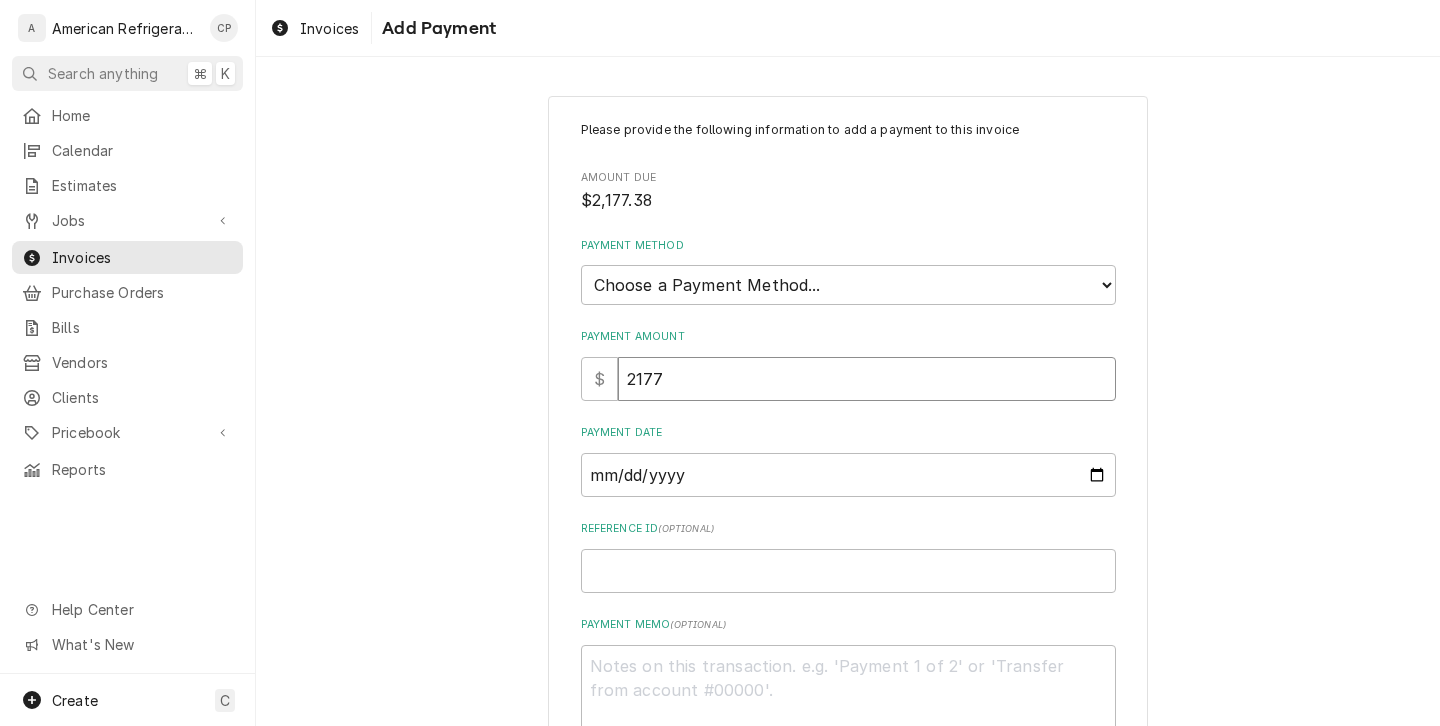 type on "x" 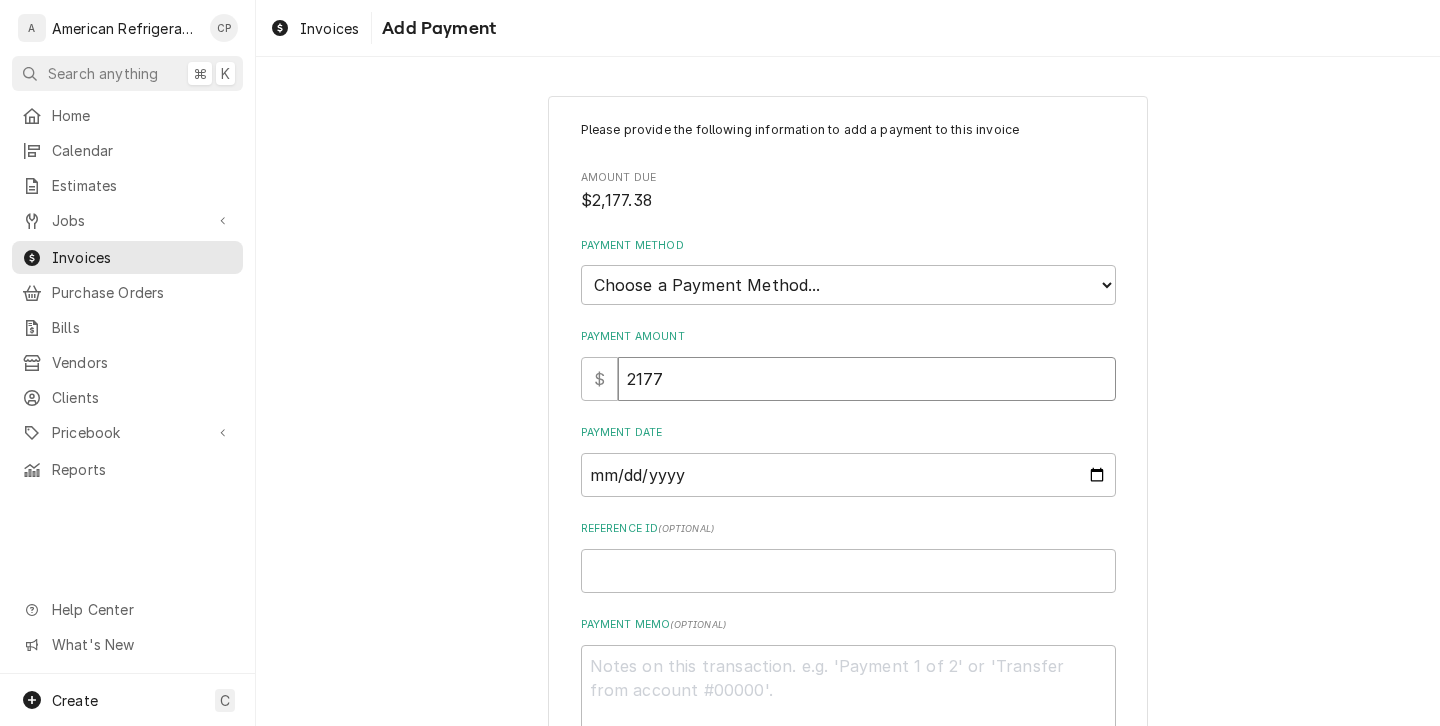 type on "2177.3" 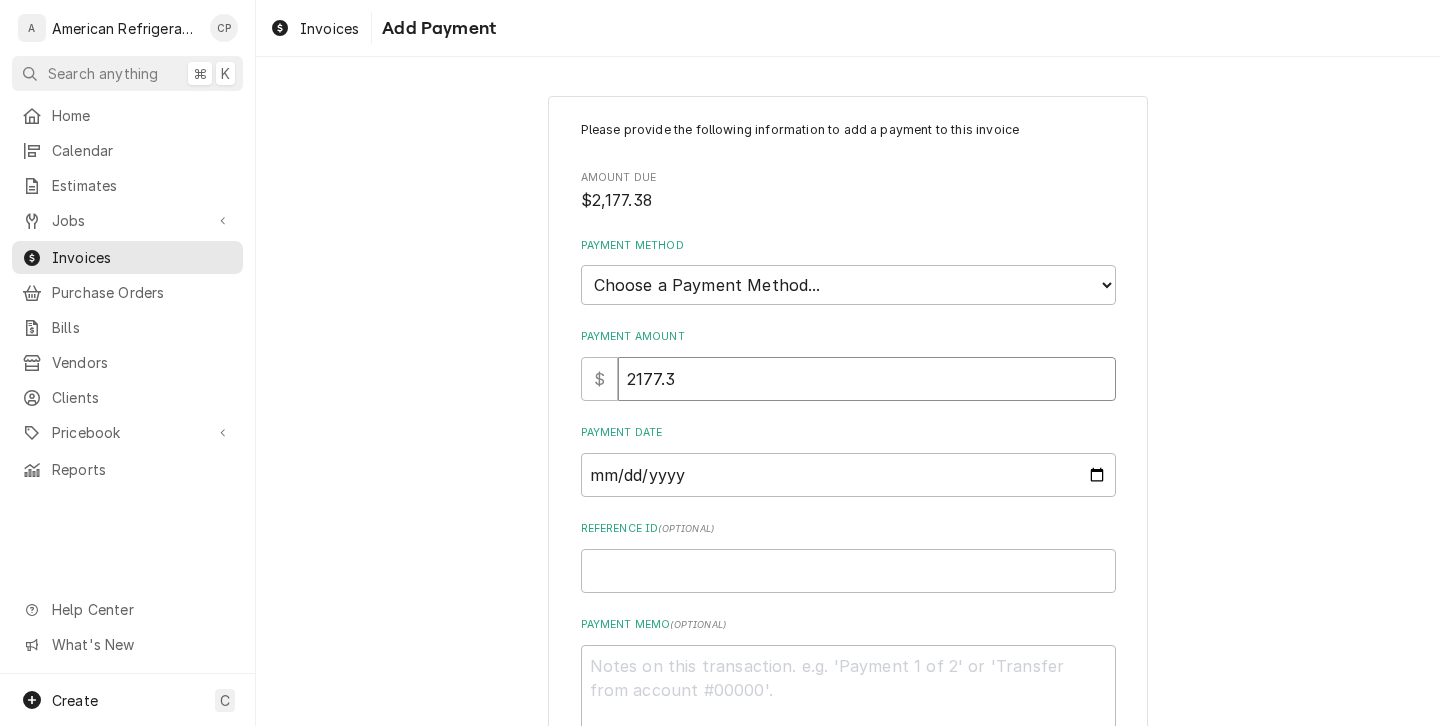 type on "x" 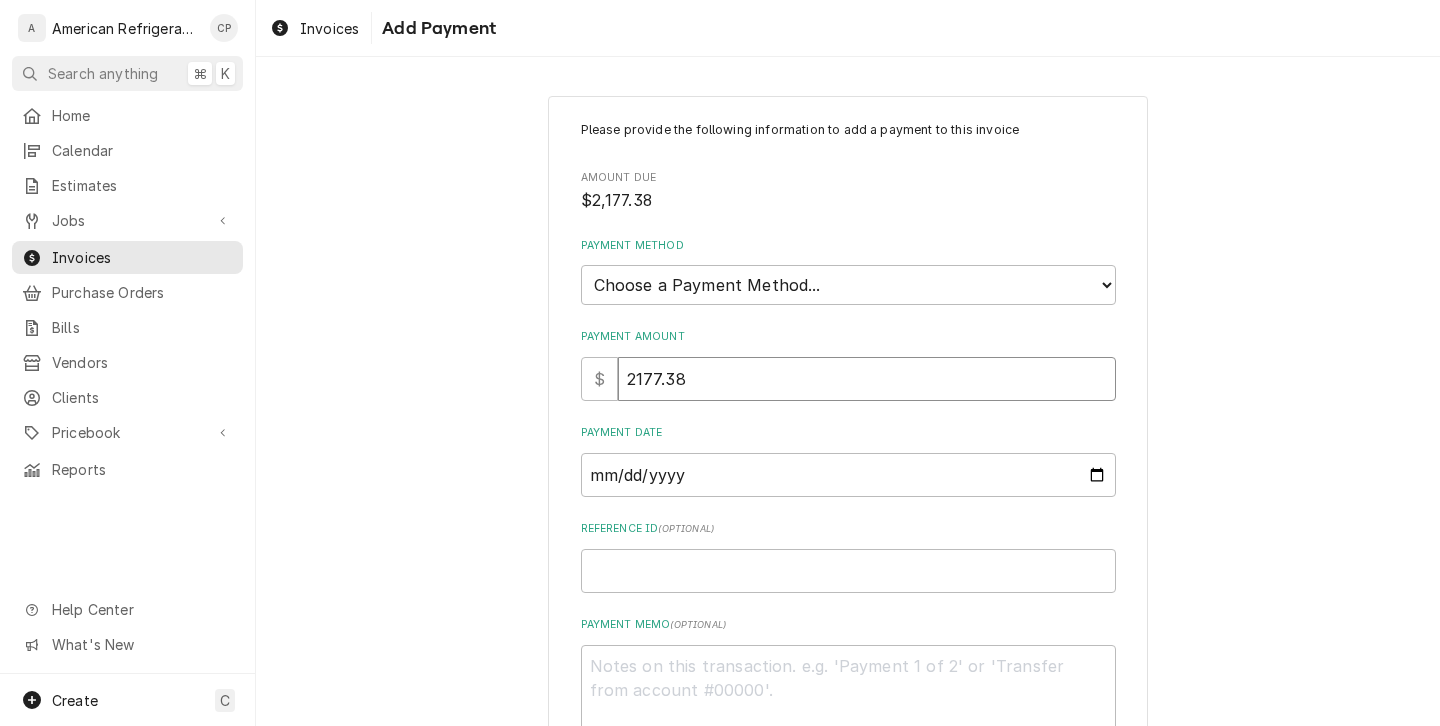 type on "2177.38" 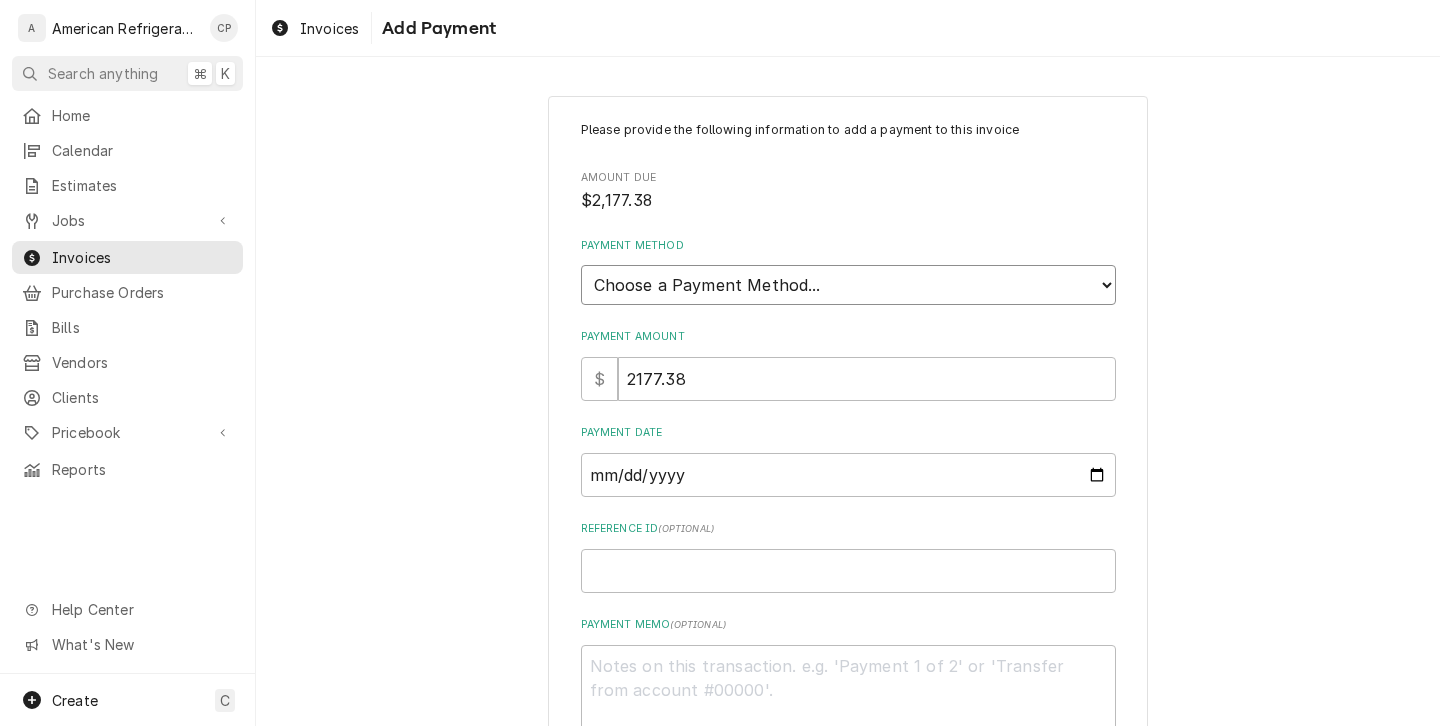 click on "Choose a Payment Method... Cash Check Credit/Debit Card ACH/eCheck Other" at bounding box center (848, 285) 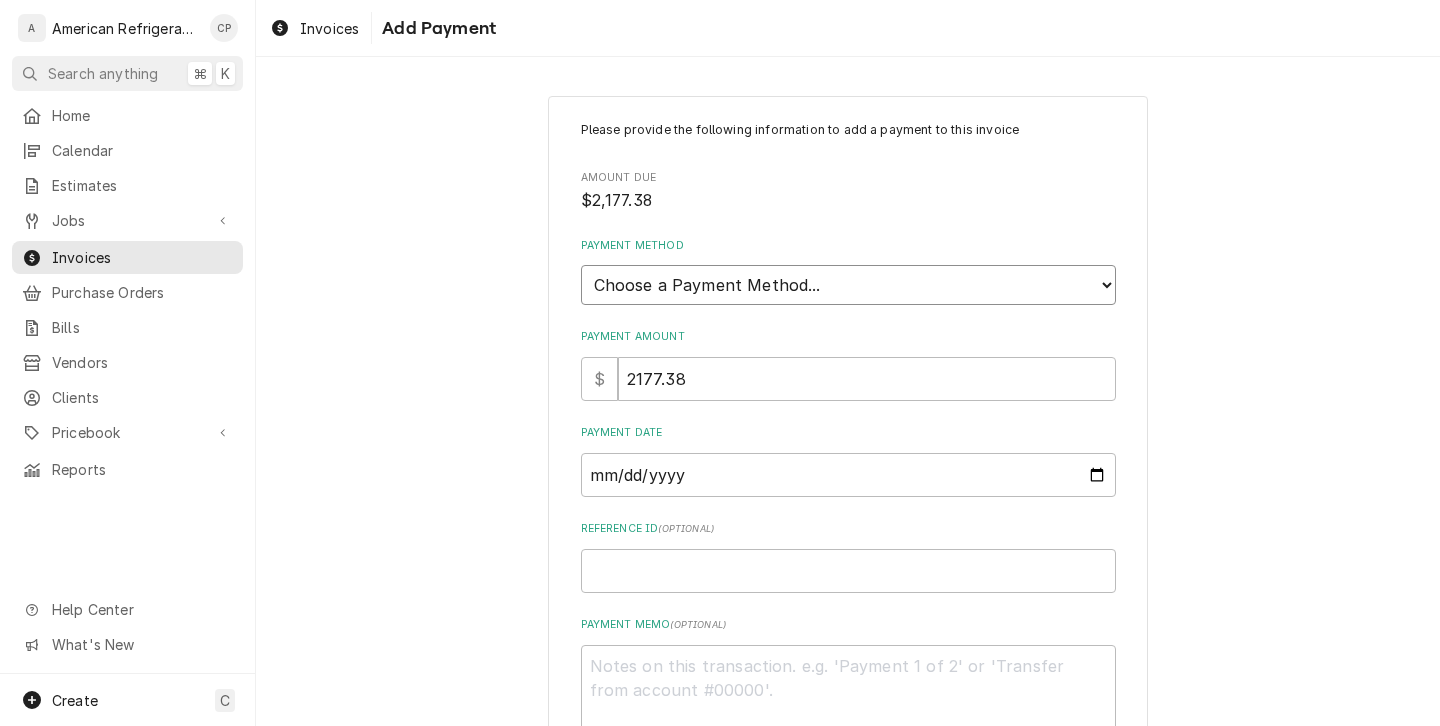 select on "4" 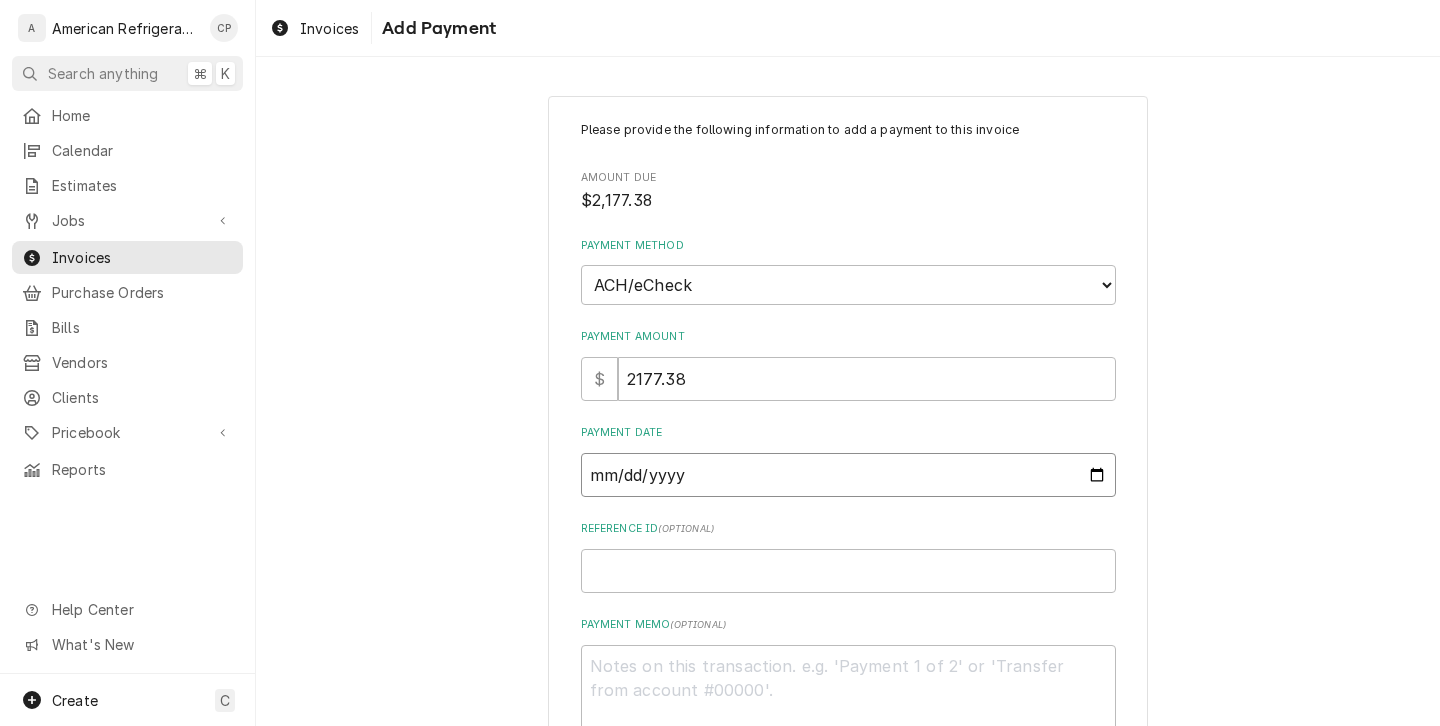 click on "Payment Date" at bounding box center [848, 475] 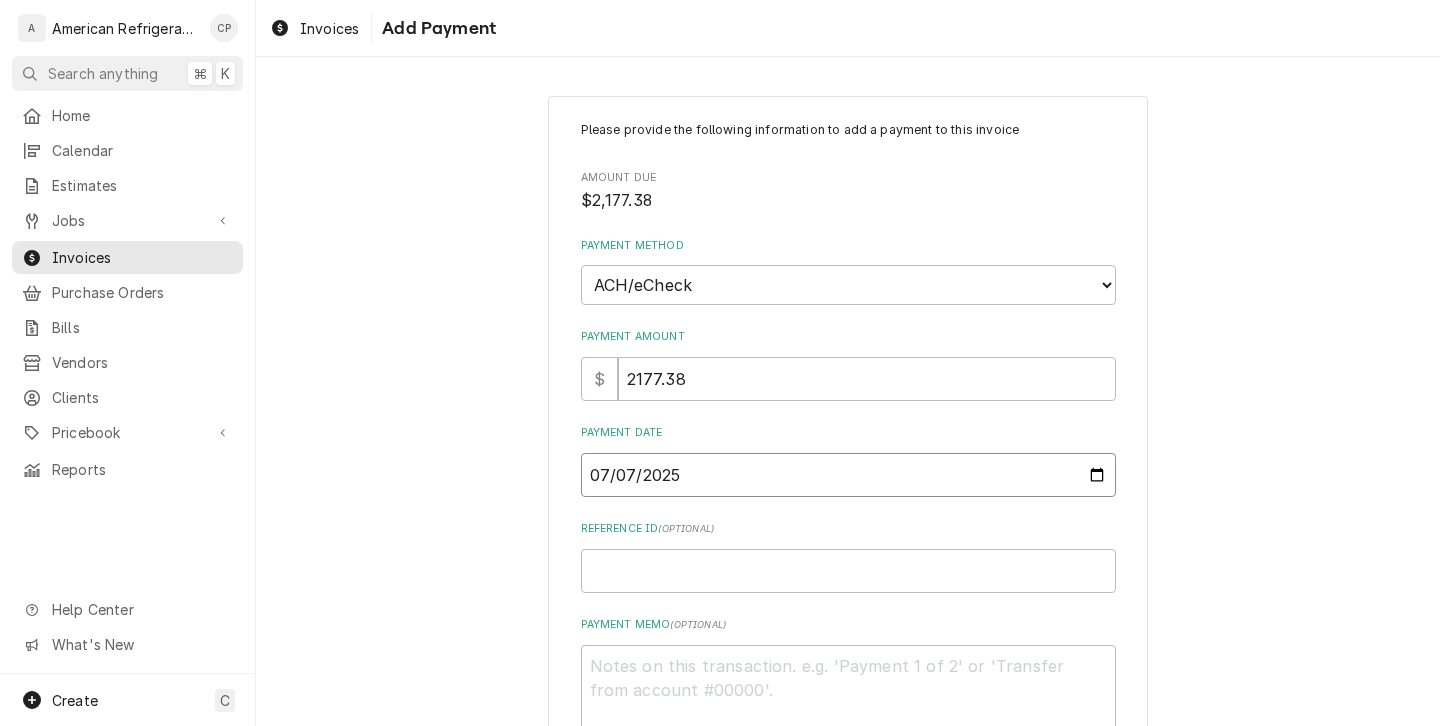 type on "x" 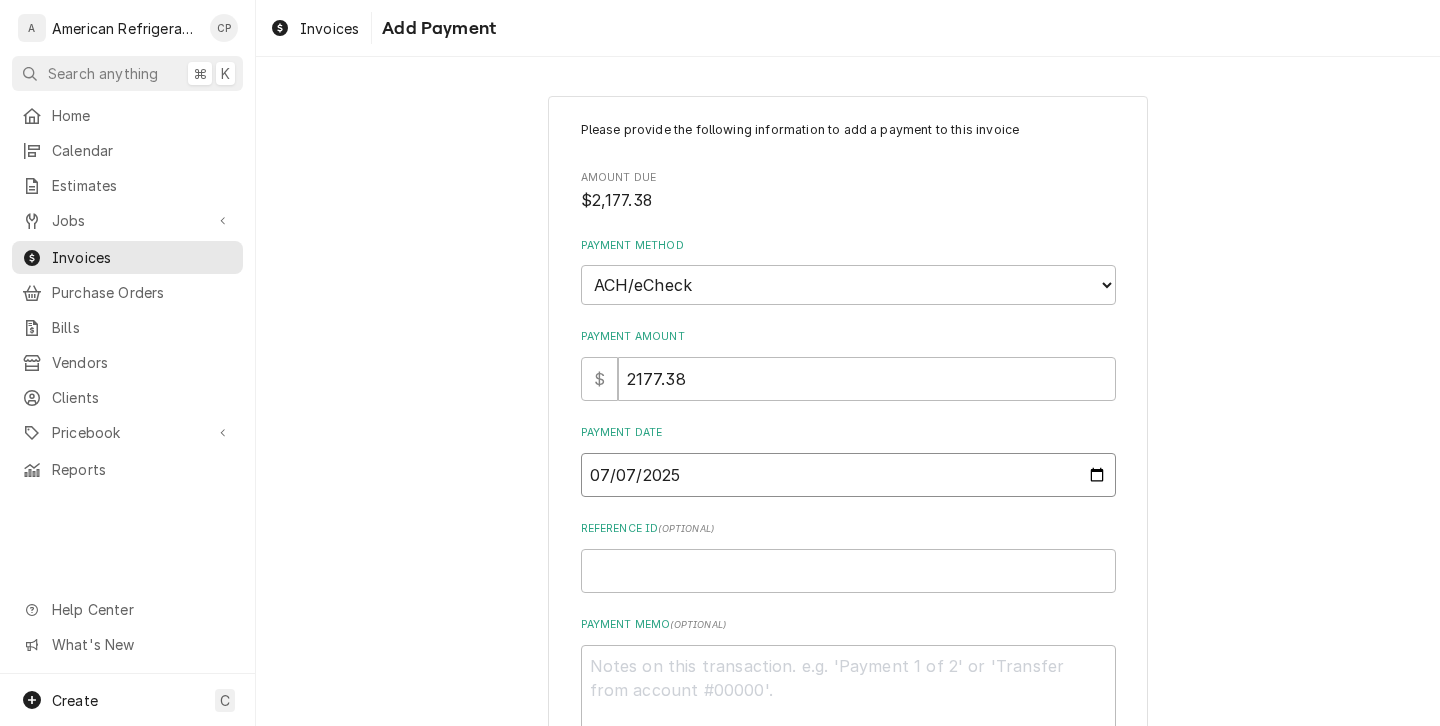type on "[DATE]" 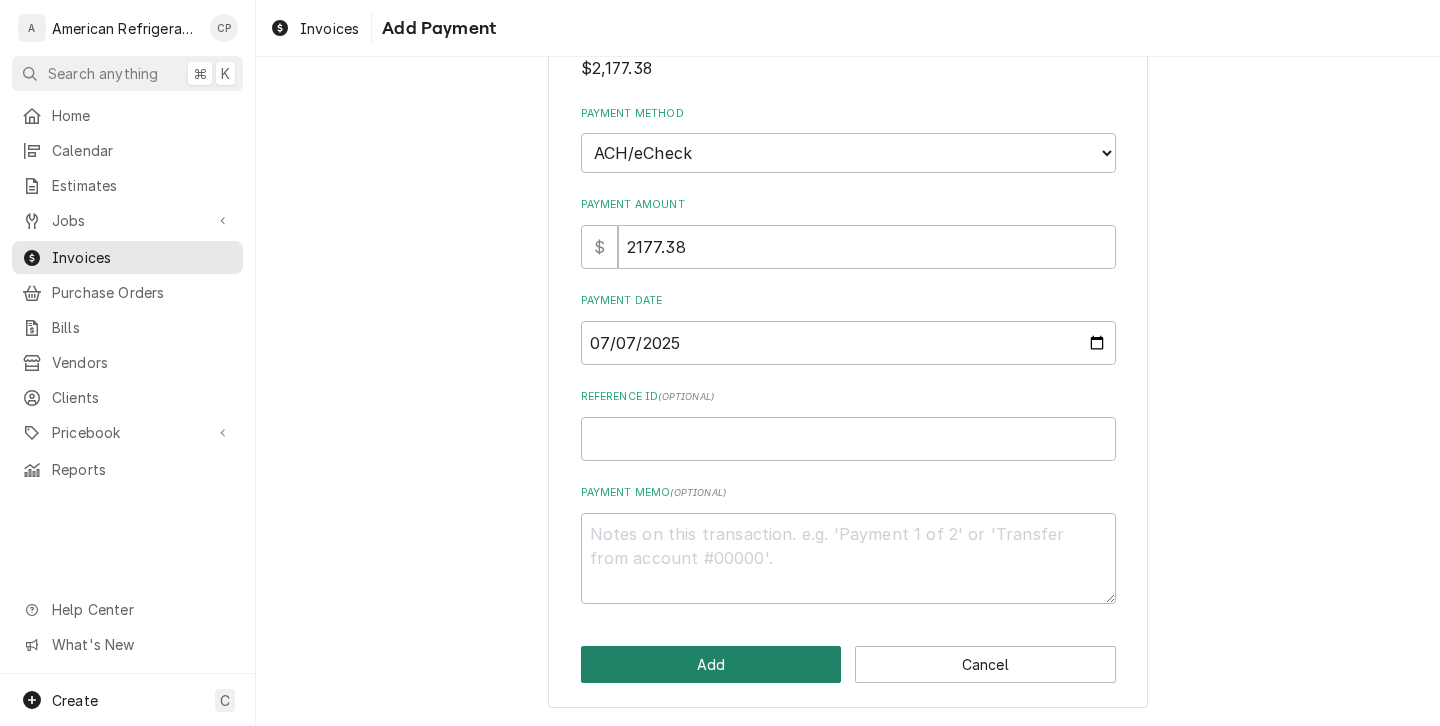 click on "Add" at bounding box center (711, 664) 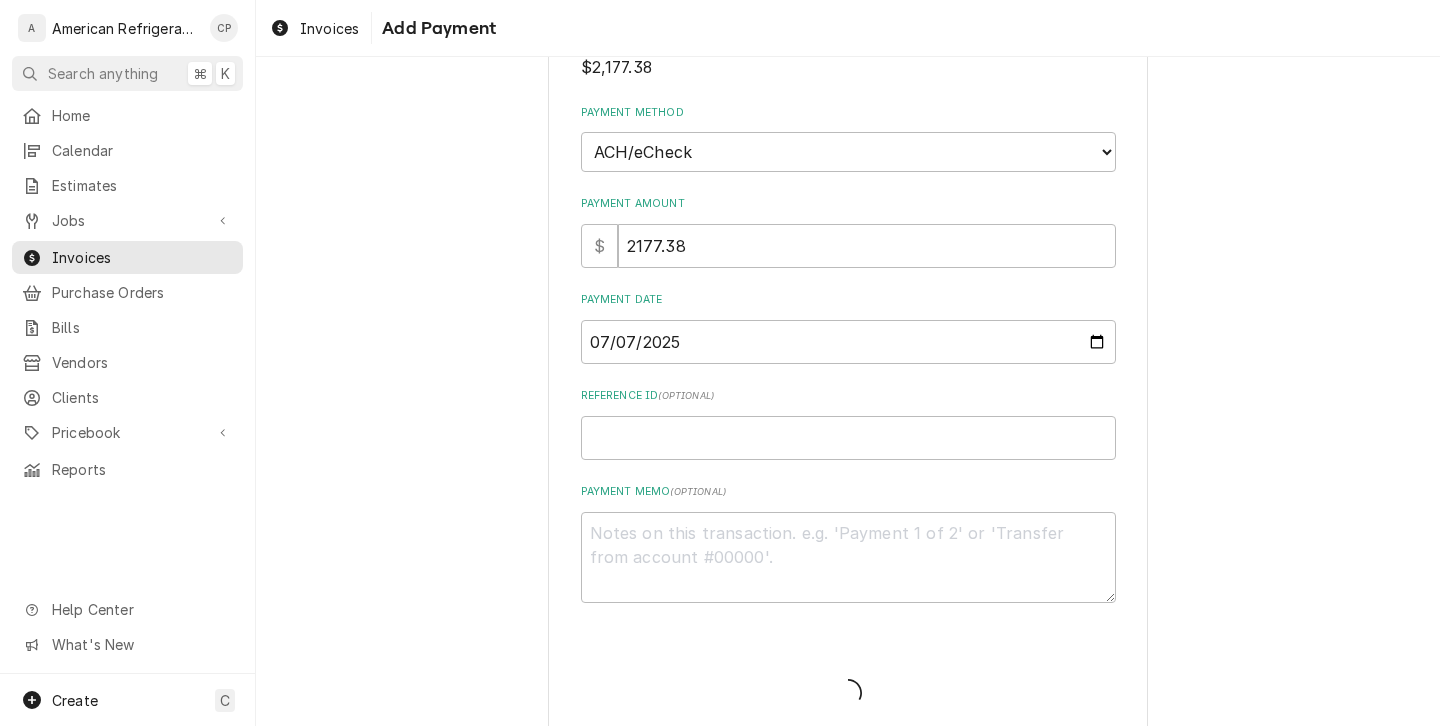 type on "x" 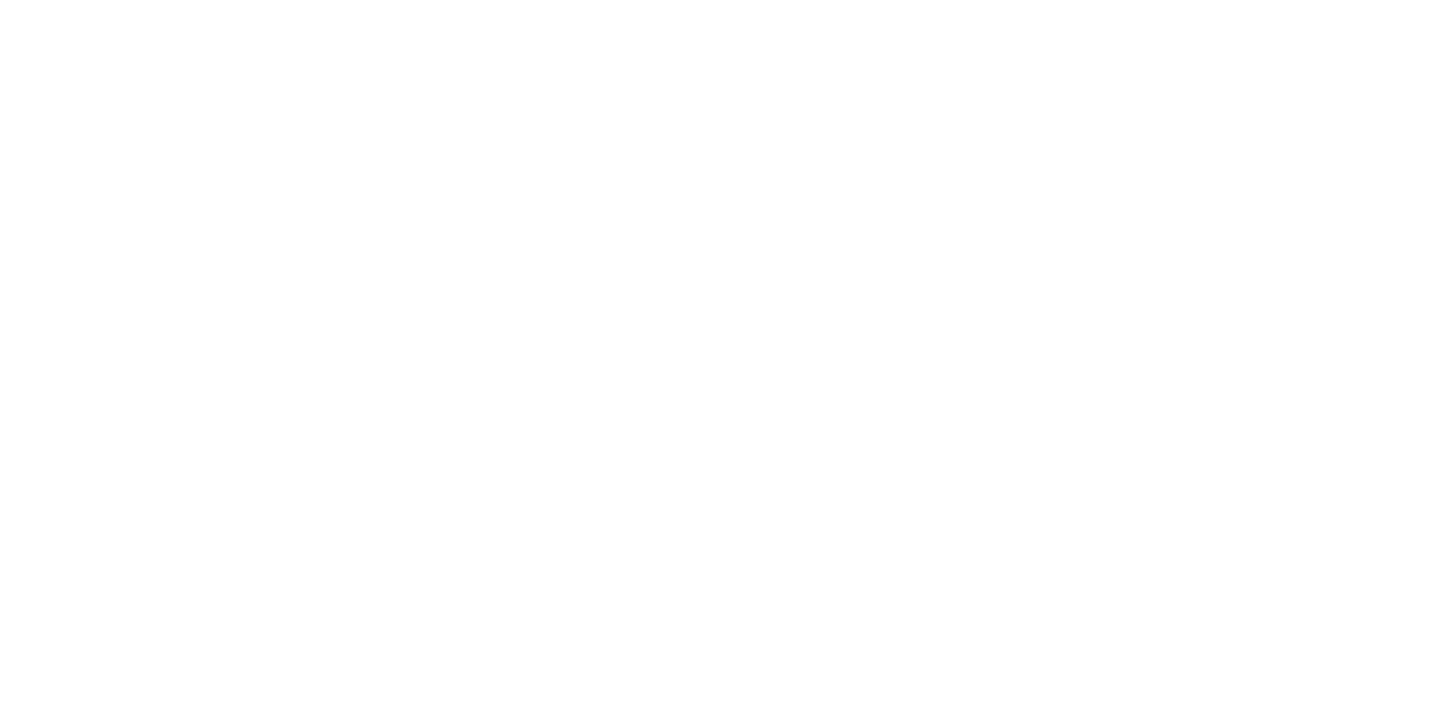 scroll, scrollTop: 0, scrollLeft: 0, axis: both 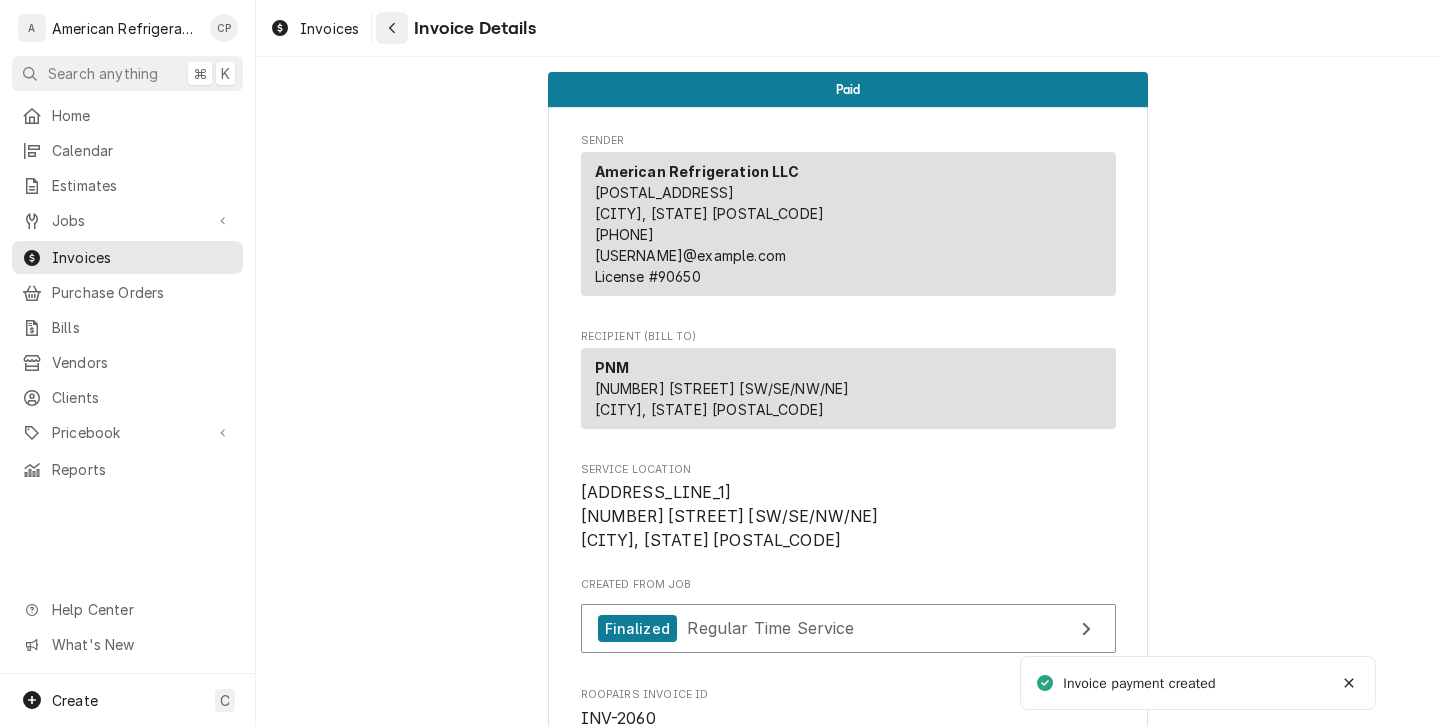 click at bounding box center (392, 28) 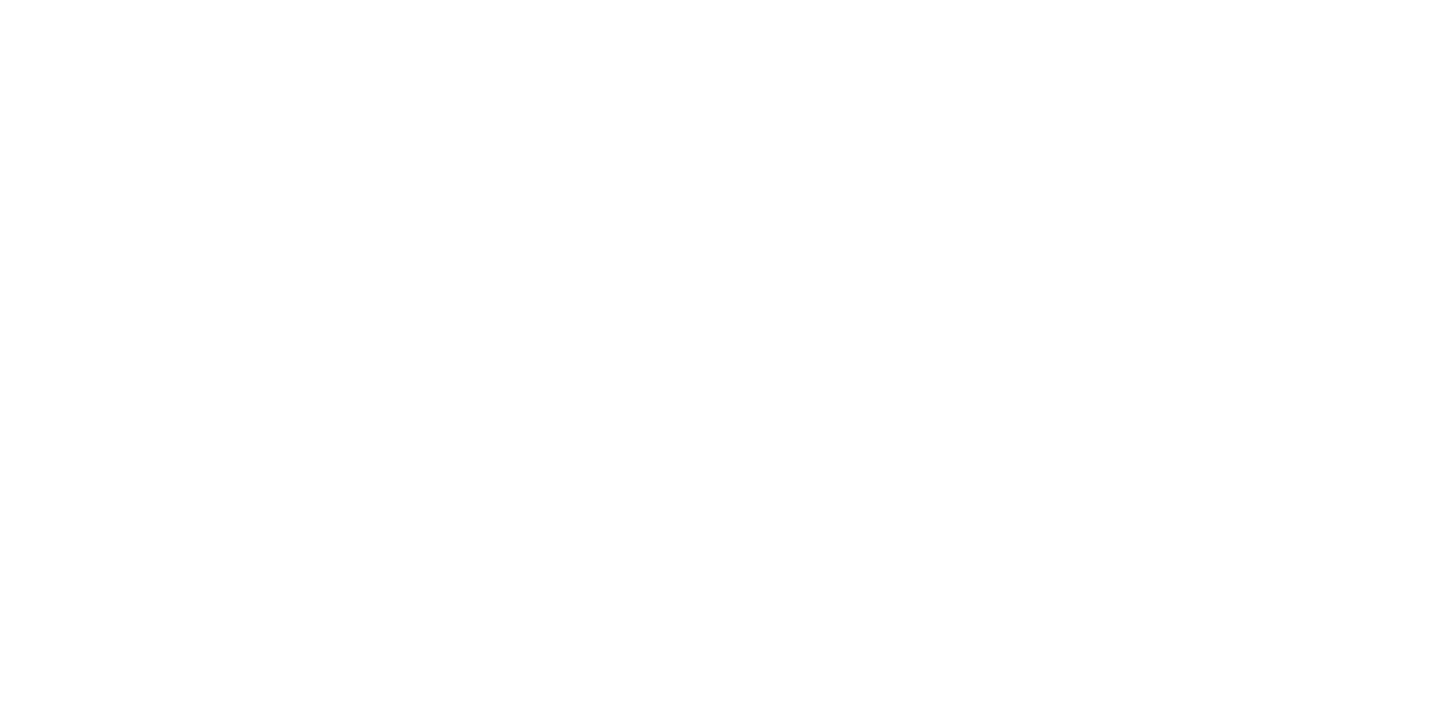 scroll, scrollTop: 0, scrollLeft: 0, axis: both 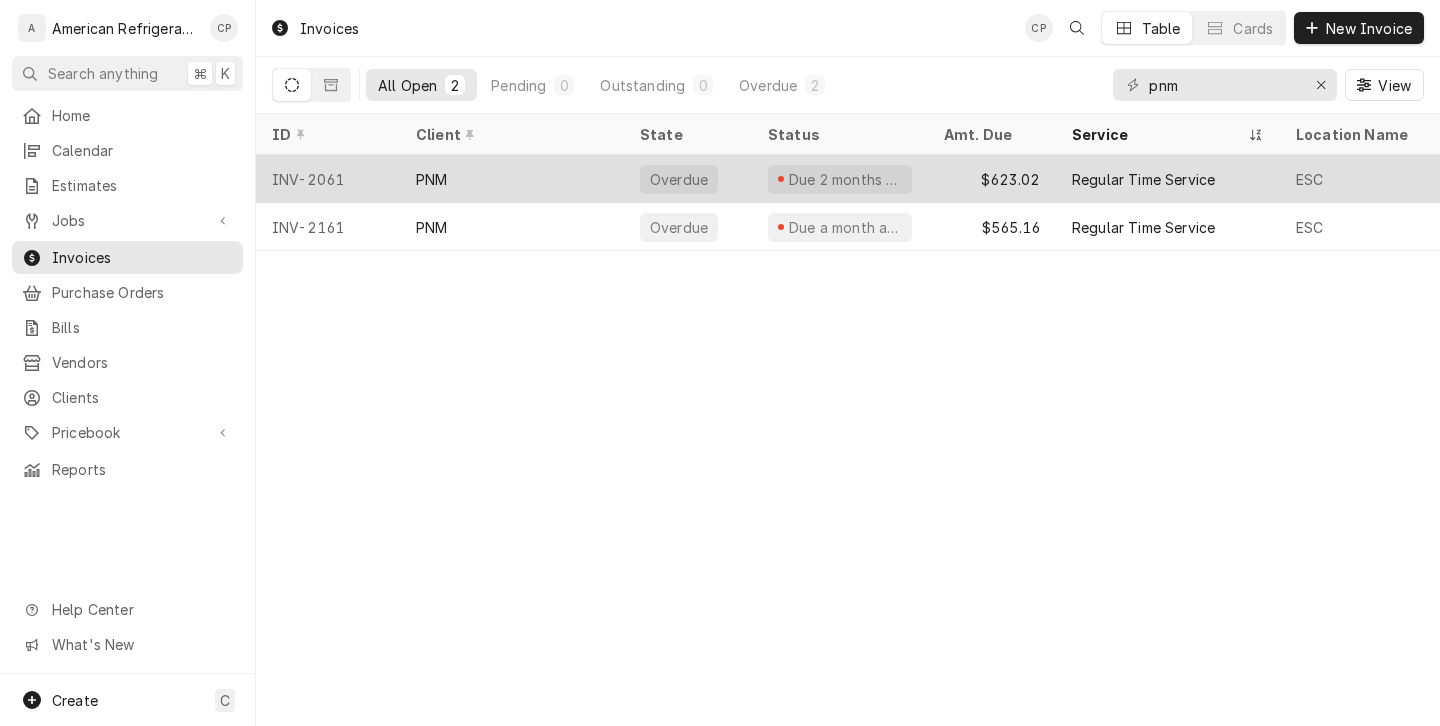 click on "PNM" at bounding box center (512, 179) 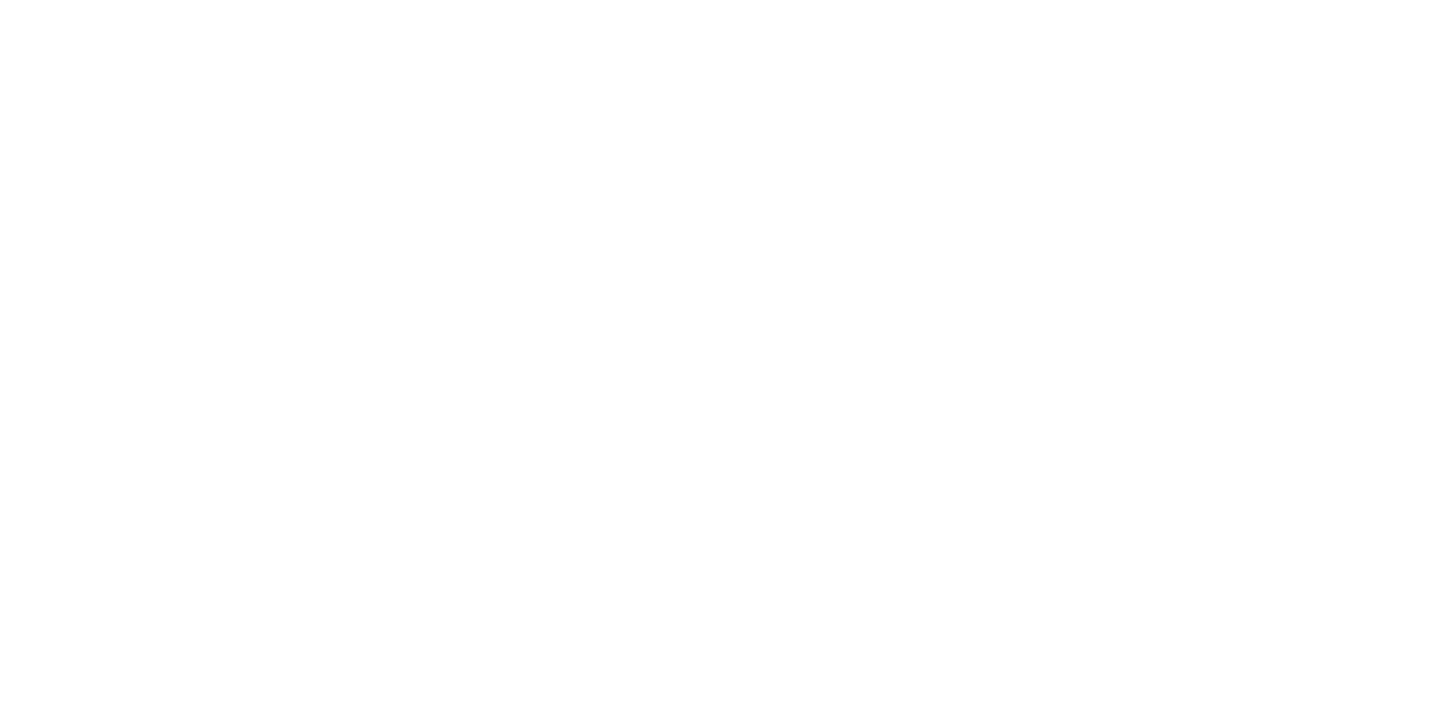 scroll, scrollTop: 0, scrollLeft: 0, axis: both 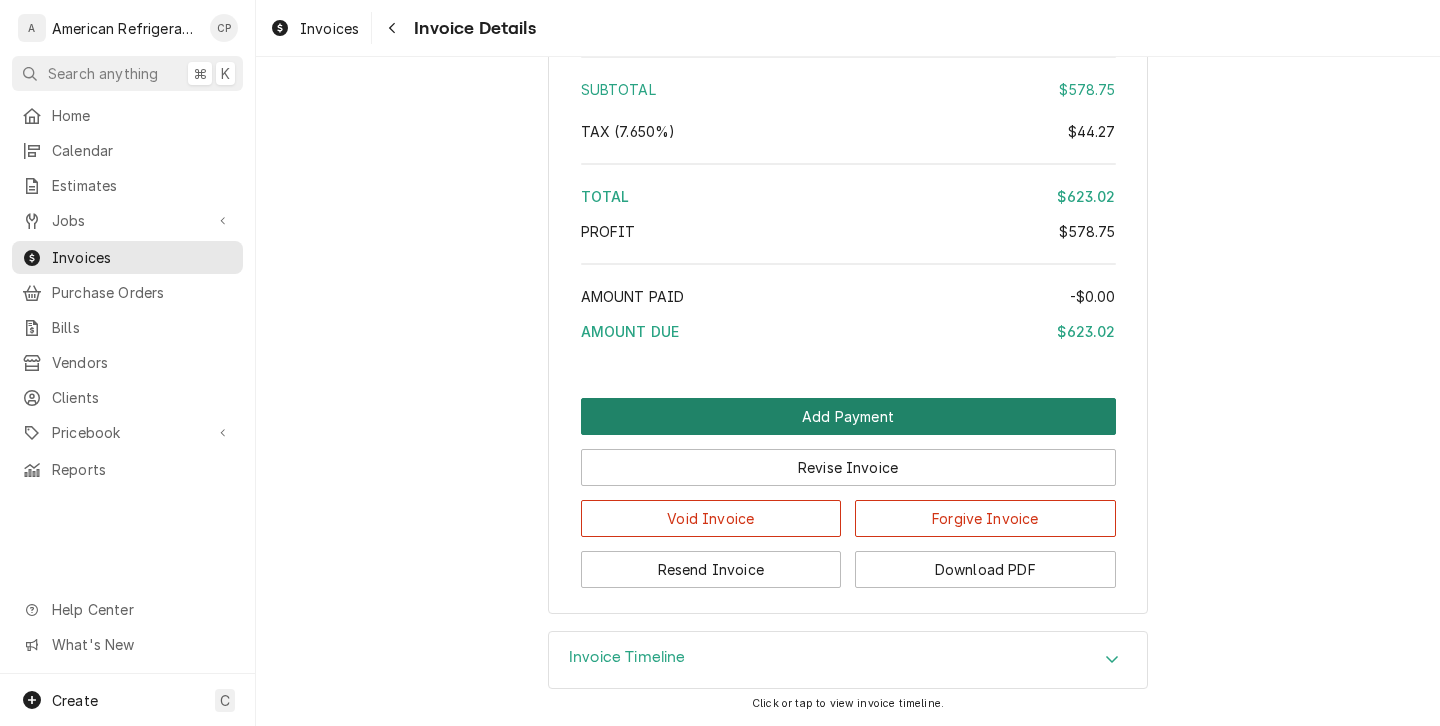 click on "Add Payment" at bounding box center [848, 416] 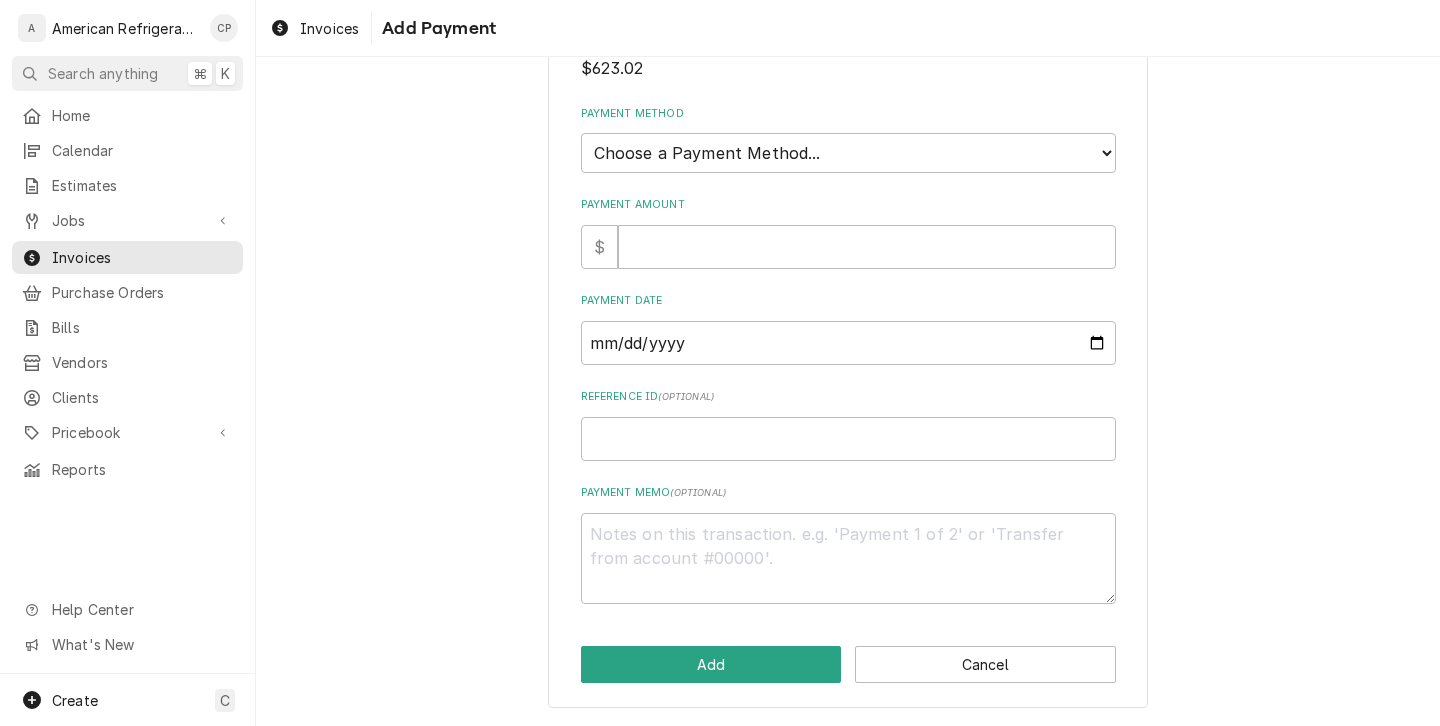 scroll, scrollTop: 0, scrollLeft: 0, axis: both 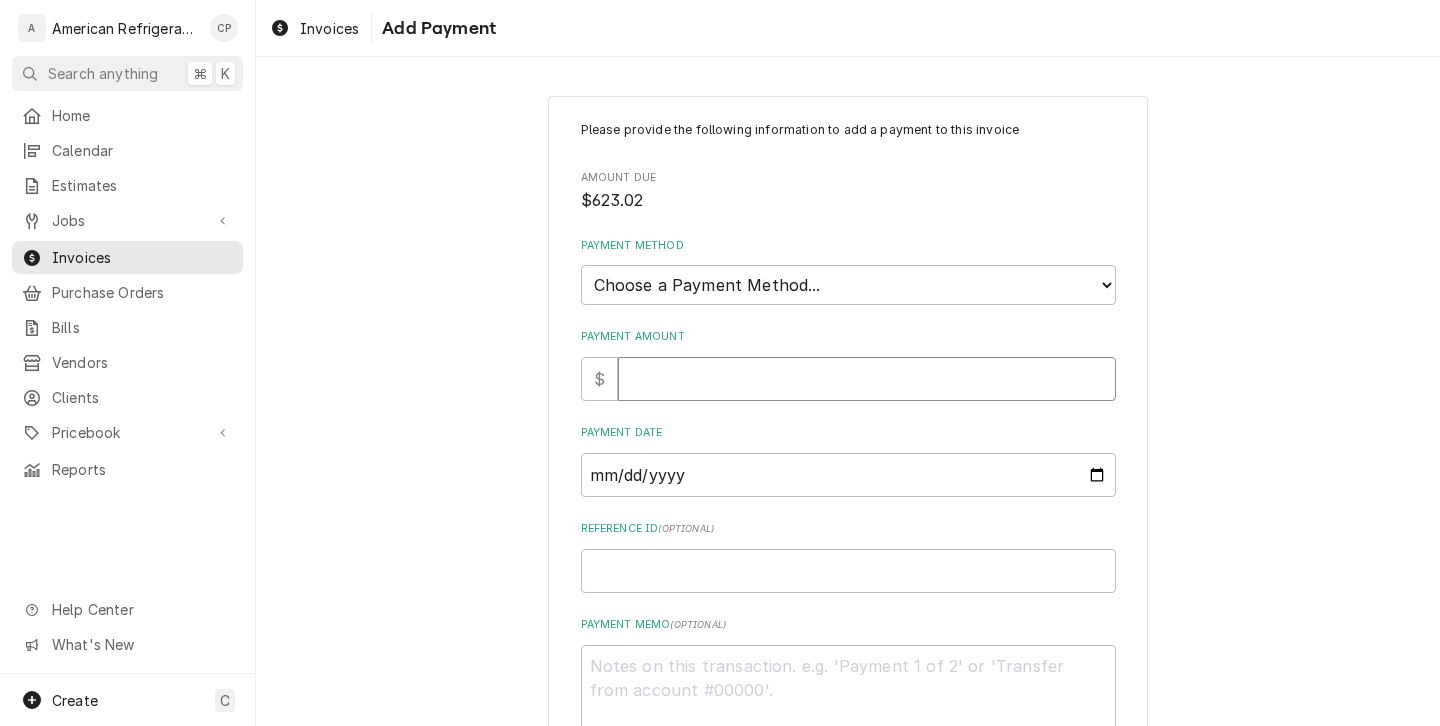 click on "Payment Amount" at bounding box center [867, 379] 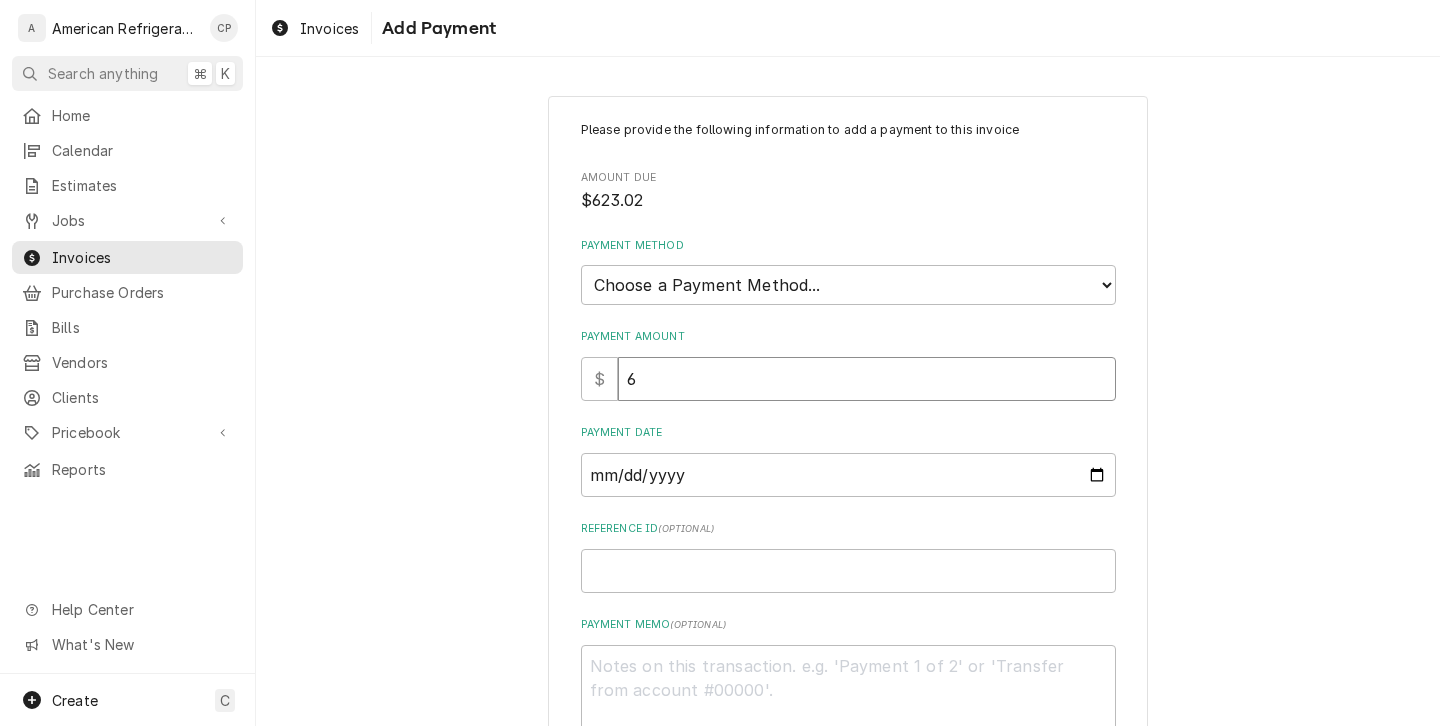 type on "x" 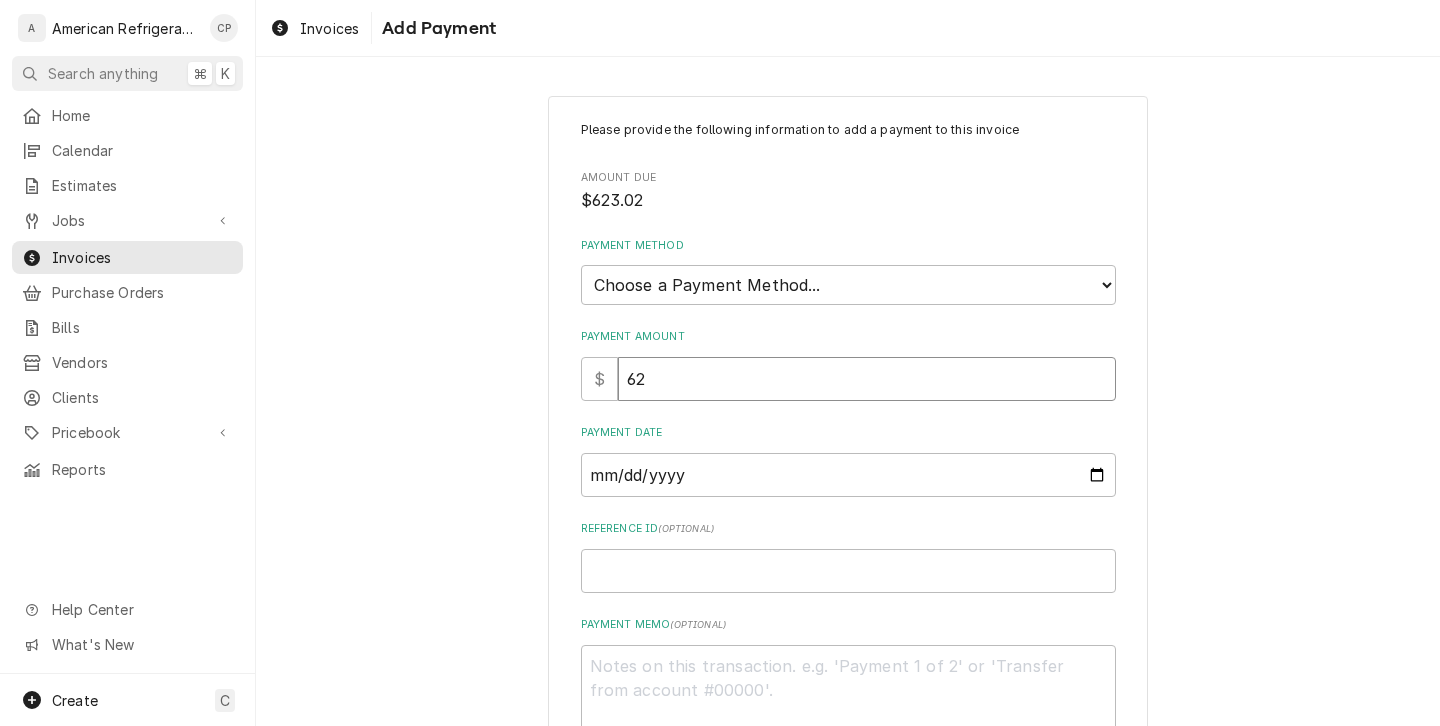 type on "x" 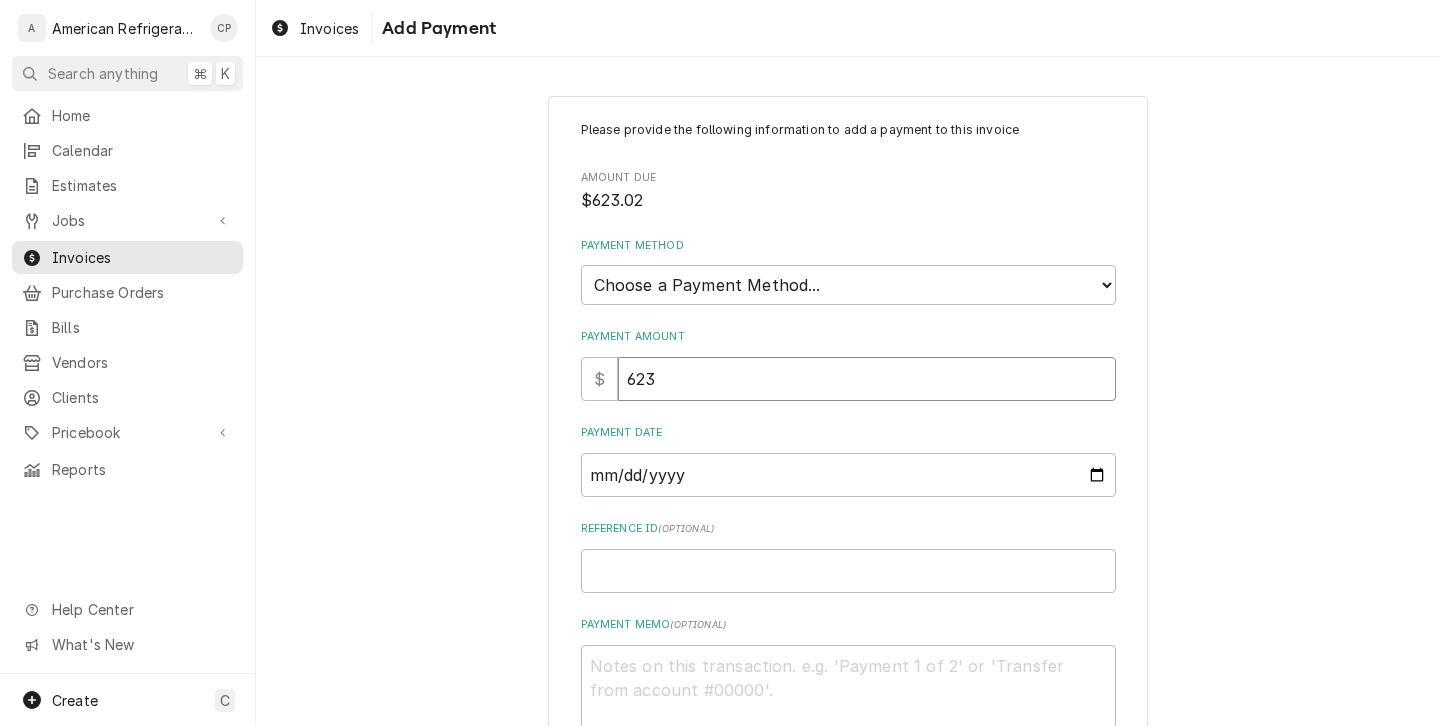 type on "x" 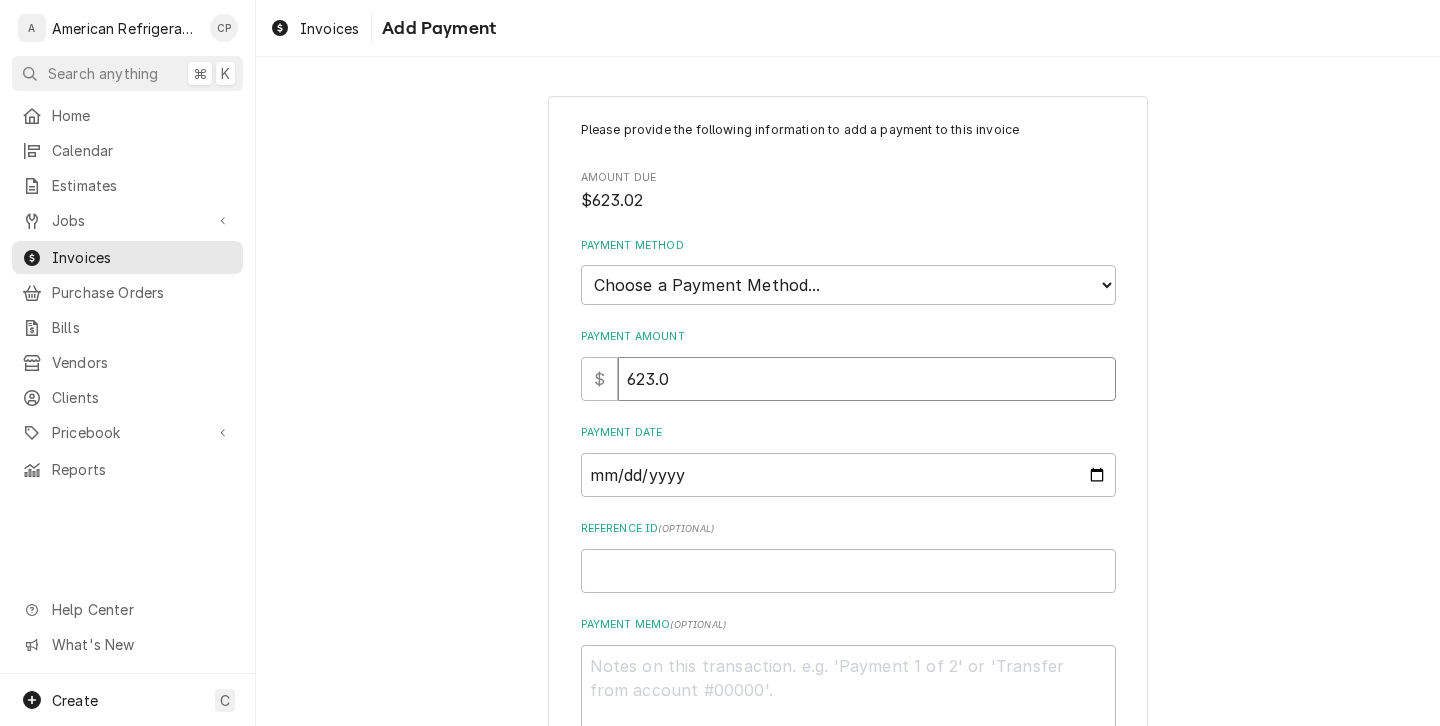 type on "x" 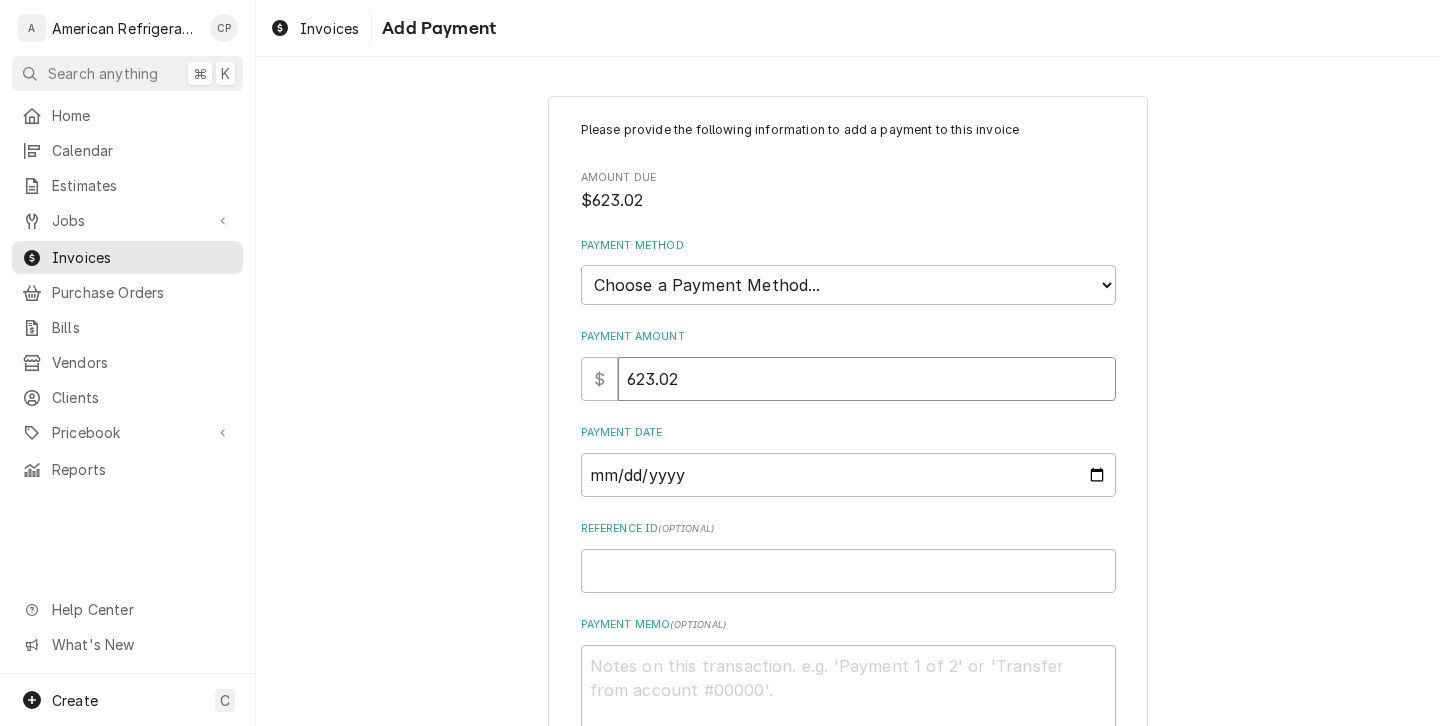 type on "623.02" 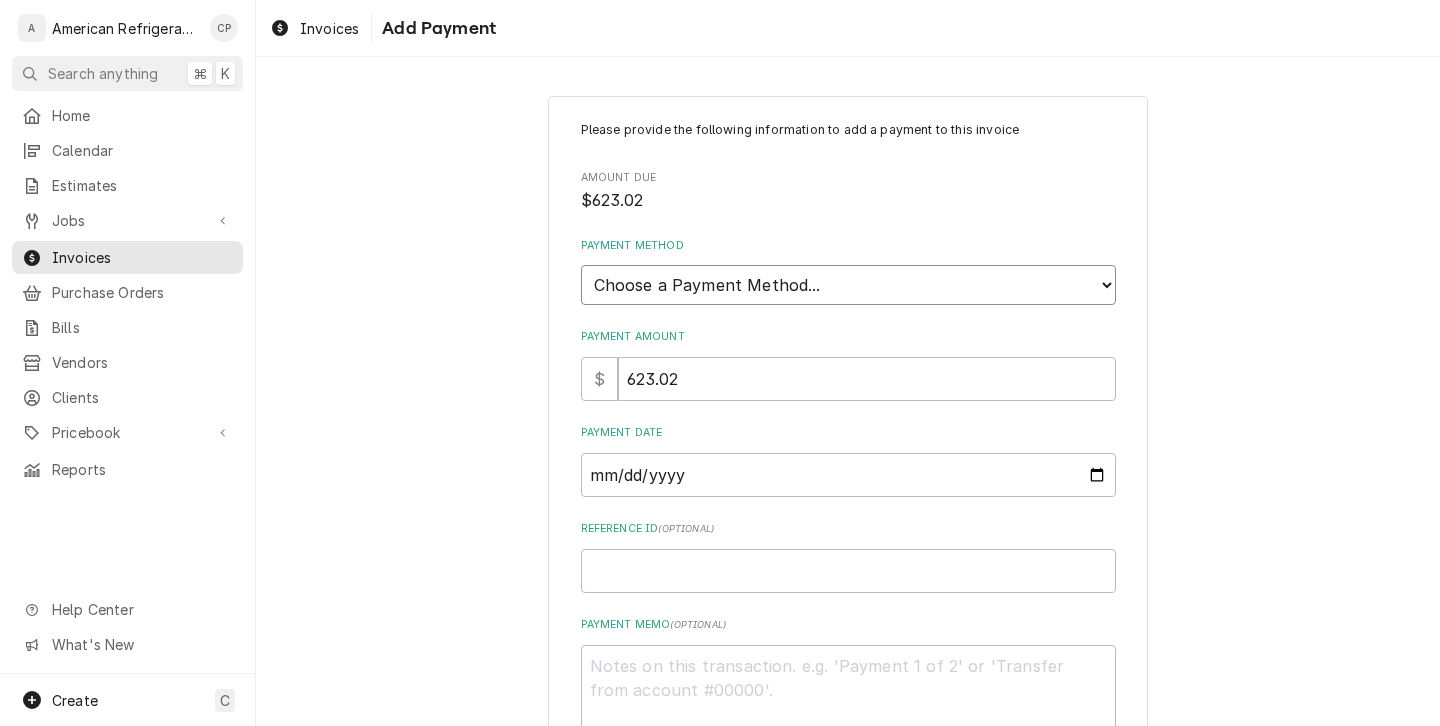 click on "Choose a Payment Method... Cash Check Credit/Debit Card ACH/eCheck Other" at bounding box center (848, 285) 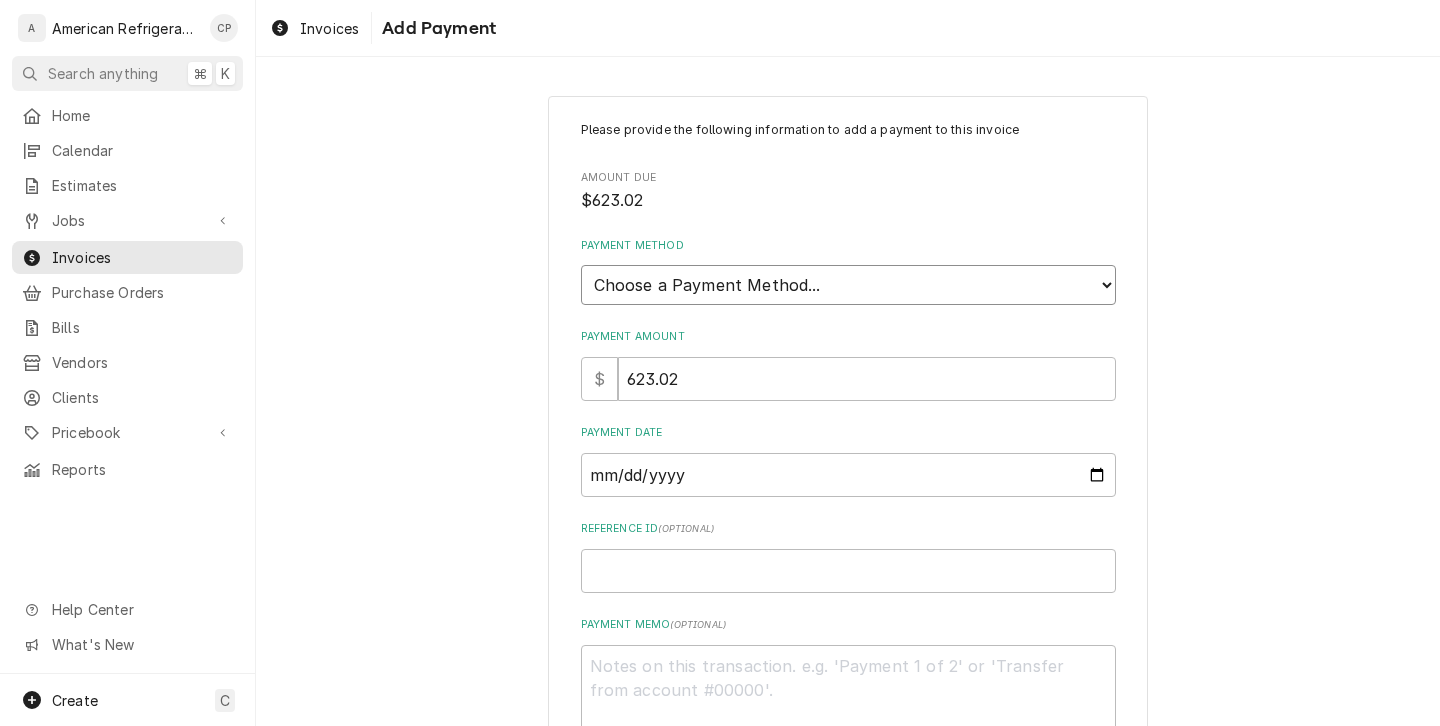 select on "4" 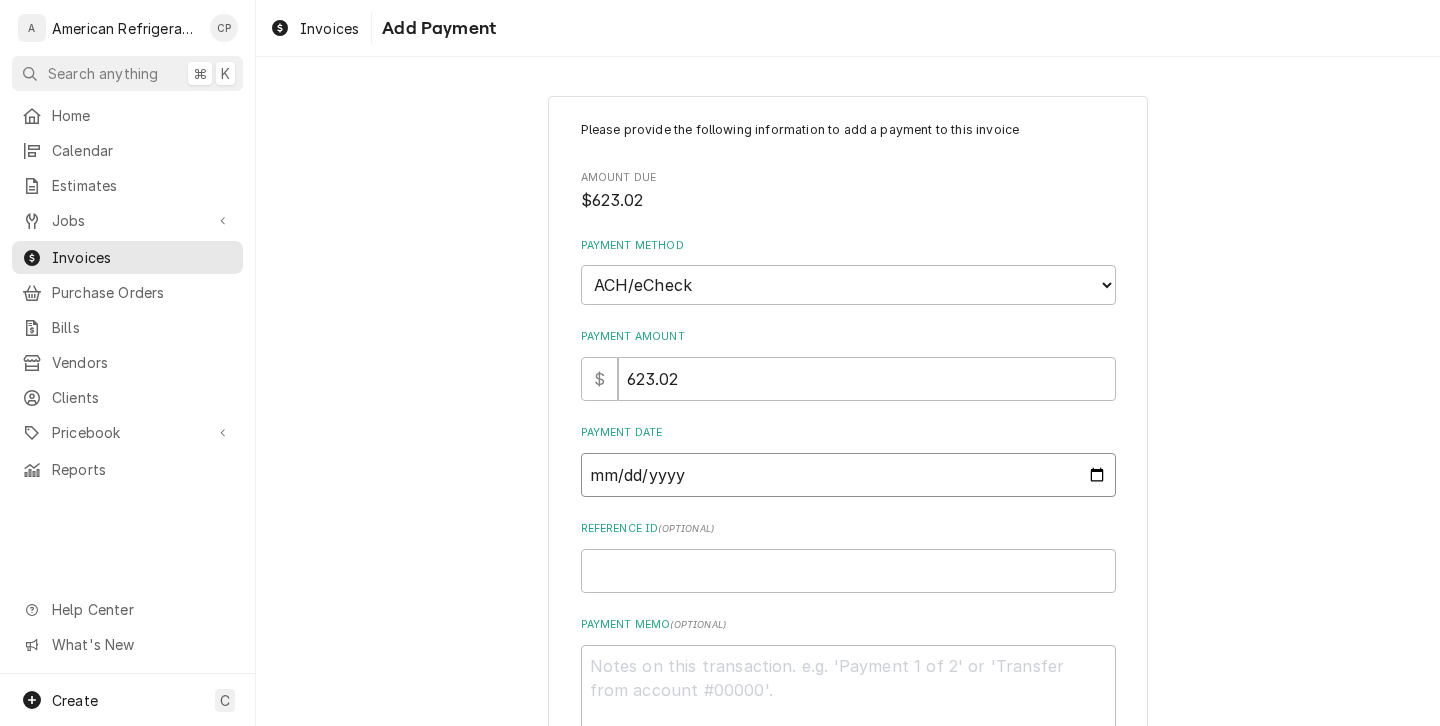 click on "Payment Date" at bounding box center (848, 475) 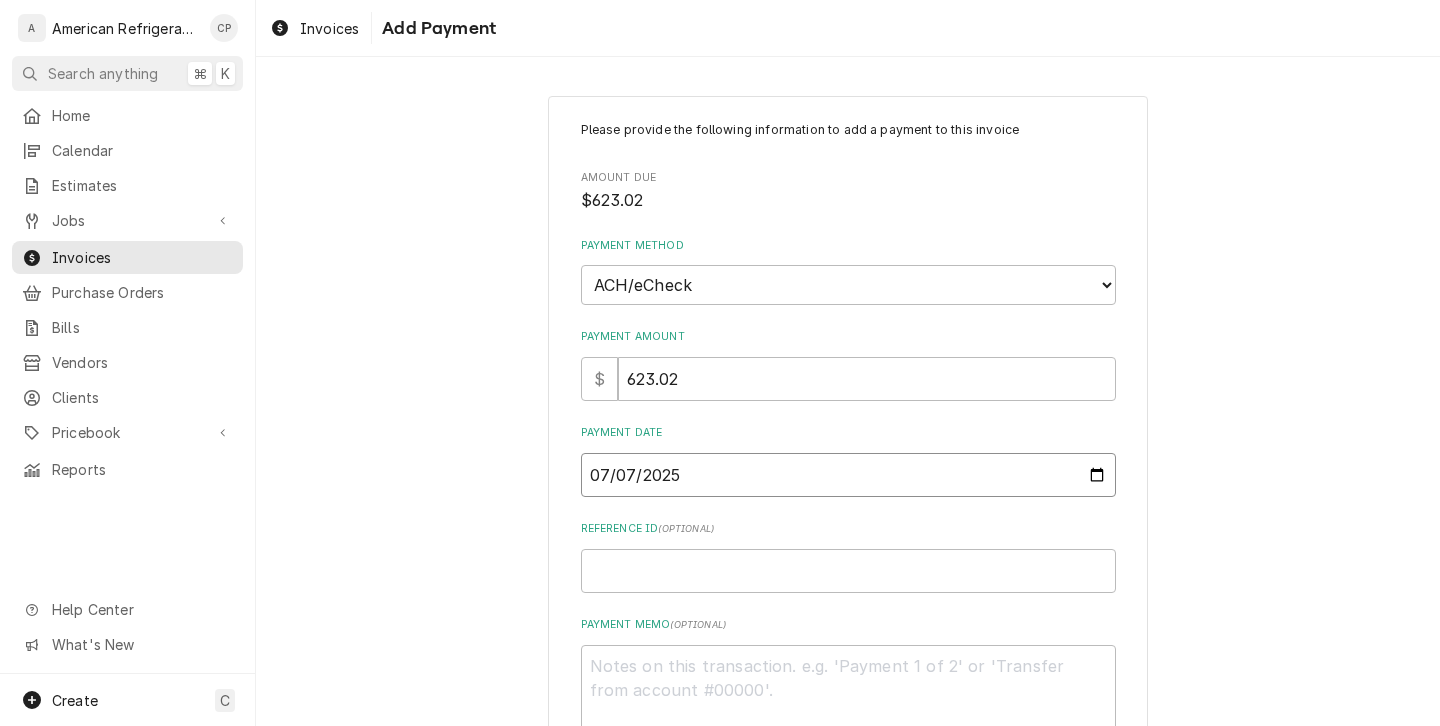 type on "x" 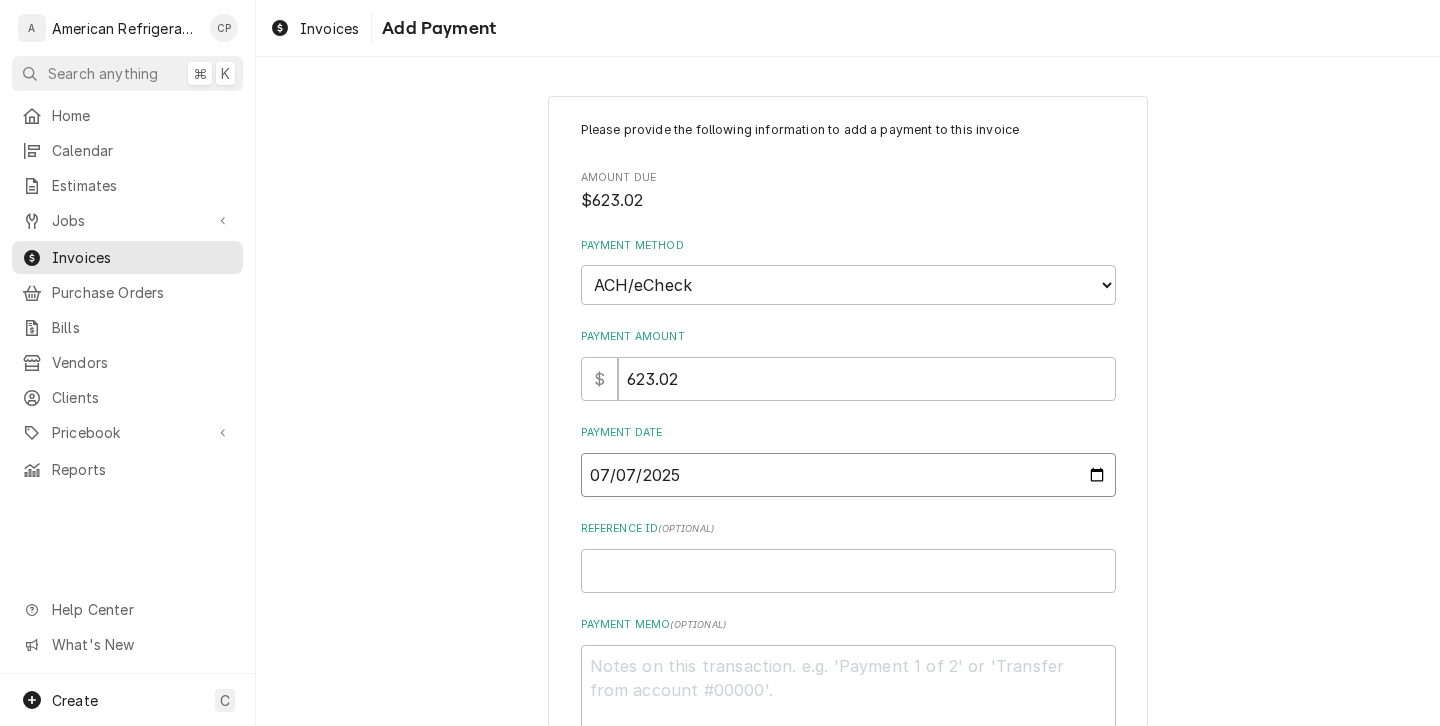 type on "[DATE]" 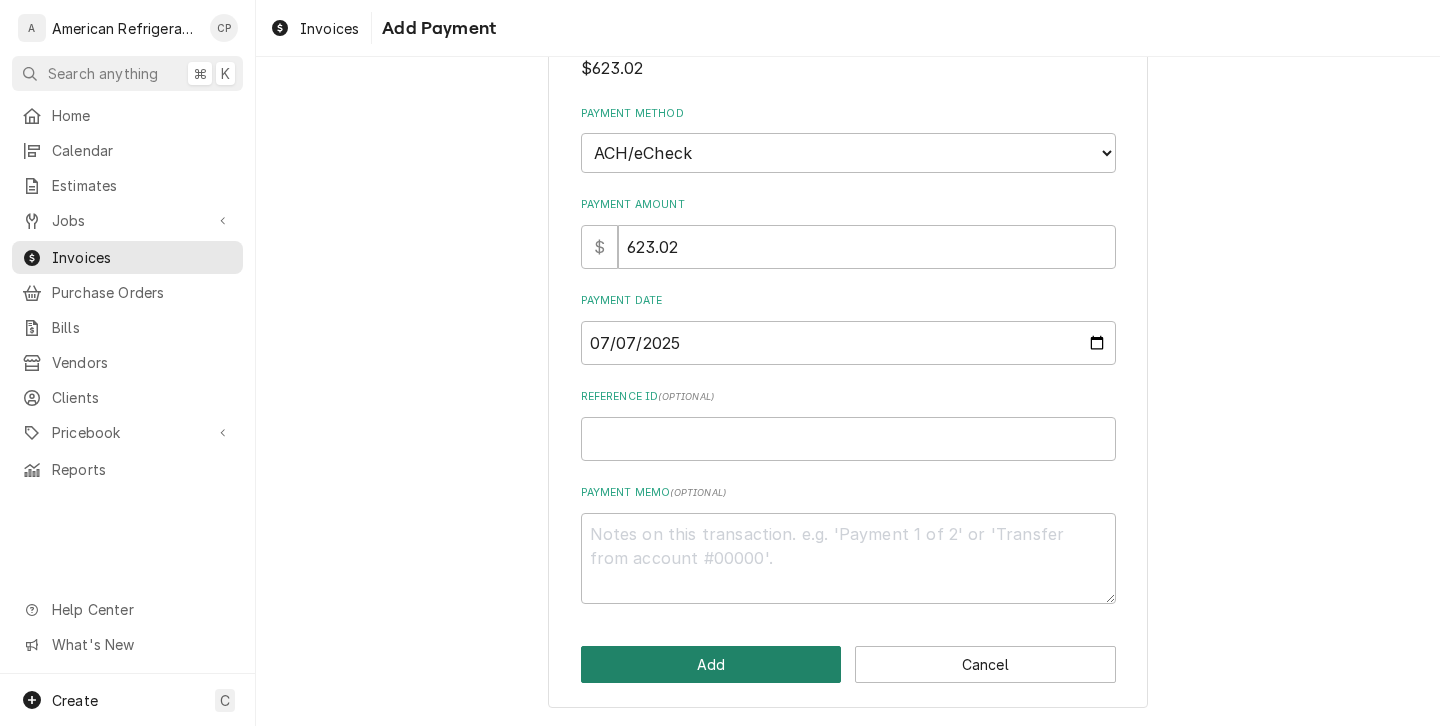 click on "Add" at bounding box center [711, 664] 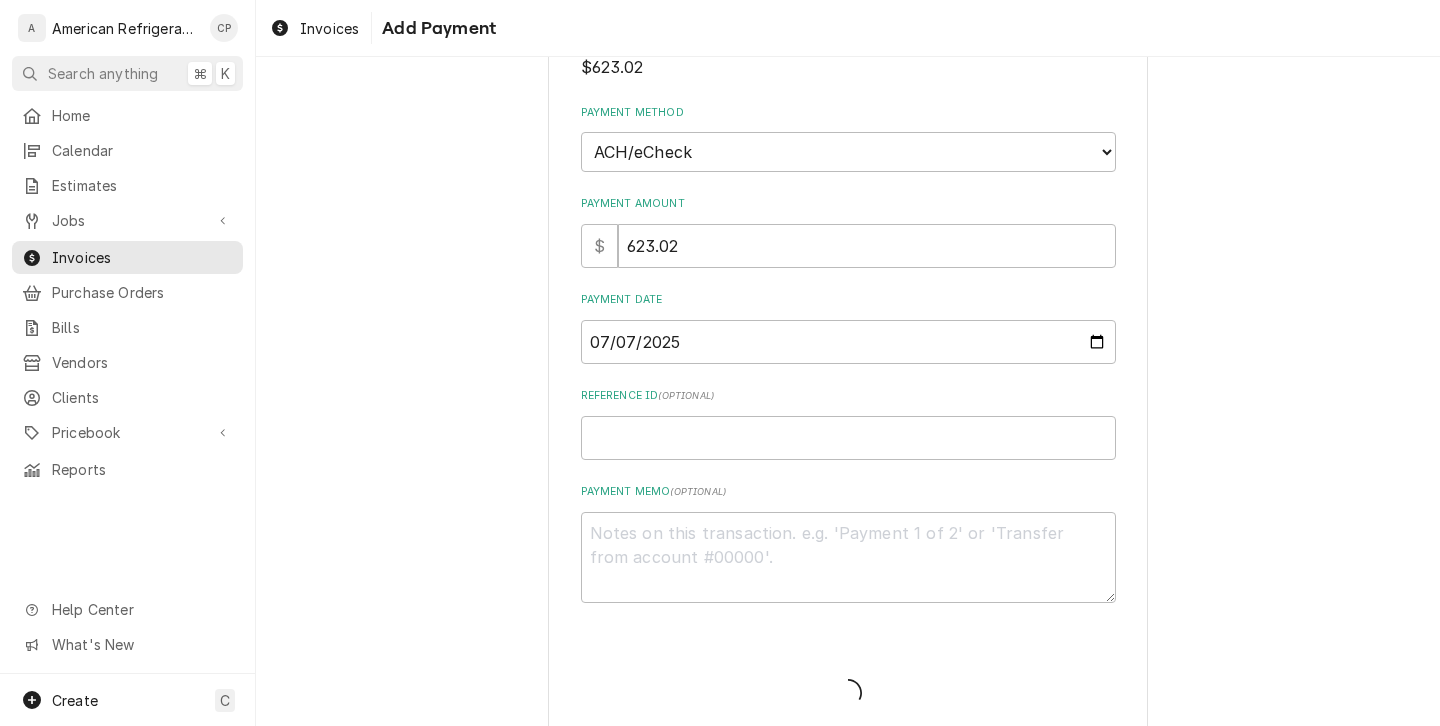 type on "x" 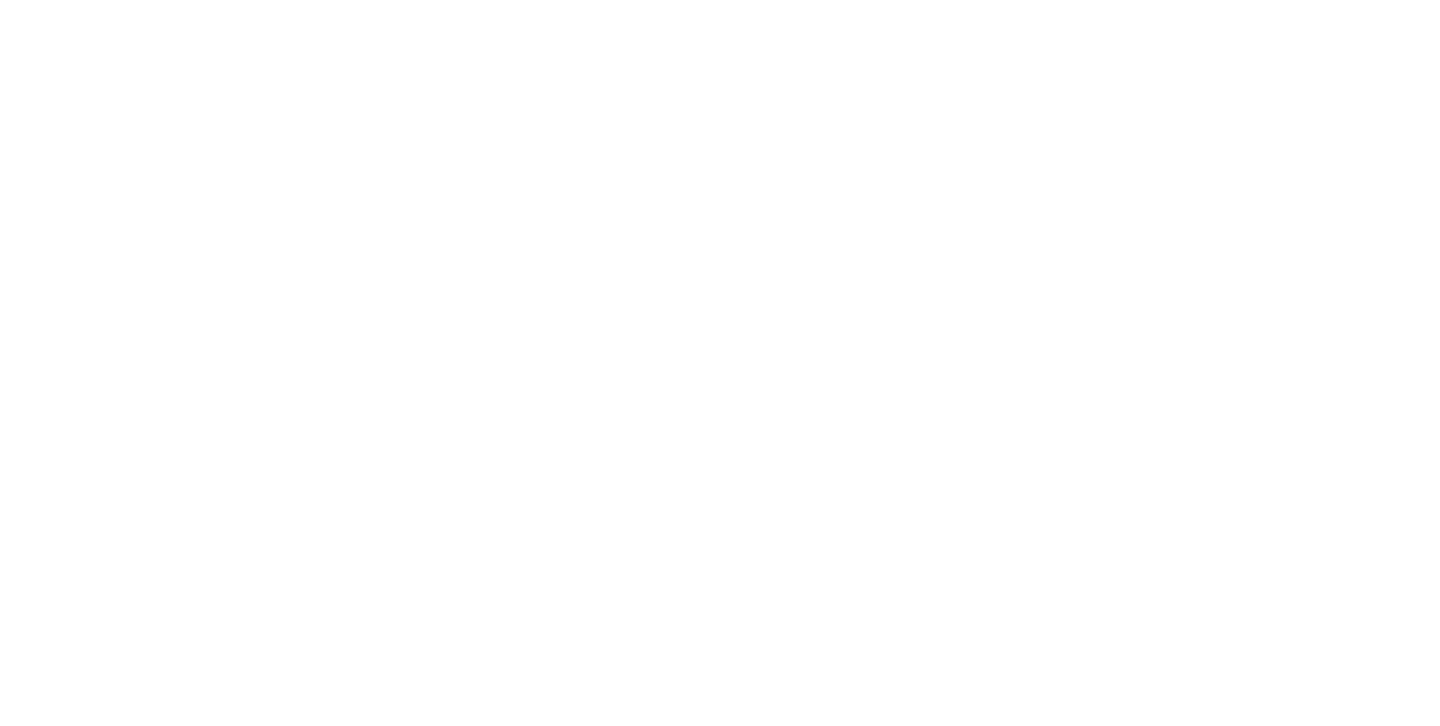 scroll, scrollTop: 0, scrollLeft: 0, axis: both 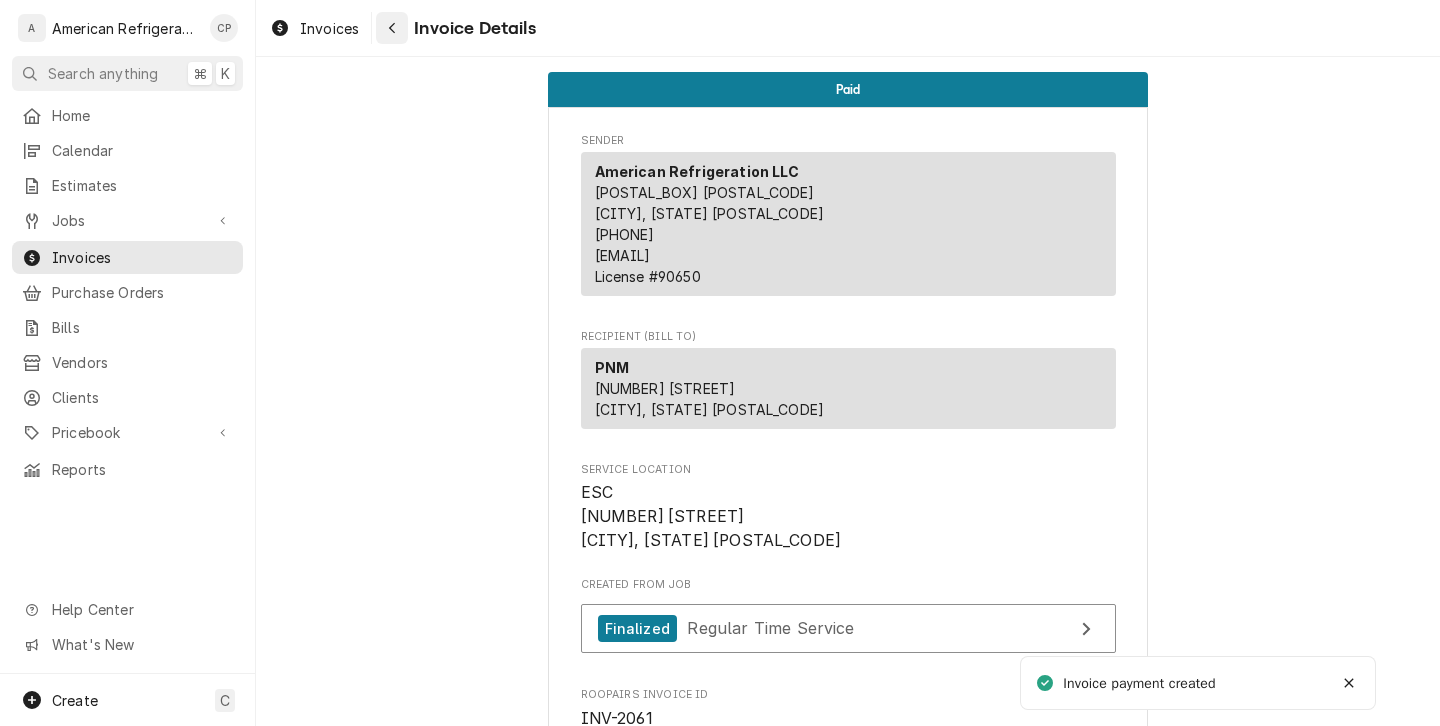 click 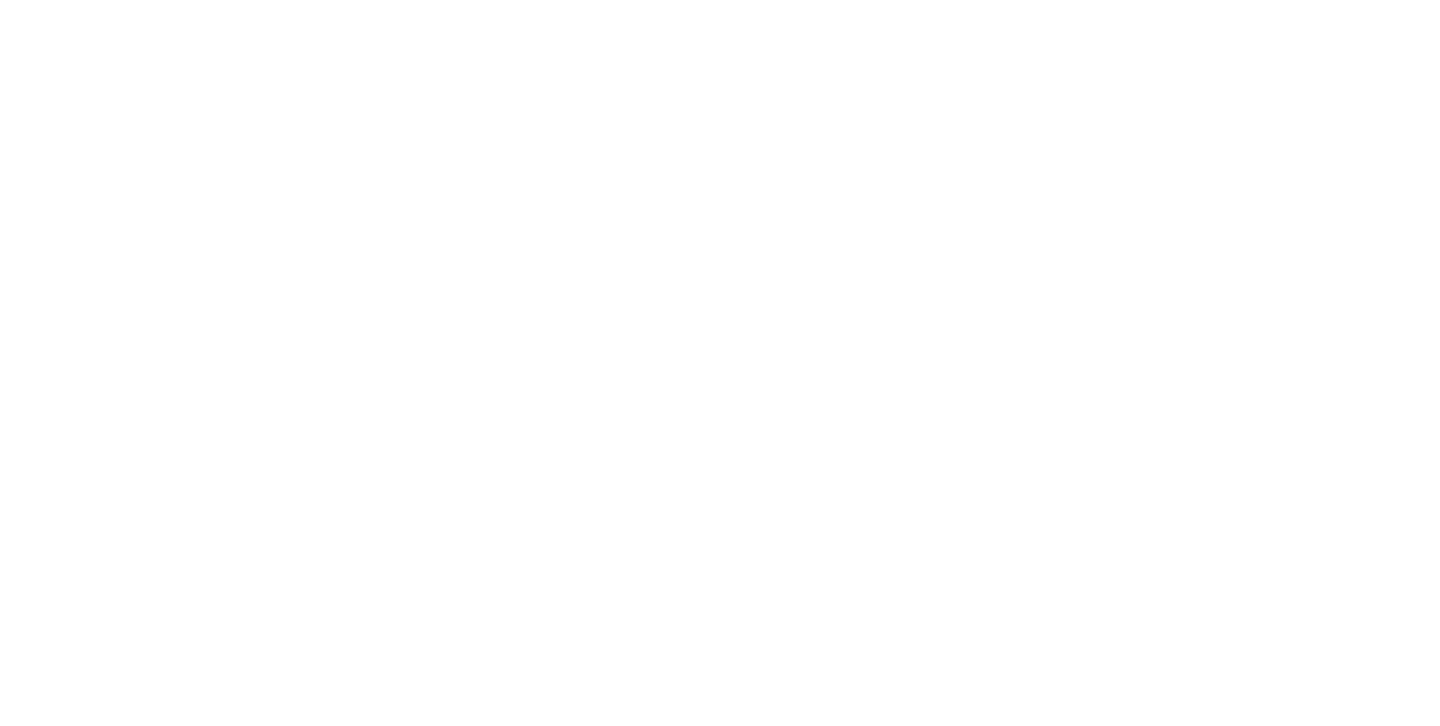 scroll, scrollTop: 0, scrollLeft: 0, axis: both 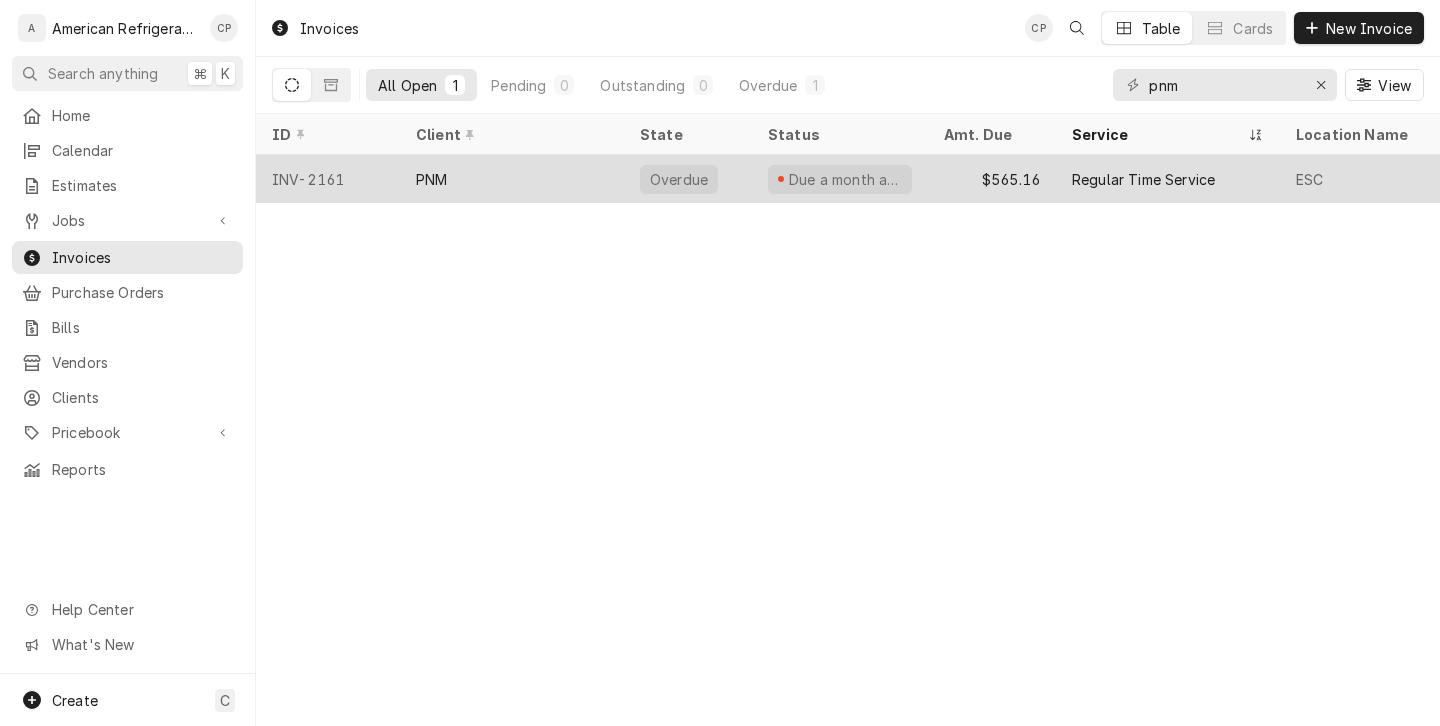click on "PNM" at bounding box center (512, 179) 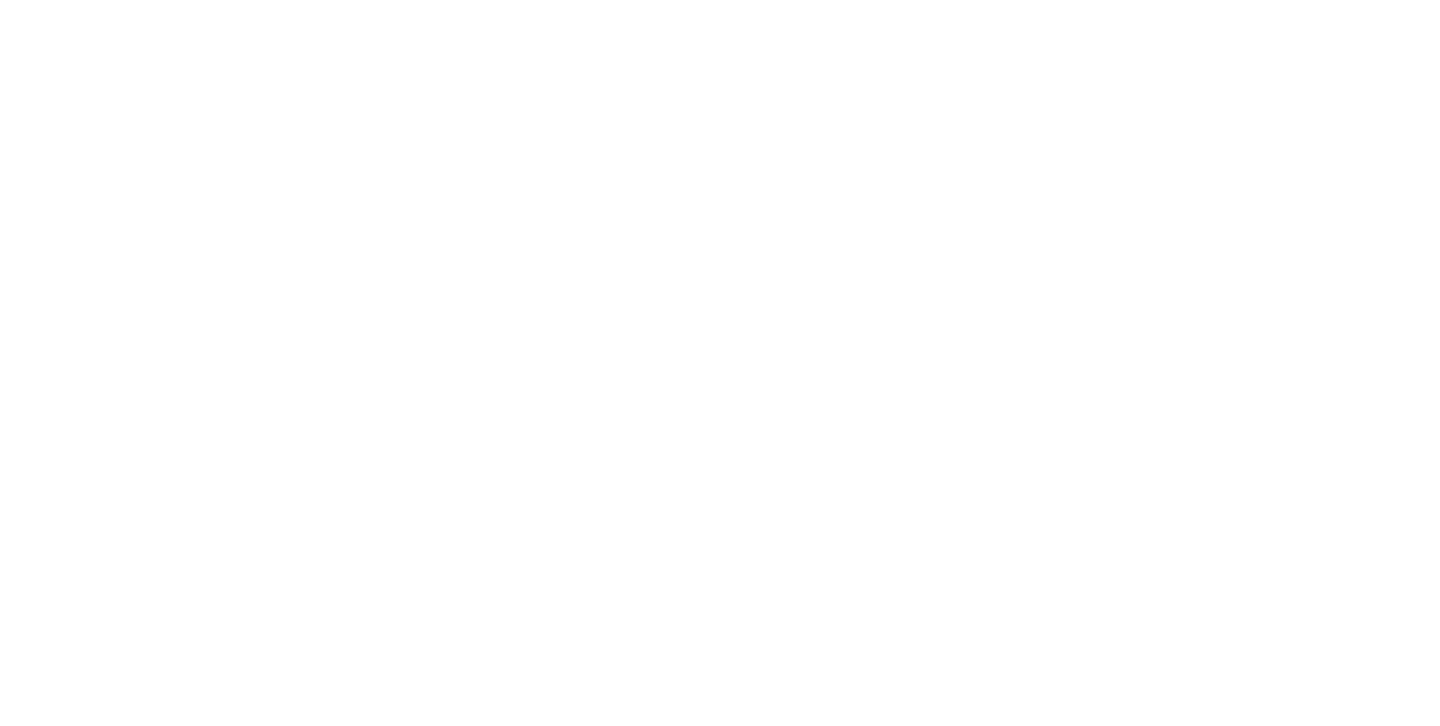 scroll, scrollTop: 0, scrollLeft: 0, axis: both 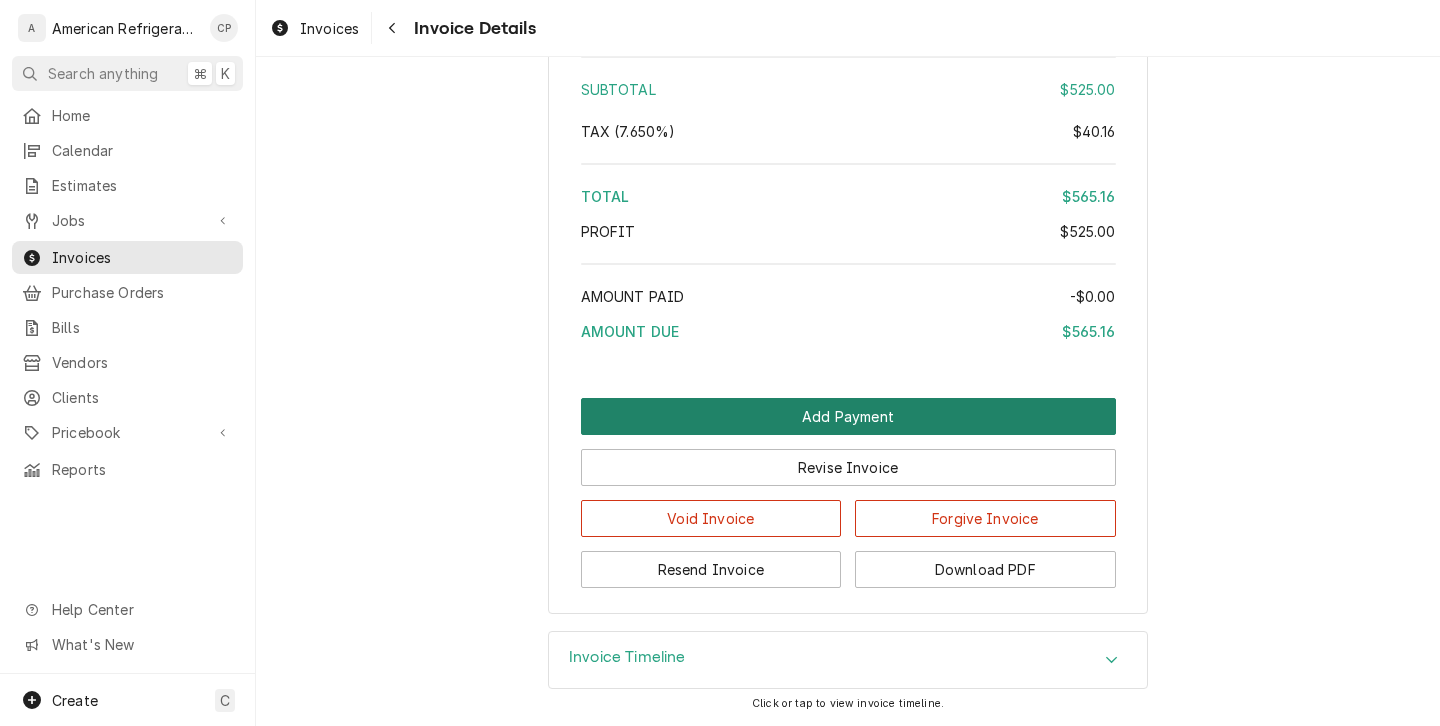 click on "Add Payment" at bounding box center [848, 416] 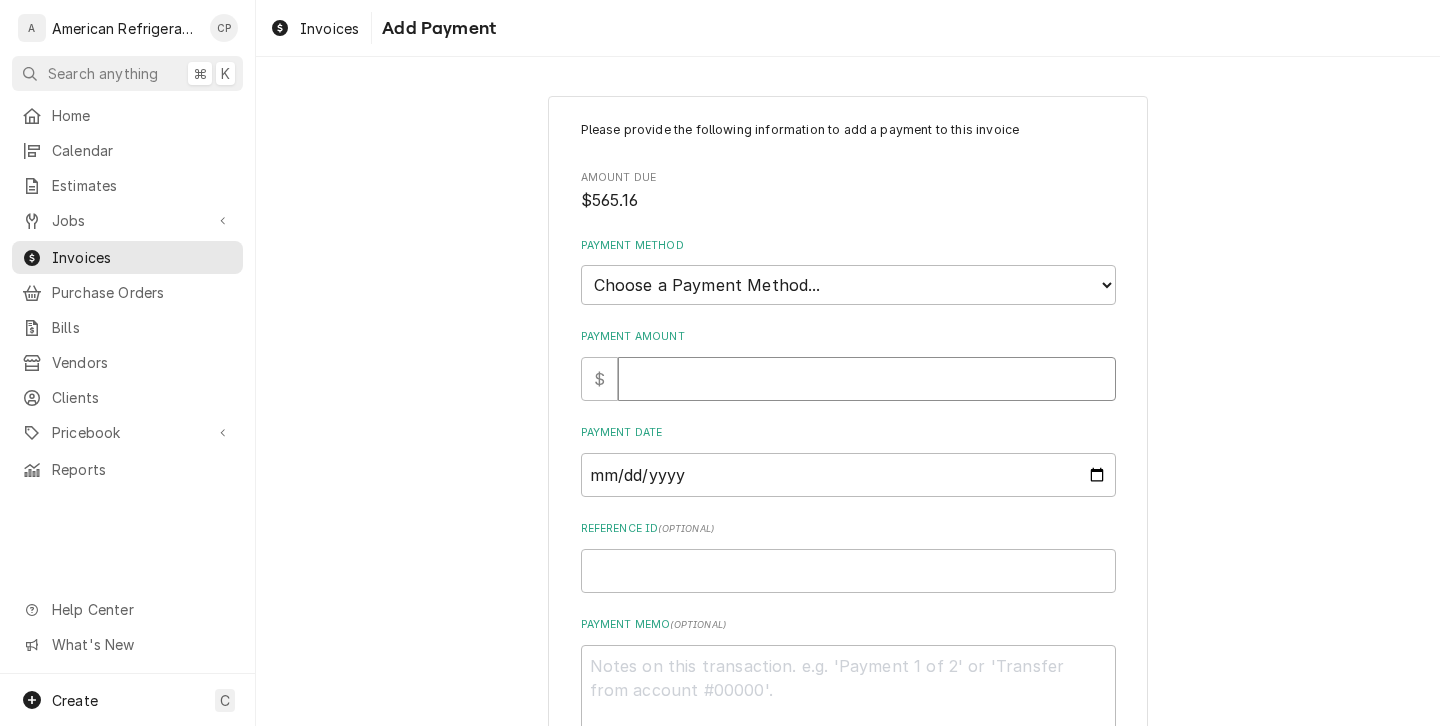 click on "Payment Amount" at bounding box center [867, 379] 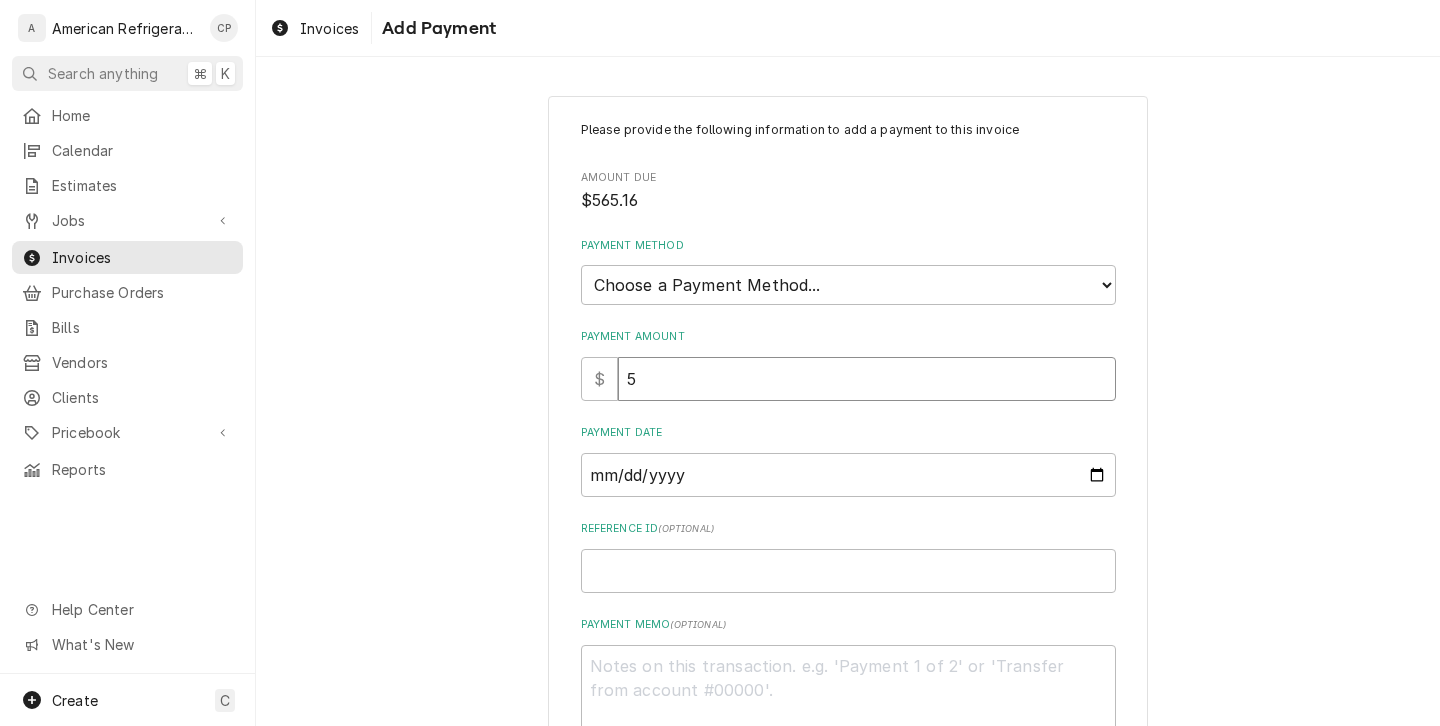 type on "x" 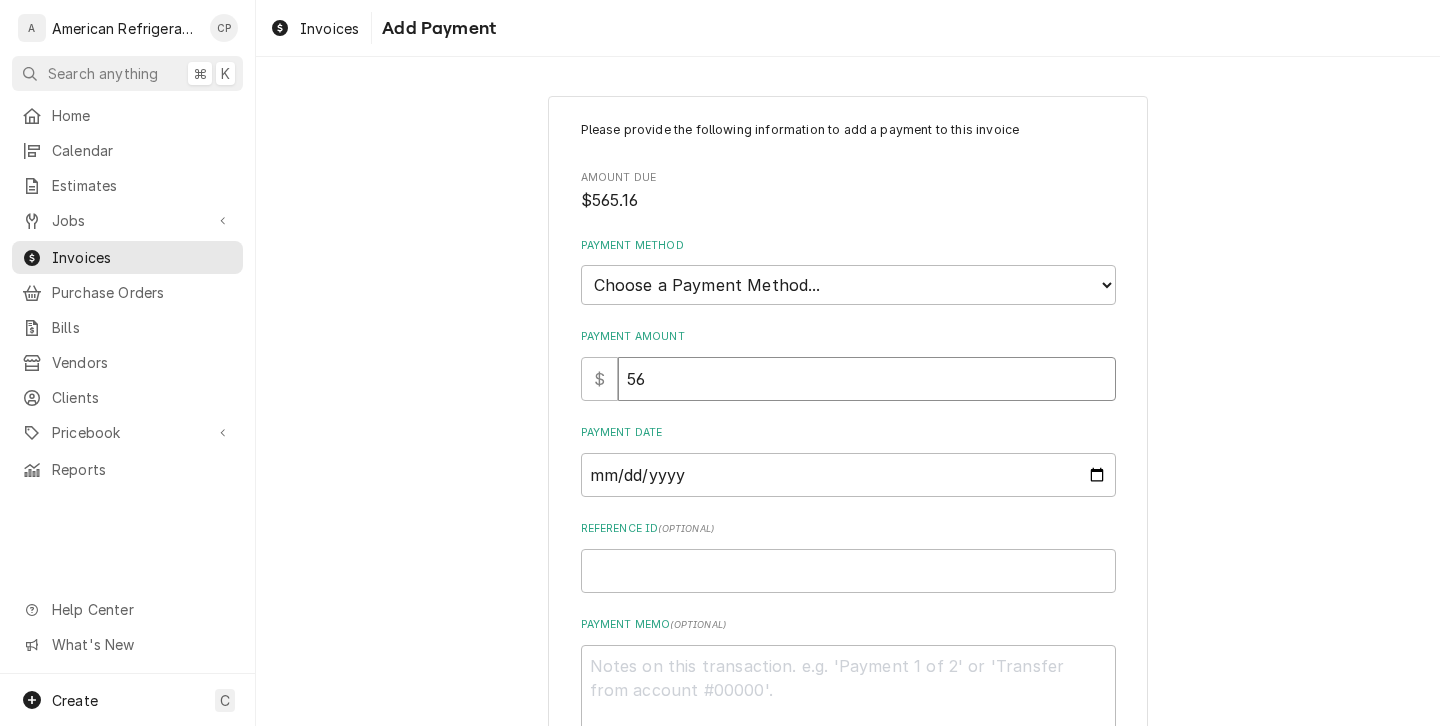 type on "x" 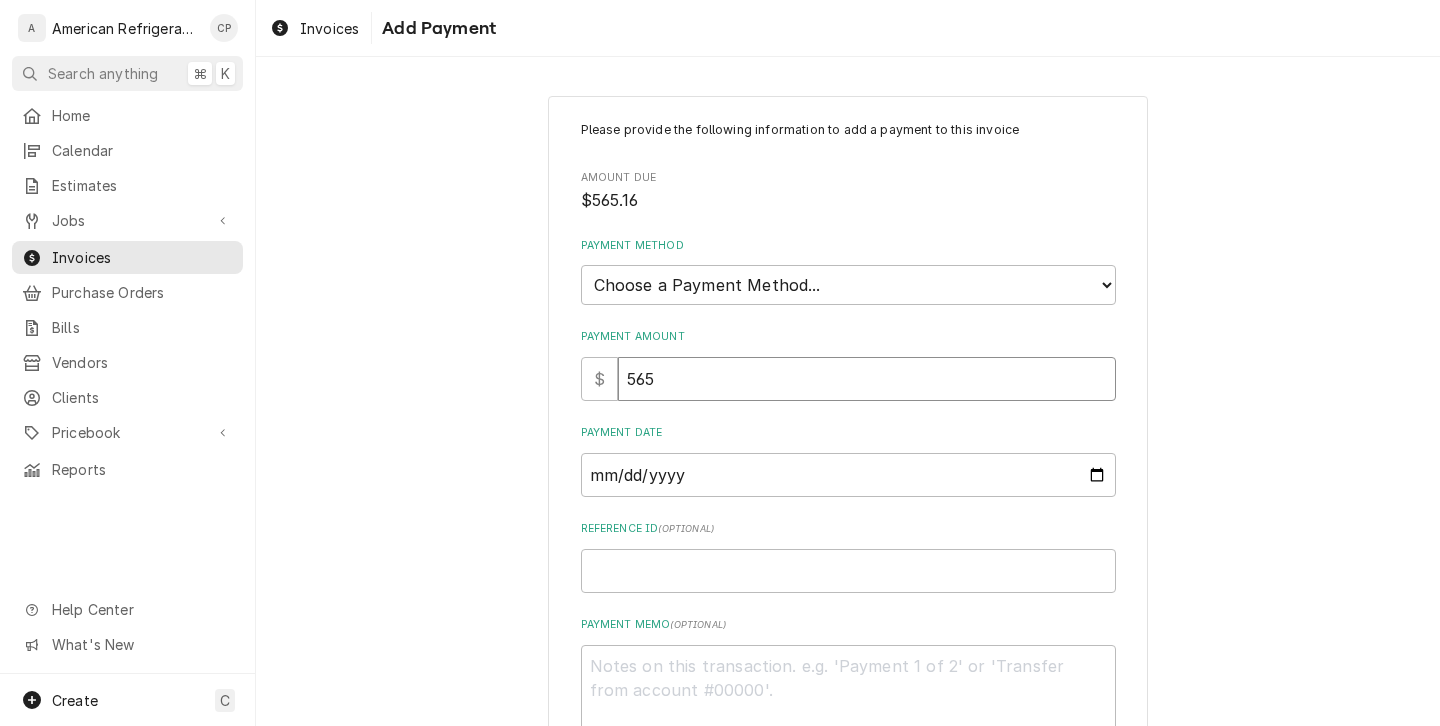 type on "x" 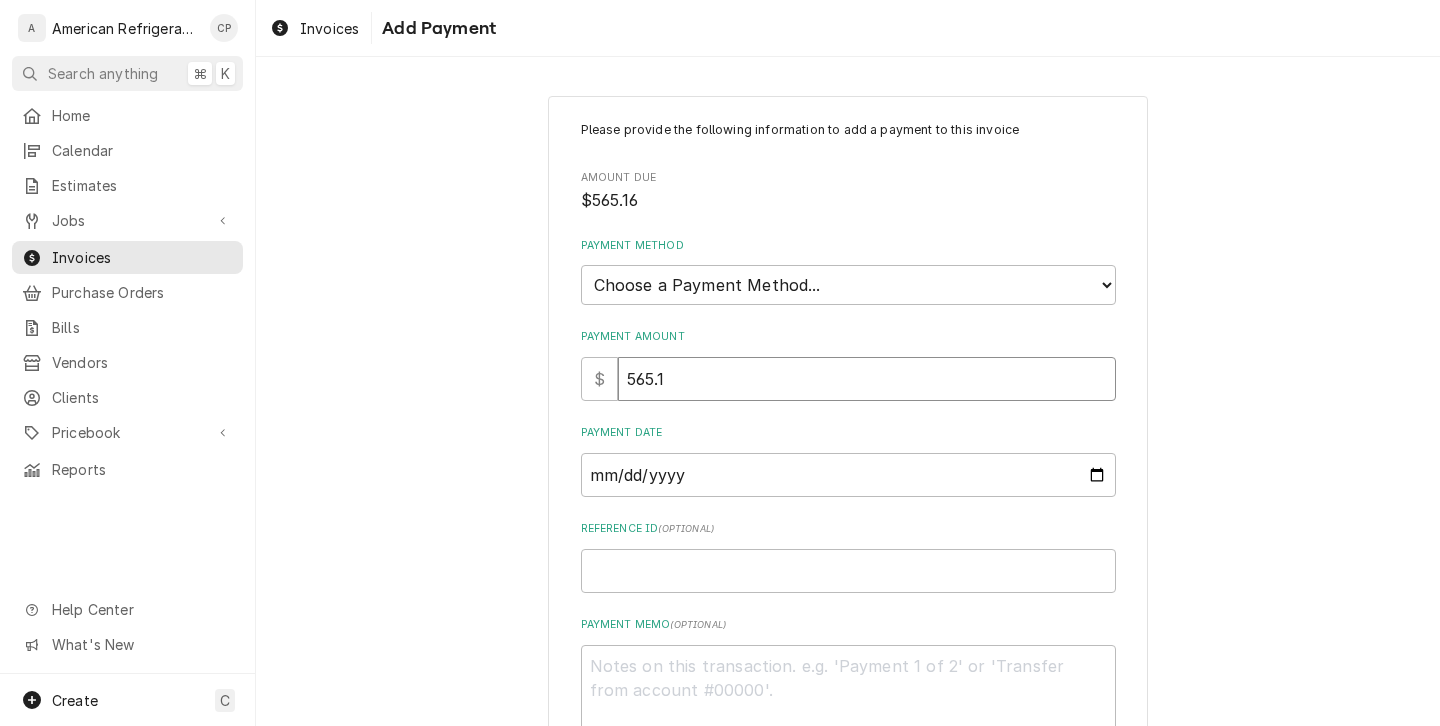 type on "x" 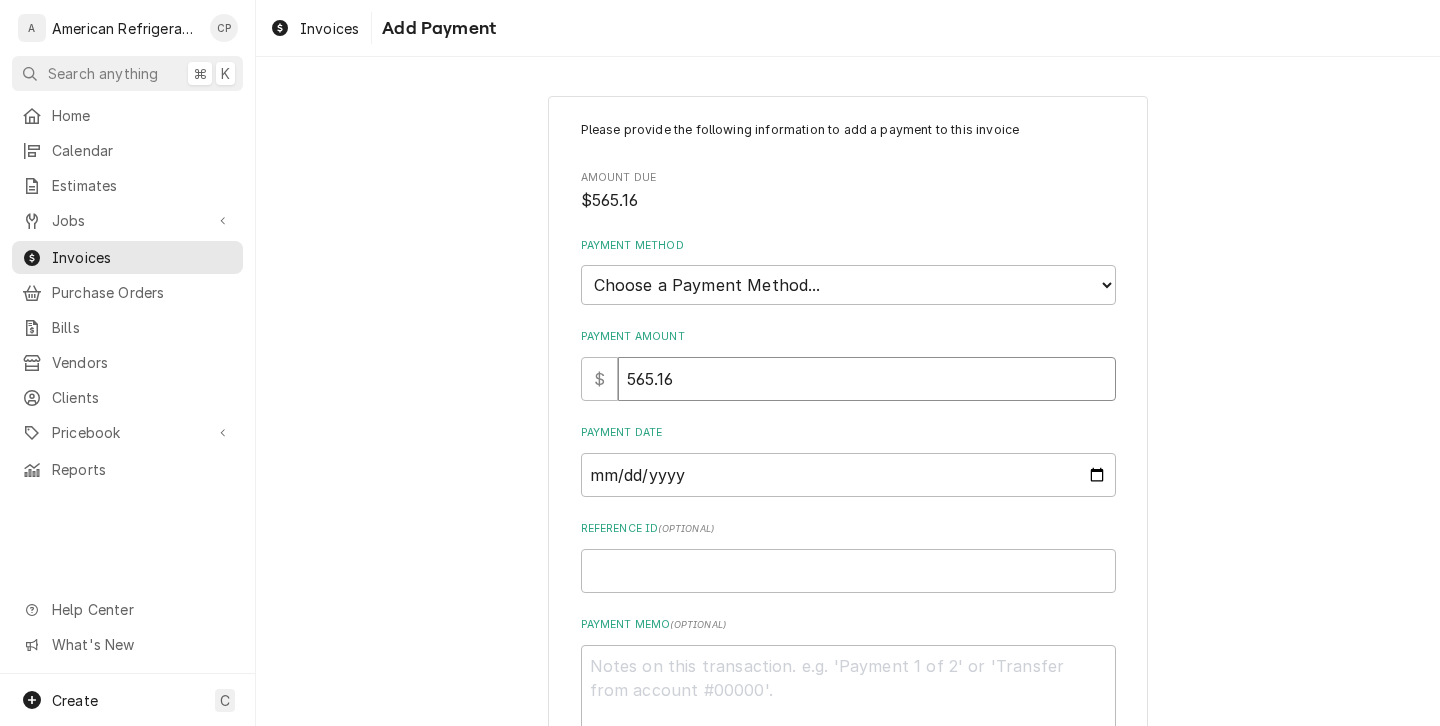 type on "565.16" 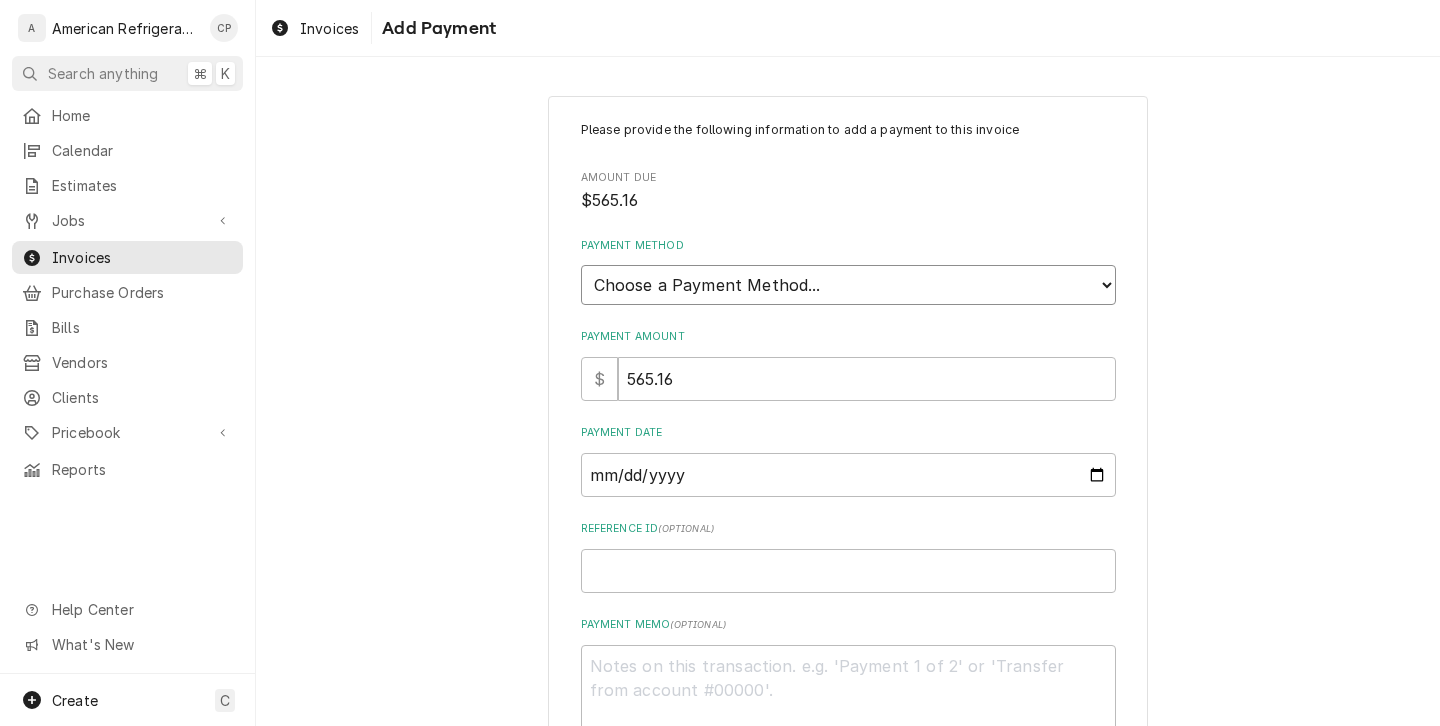 click on "Choose a Payment Method... Cash Check Credit/Debit Card ACH/eCheck Other" at bounding box center (848, 285) 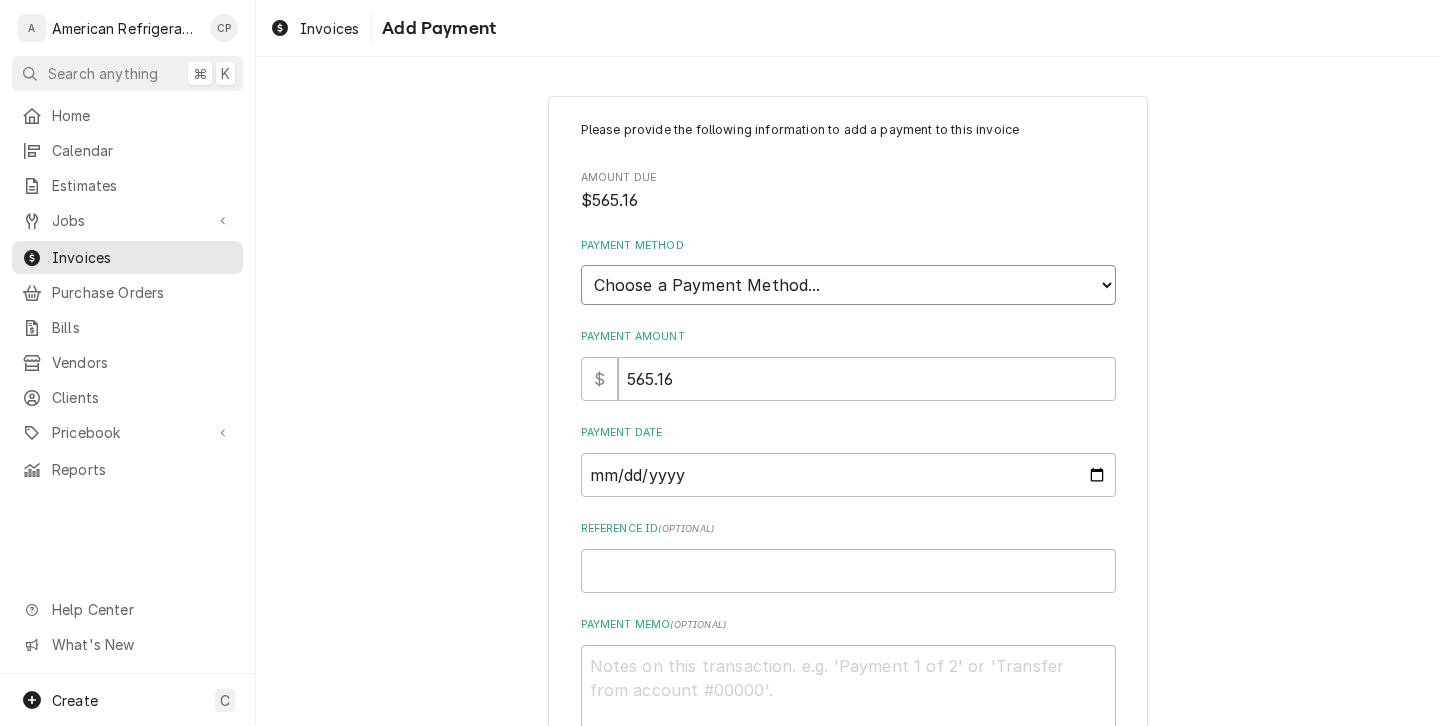 select on "4" 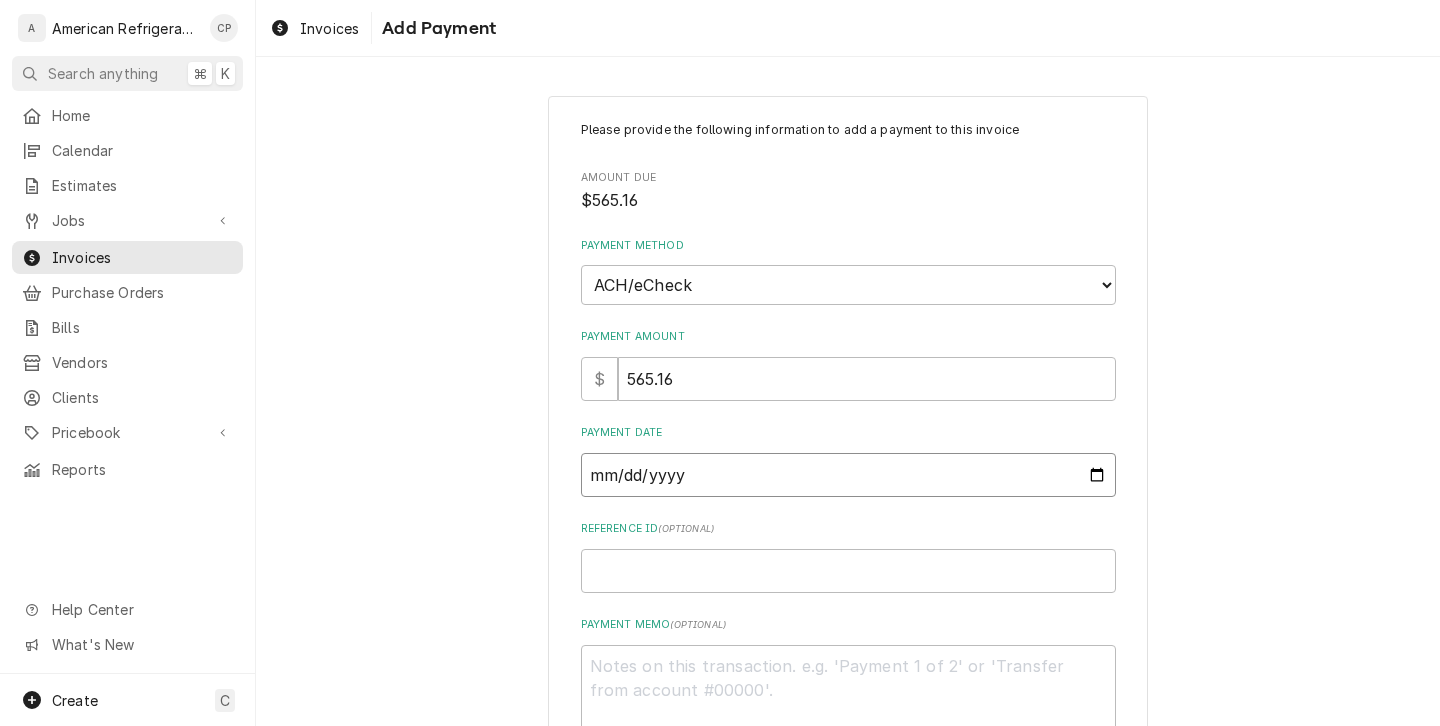 click on "Payment Date" at bounding box center (848, 475) 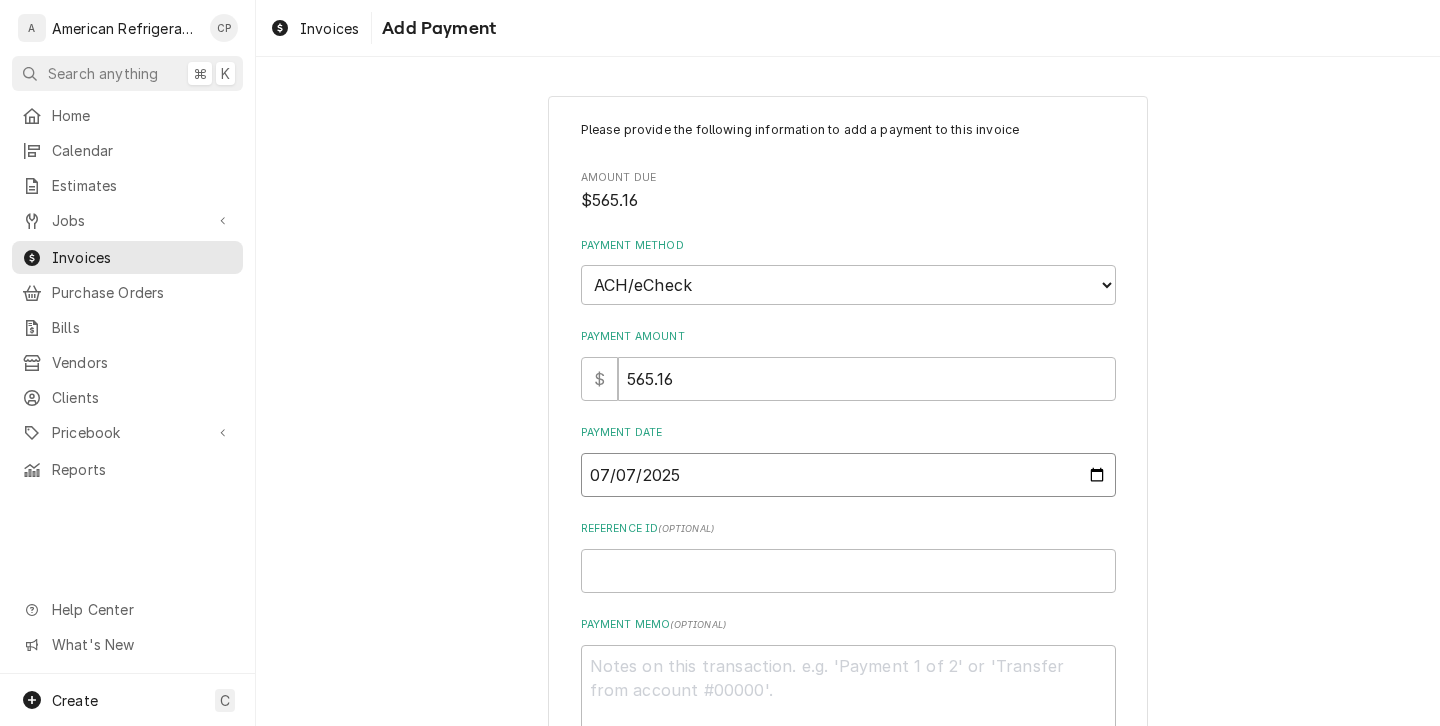 type on "x" 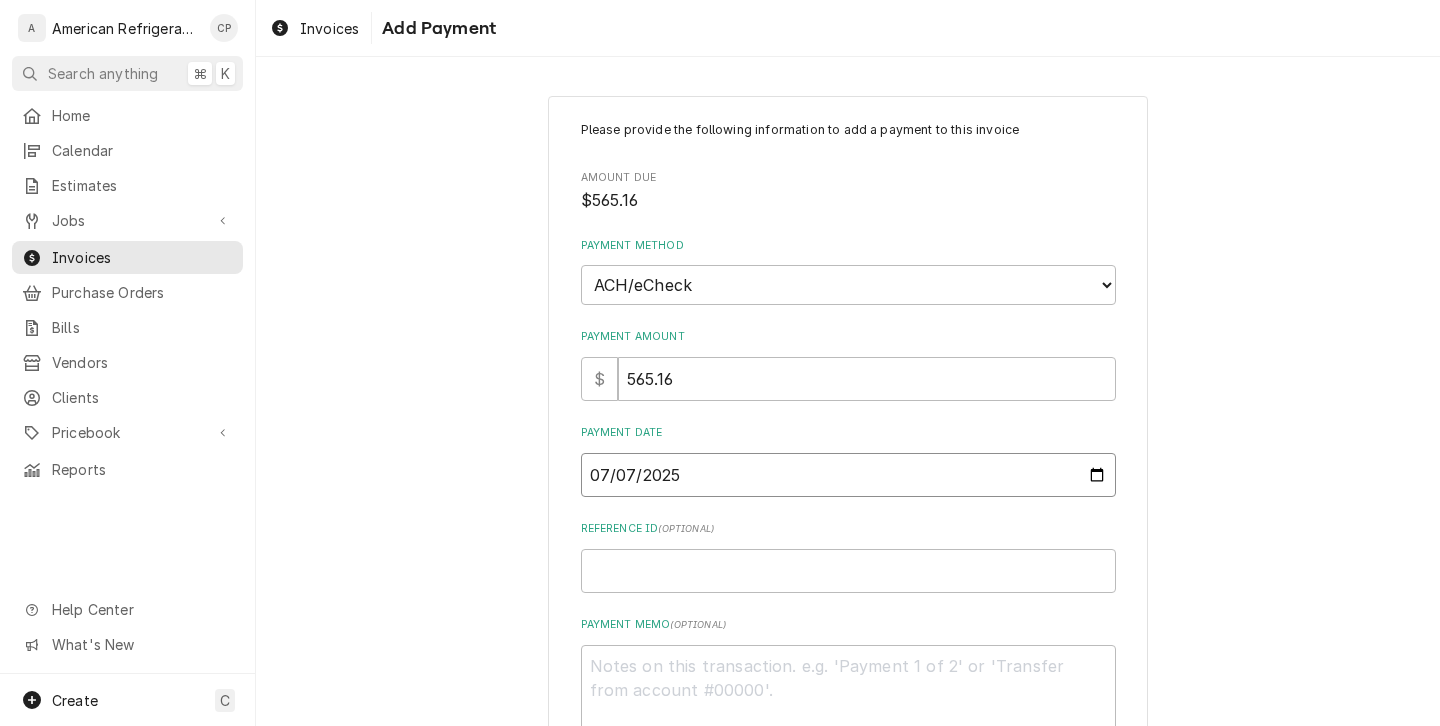 click on "2025-07-03" at bounding box center [848, 475] 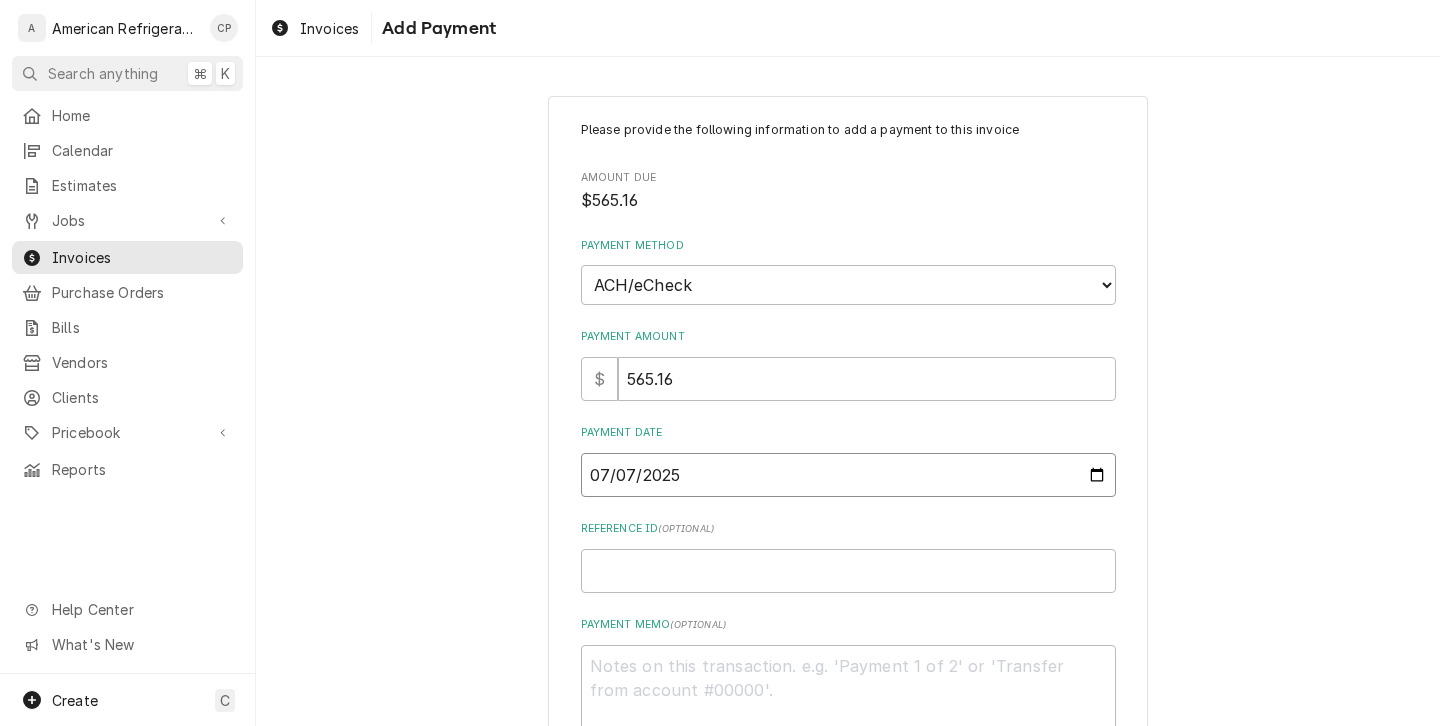 type on "2025-07-18" 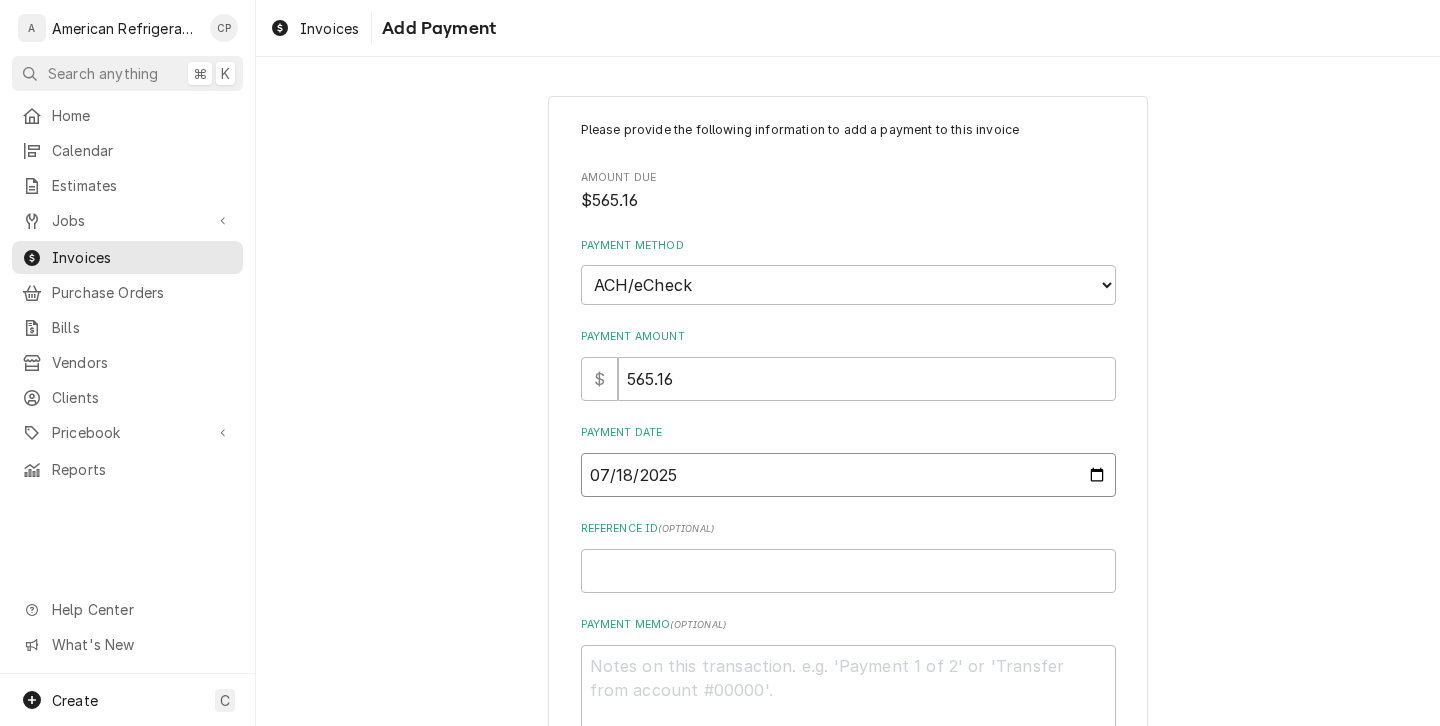 scroll, scrollTop: 133, scrollLeft: 0, axis: vertical 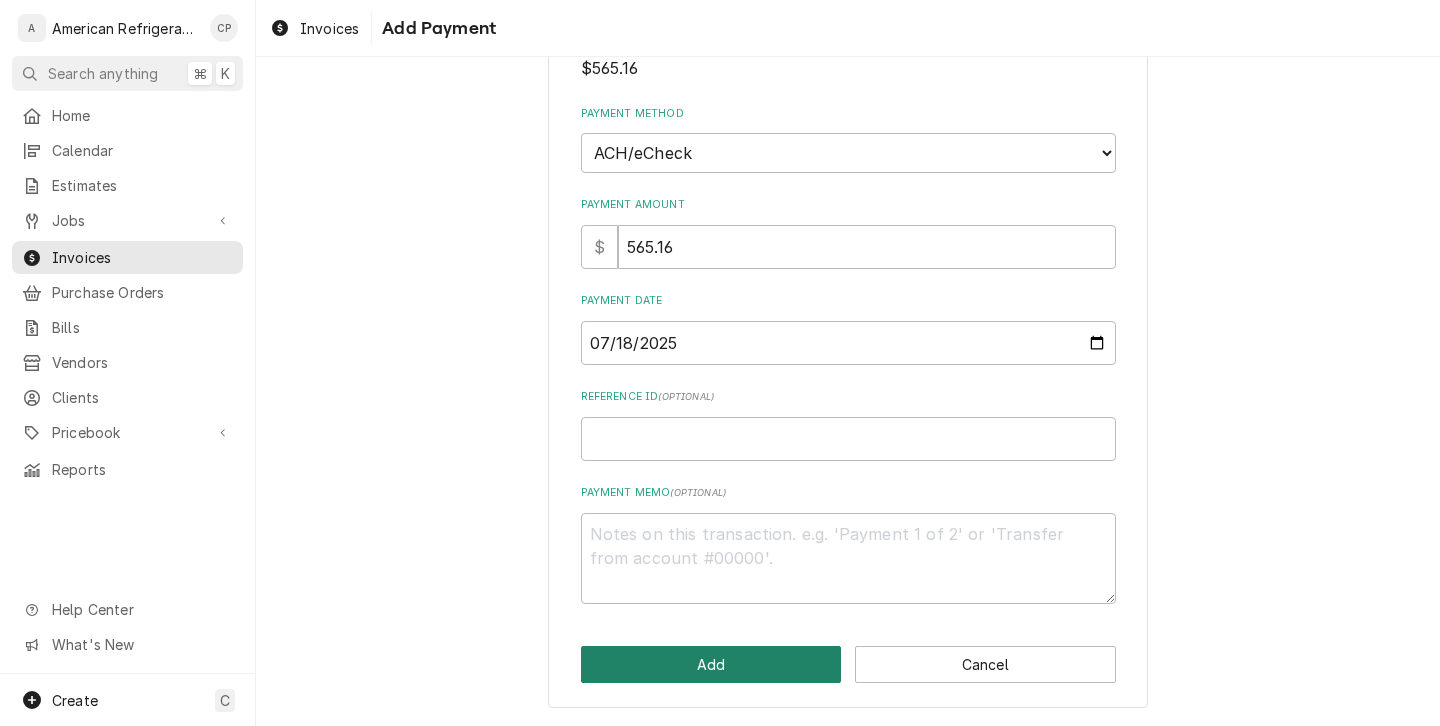 click on "Add" at bounding box center [711, 664] 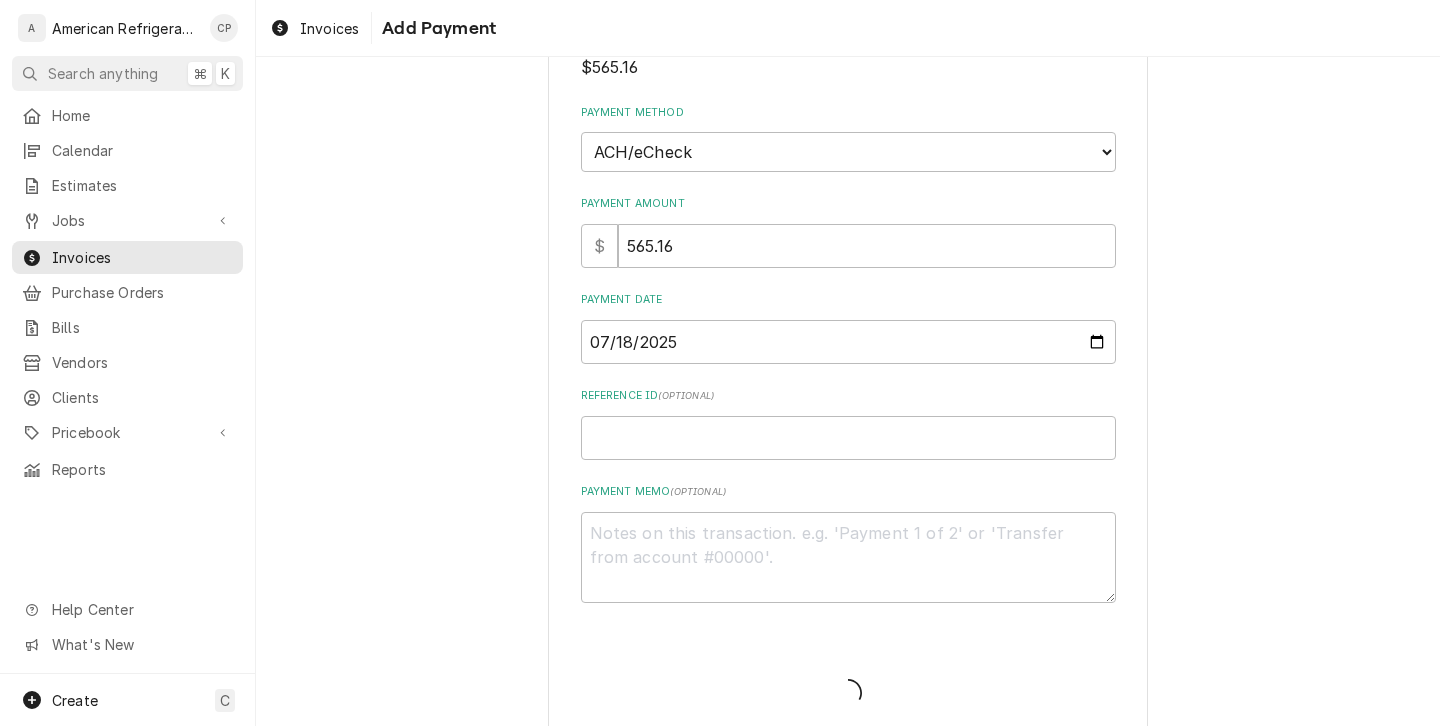 type on "x" 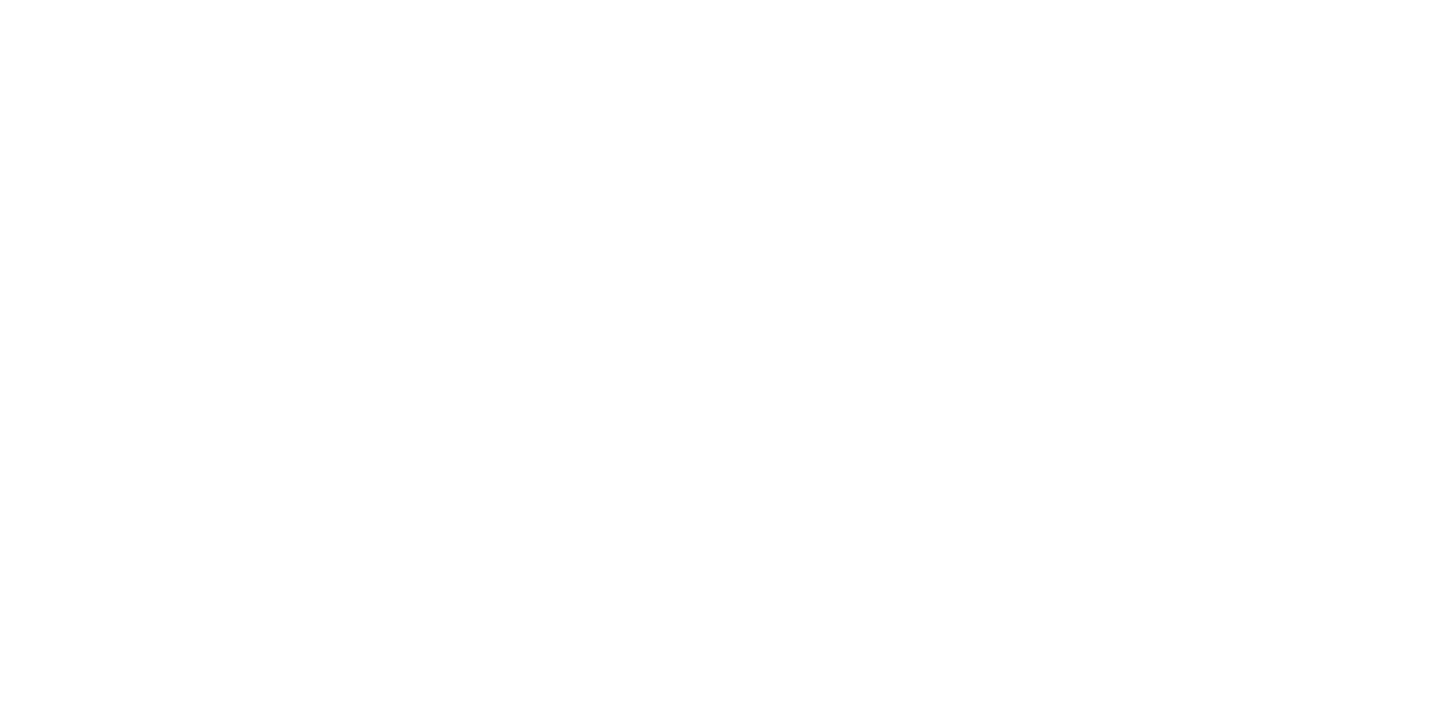 scroll, scrollTop: 0, scrollLeft: 0, axis: both 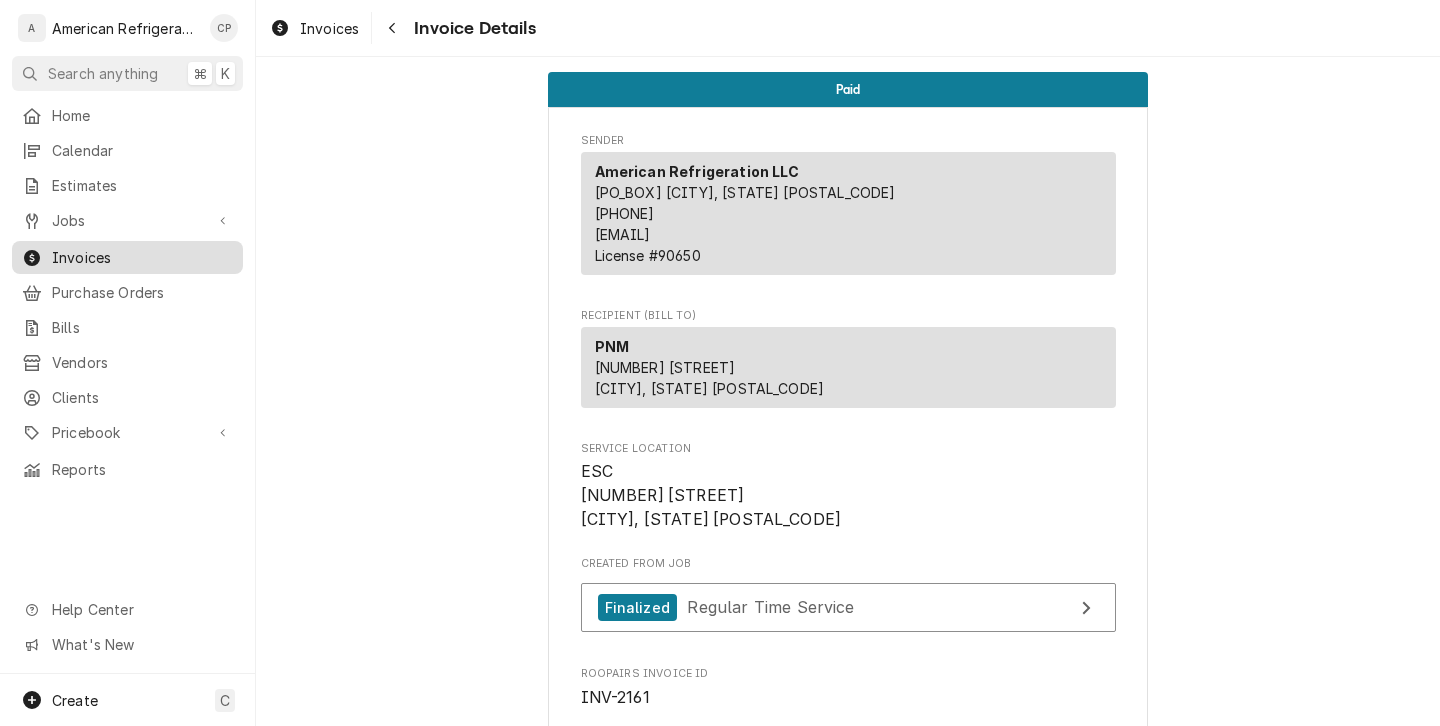 click on "Invoices" at bounding box center [142, 257] 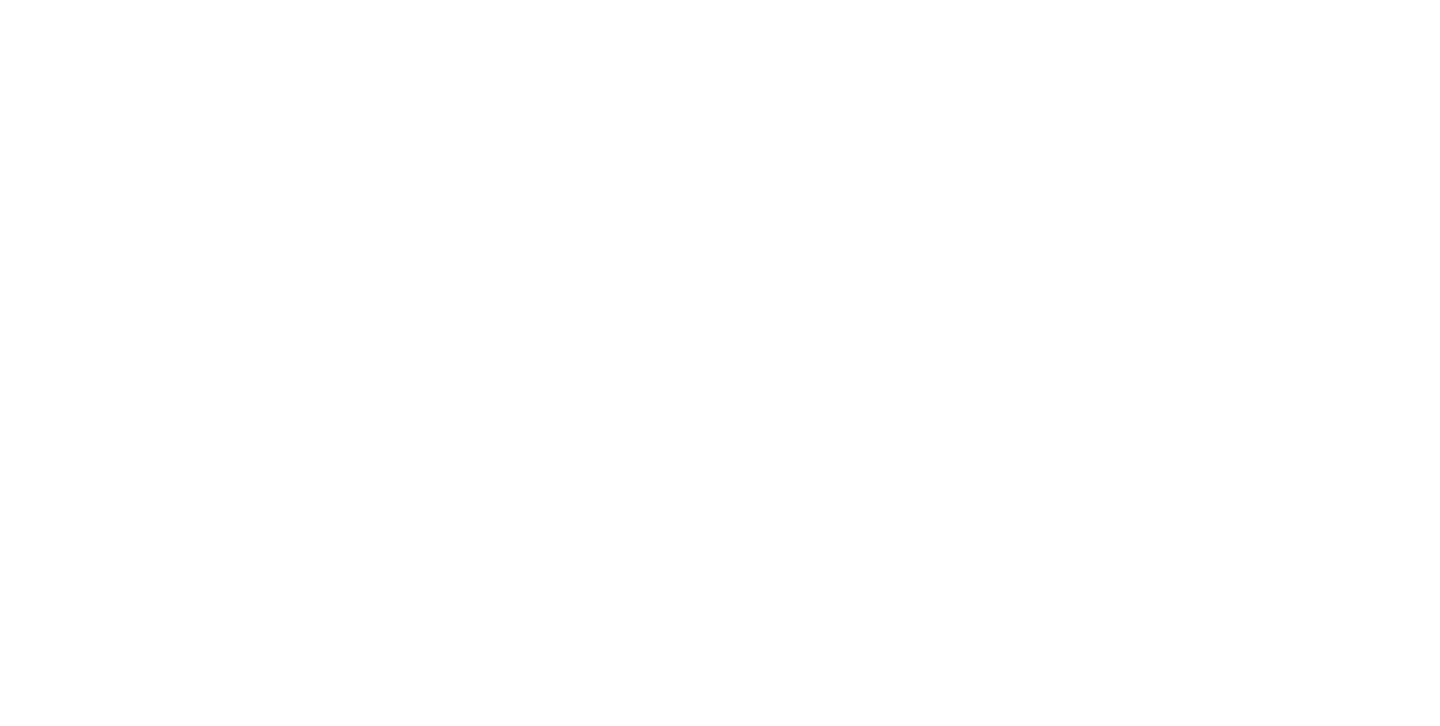 scroll, scrollTop: 0, scrollLeft: 0, axis: both 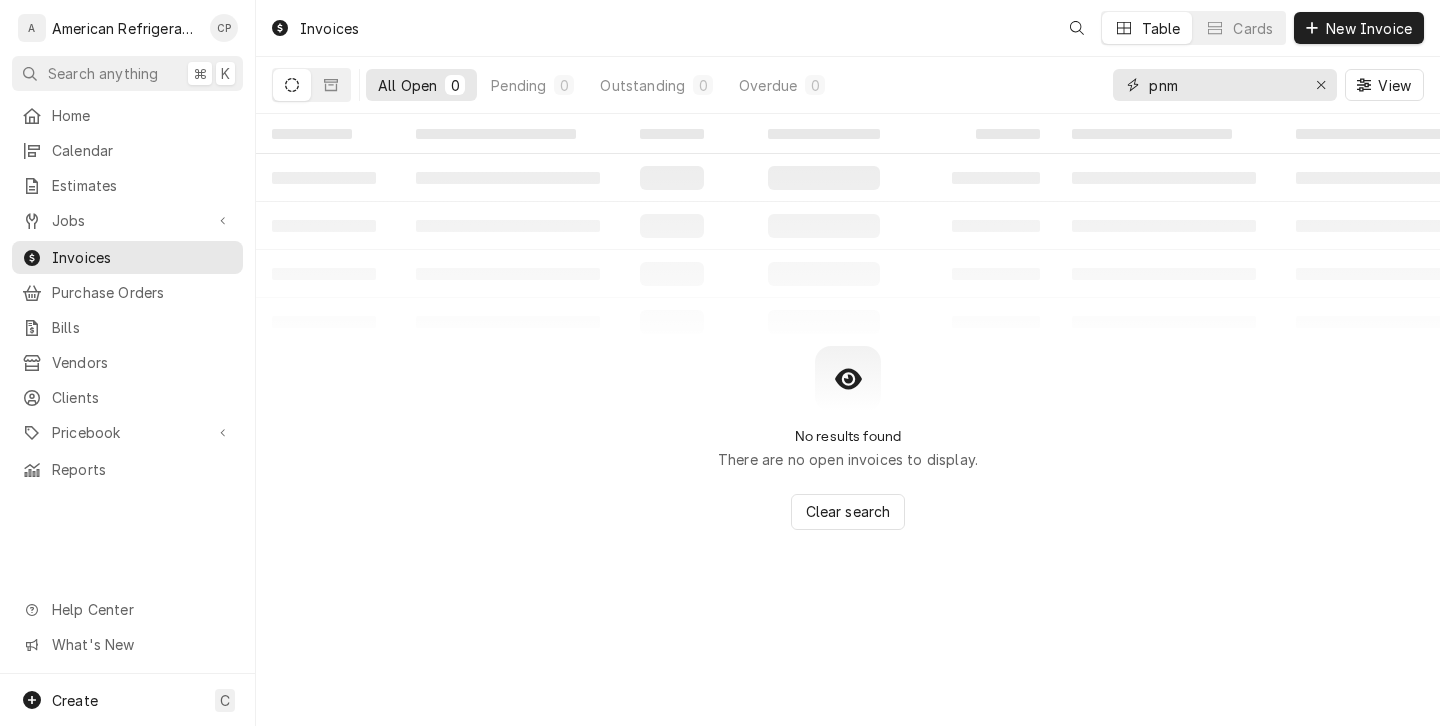 click on "pnm" at bounding box center [1224, 85] 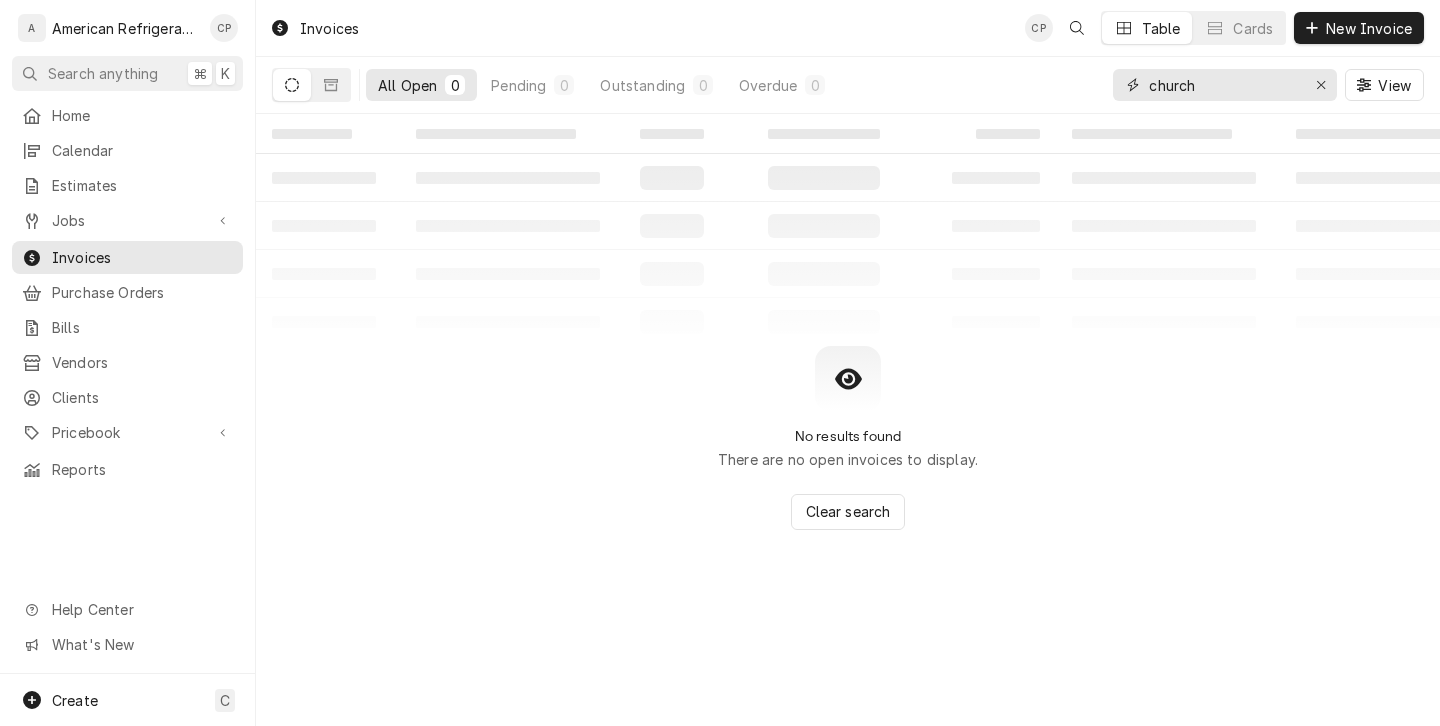 type on "church" 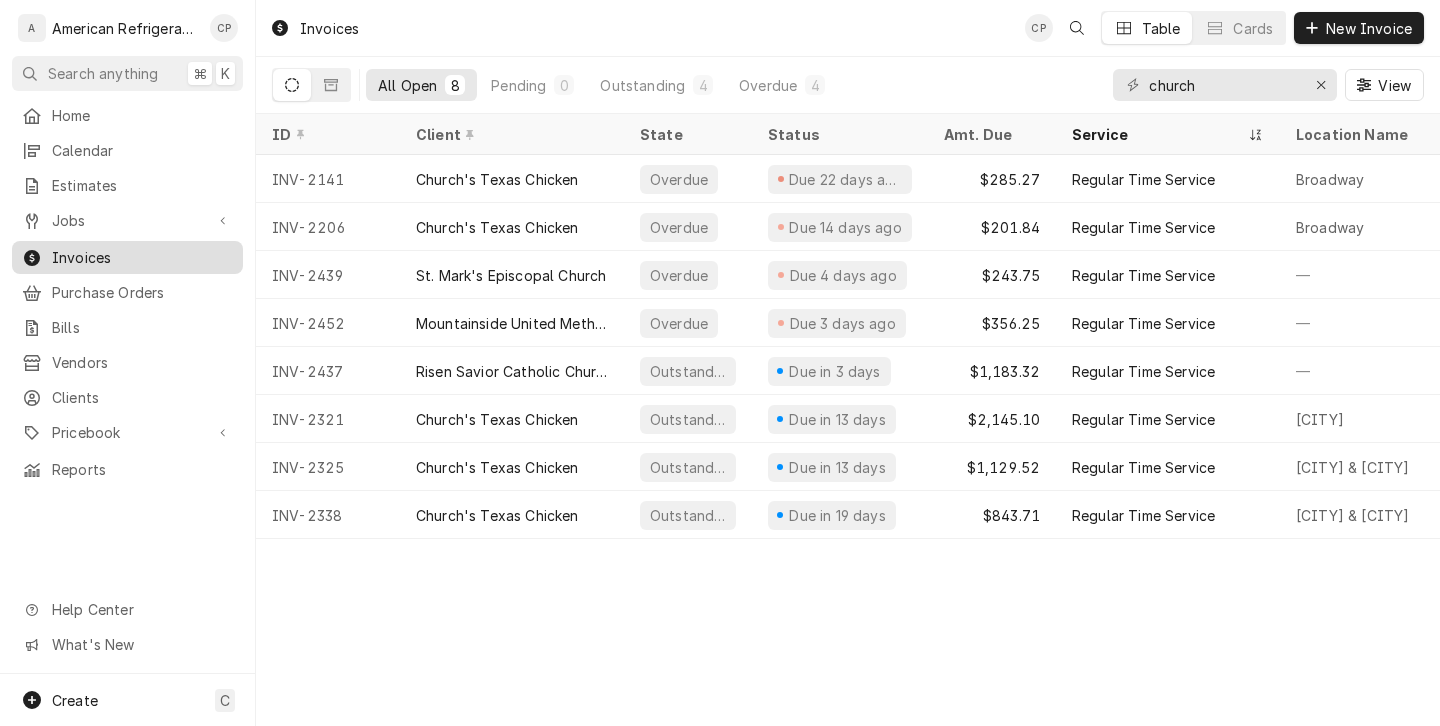 click on "Invoices" at bounding box center (142, 257) 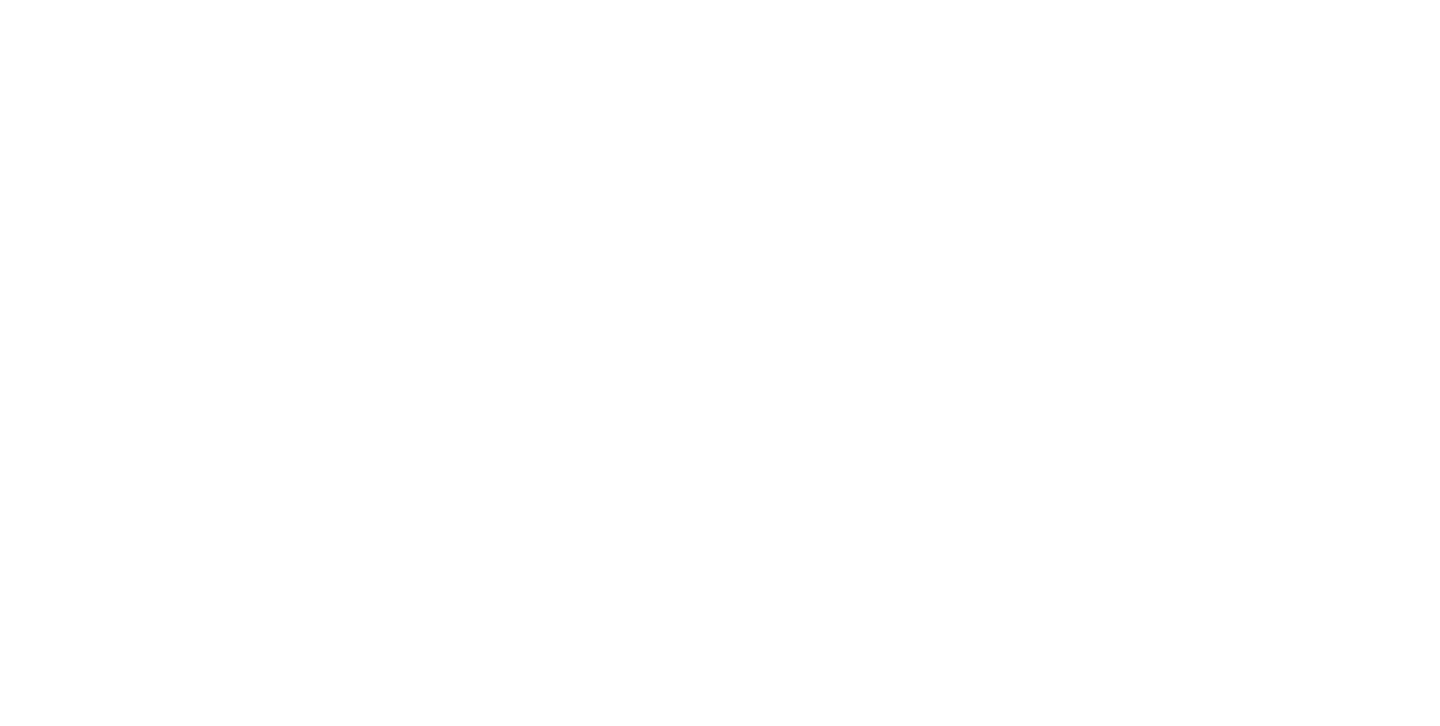 scroll, scrollTop: 0, scrollLeft: 0, axis: both 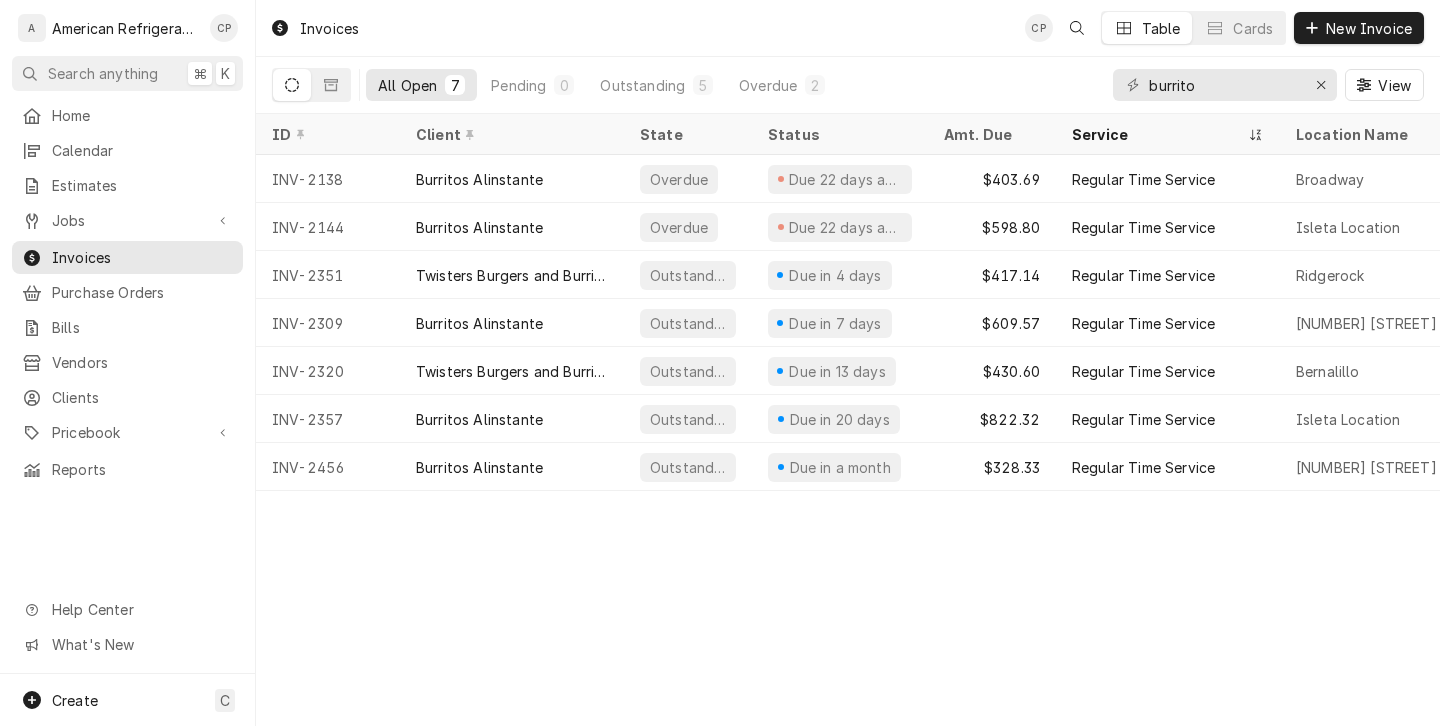 type on "burrito" 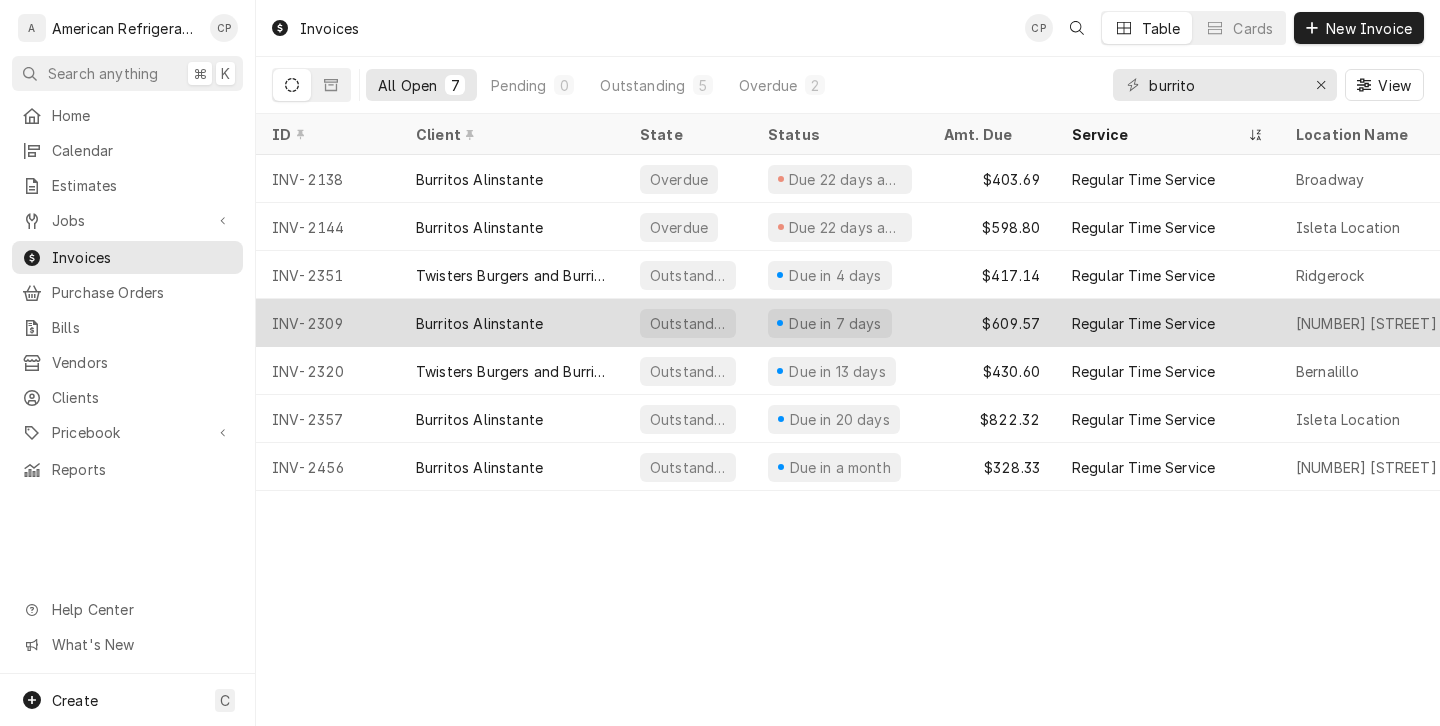 click on "Burritos Alinstante" at bounding box center [479, 323] 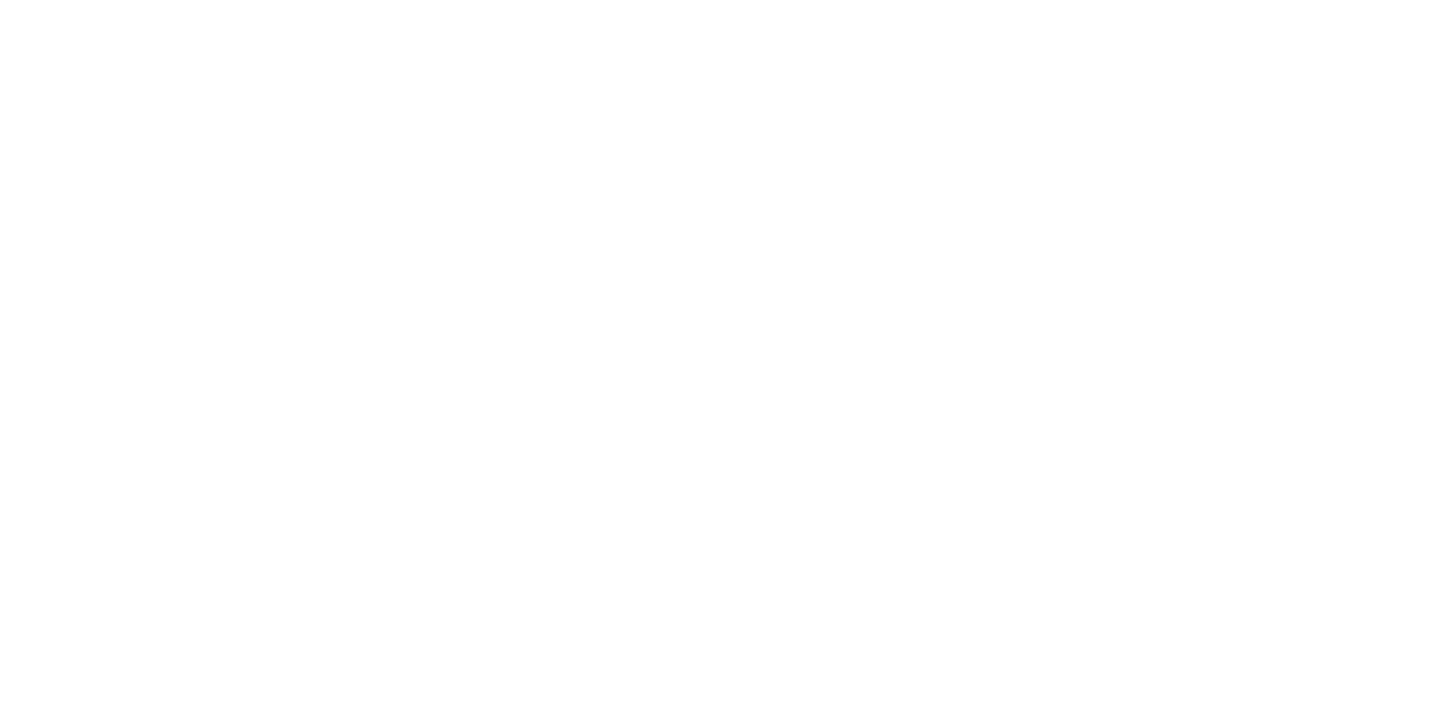 scroll, scrollTop: 0, scrollLeft: 0, axis: both 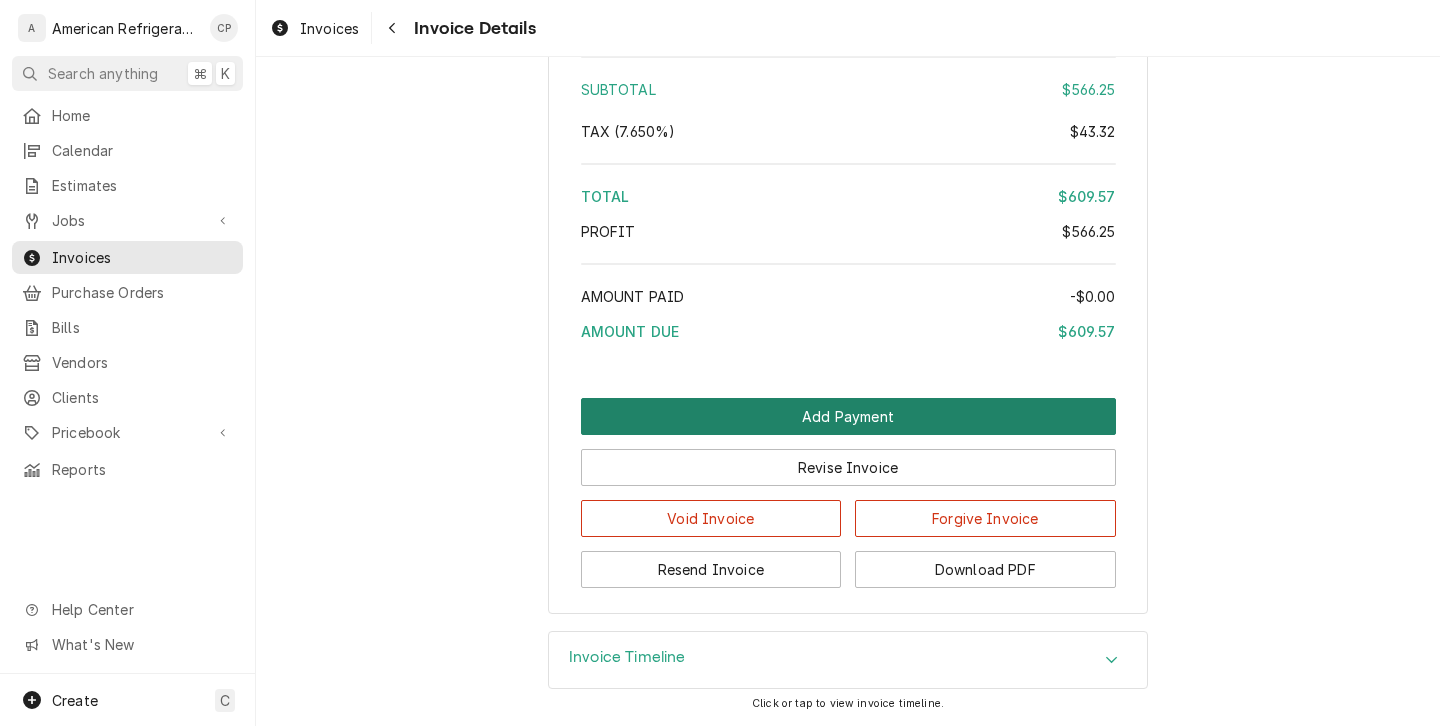 click on "Add Payment" at bounding box center (848, 416) 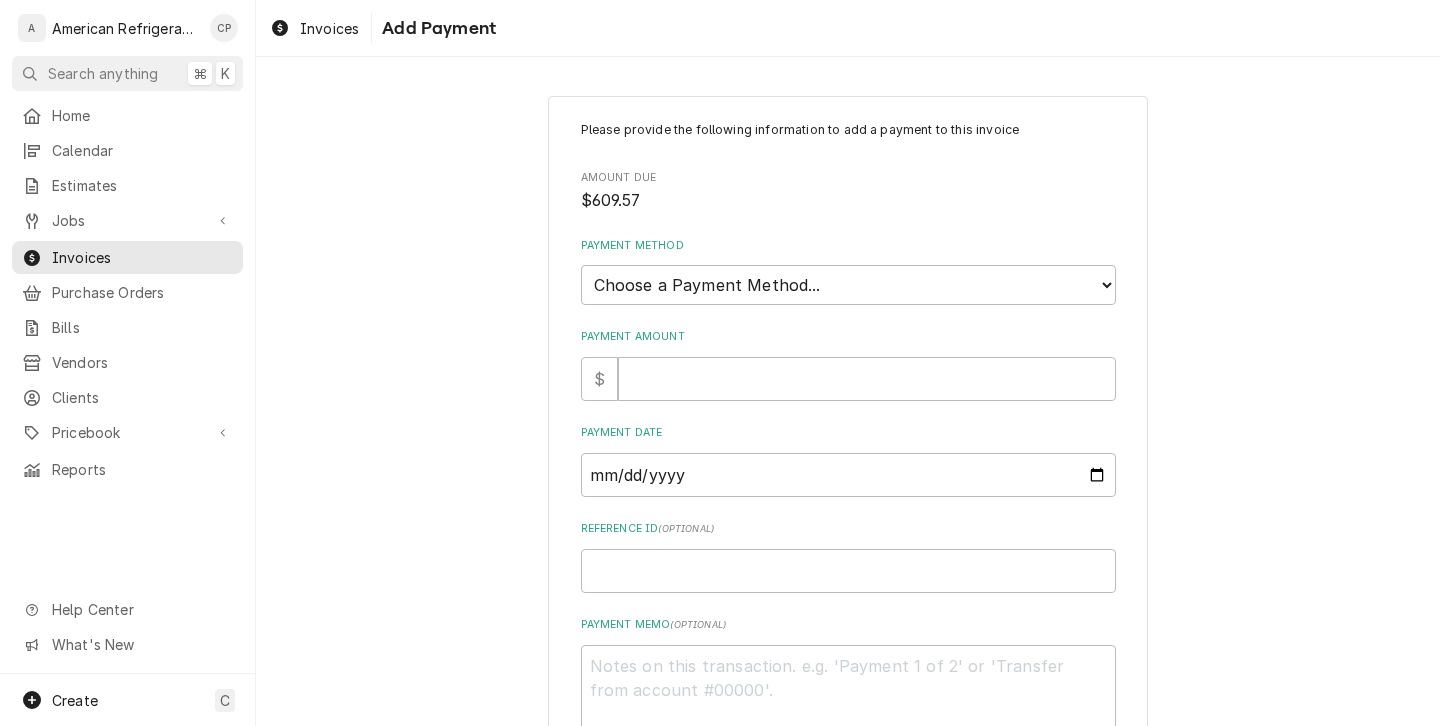 click on "Please provide the following information to add a payment to this invoice Amount Due $609.57 Payment Method Choose a Payment Method... Cash Check Credit/Debit Card ACH/eCheck Other Payment Amount $ Payment Date Reference ID  ( optional ) Payment Memo  ( optional )" at bounding box center [848, 428] 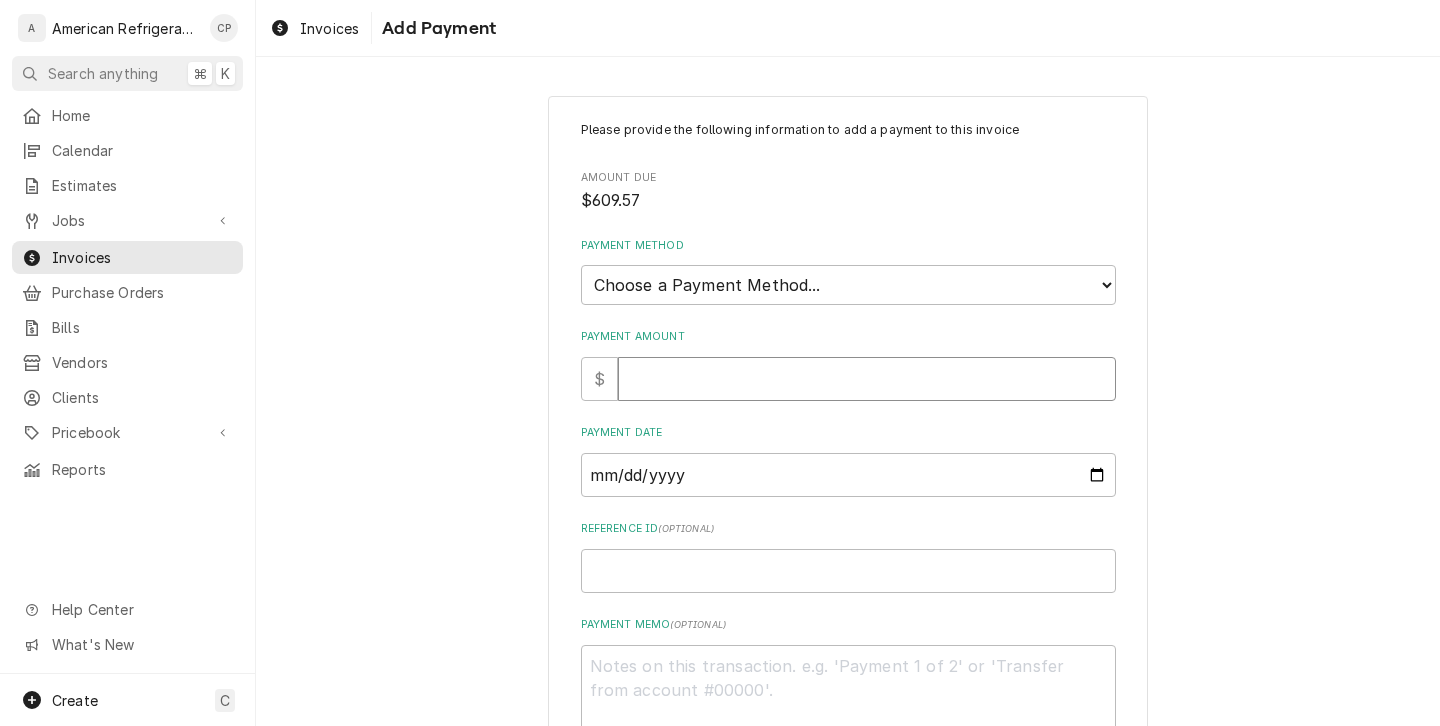 click on "Payment Amount" at bounding box center (867, 379) 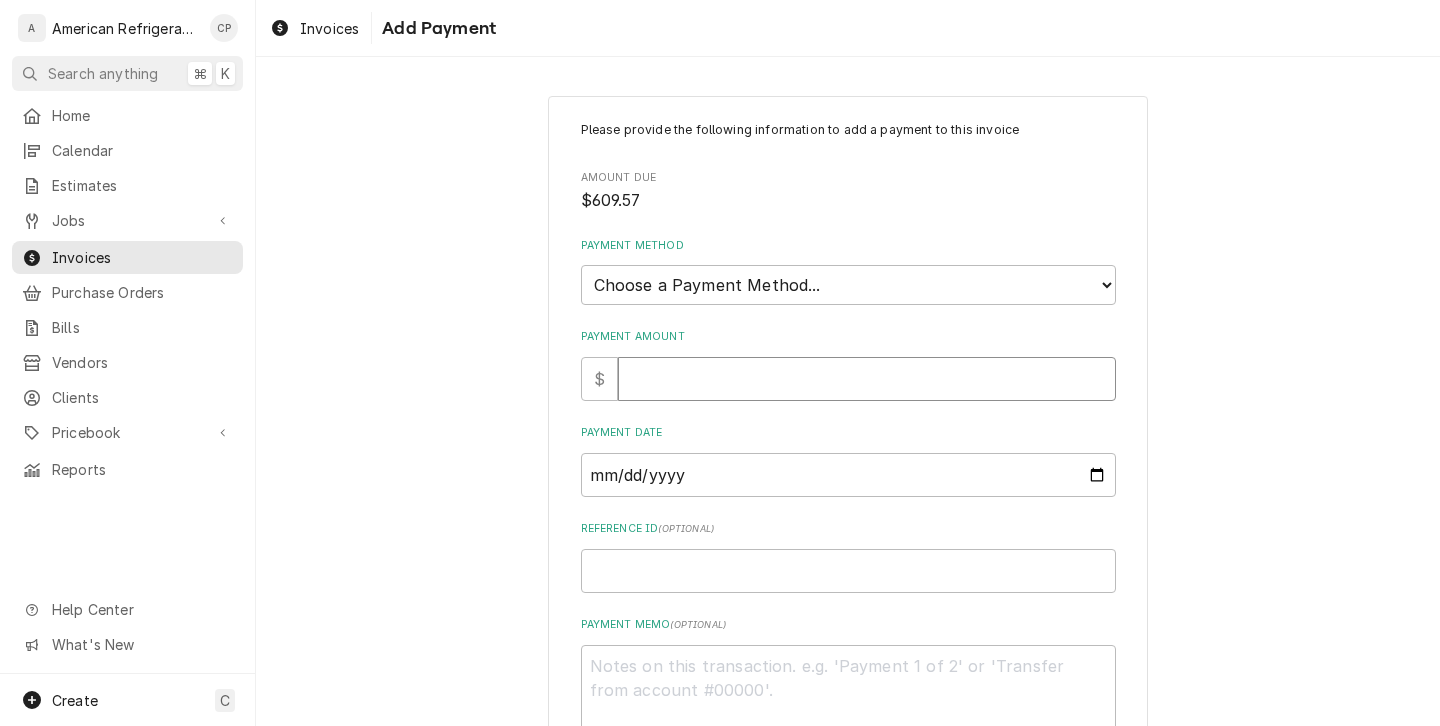type on "x" 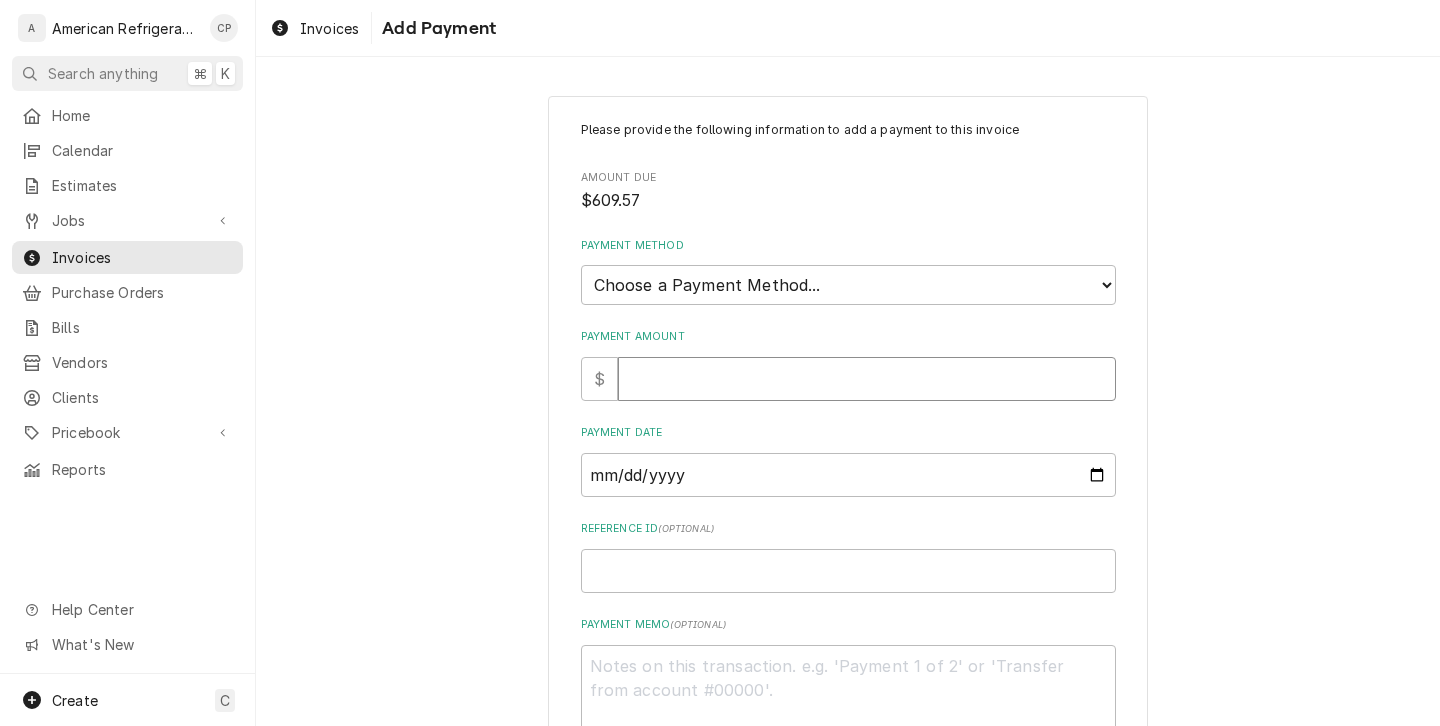 type on "6" 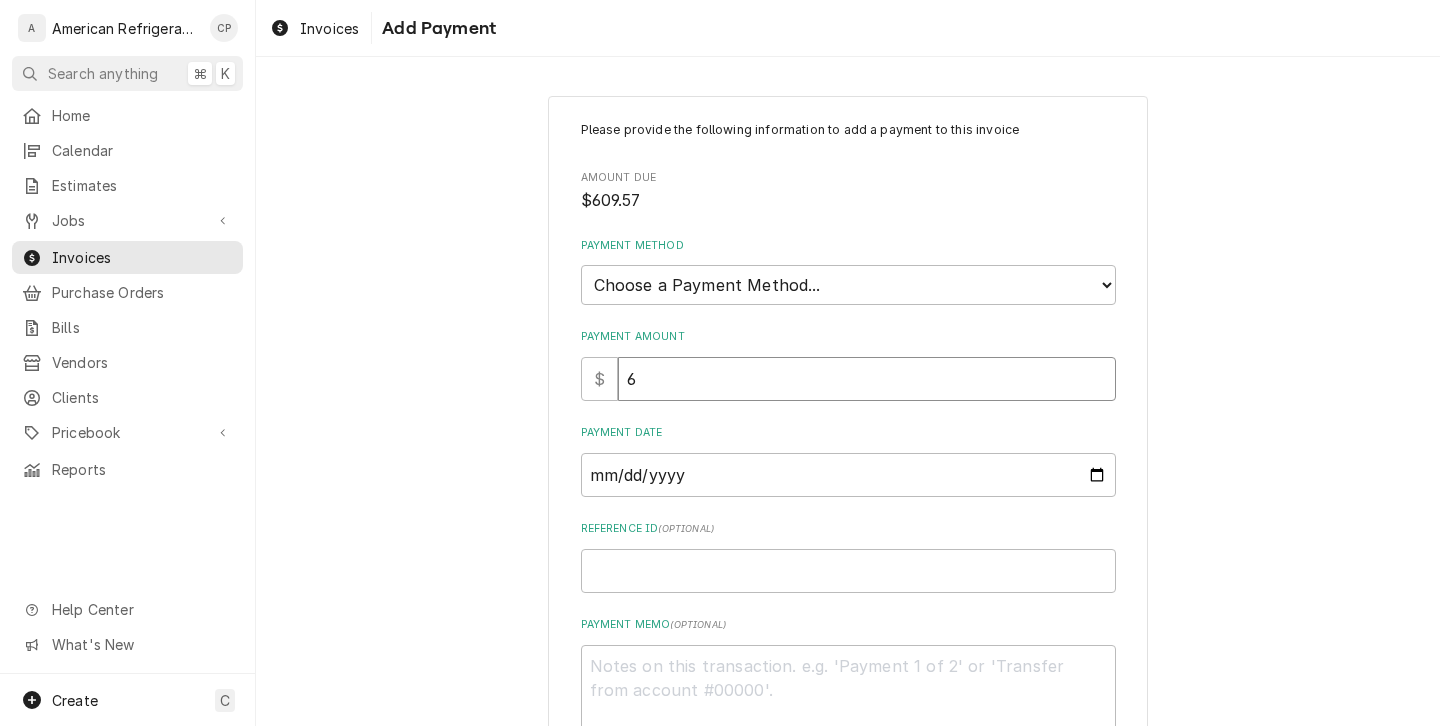 type on "x" 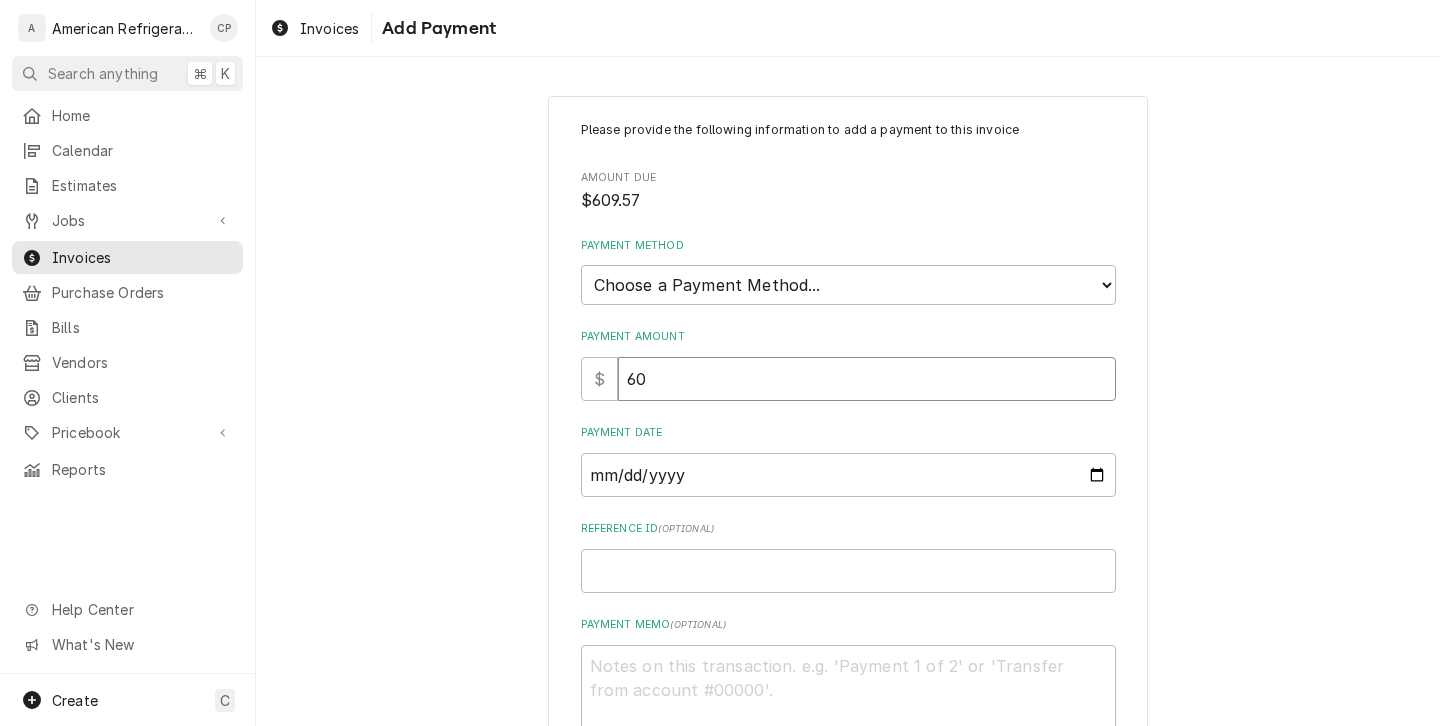 type on "x" 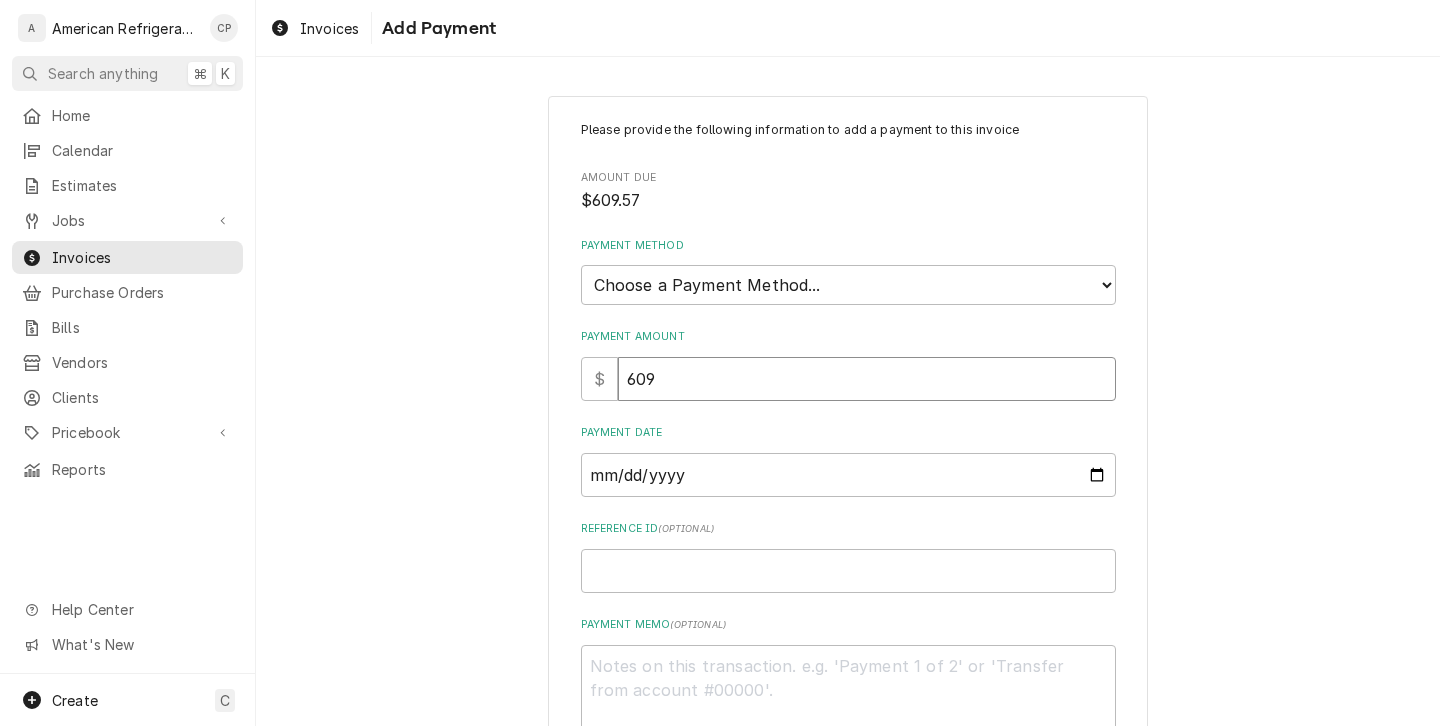 type on "x" 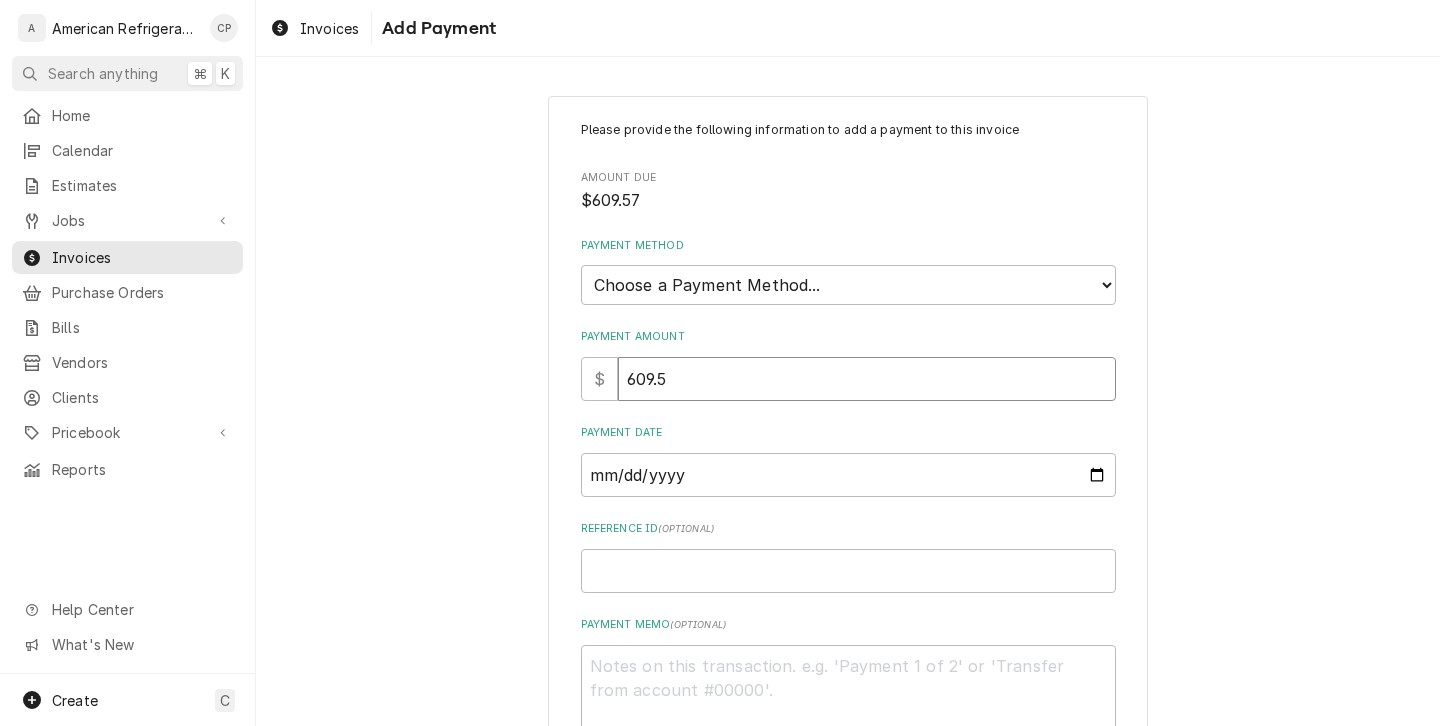 type on "x" 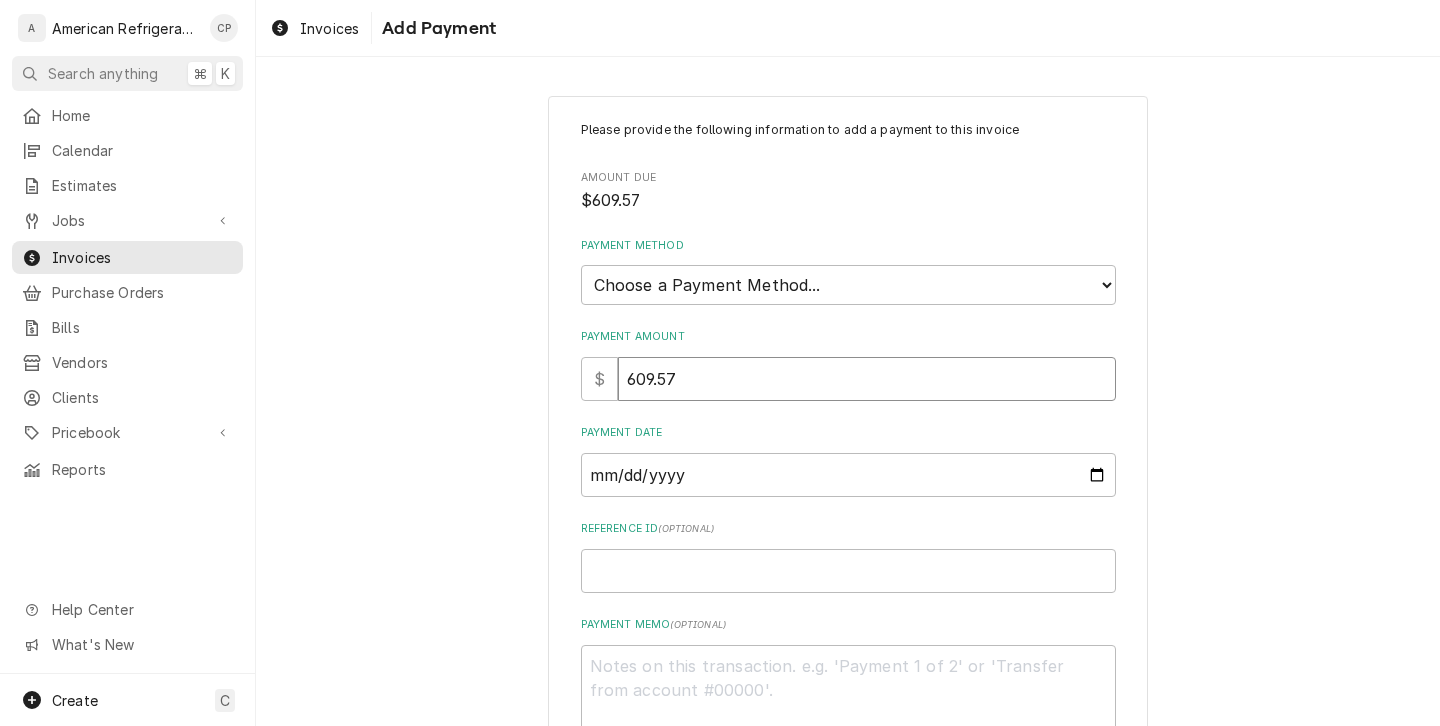 type on "609.57" 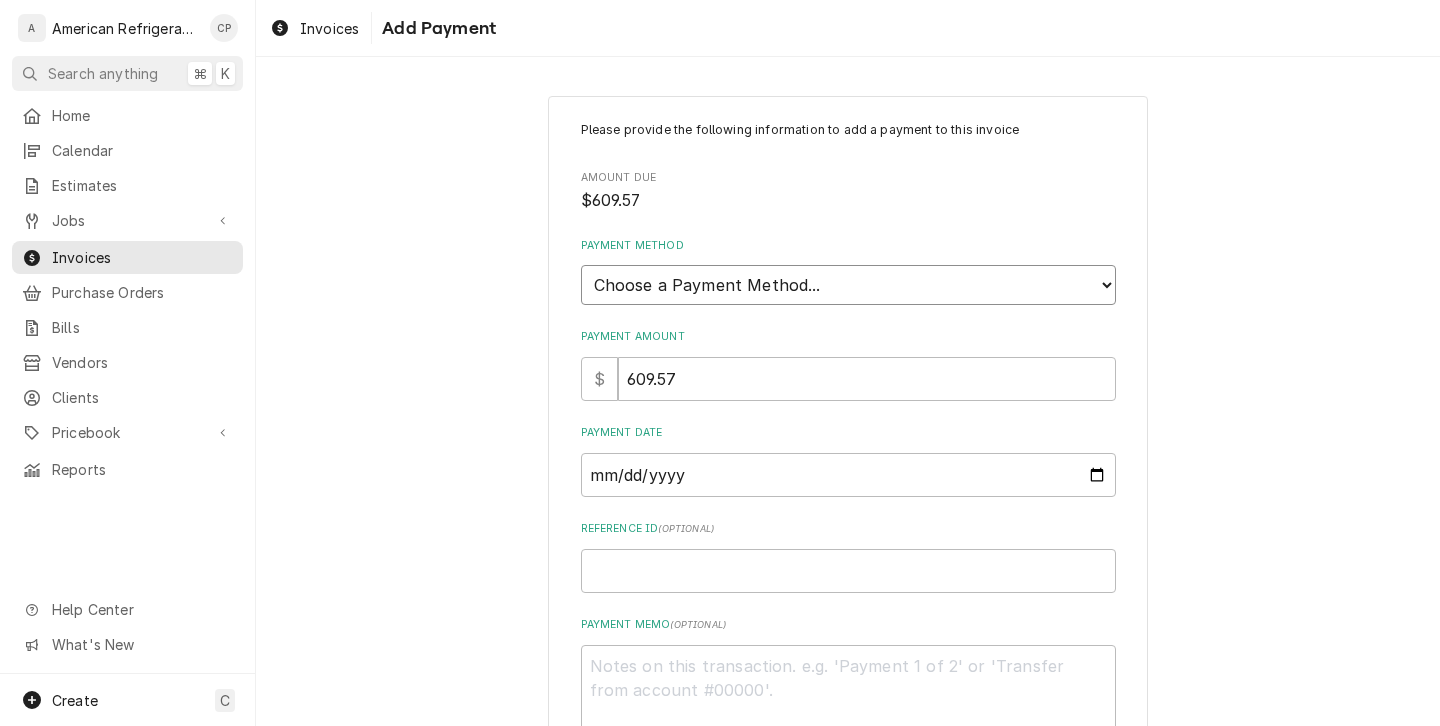 click on "Choose a Payment Method... Cash Check Credit/Debit Card ACH/eCheck Other" at bounding box center [848, 285] 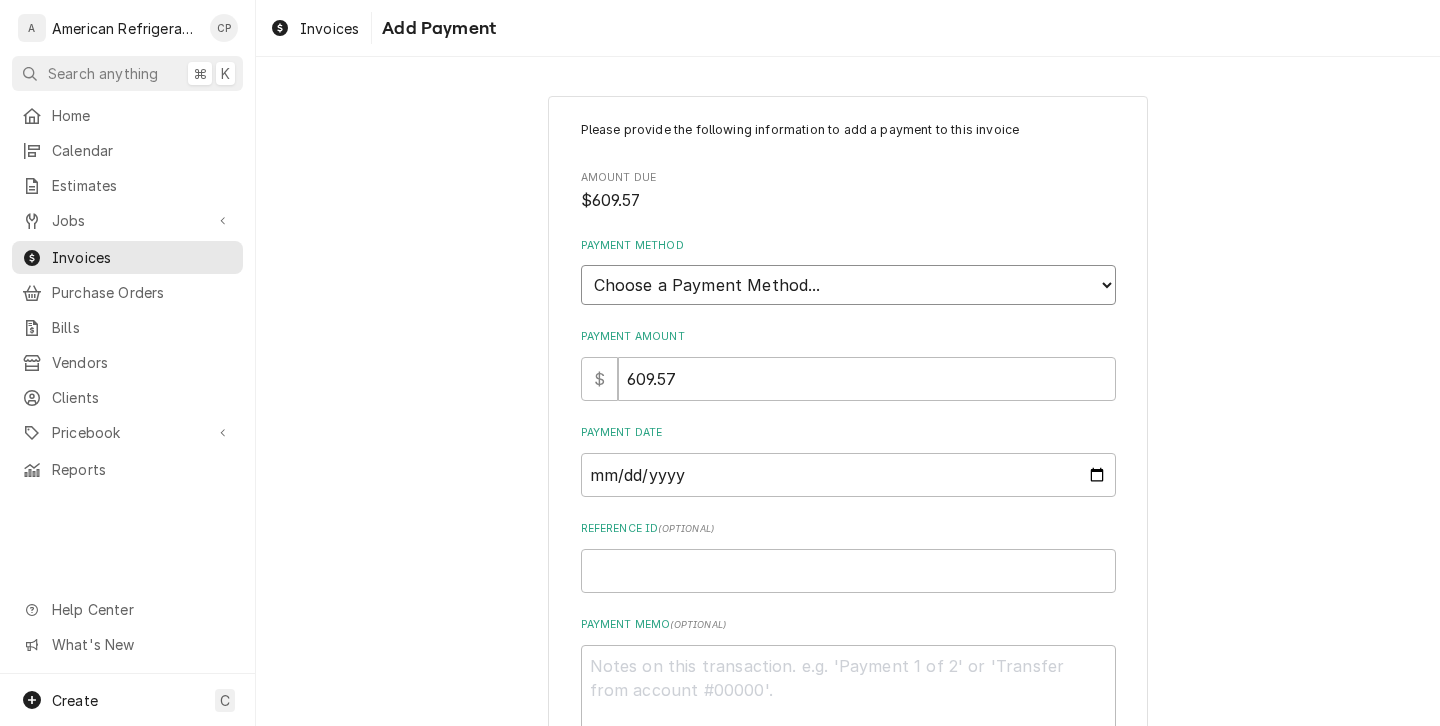 select on "4" 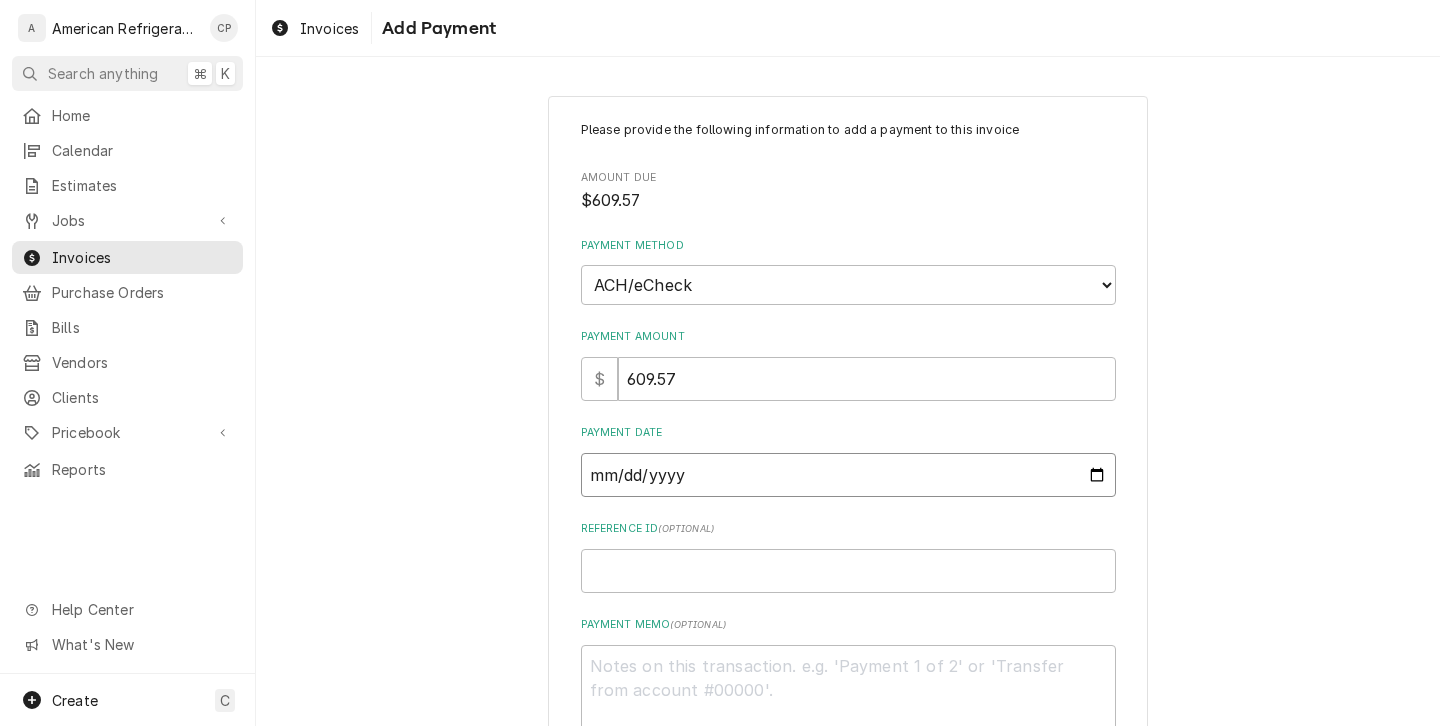 click on "Payment Date" at bounding box center [848, 475] 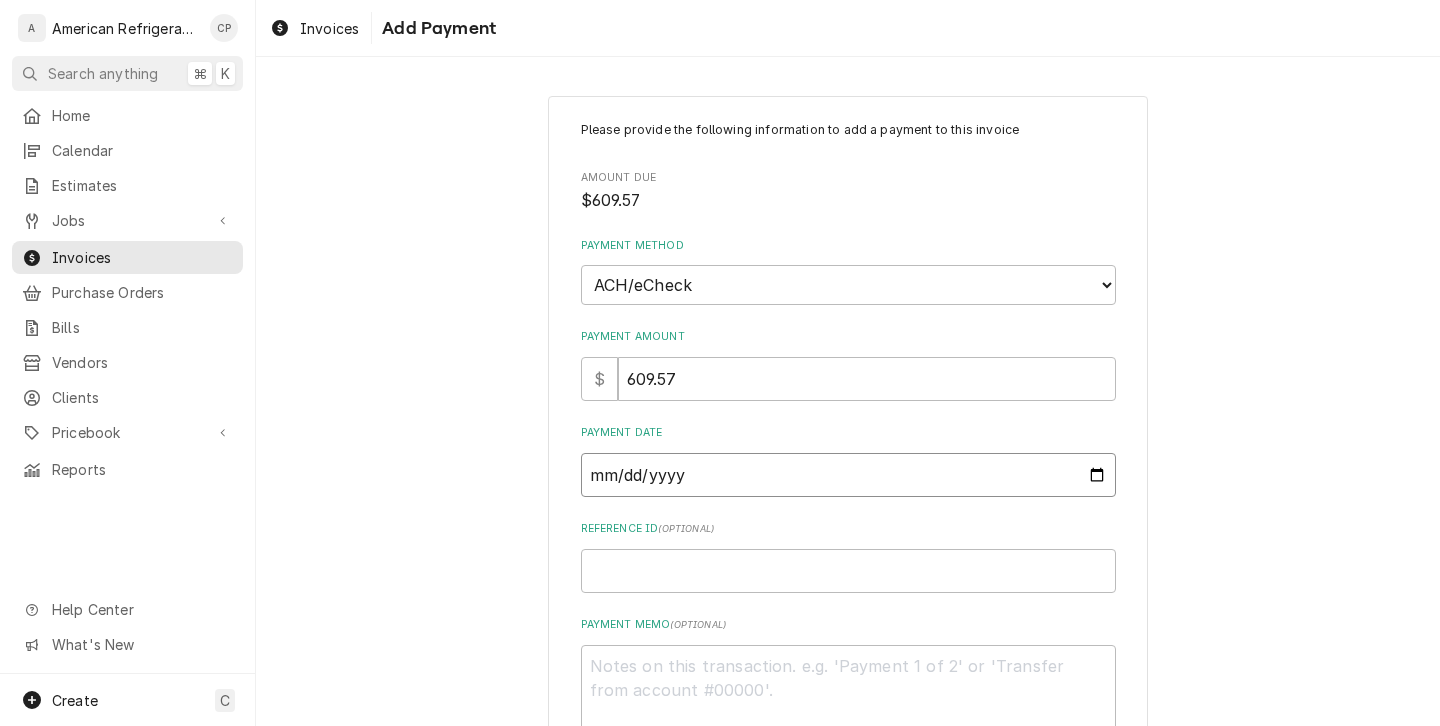 click on "Payment Date" at bounding box center (848, 475) 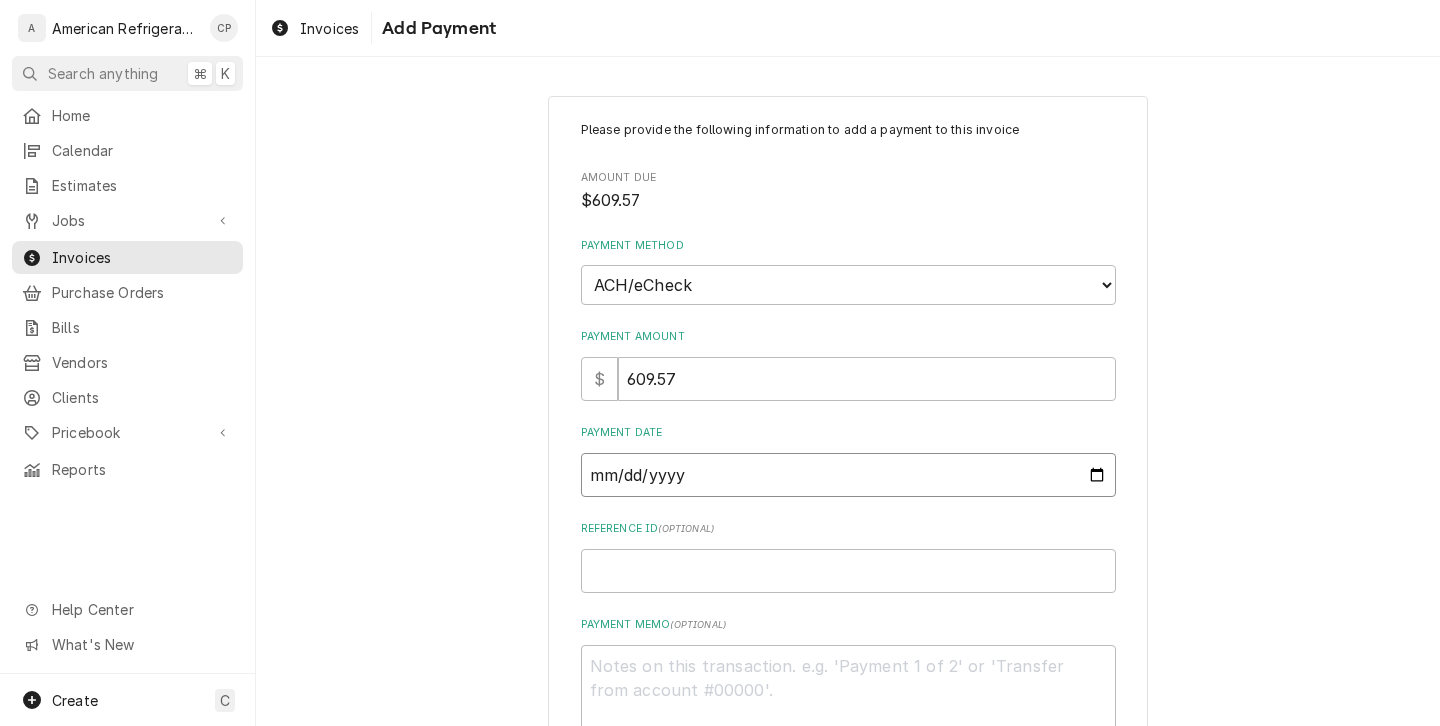type on "x" 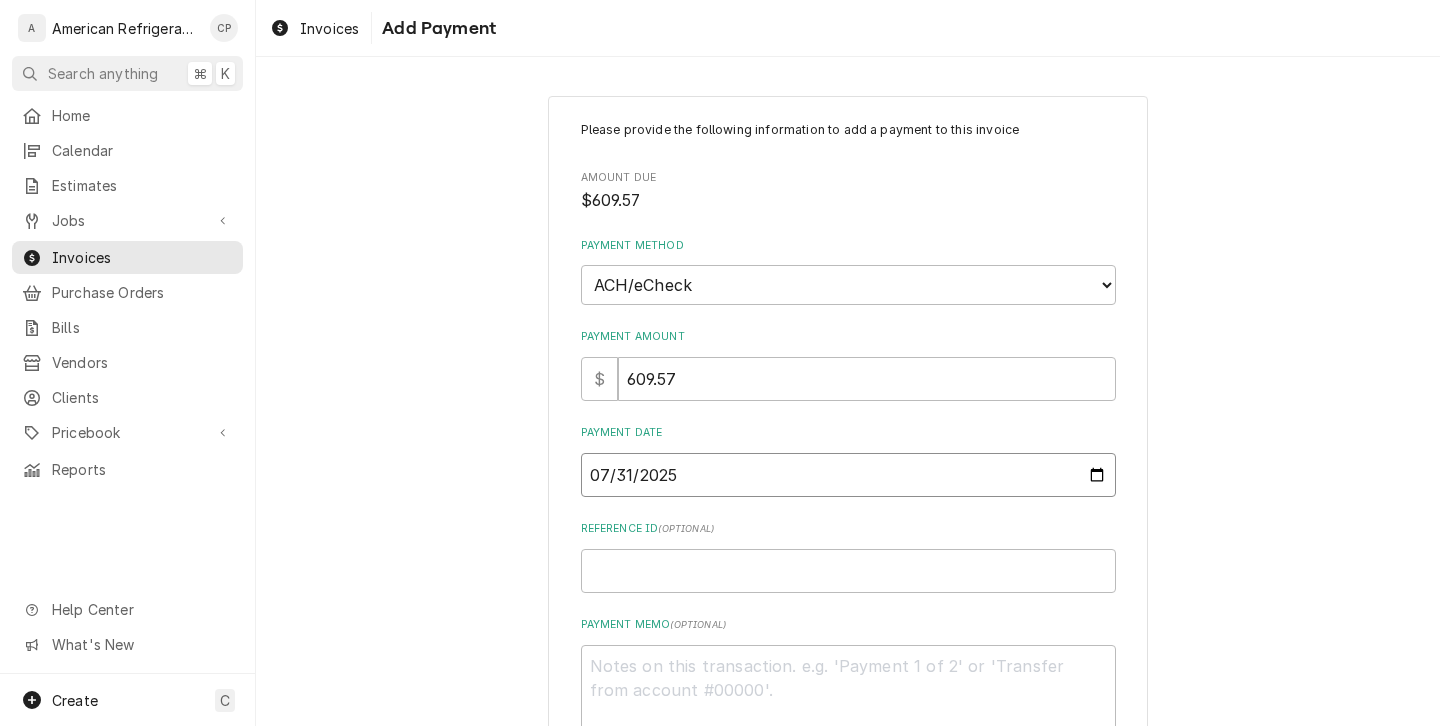 type on "2025-07-31" 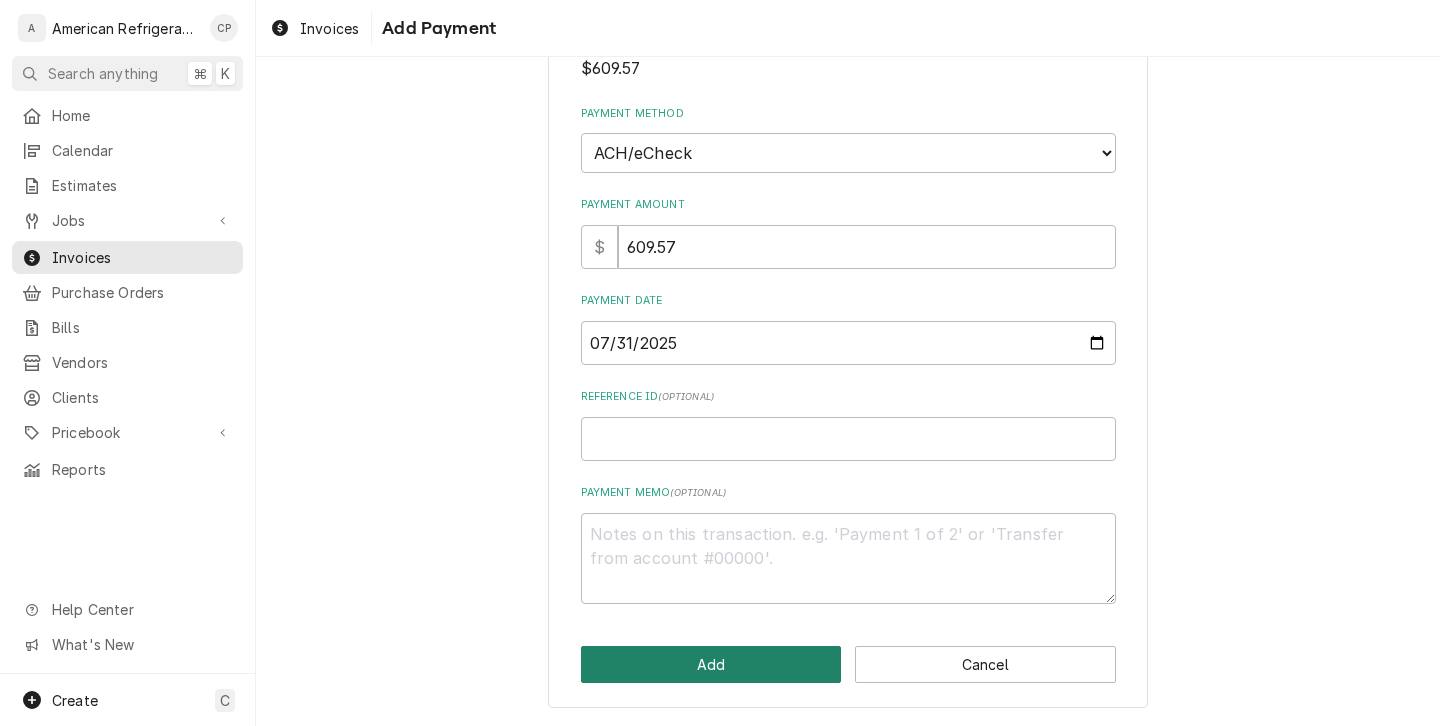 click on "Add" at bounding box center [711, 664] 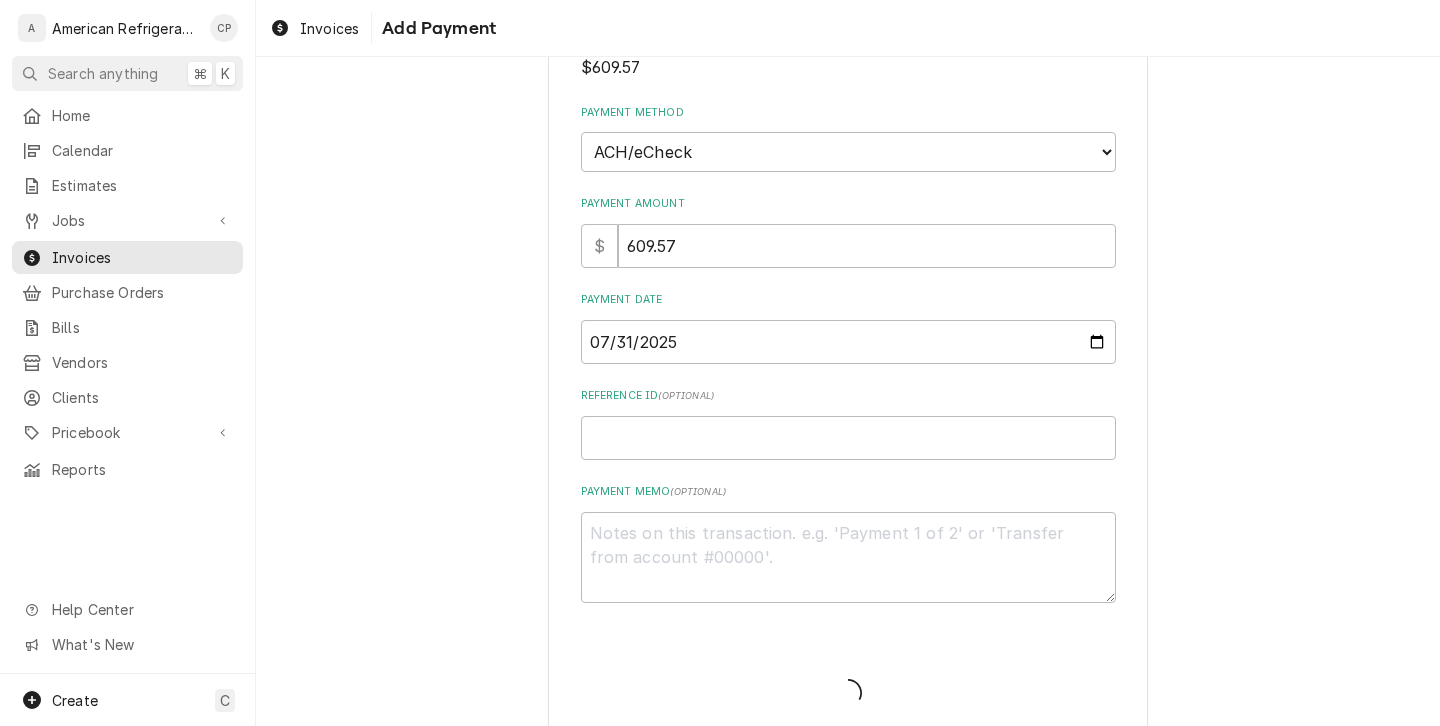 type on "x" 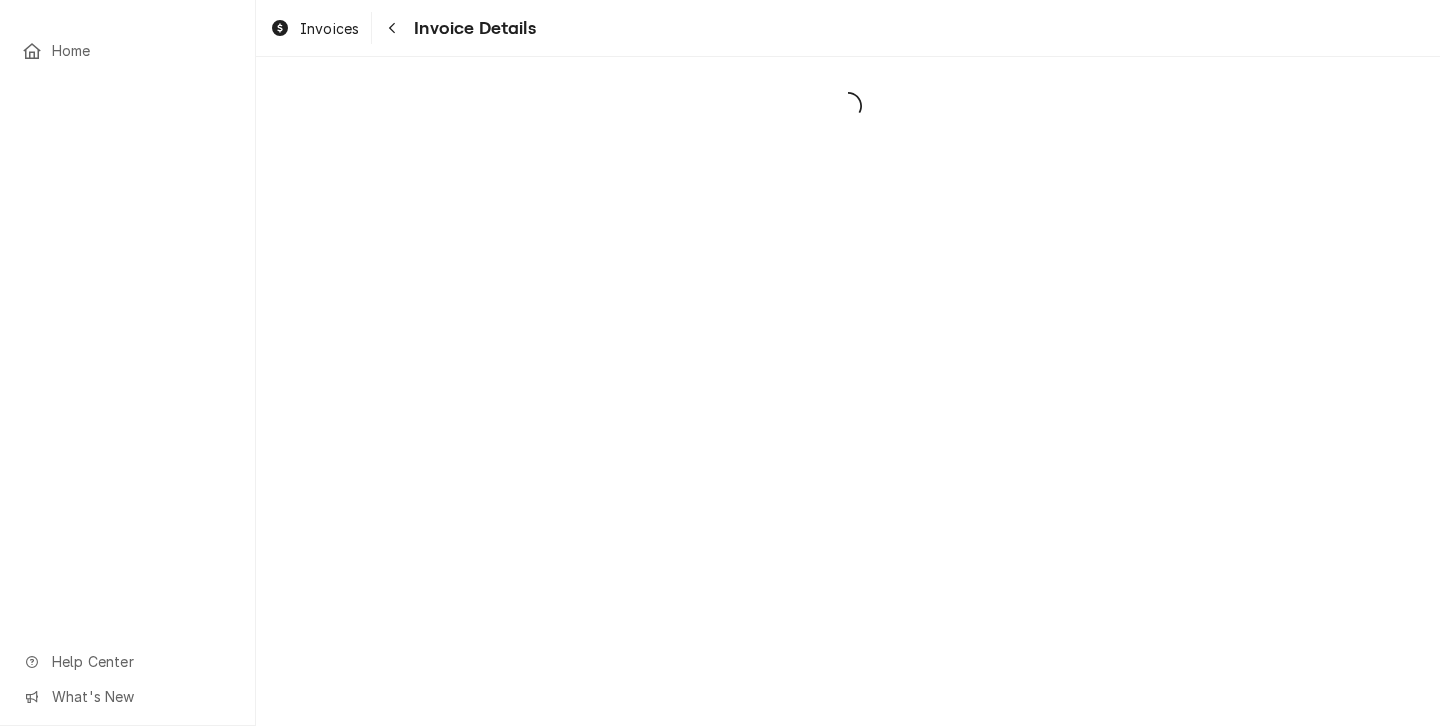 scroll, scrollTop: 0, scrollLeft: 0, axis: both 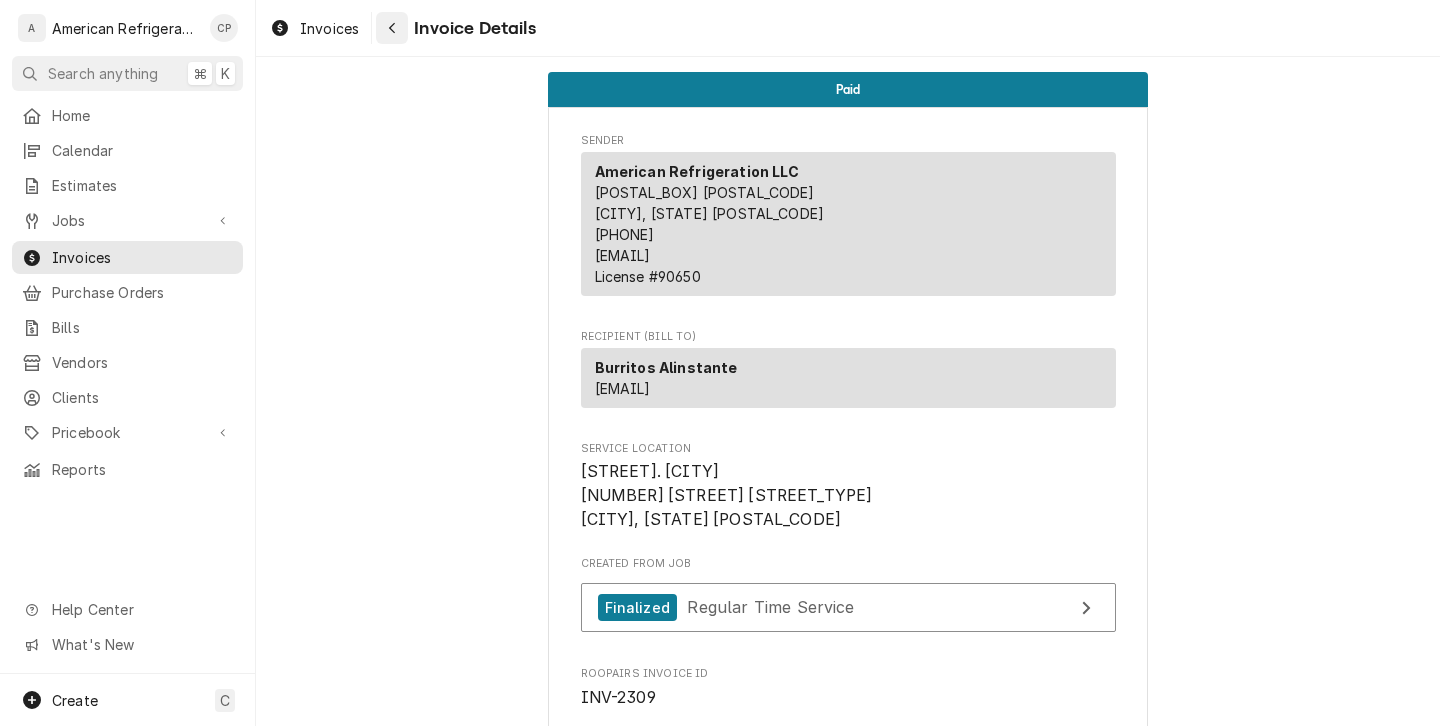 click at bounding box center (392, 28) 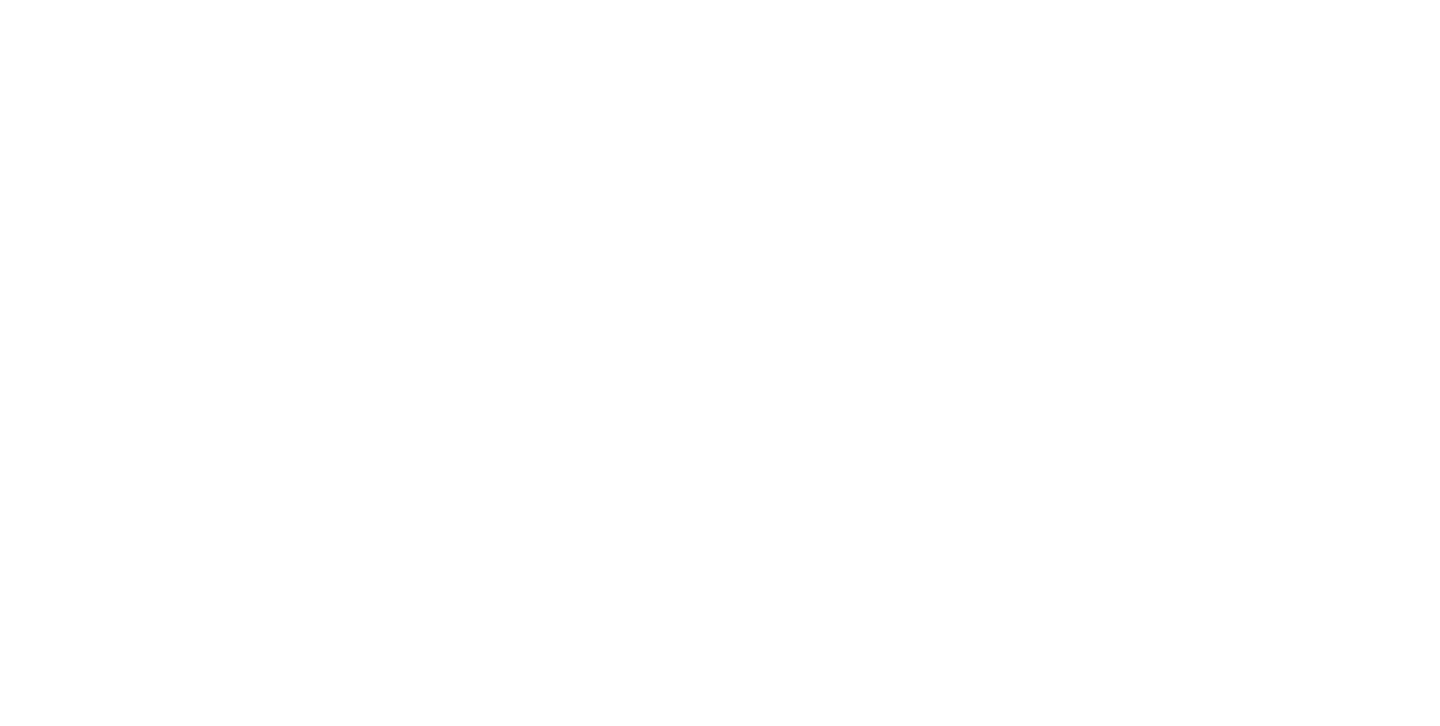 scroll, scrollTop: 0, scrollLeft: 0, axis: both 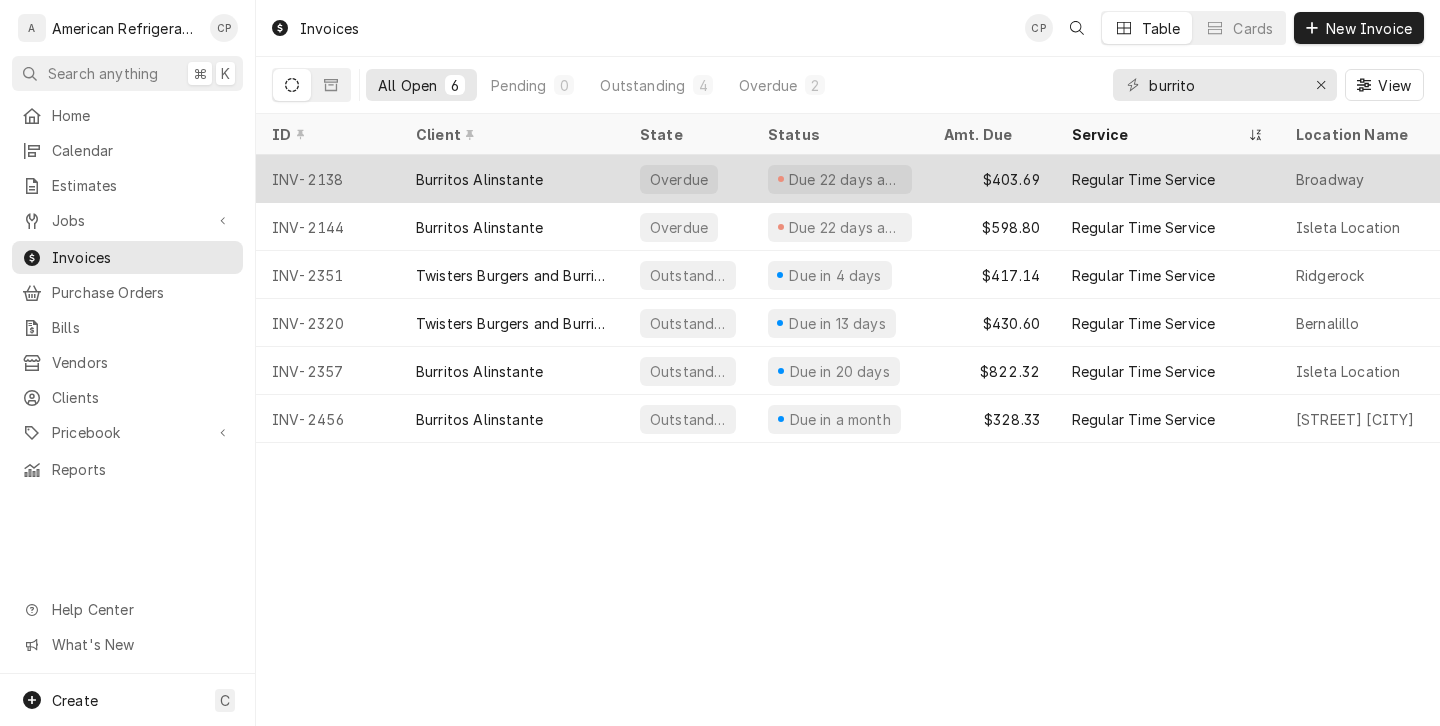 click on "Burritos Alinstante" at bounding box center [479, 179] 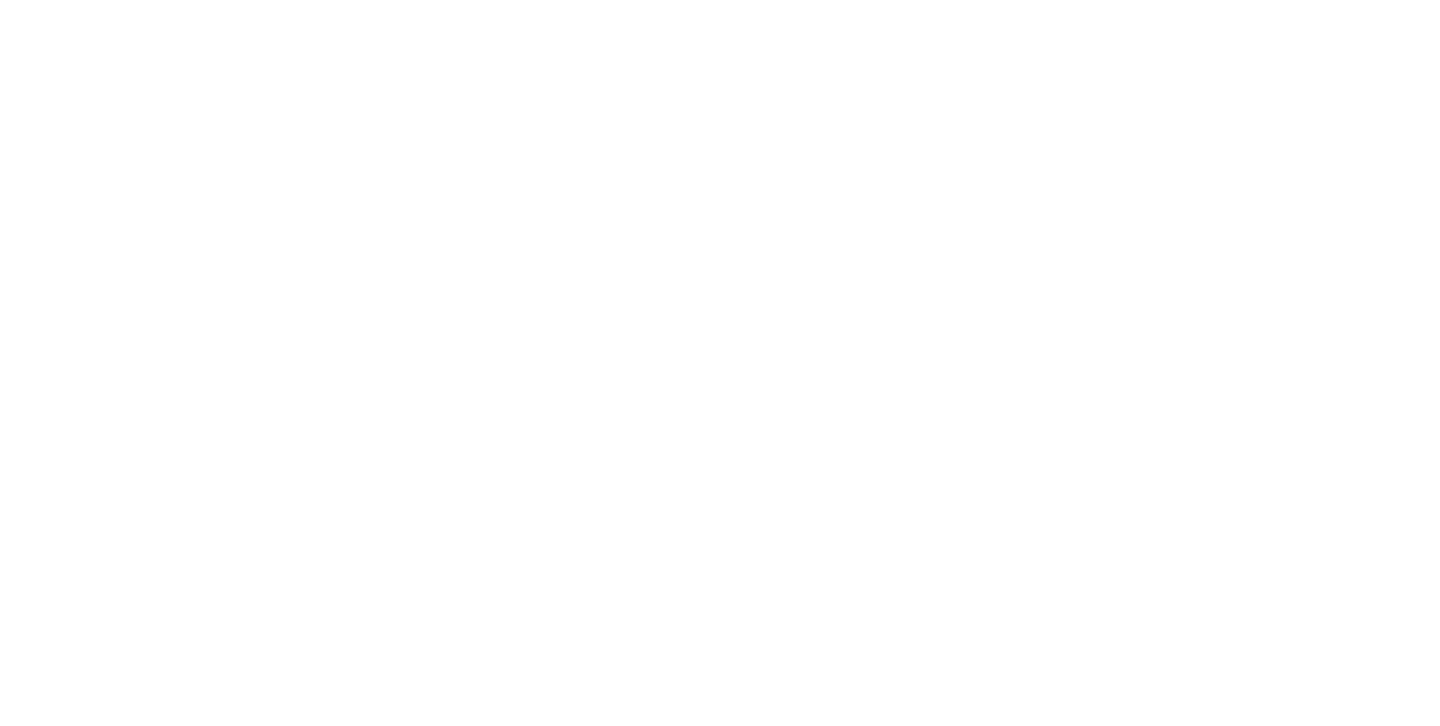 scroll, scrollTop: 0, scrollLeft: 0, axis: both 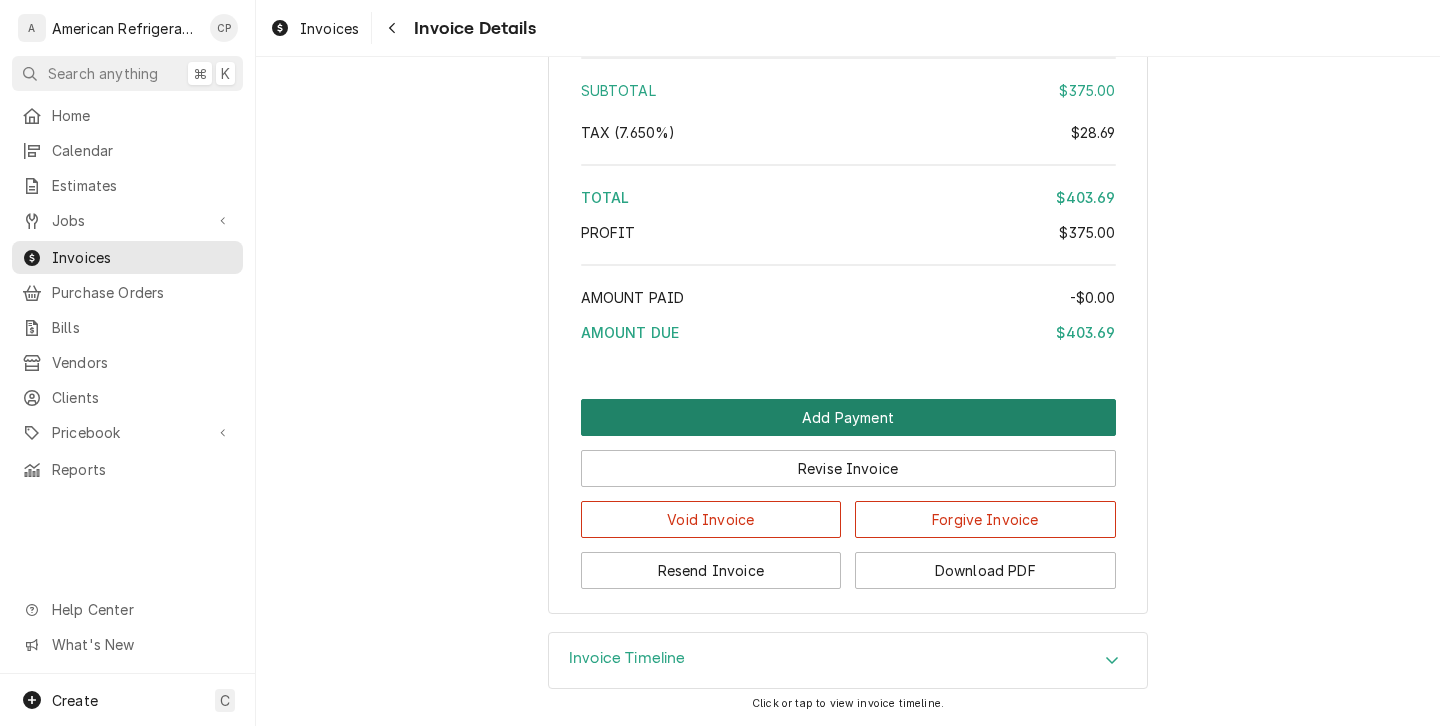 click on "Add Payment" at bounding box center [848, 417] 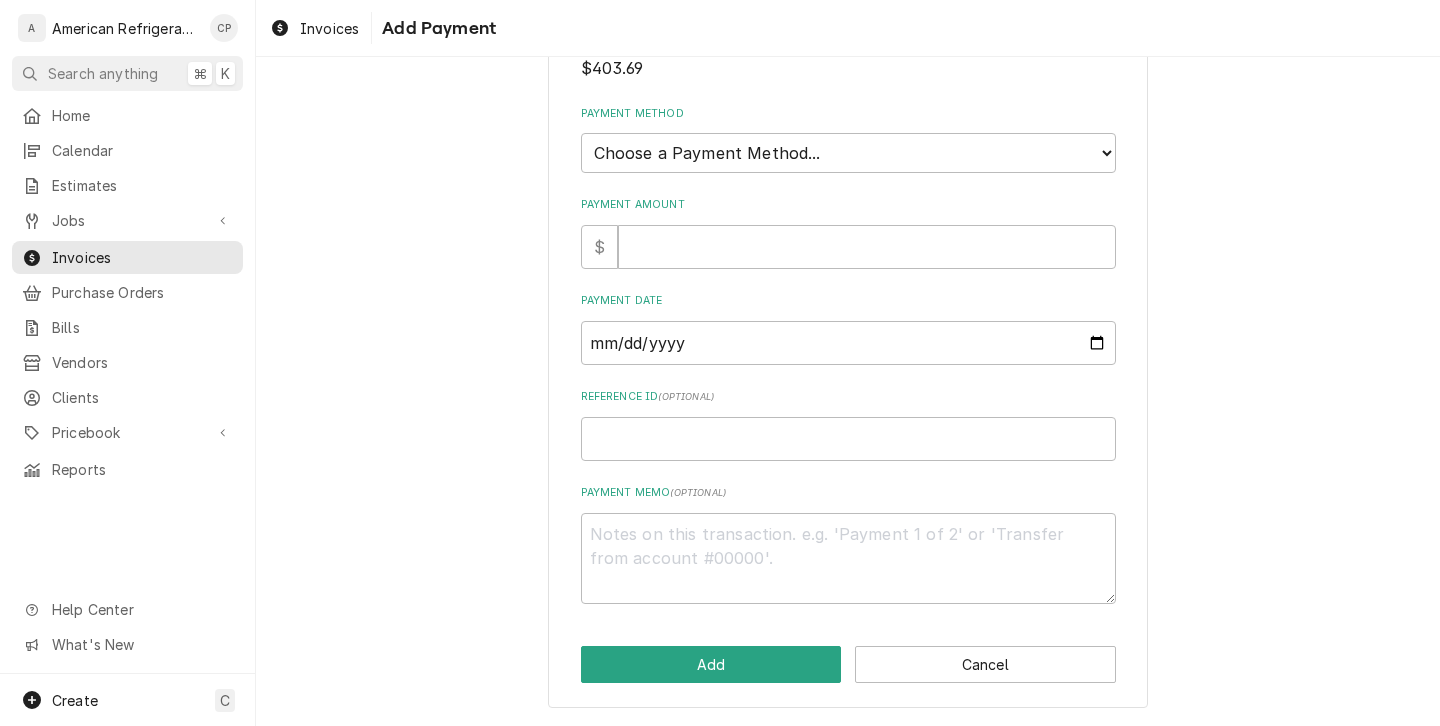 scroll, scrollTop: 0, scrollLeft: 0, axis: both 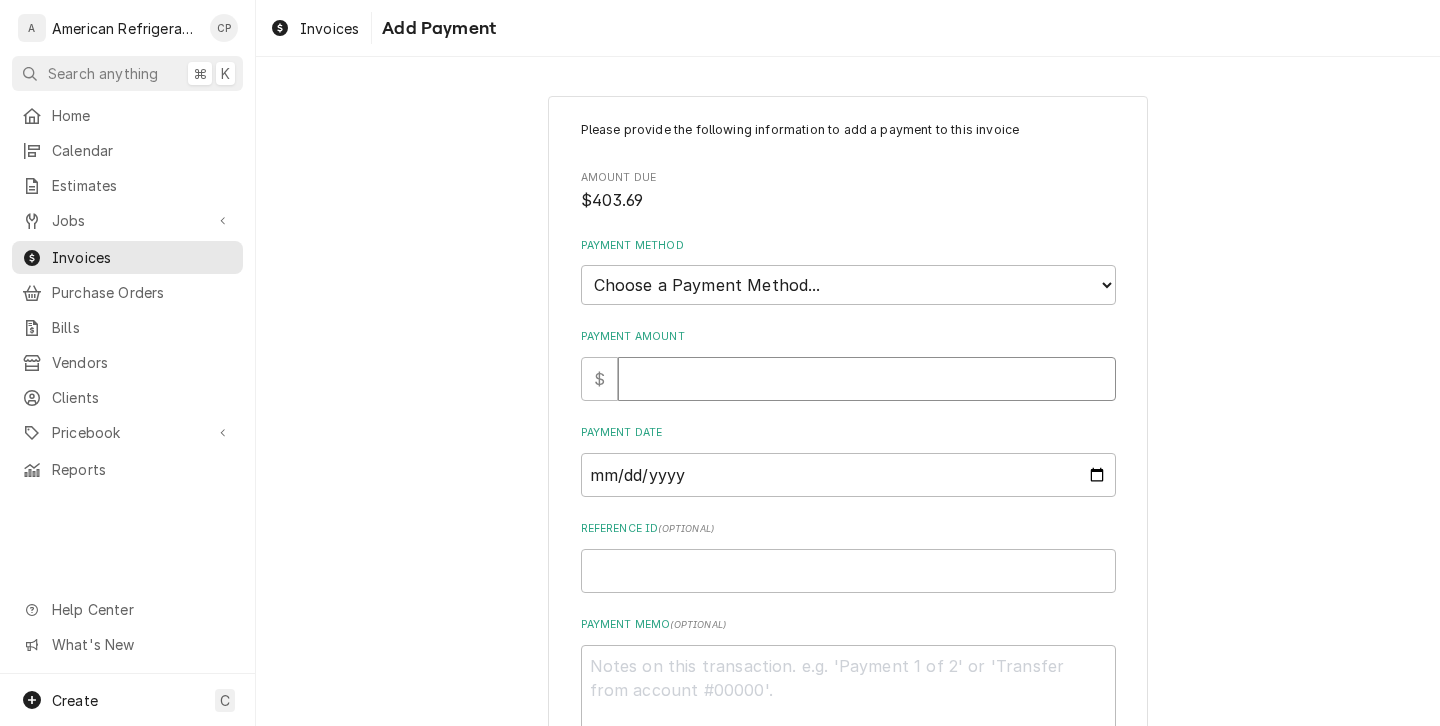 click on "Payment Amount" at bounding box center (867, 379) 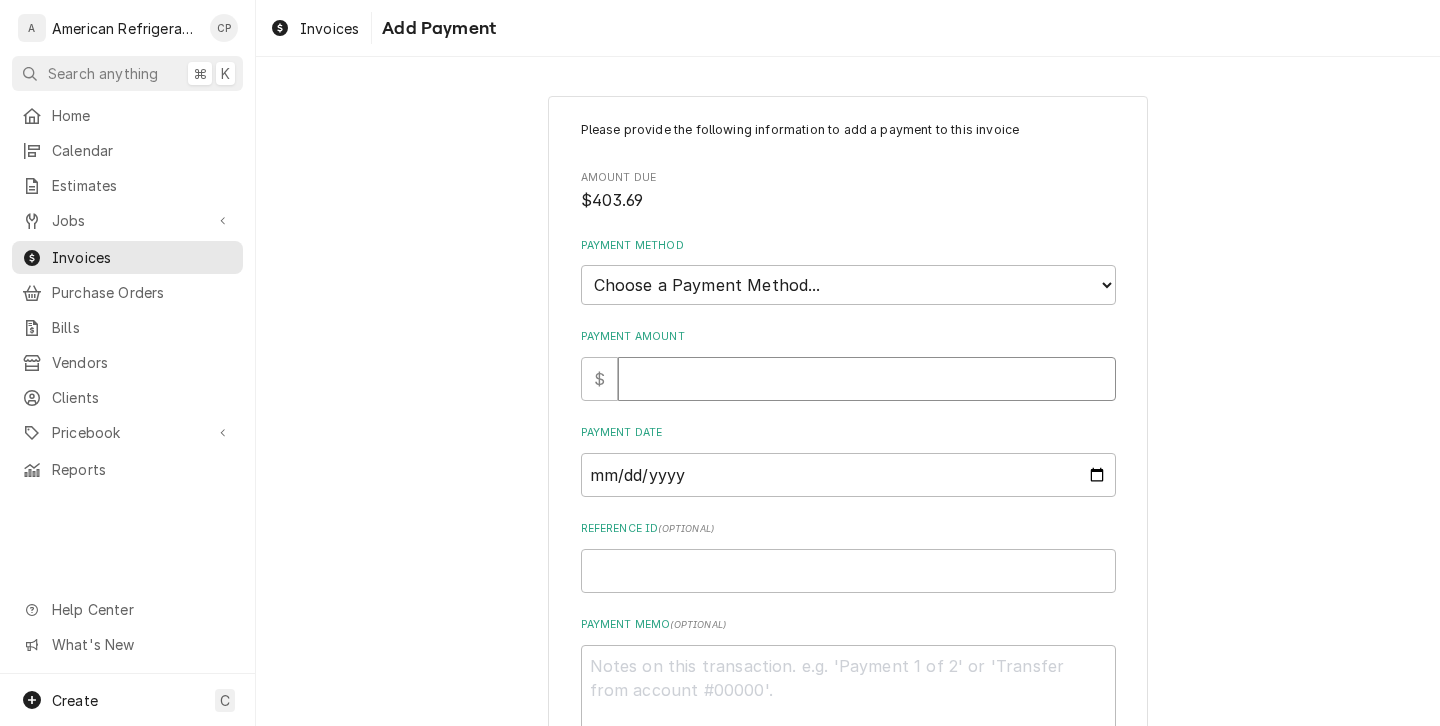 type on "x" 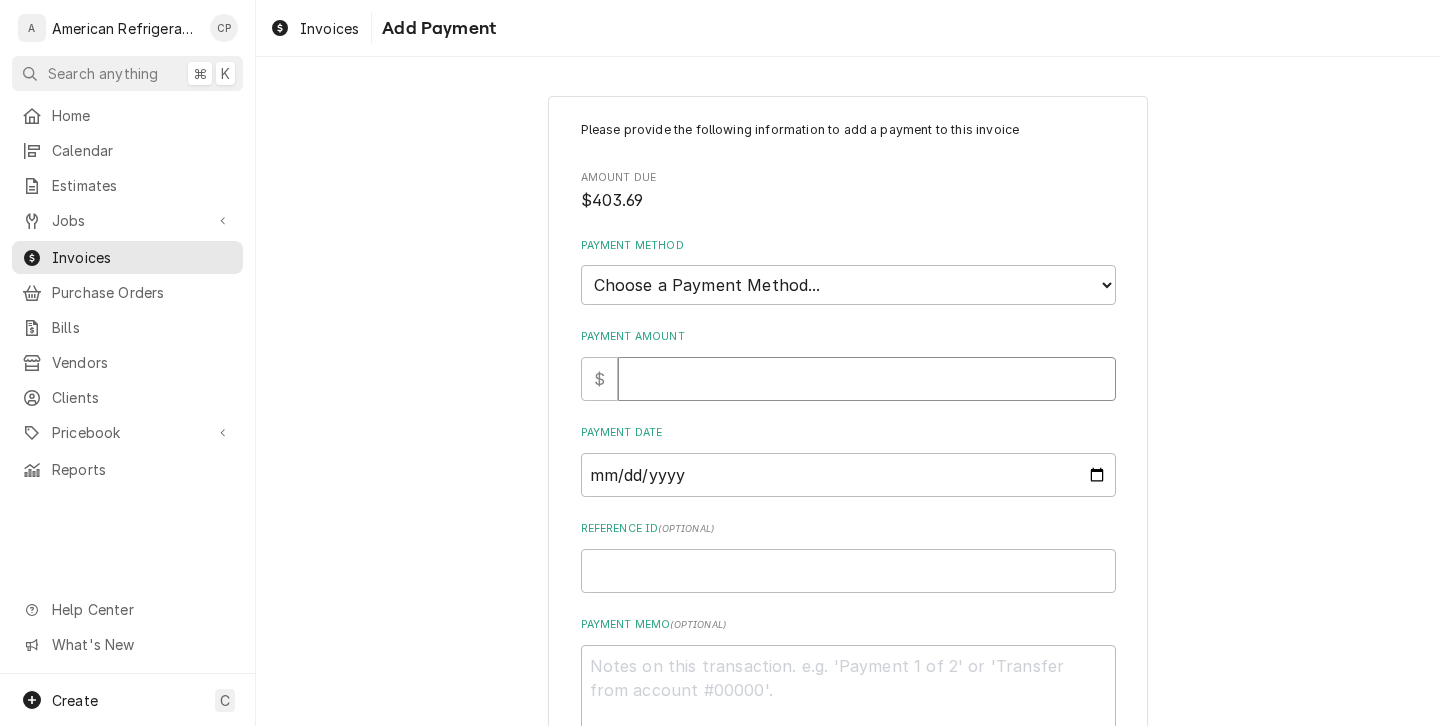 type on "4" 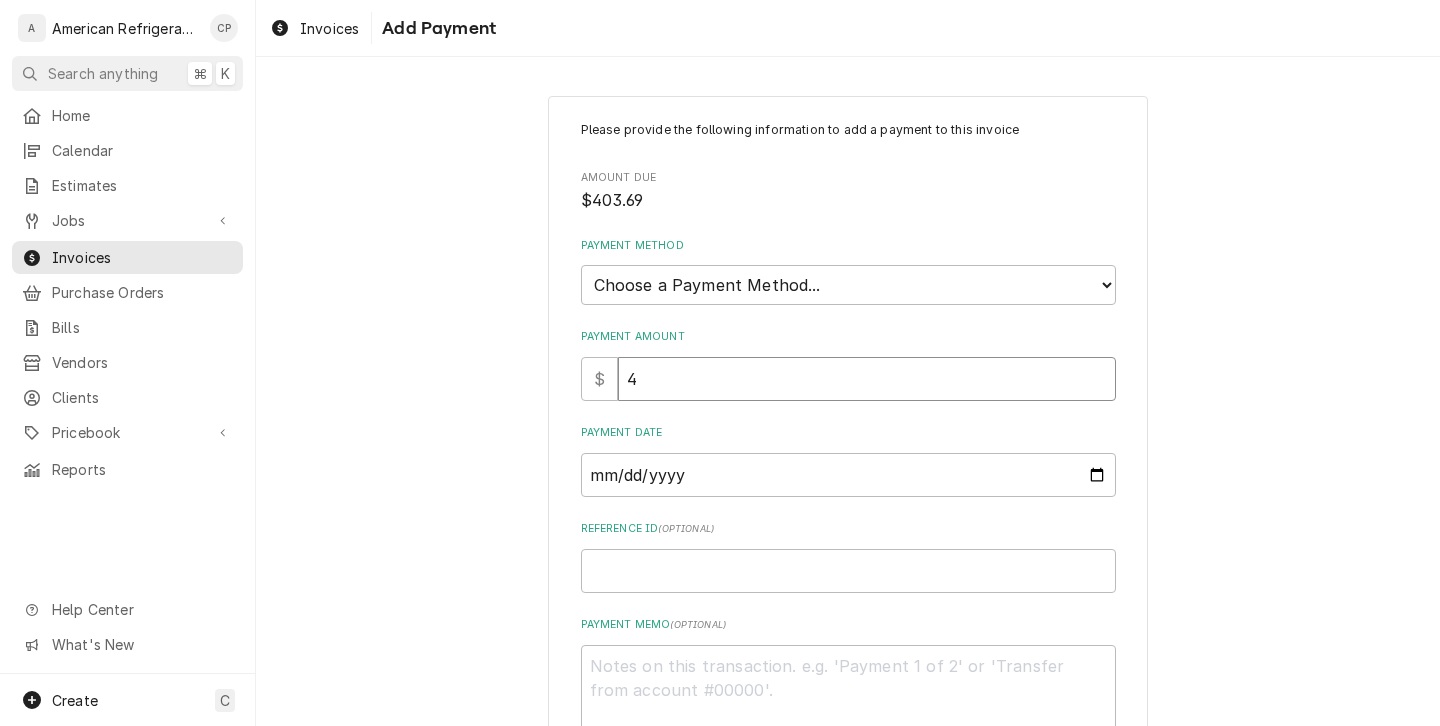 type on "x" 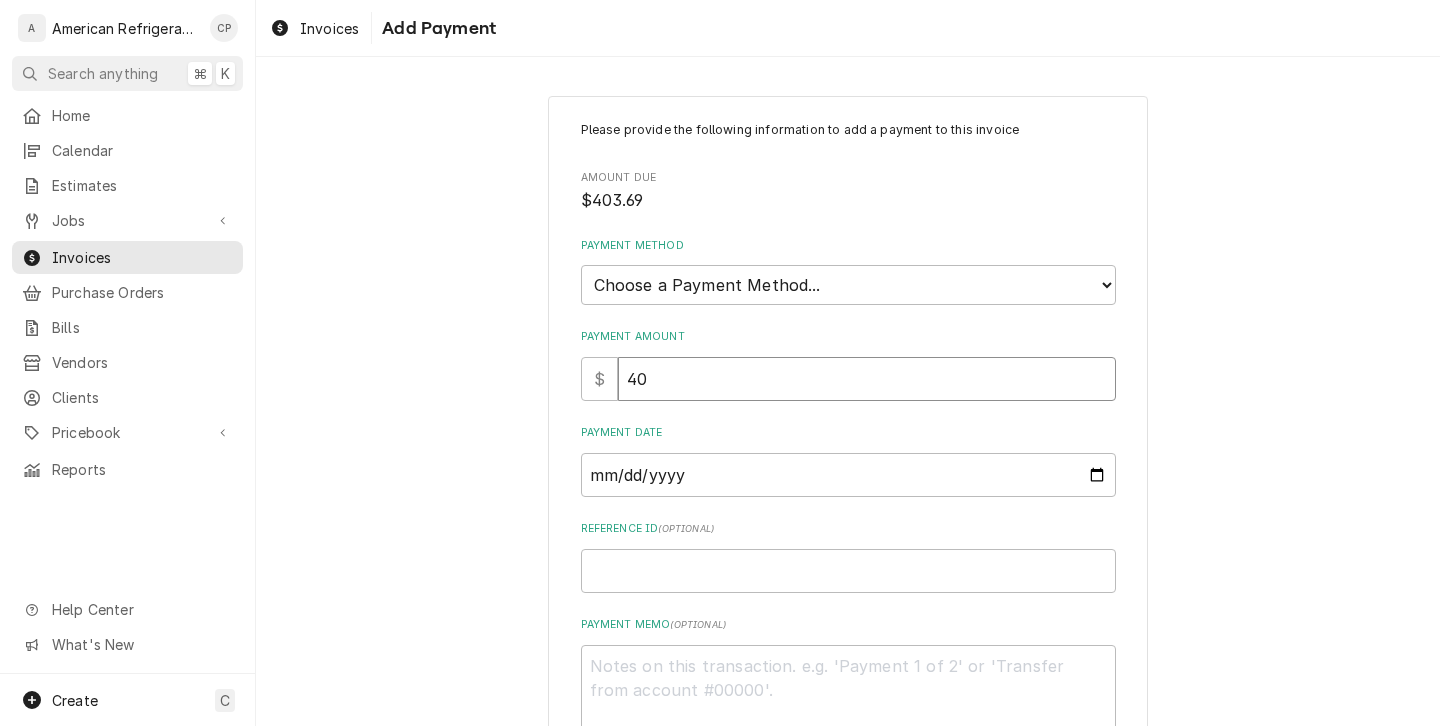 type on "x" 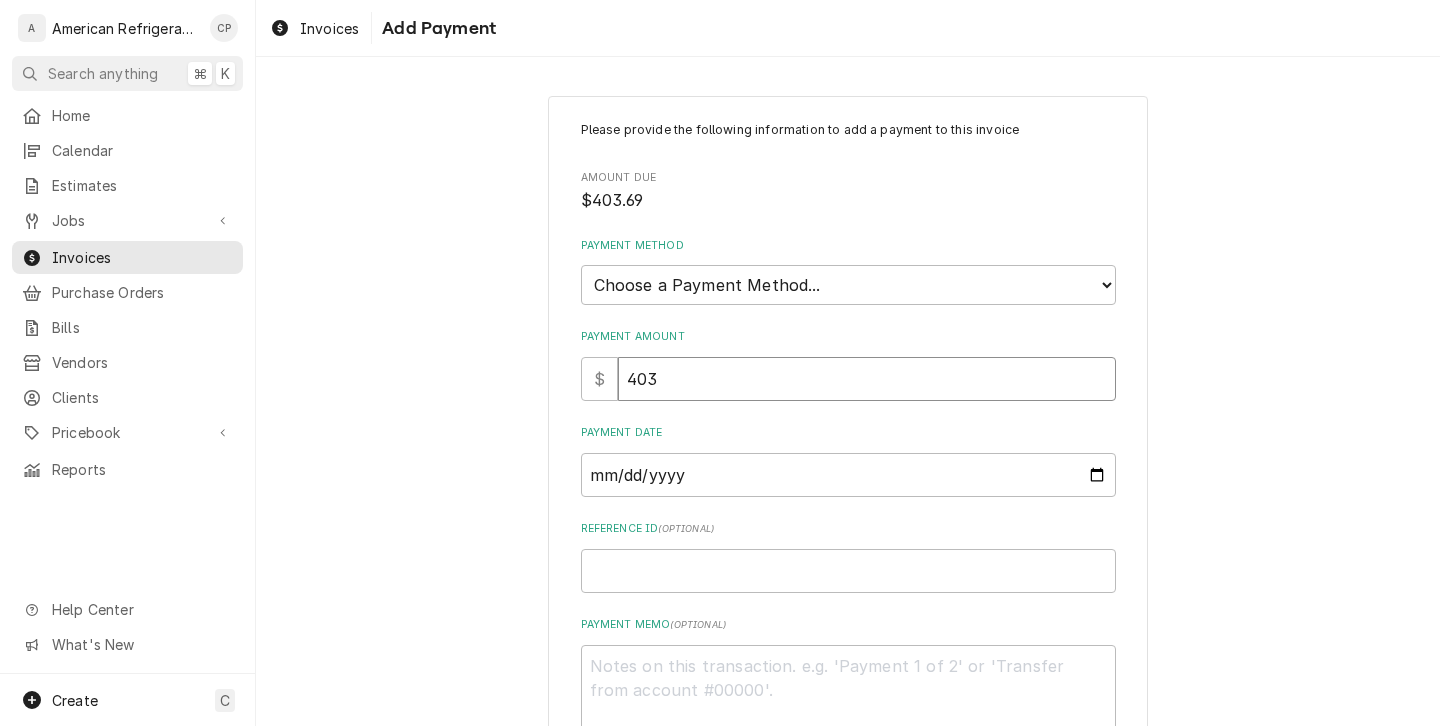 type on "x" 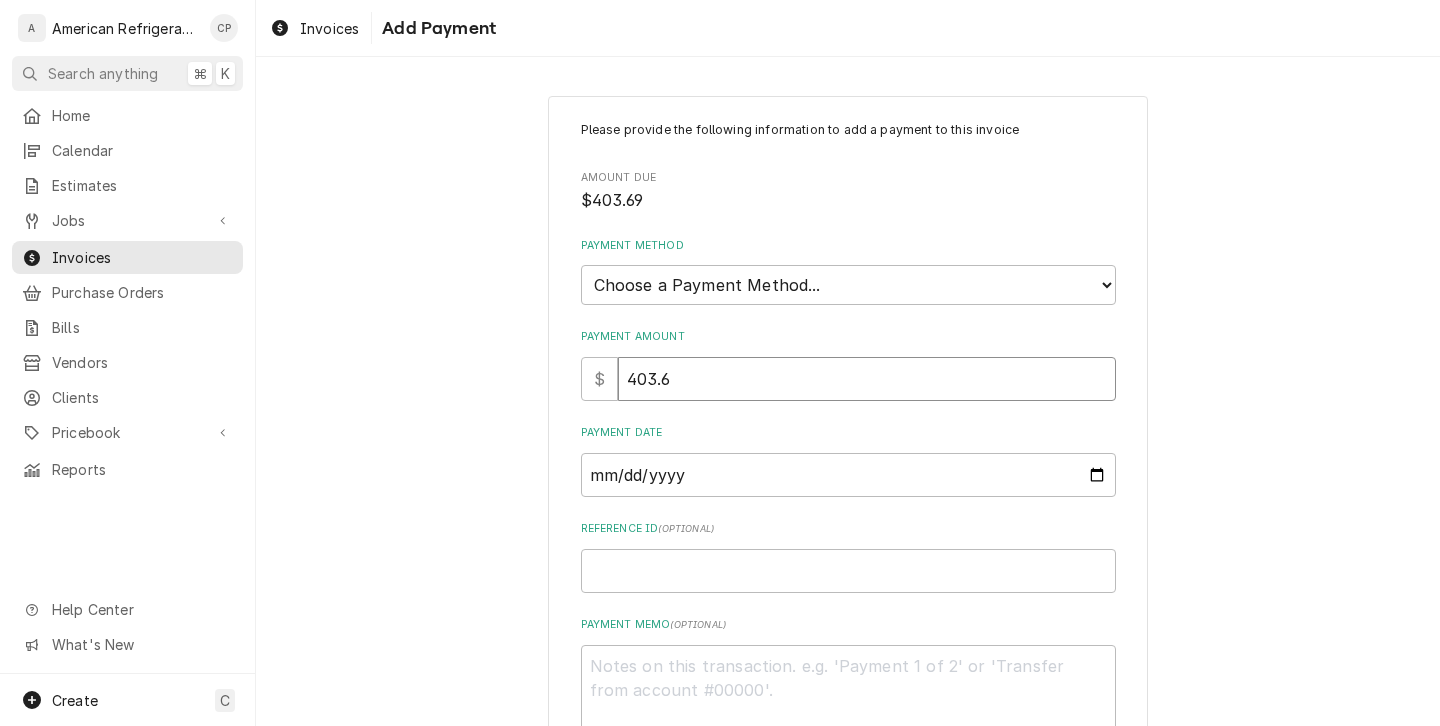 type on "x" 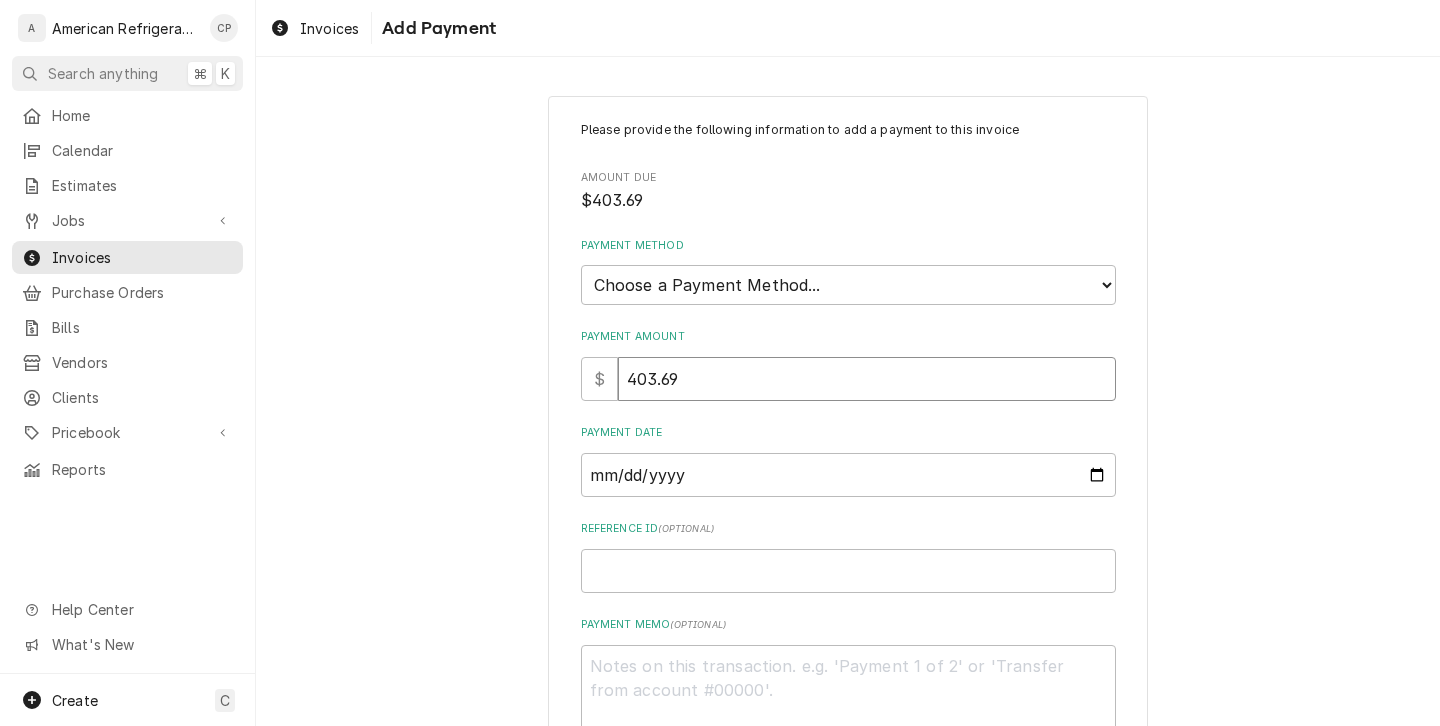 type on "403.69" 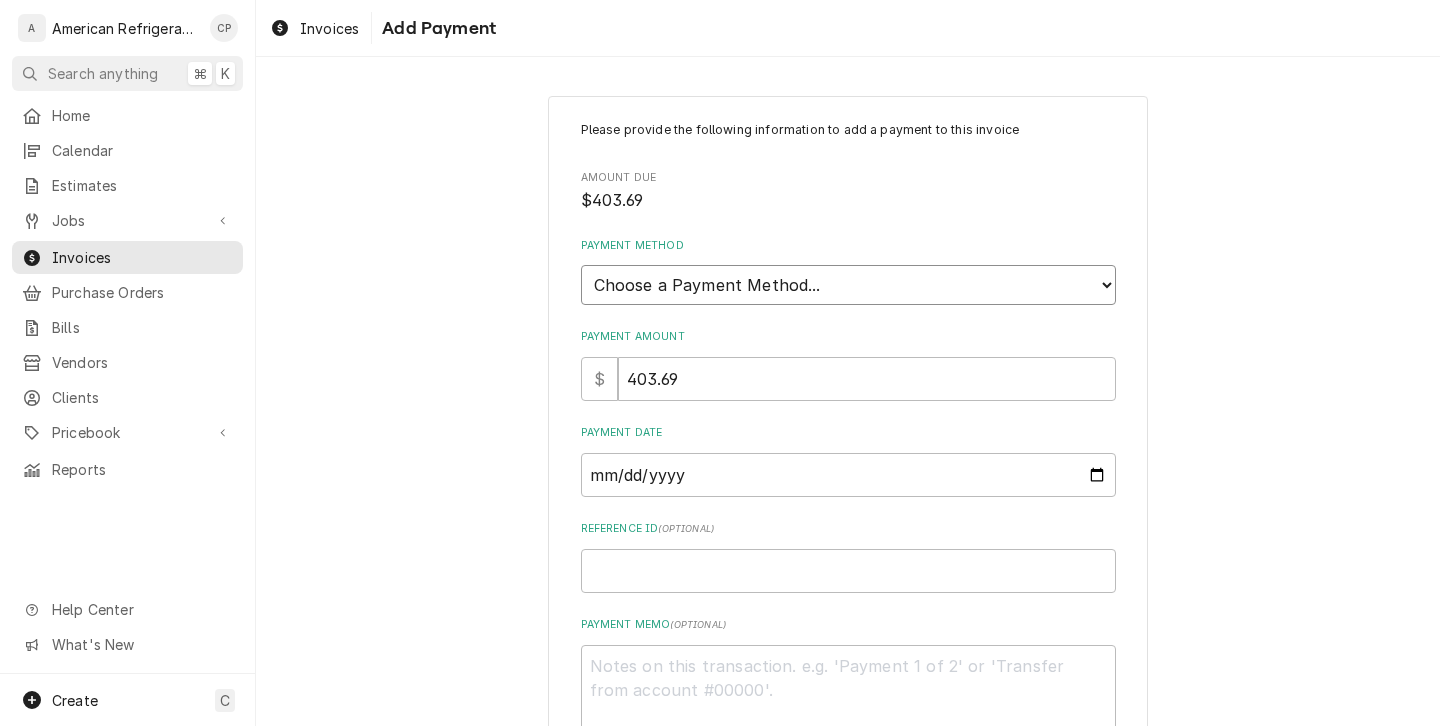 click on "Choose a Payment Method... Cash Check Credit/Debit Card ACH/eCheck Other" at bounding box center [848, 285] 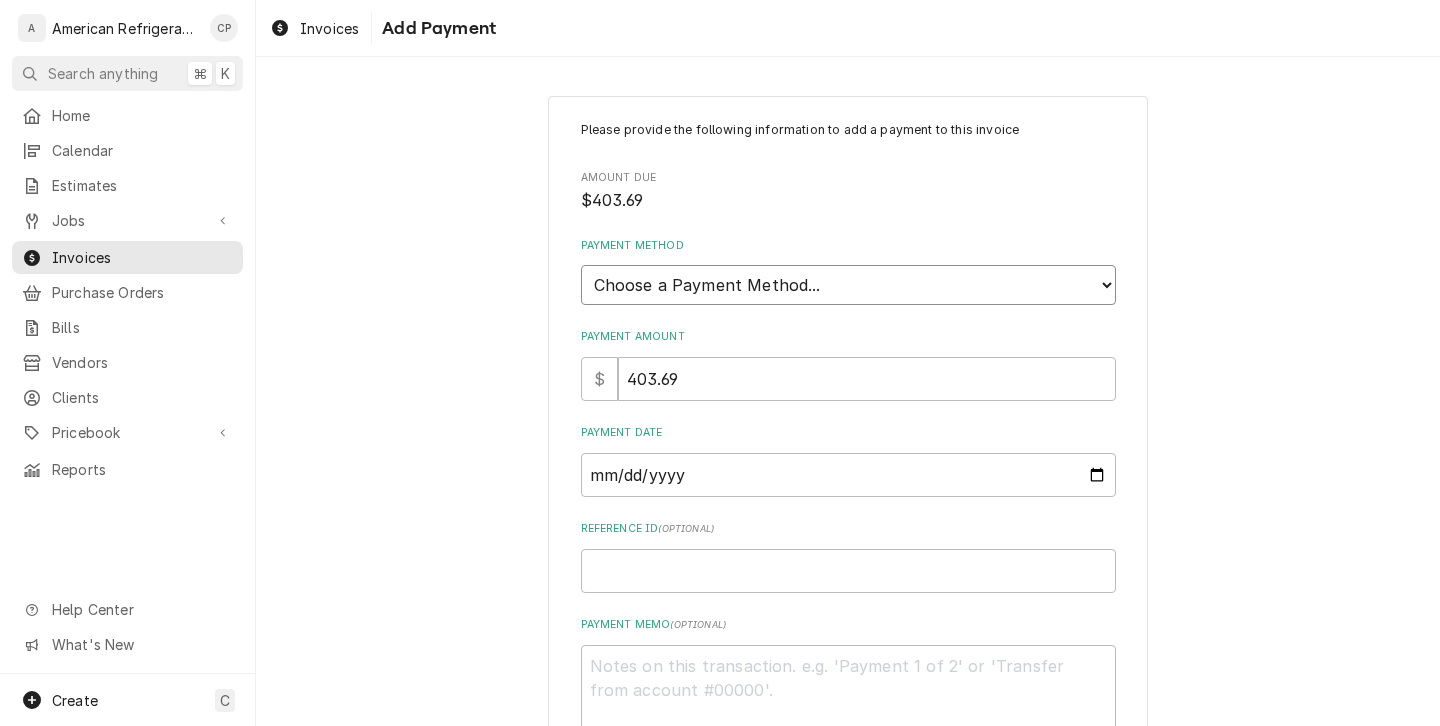 select on "4" 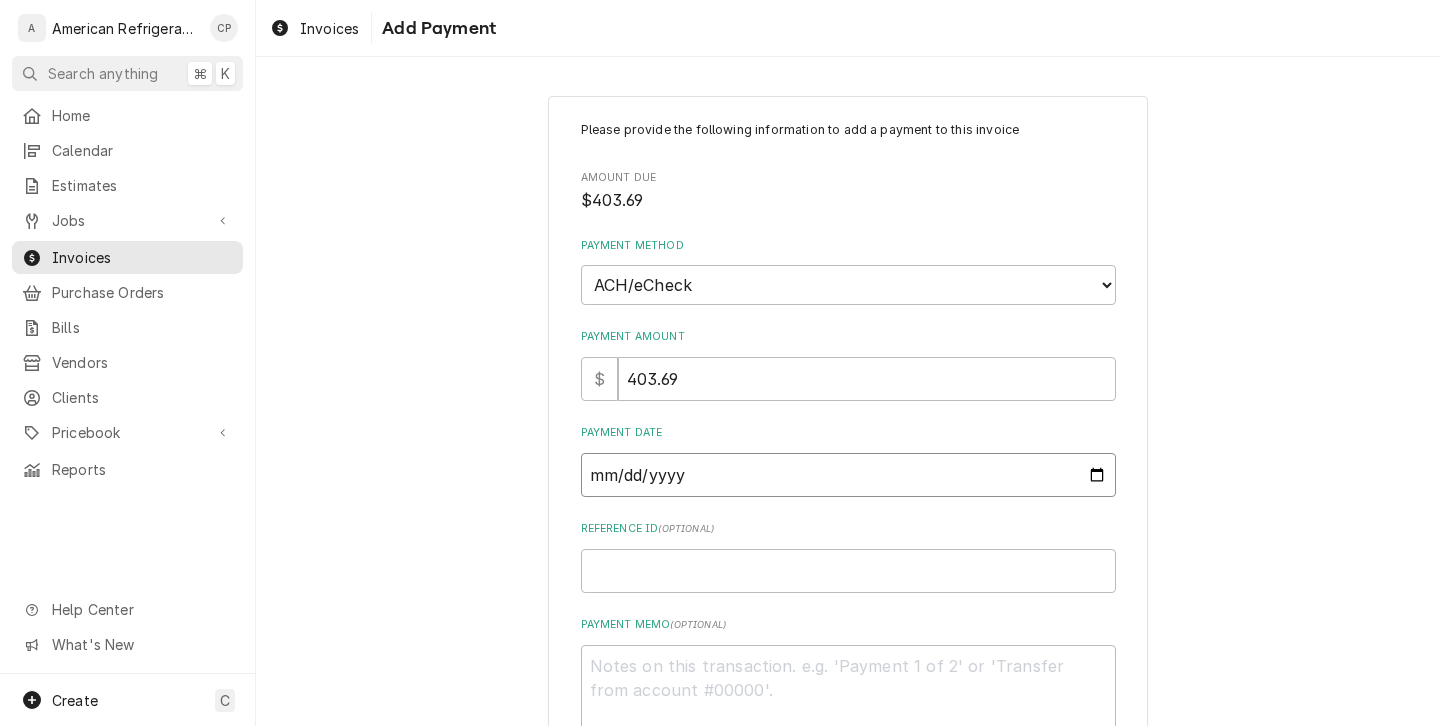 click on "Payment Date" at bounding box center [848, 475] 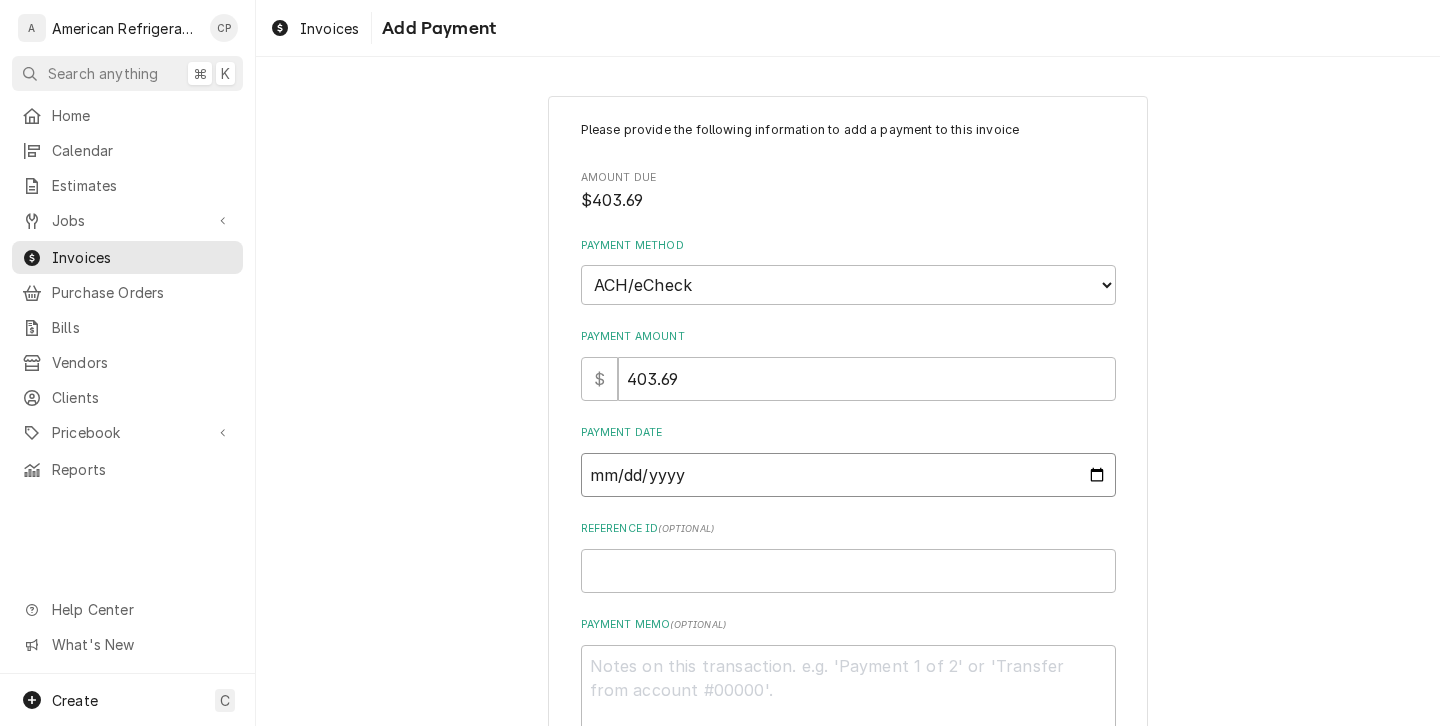 click on "Payment Date" at bounding box center (848, 475) 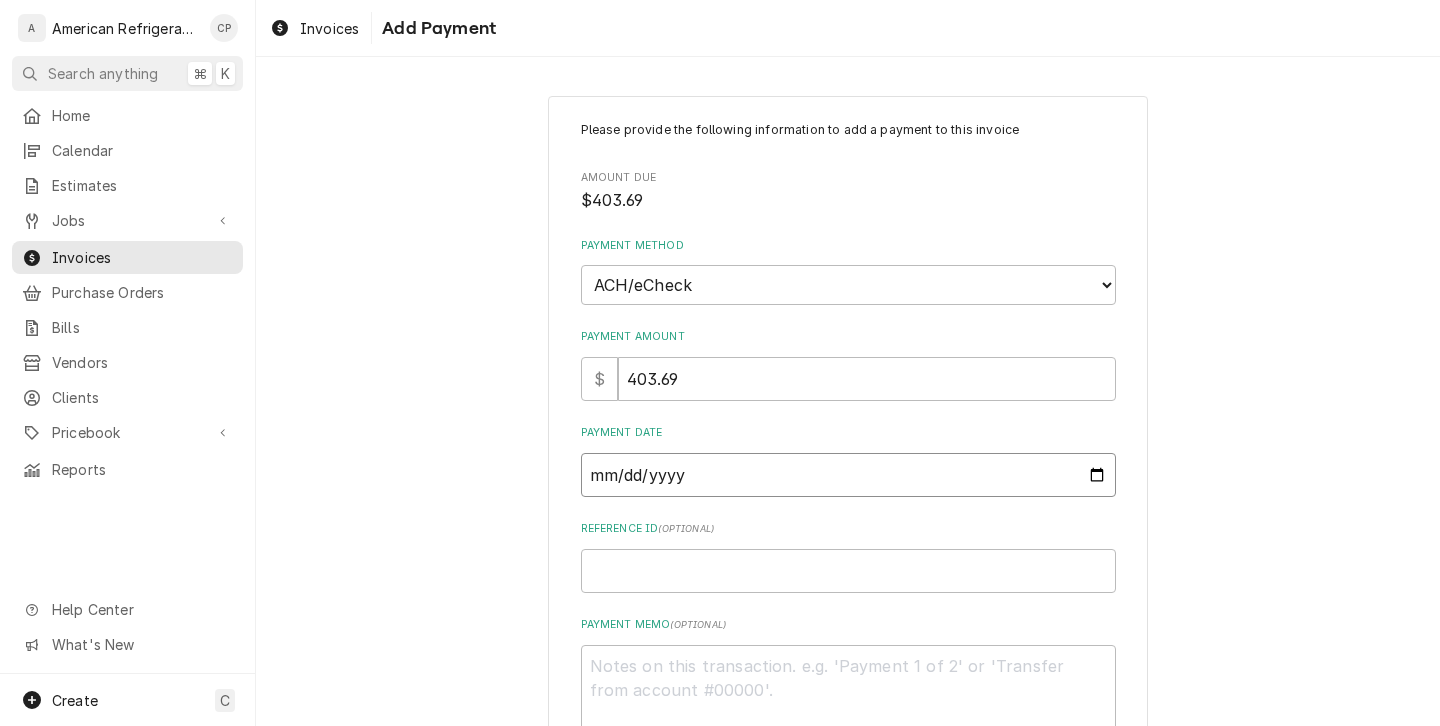 type on "x" 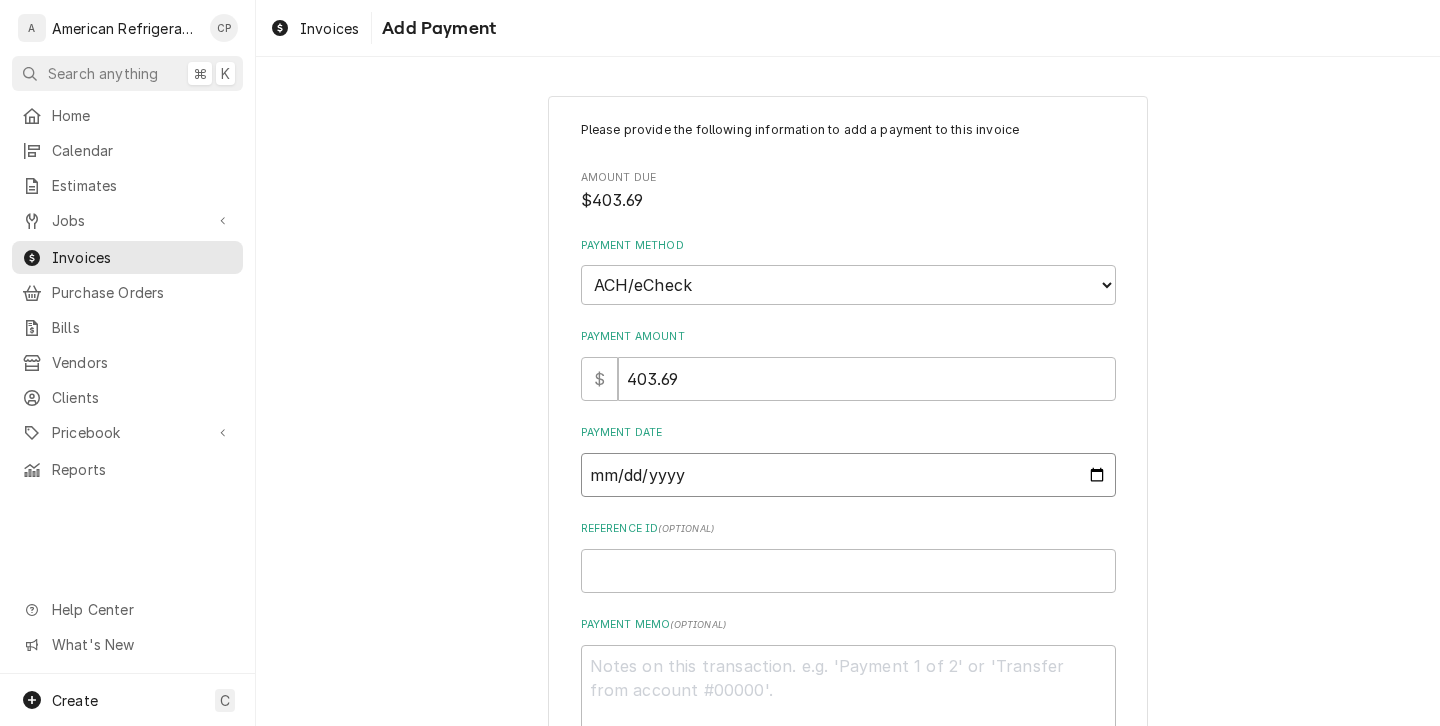 type on "2025-07-07" 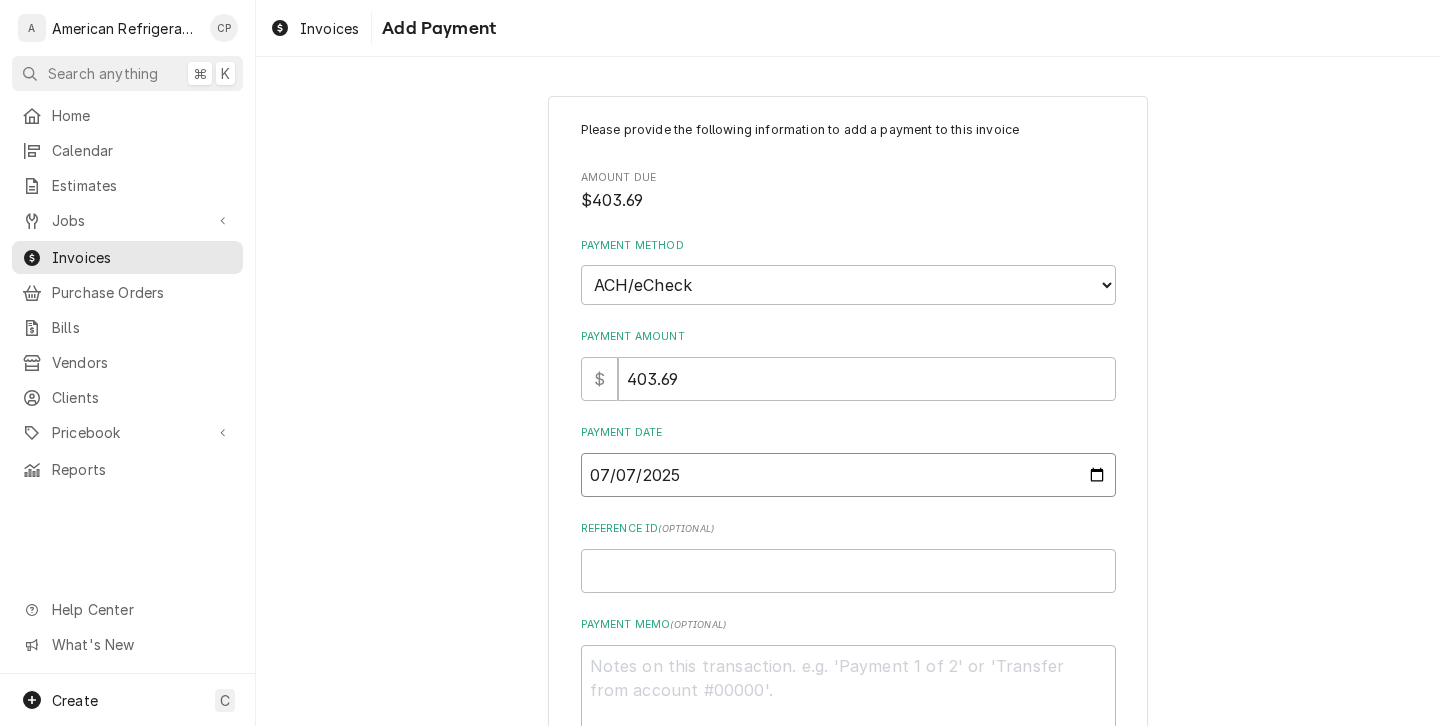 type on "x" 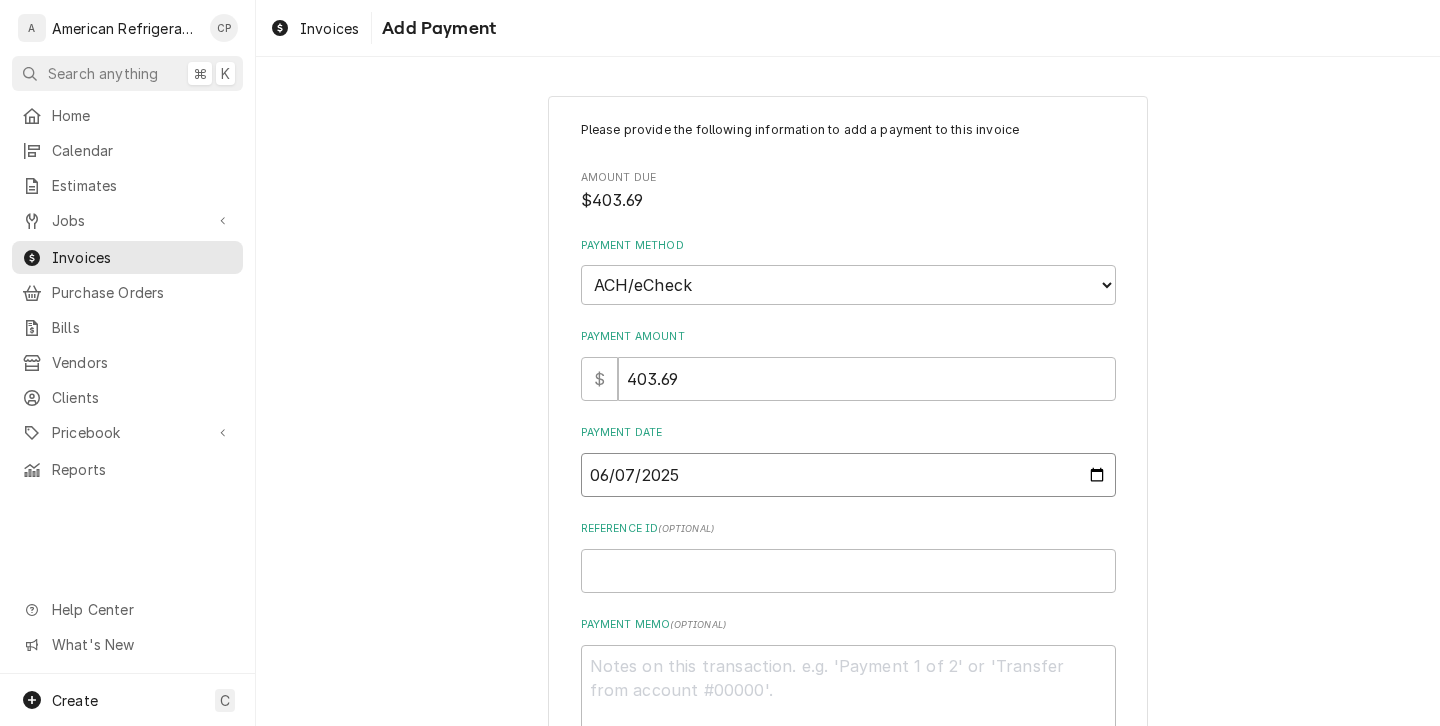 type on "x" 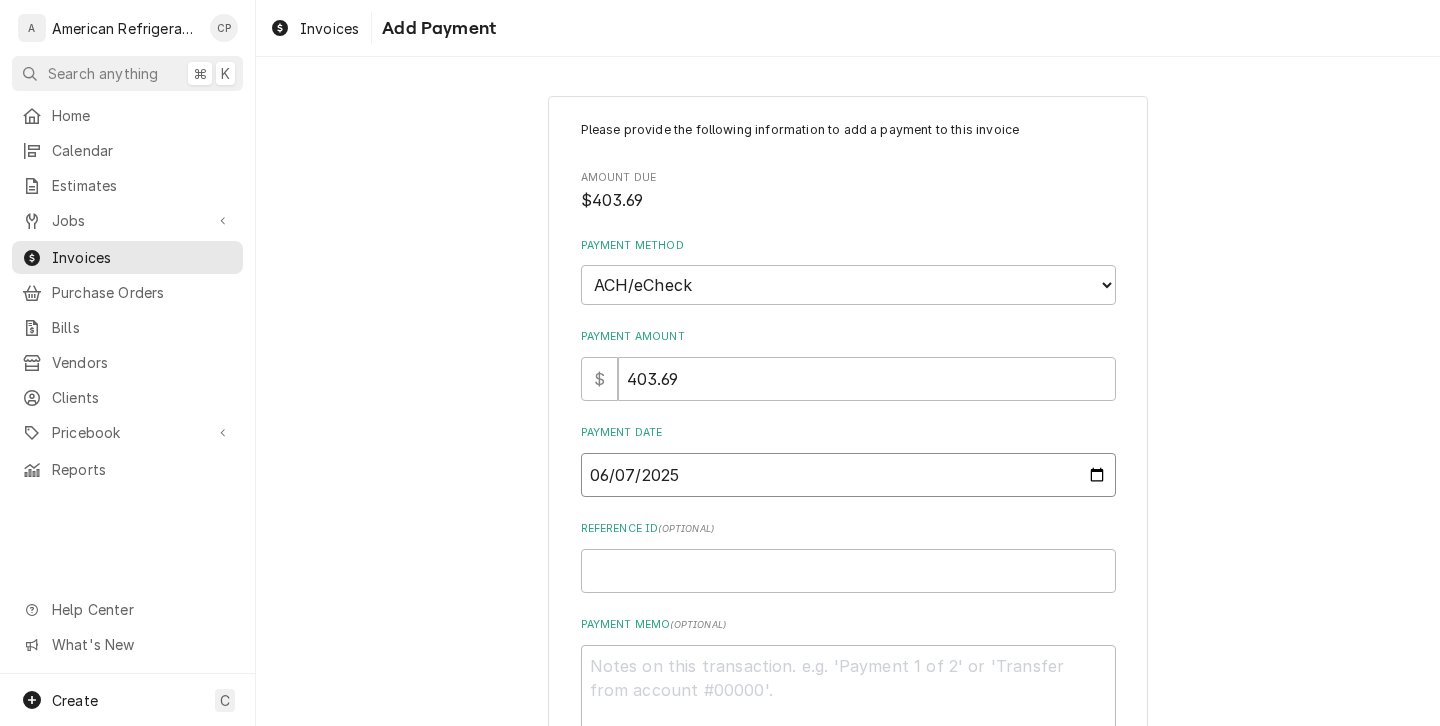 type on "2025-06-26" 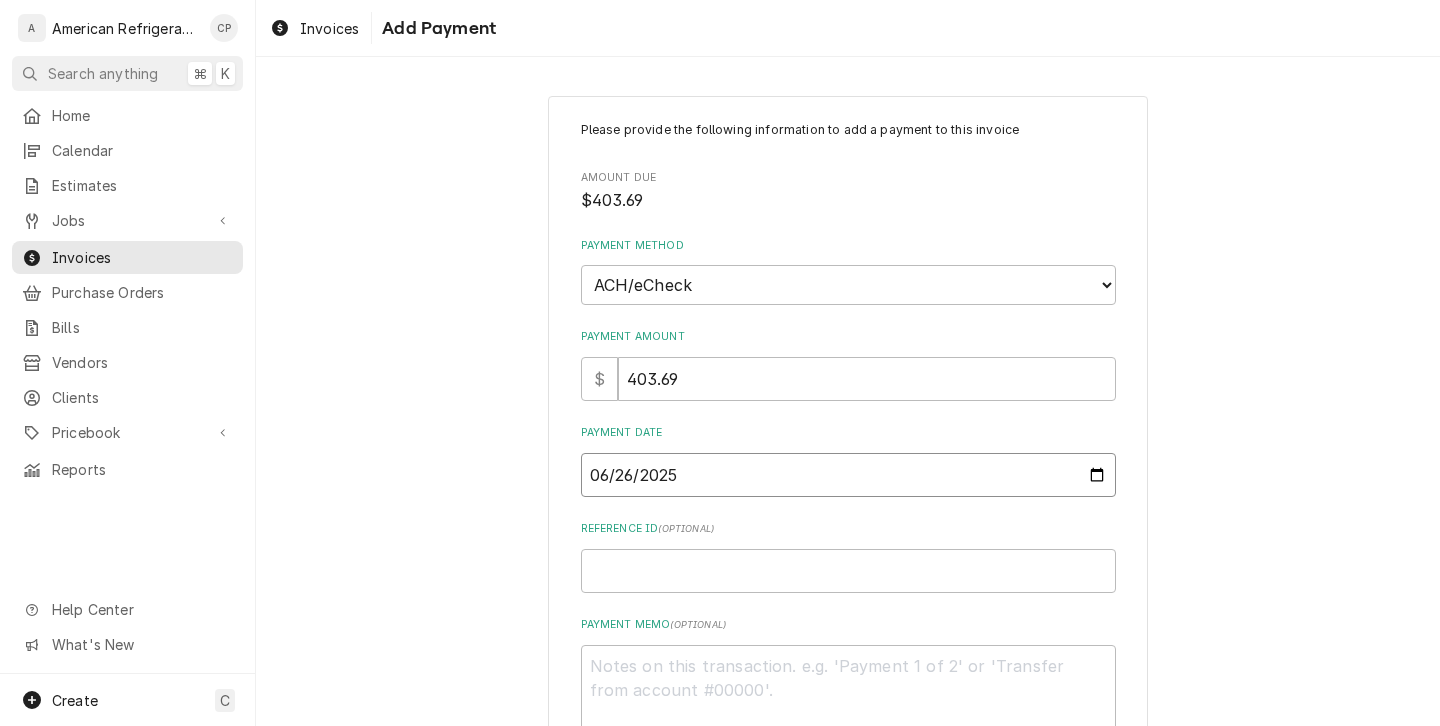 scroll, scrollTop: 133, scrollLeft: 0, axis: vertical 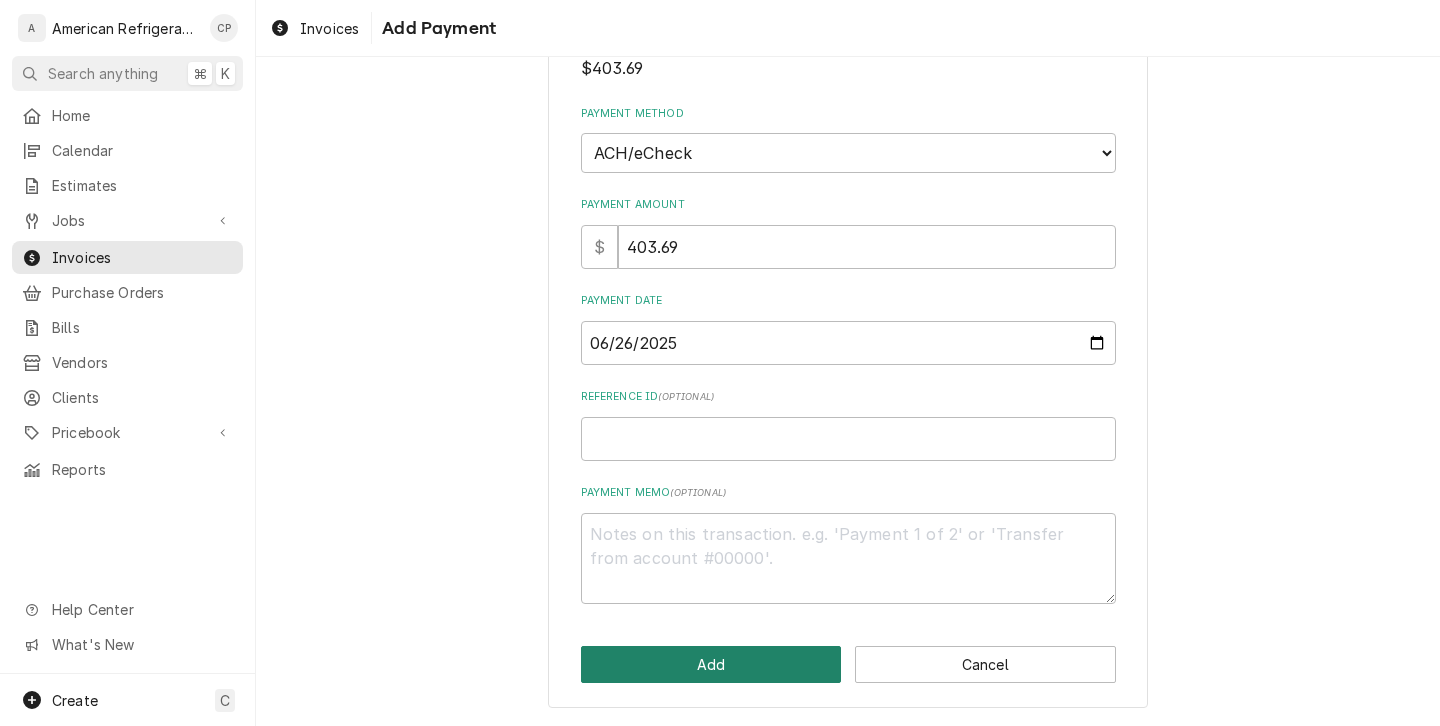 click on "Add" at bounding box center [711, 664] 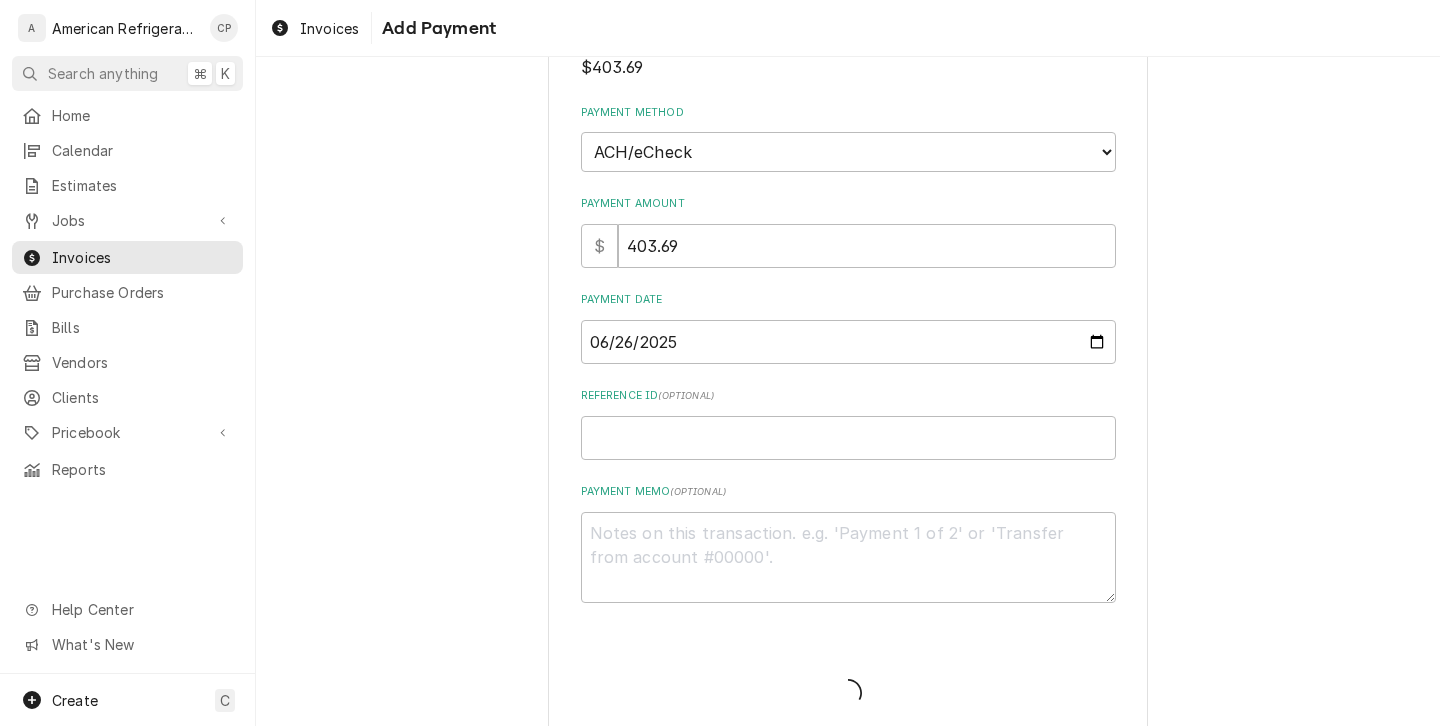 type on "x" 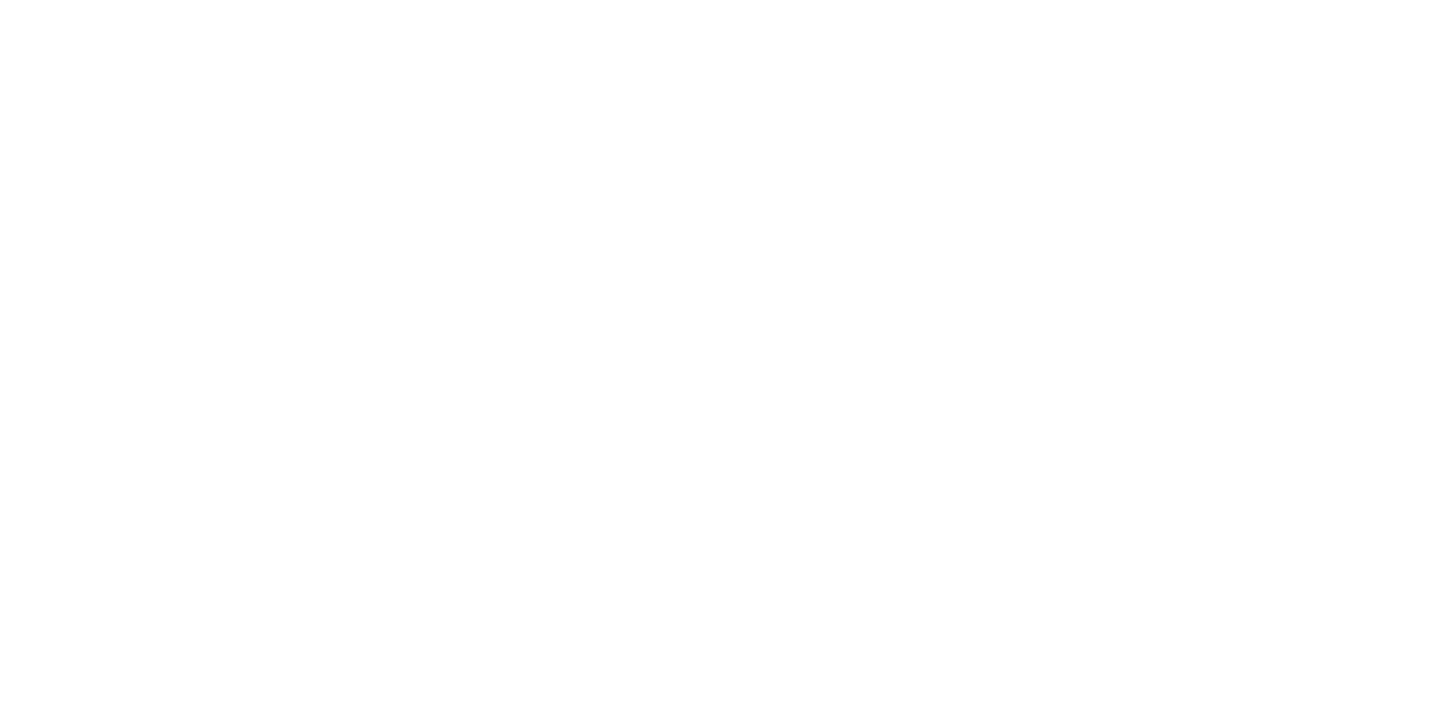 scroll, scrollTop: 0, scrollLeft: 0, axis: both 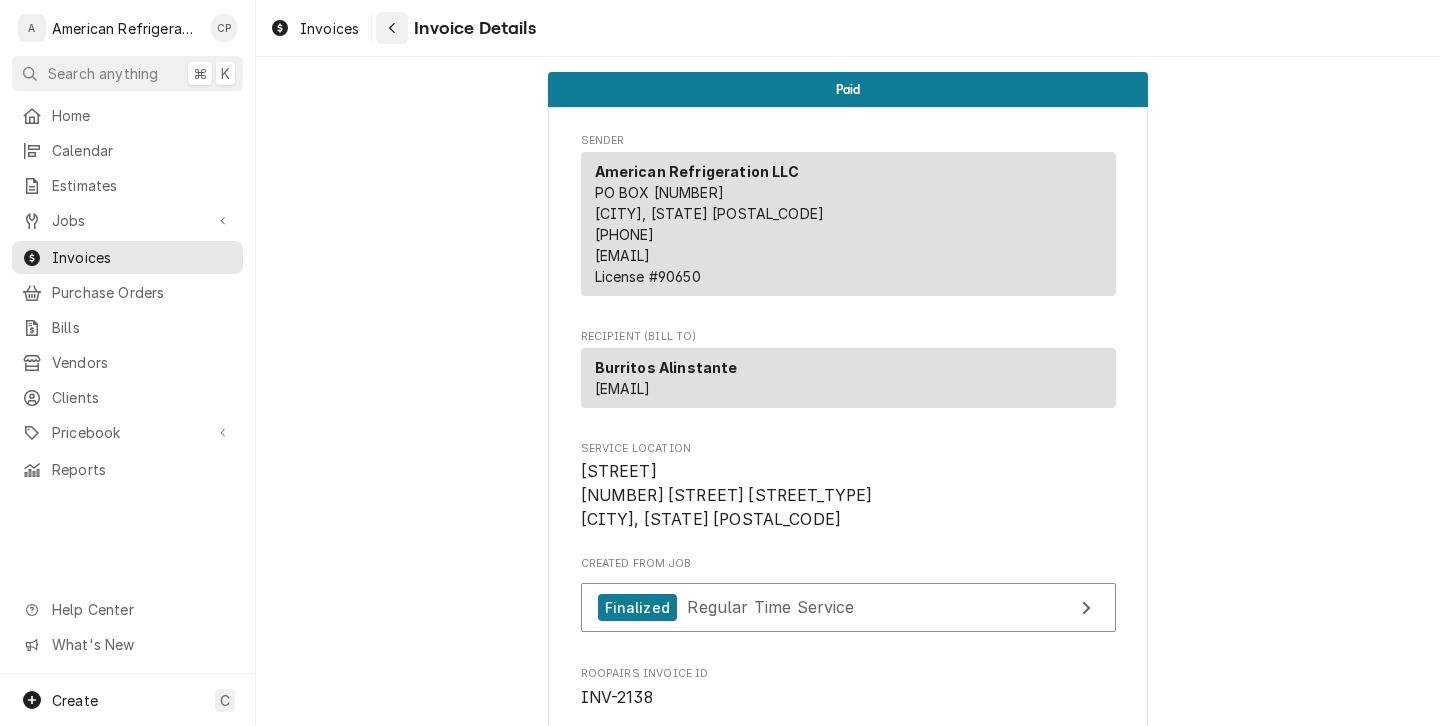 click 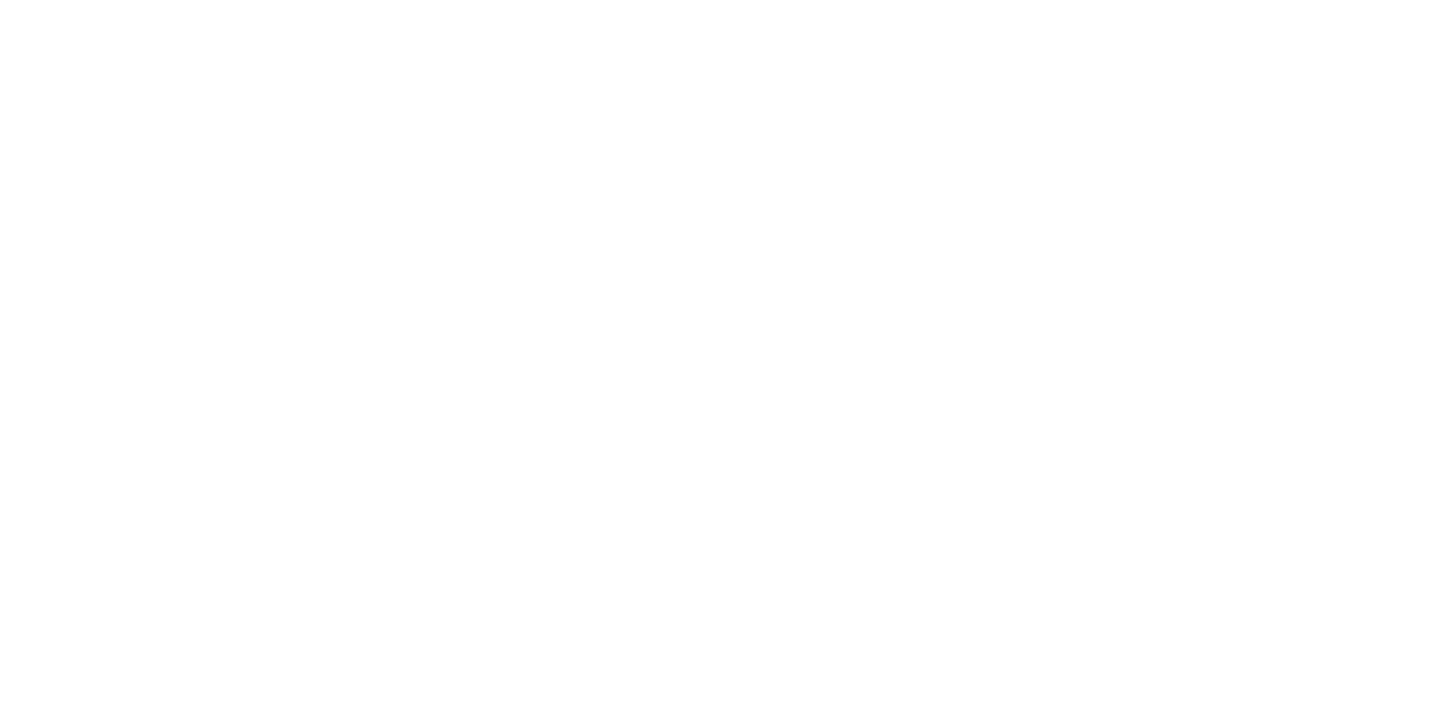 scroll, scrollTop: 0, scrollLeft: 0, axis: both 